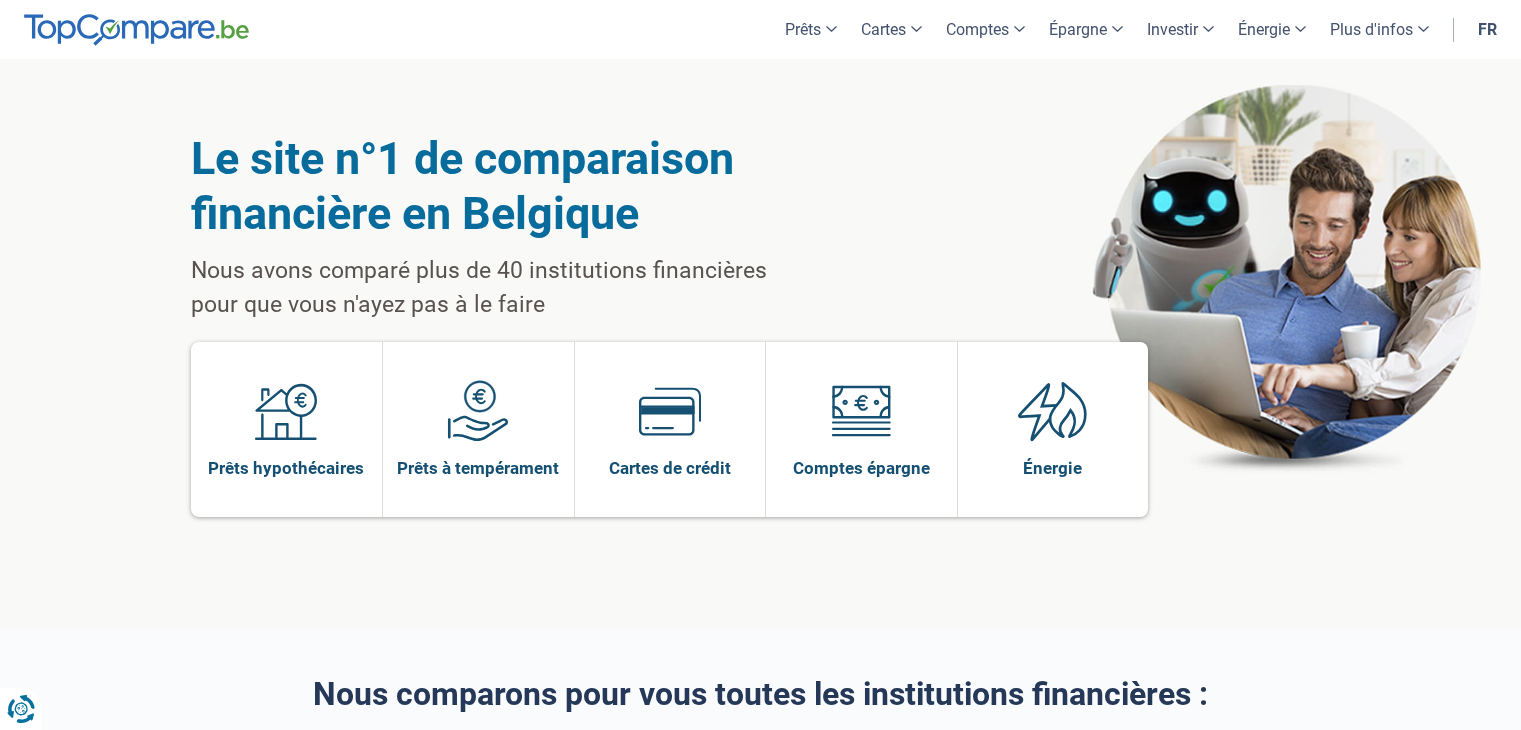 scroll, scrollTop: 0, scrollLeft: 0, axis: both 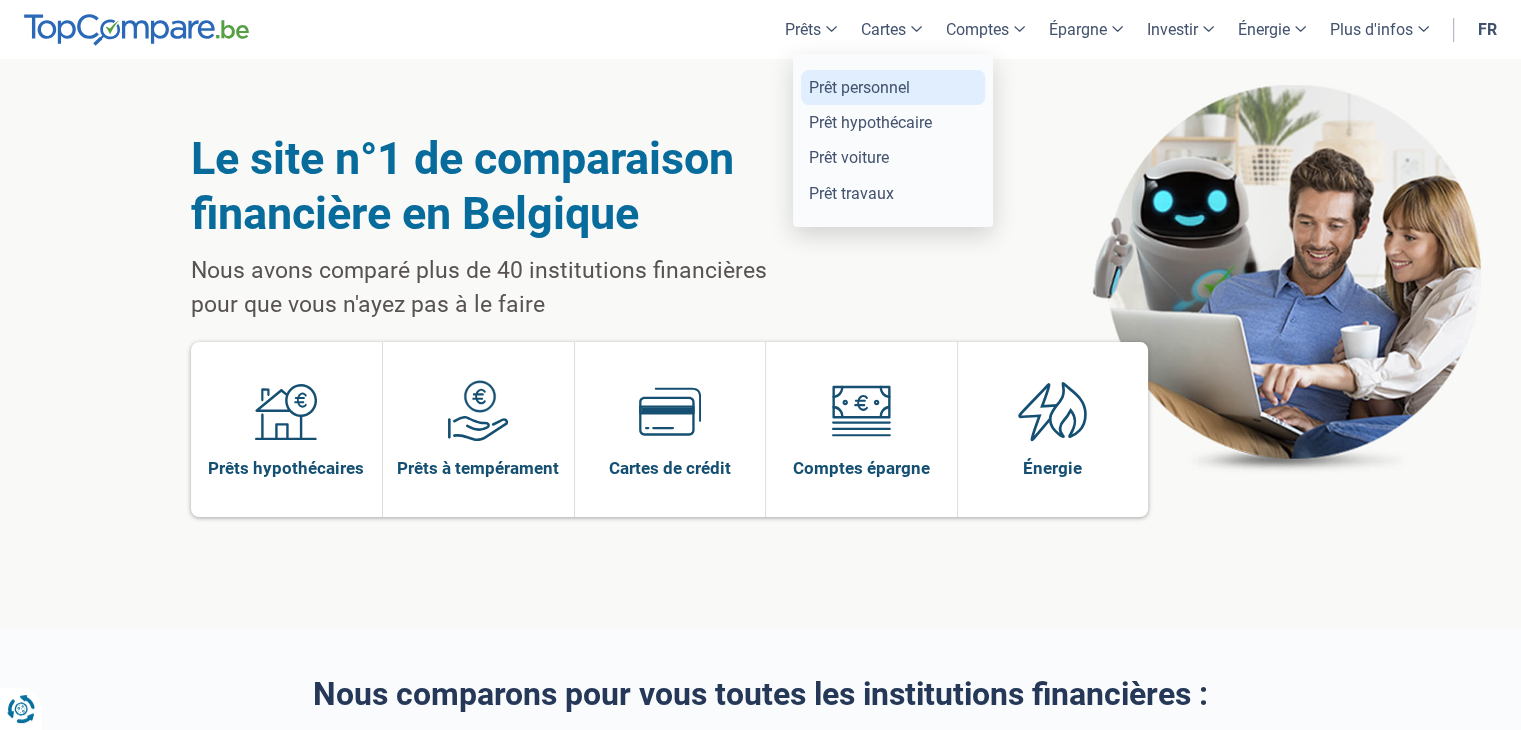 click on "Prêt personnel" at bounding box center (893, 87) 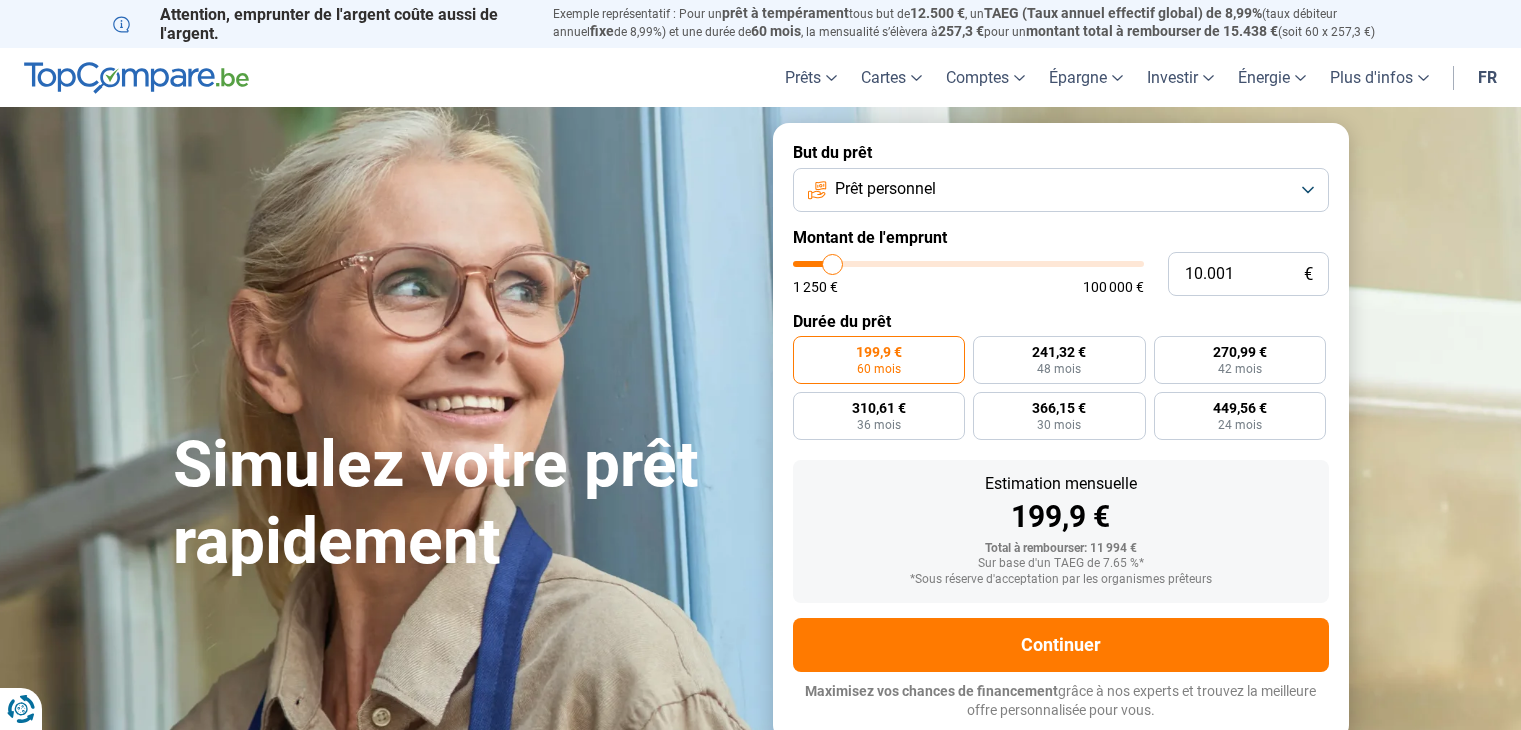 scroll, scrollTop: 0, scrollLeft: 0, axis: both 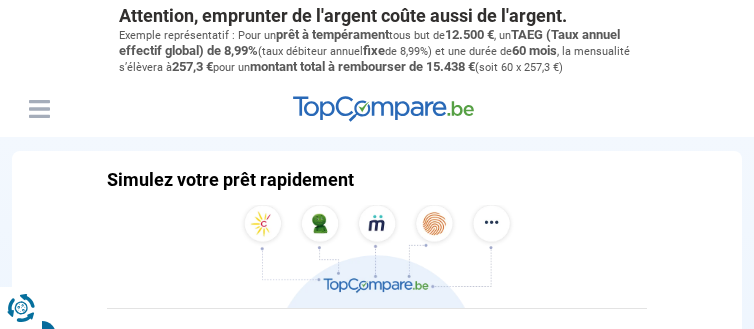 type on "10000" 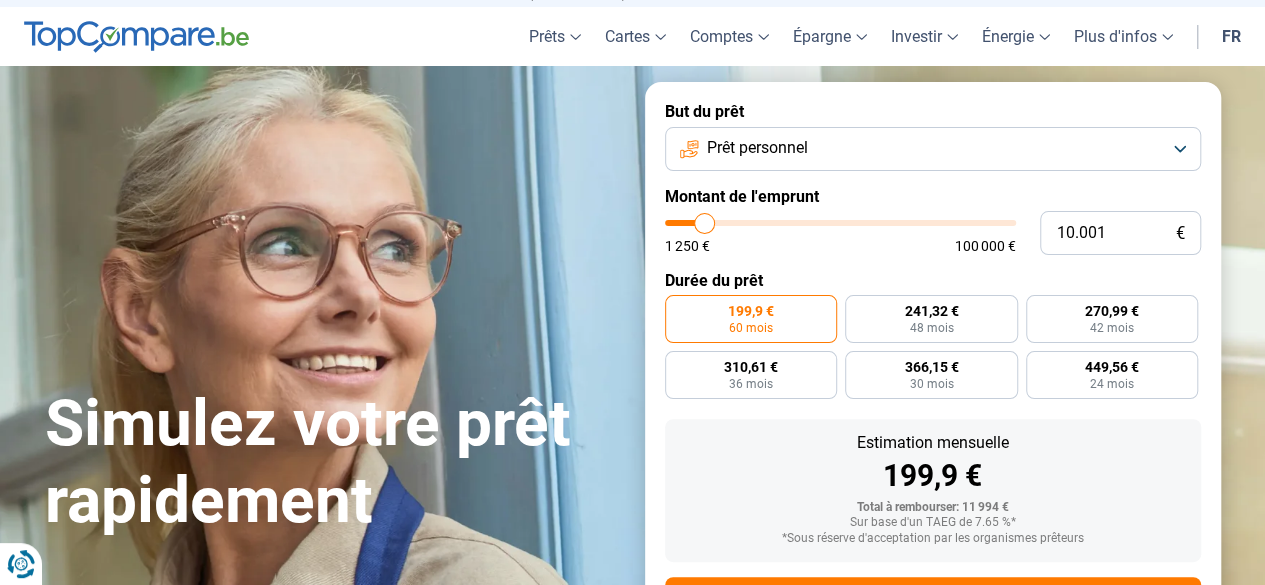 scroll, scrollTop: 54, scrollLeft: 0, axis: vertical 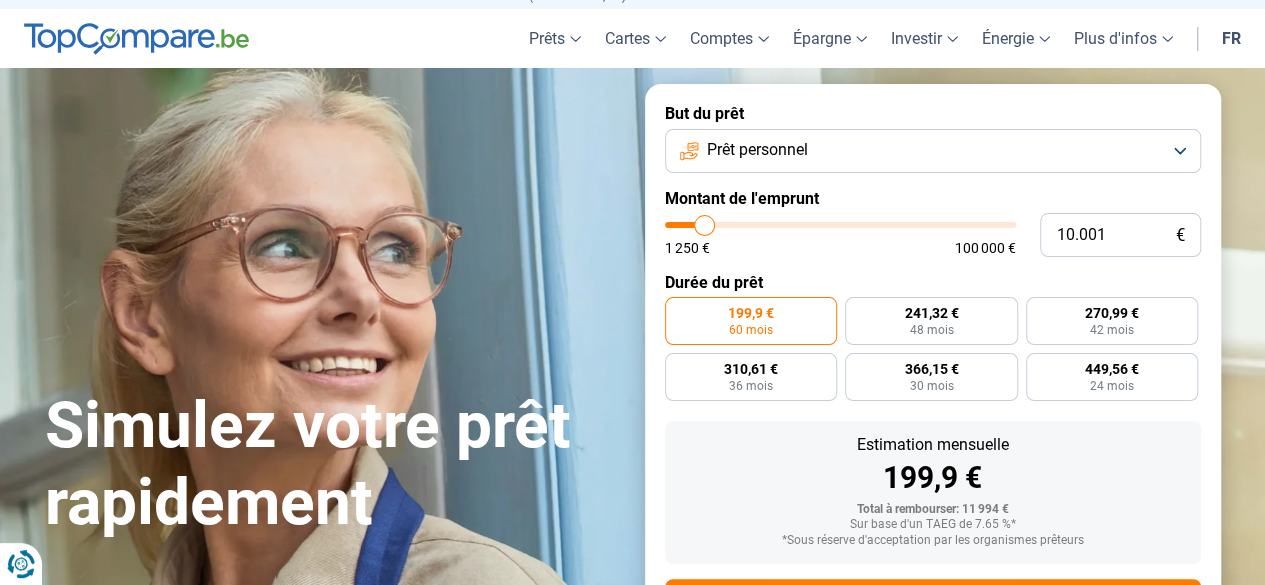 click on "Prêt personnel" at bounding box center [757, 150] 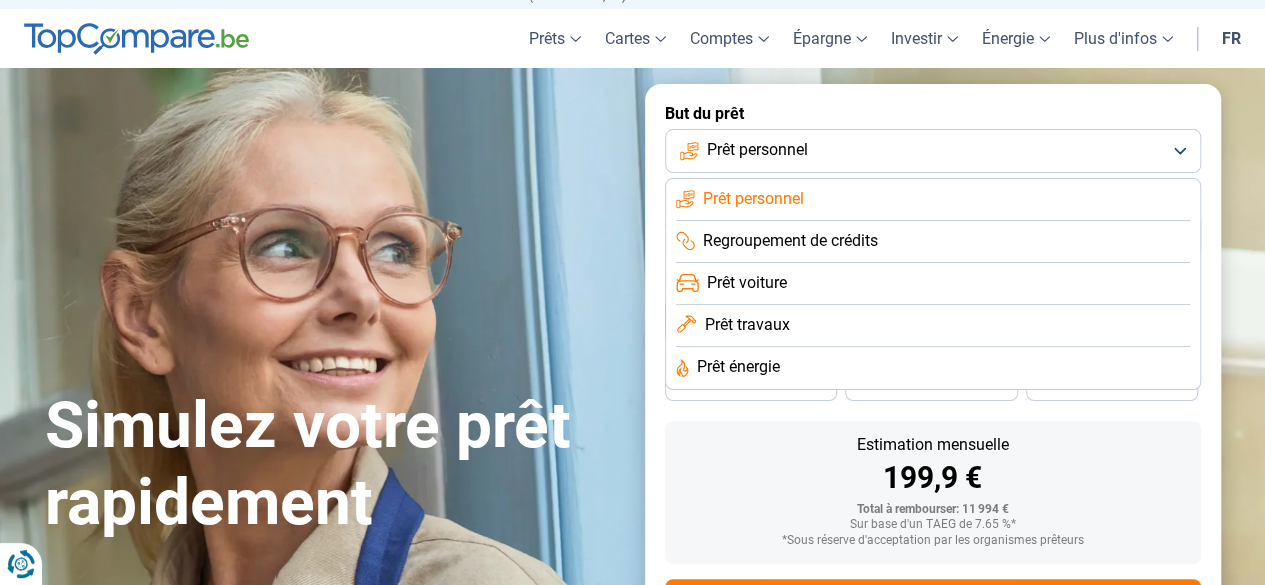click on "199,9 €" at bounding box center [933, 478] 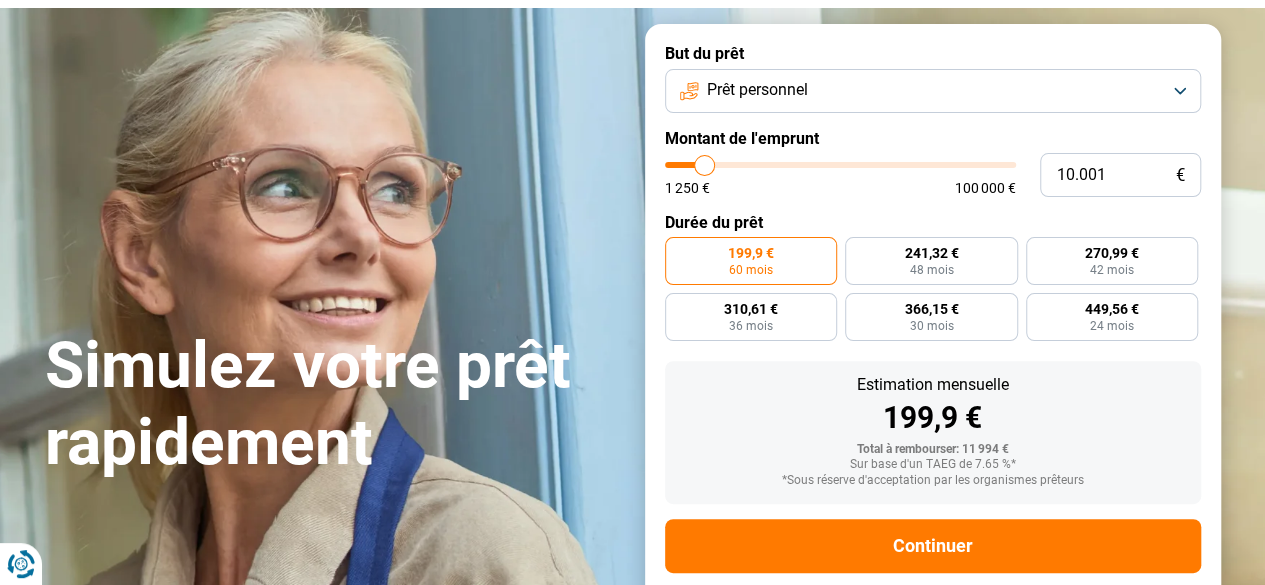 scroll, scrollTop: 116, scrollLeft: 0, axis: vertical 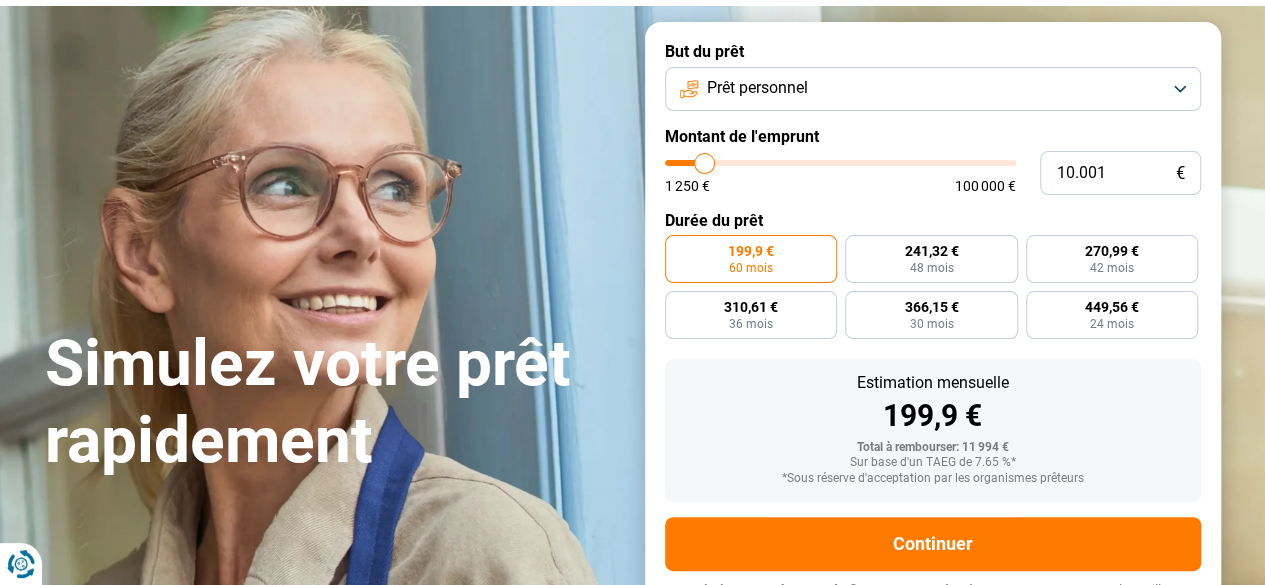 type on "8.750" 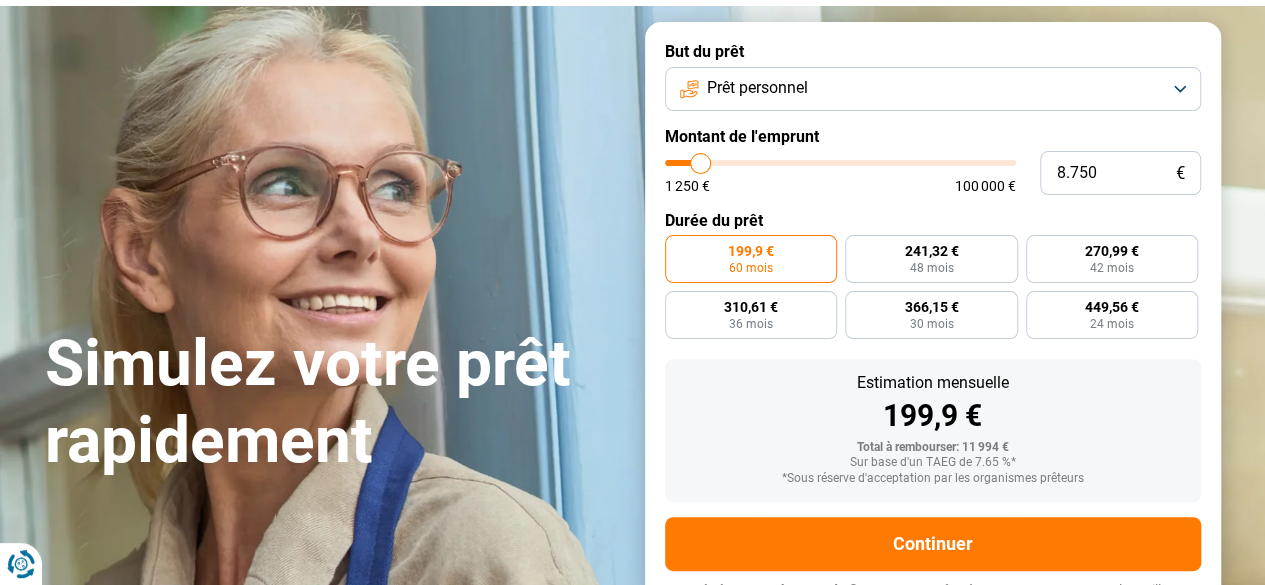 type on "8.500" 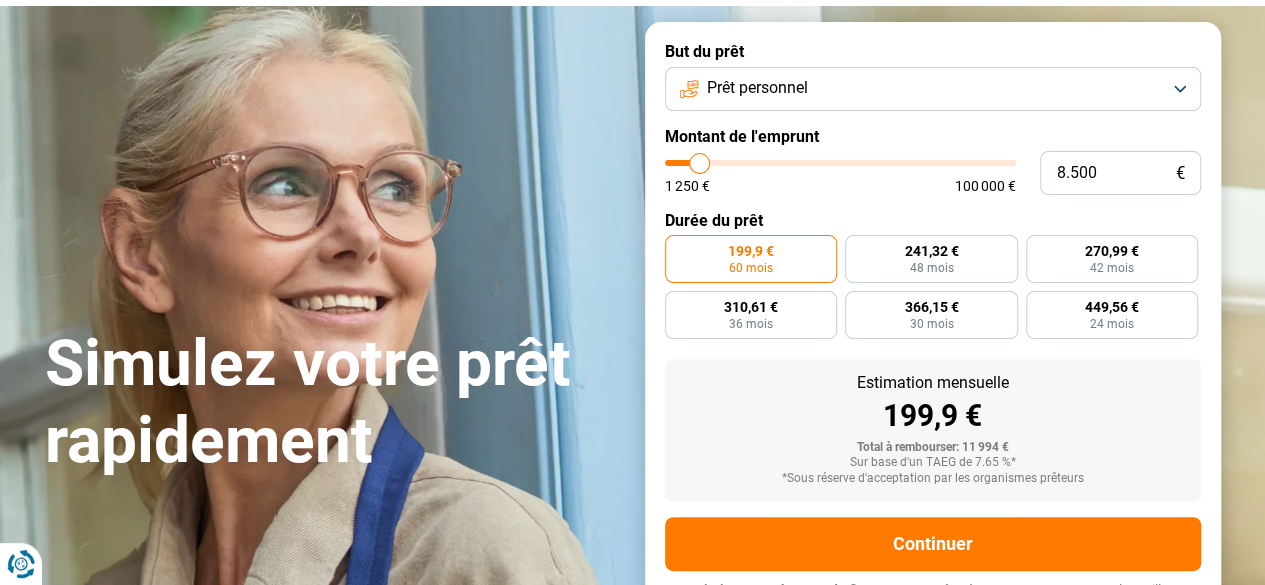 type on "8.000" 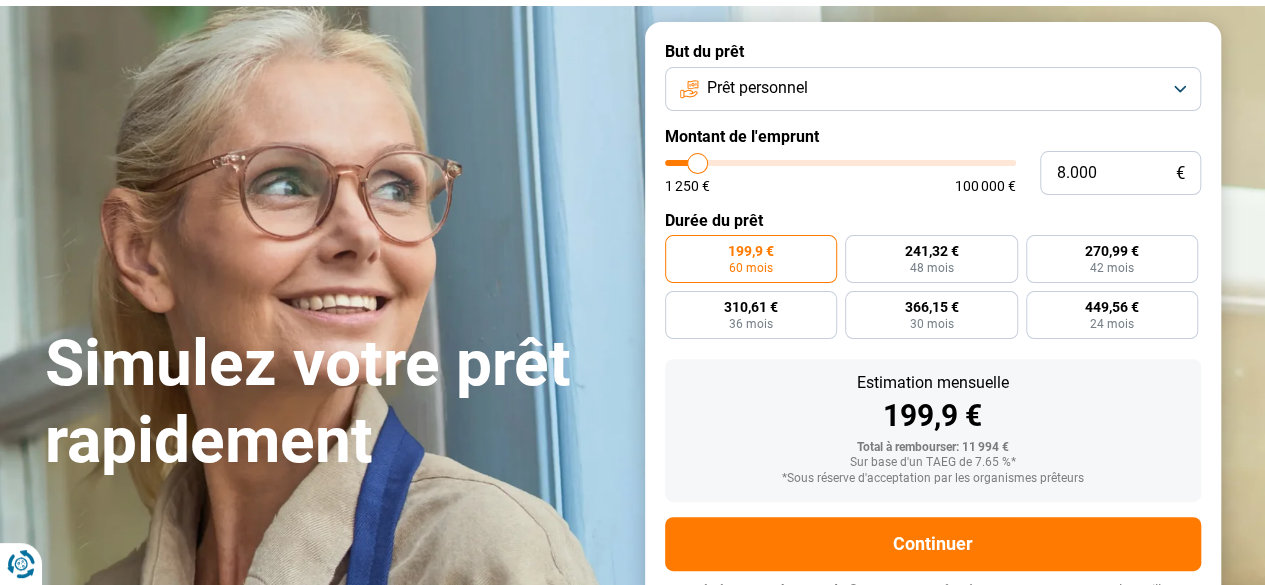 type on "7.750" 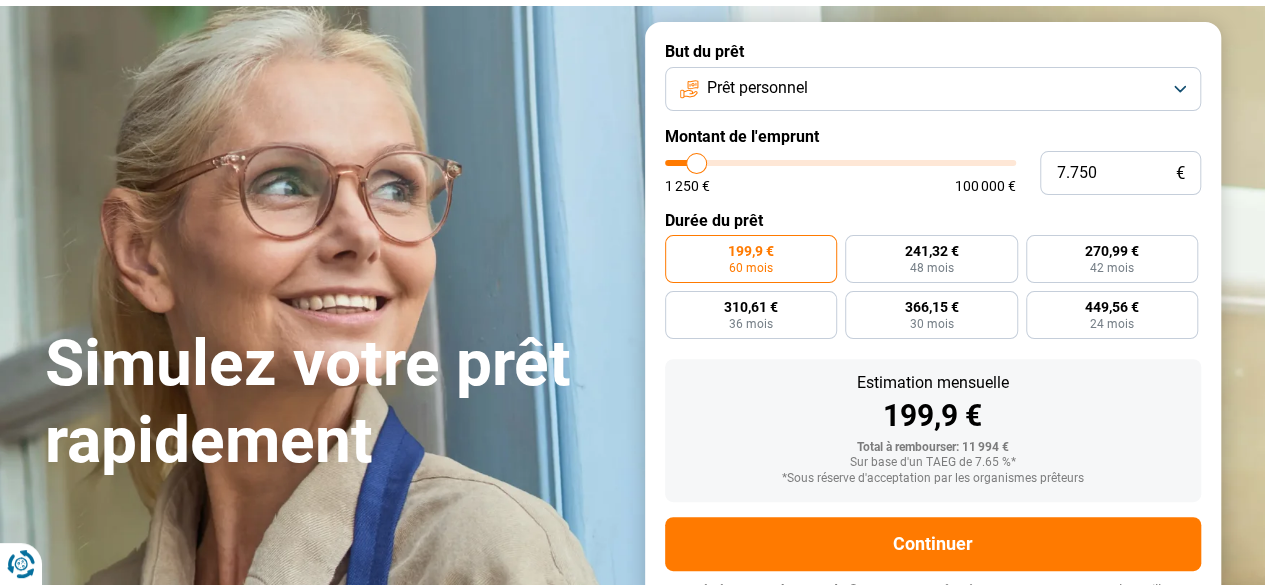 type on "7.250" 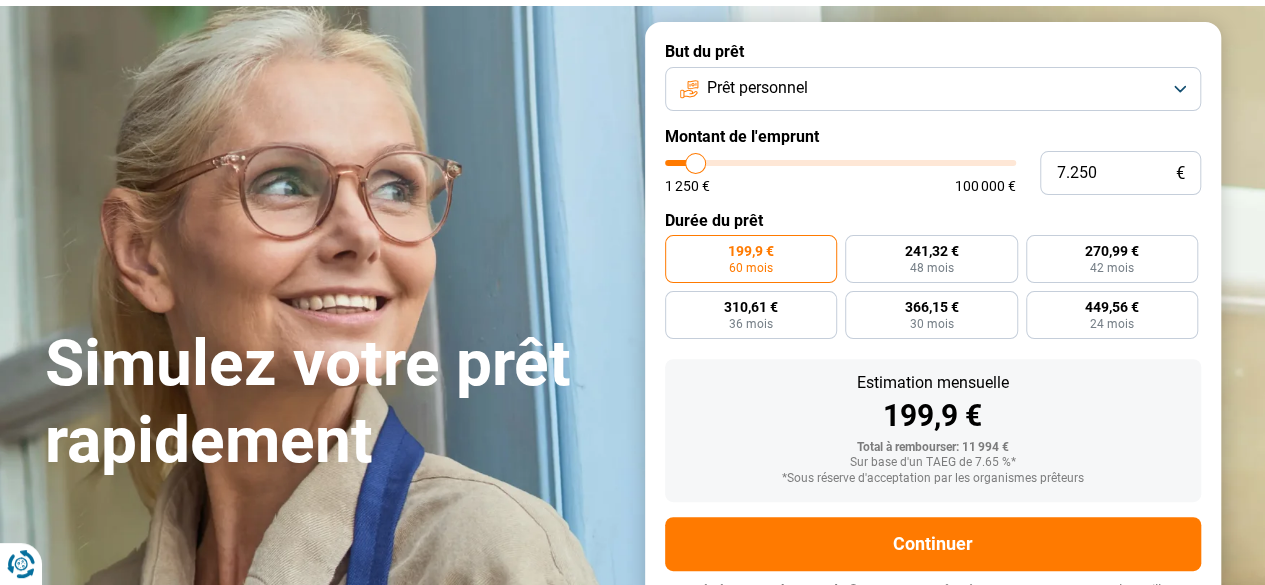 type on "7.000" 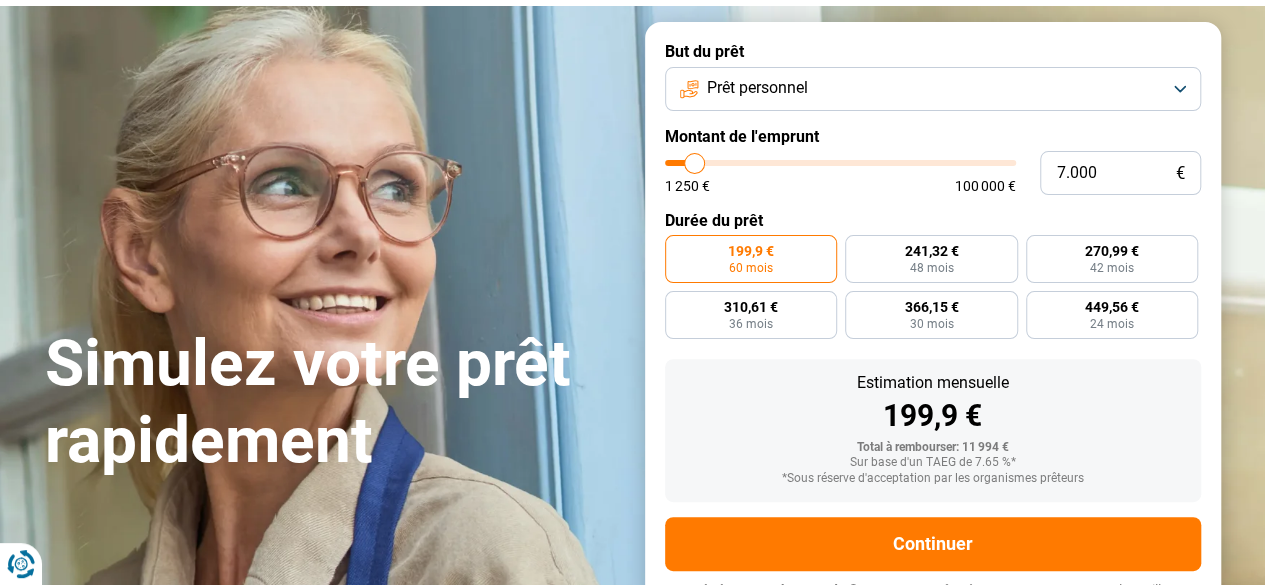 type on "6.250" 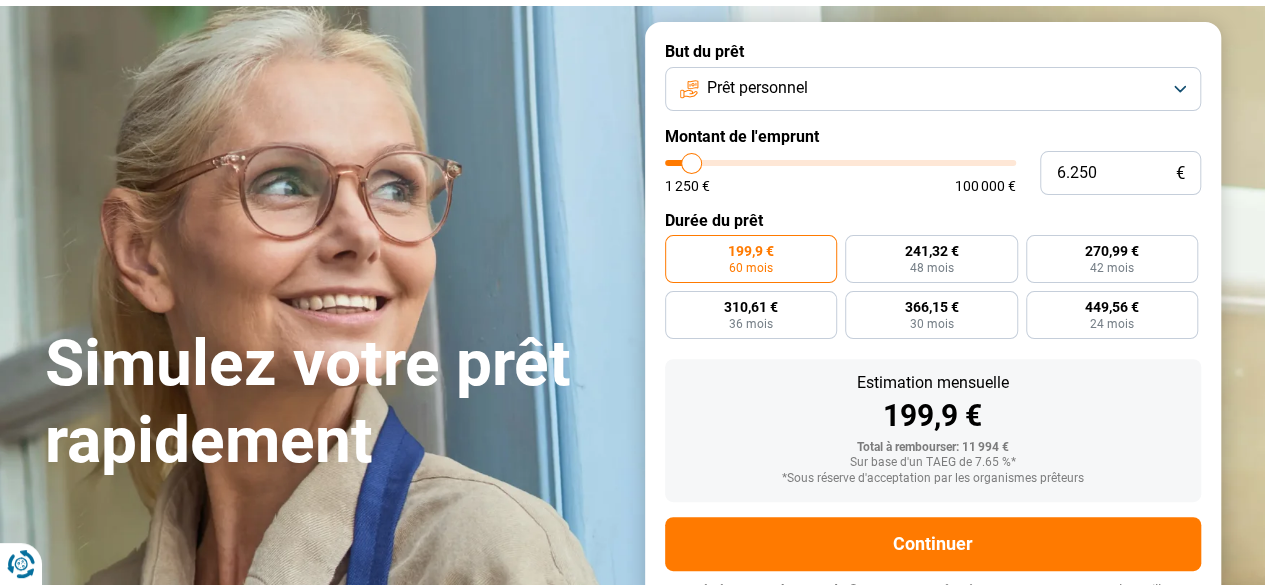 type on "5.750" 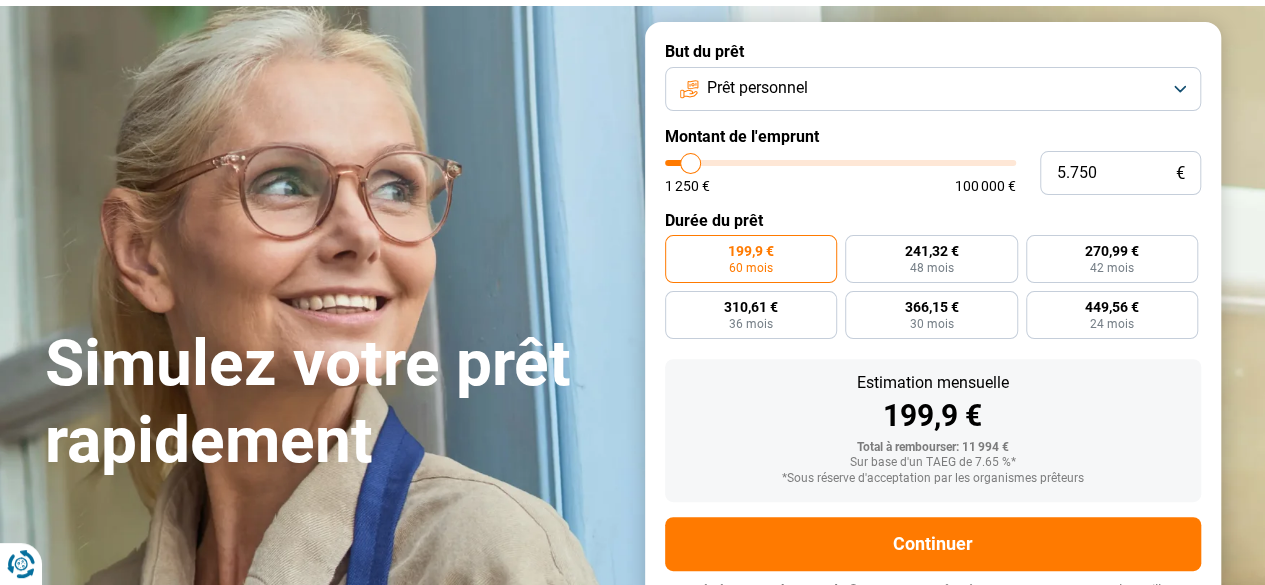 type on "5.500" 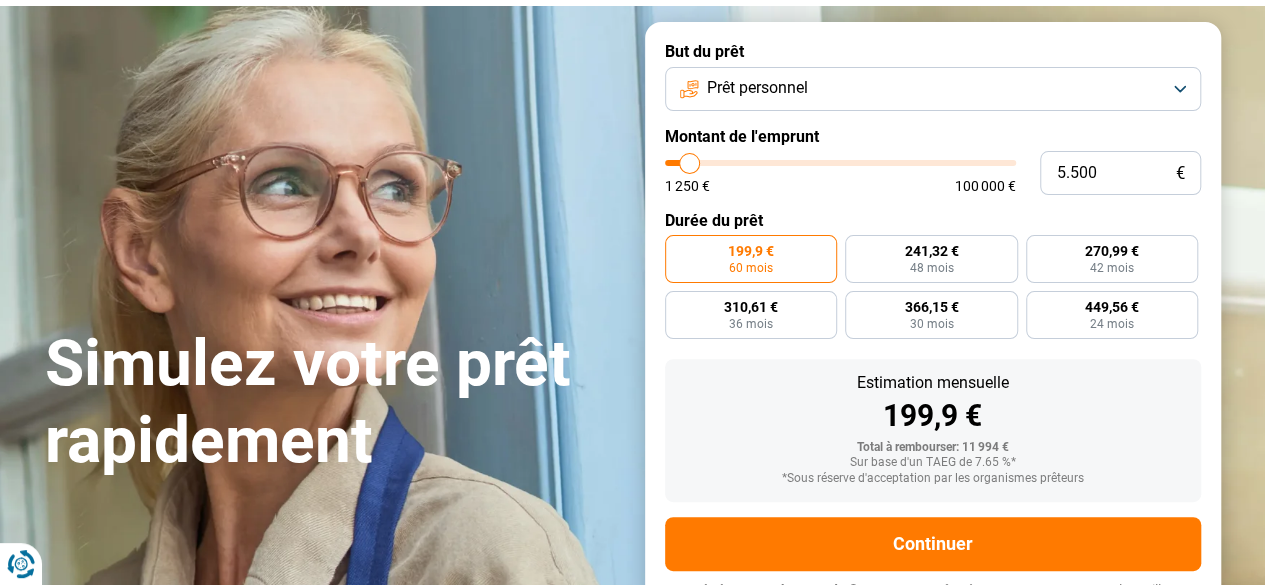 type on "4.750" 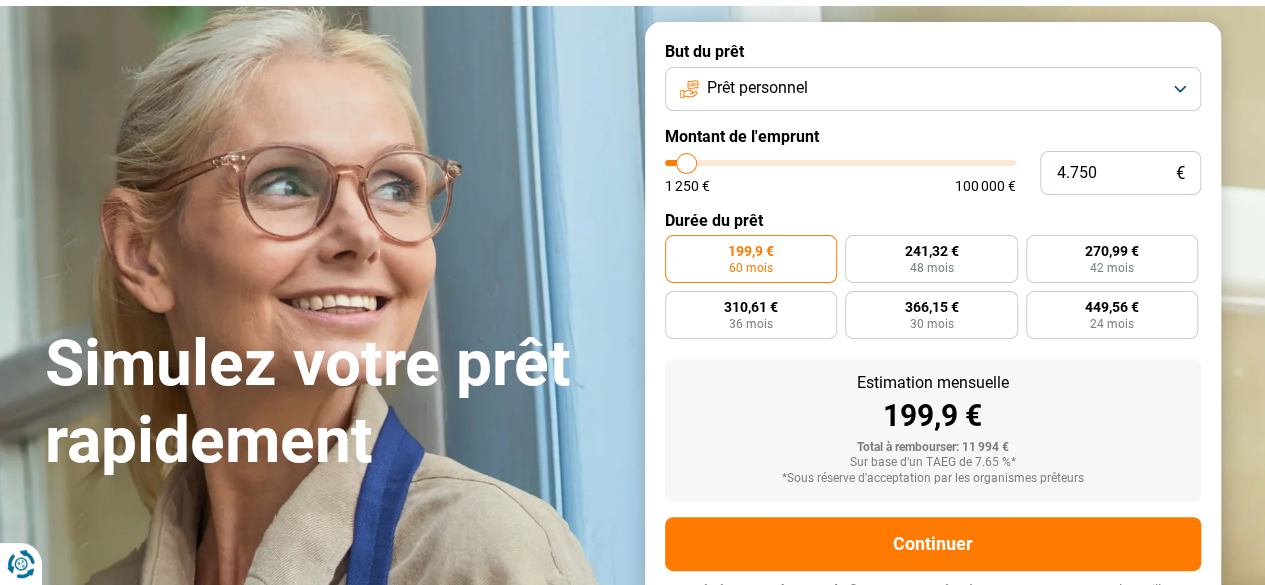 type on "4.250" 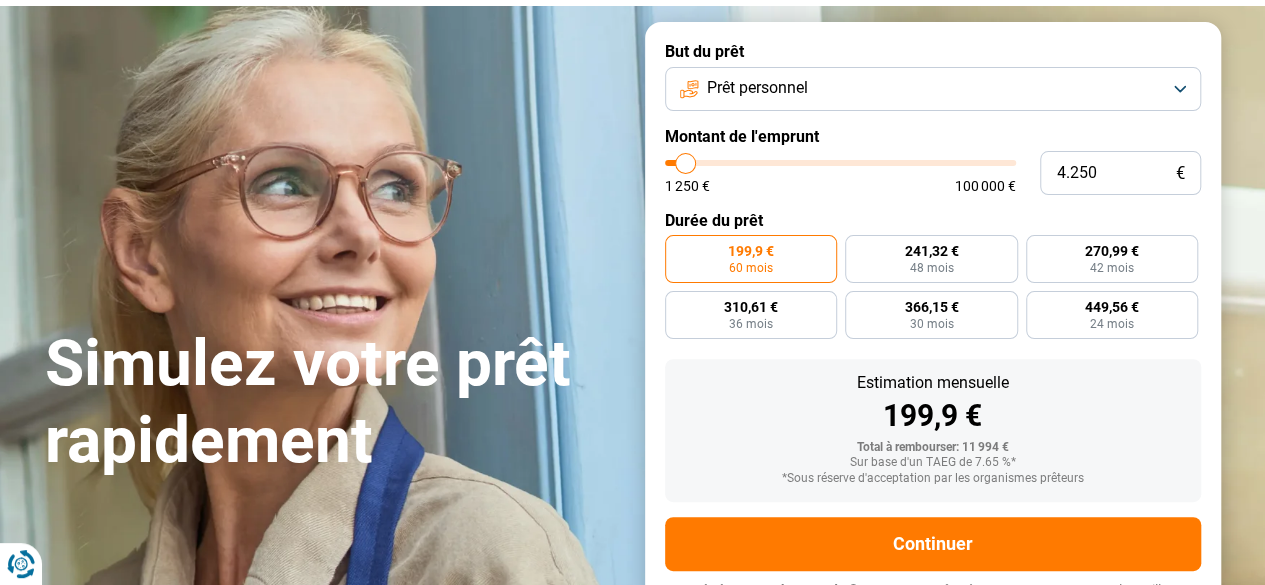 type on "4.000" 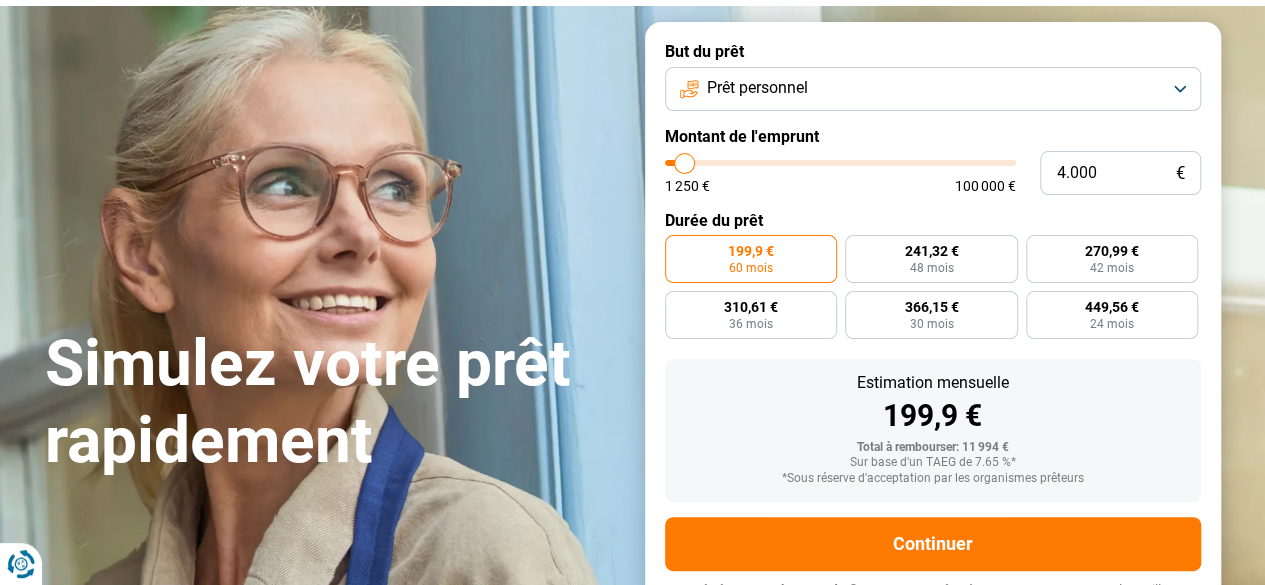 type on "3.750" 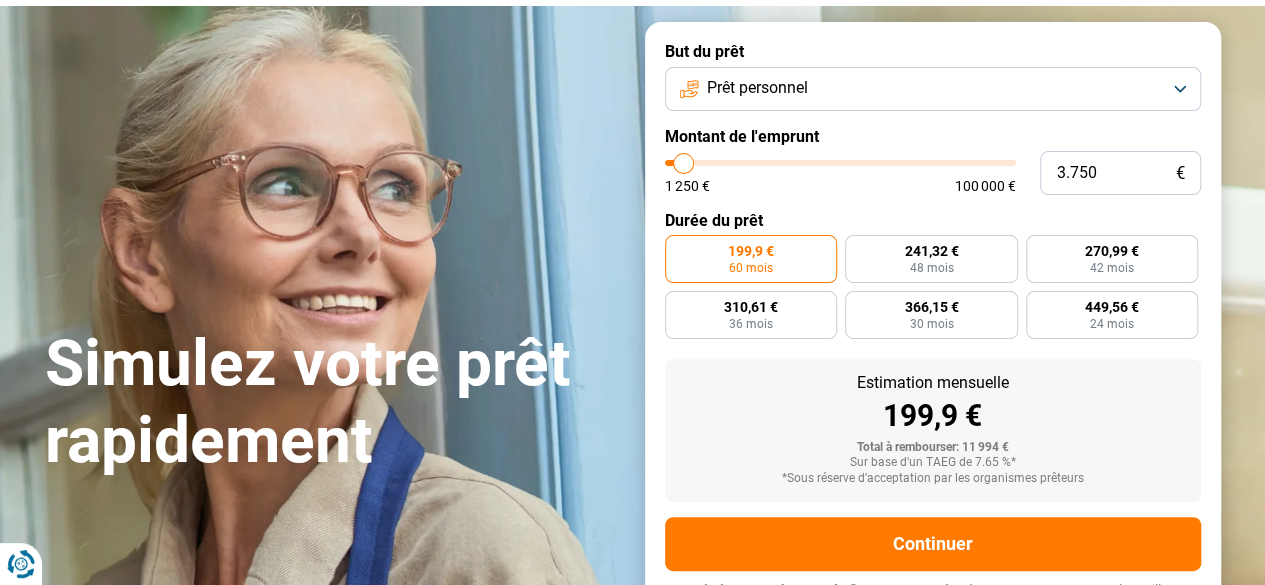 type on "3.500" 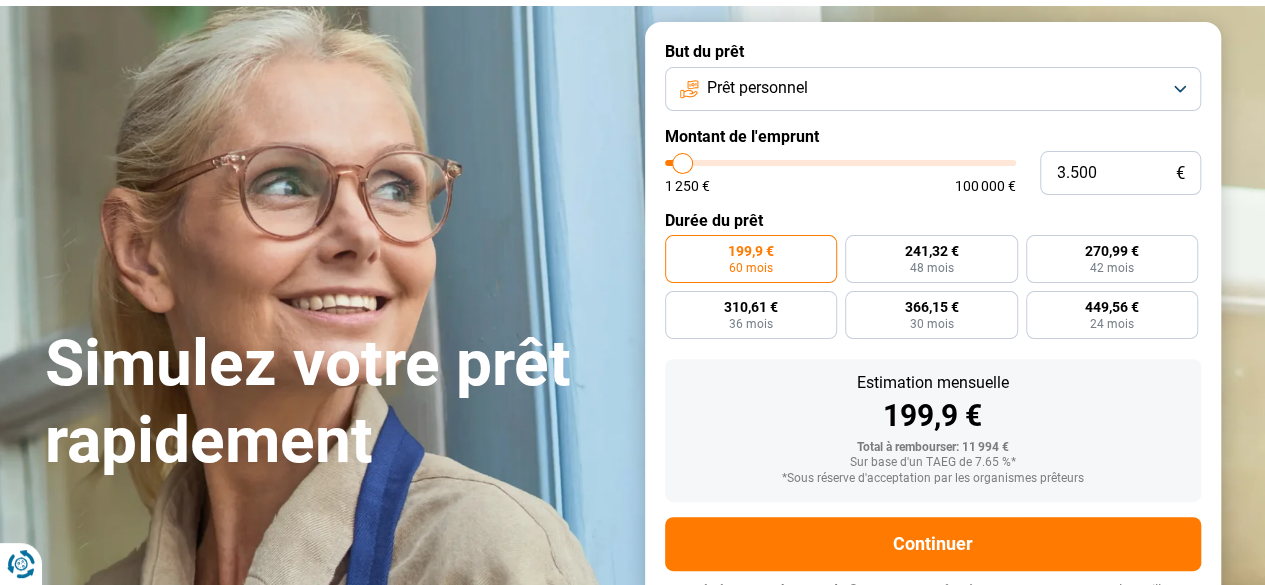 type on "3.250" 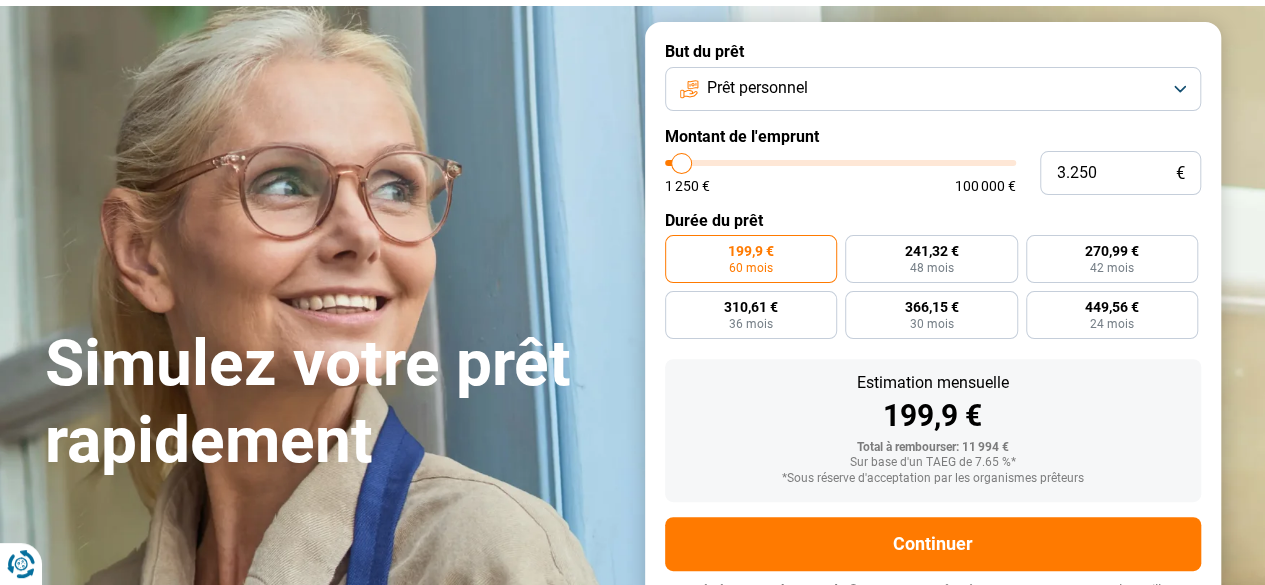type on "3.000" 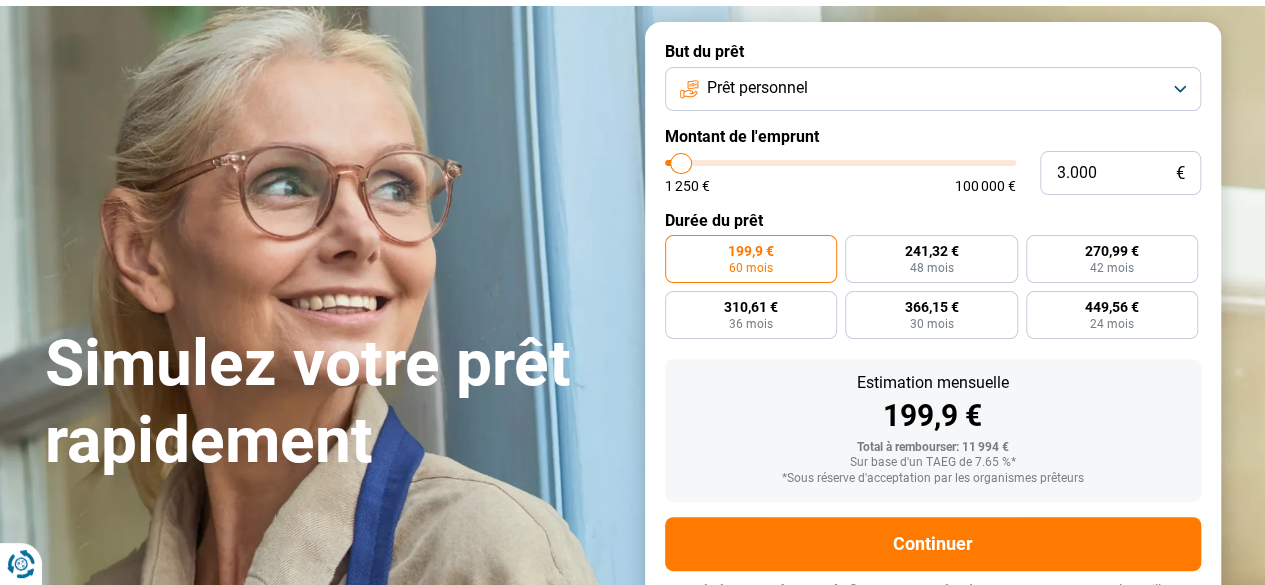 type on "2.750" 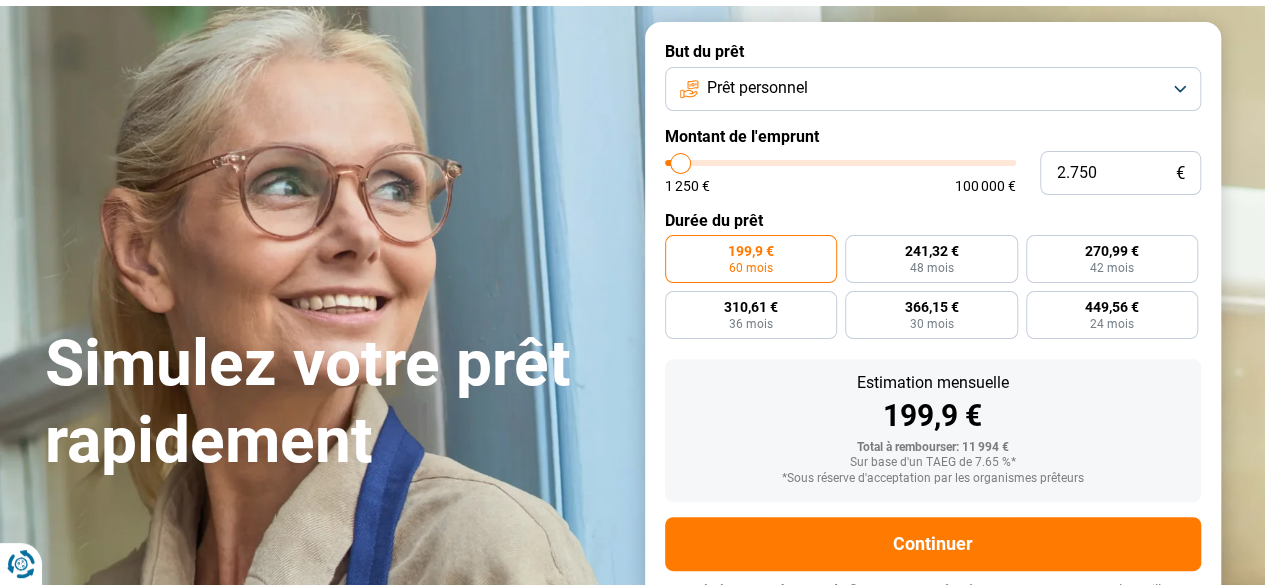 type on "2.500" 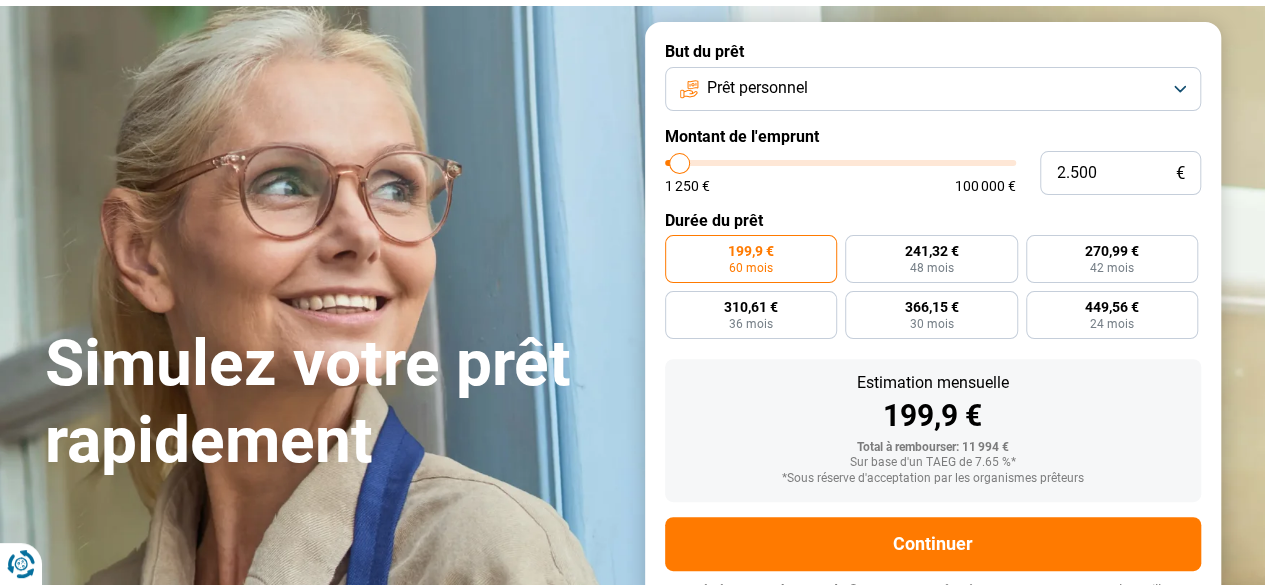 type on "2.250" 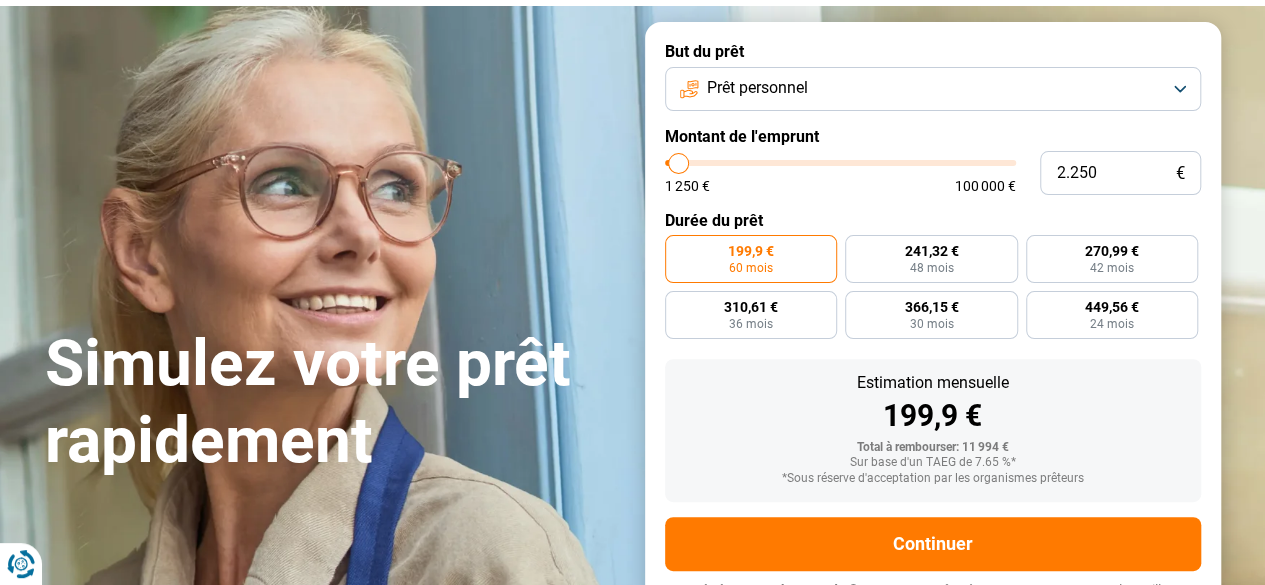 drag, startPoint x: 701, startPoint y: 161, endPoint x: 679, endPoint y: 162, distance: 22.022715 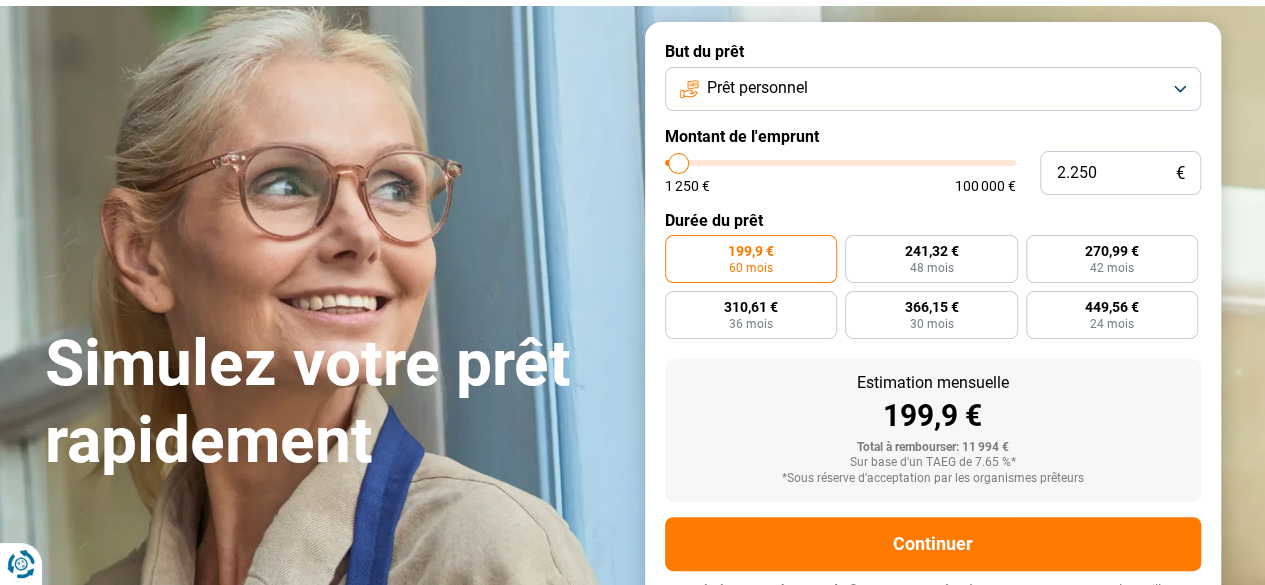 type on "2250" 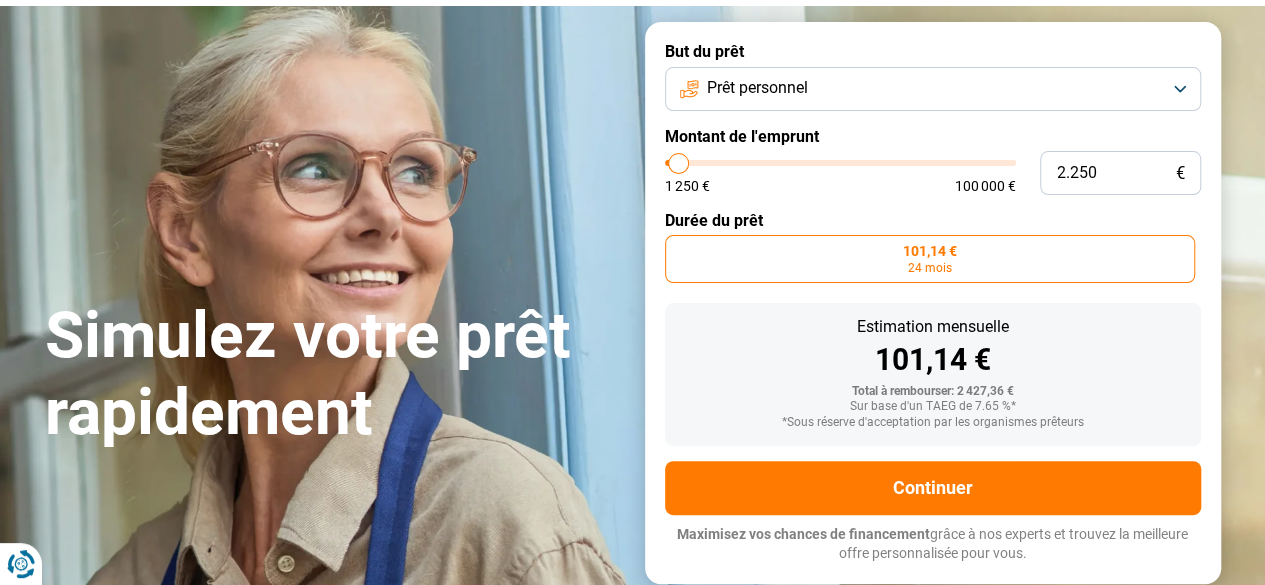 scroll, scrollTop: 97, scrollLeft: 0, axis: vertical 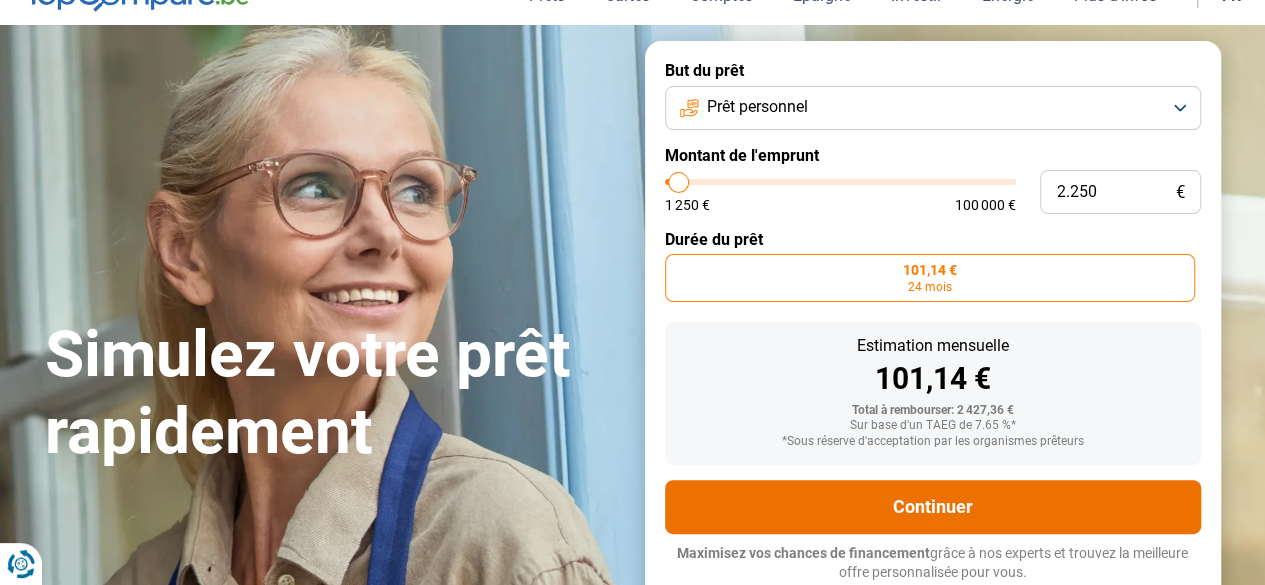 click on "Continuer" at bounding box center [933, 507] 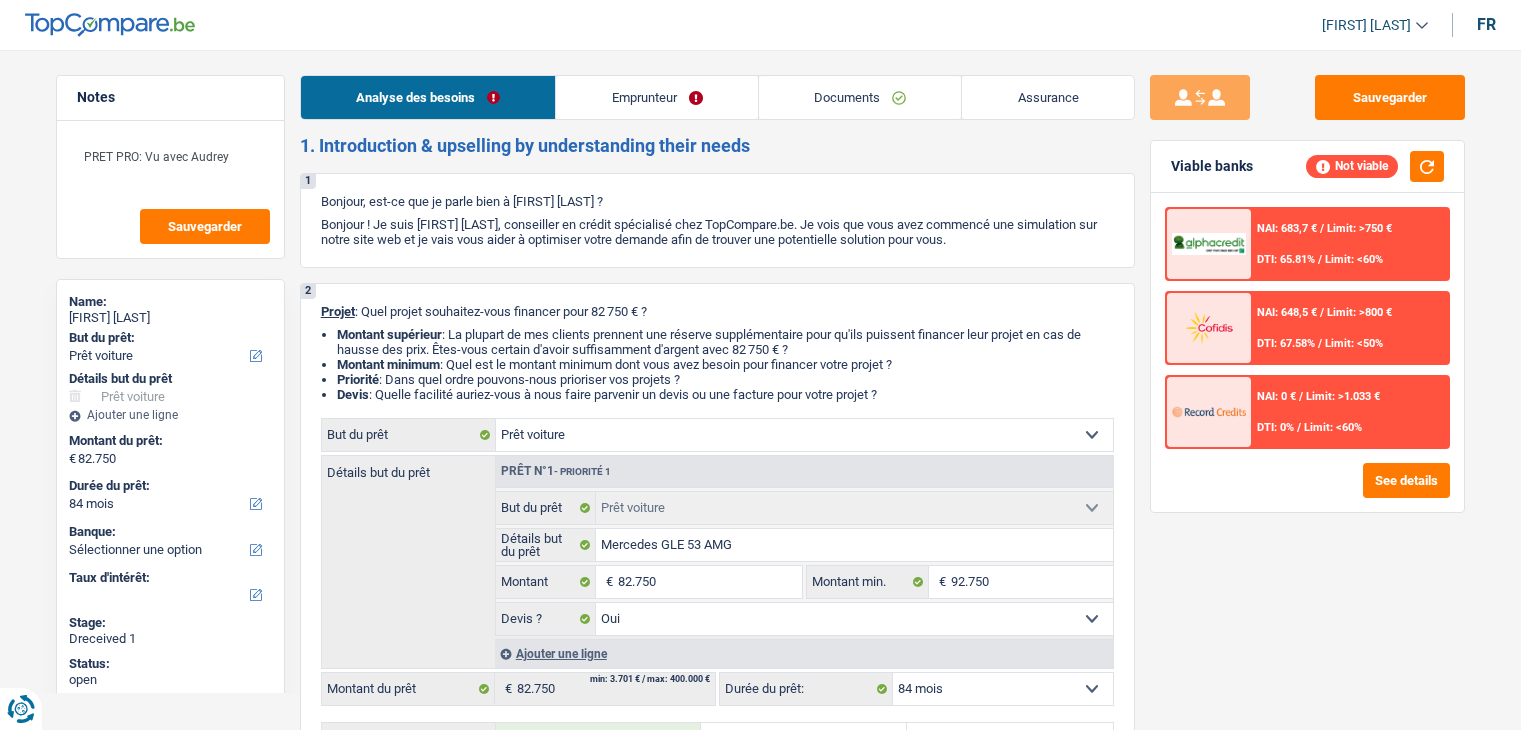 select on "car" 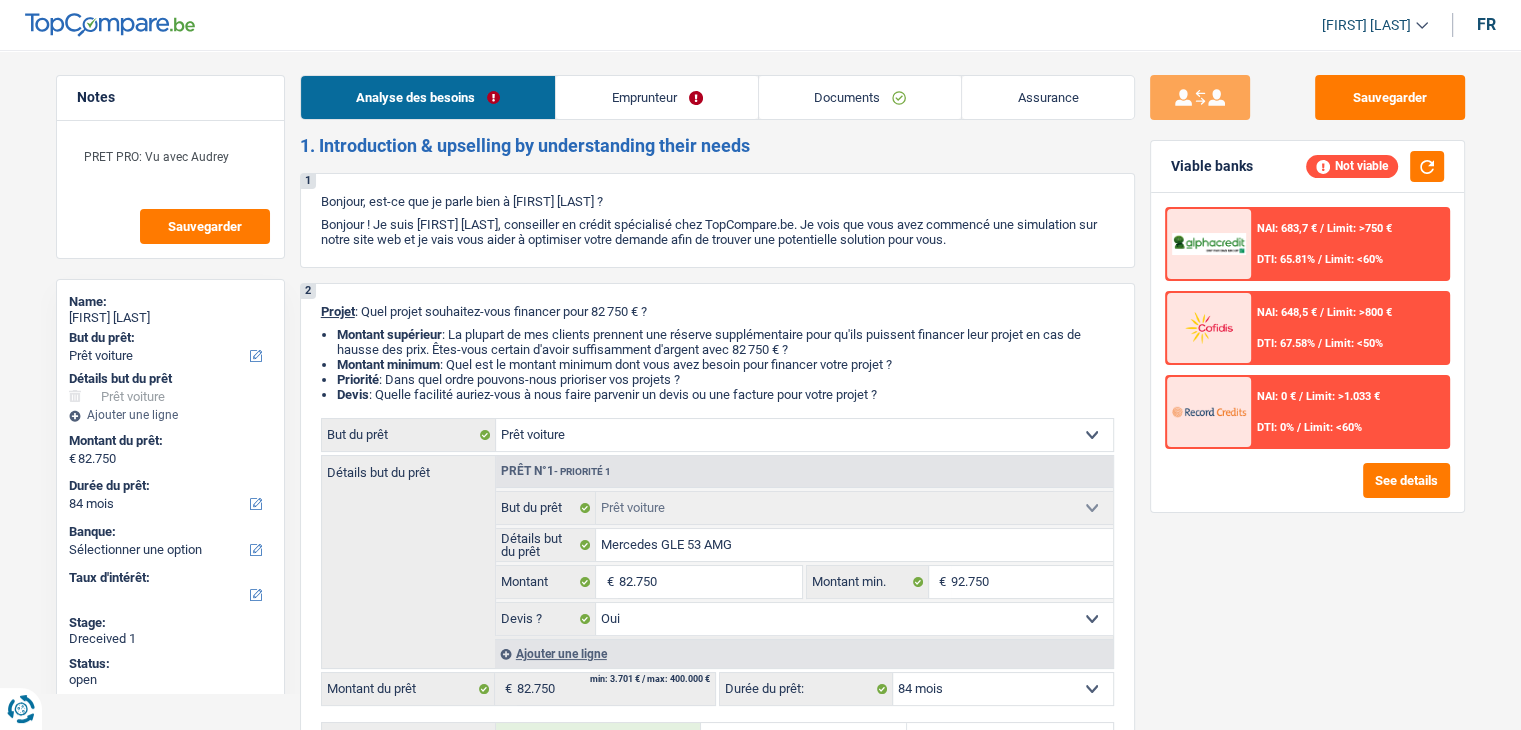 scroll, scrollTop: 0, scrollLeft: 0, axis: both 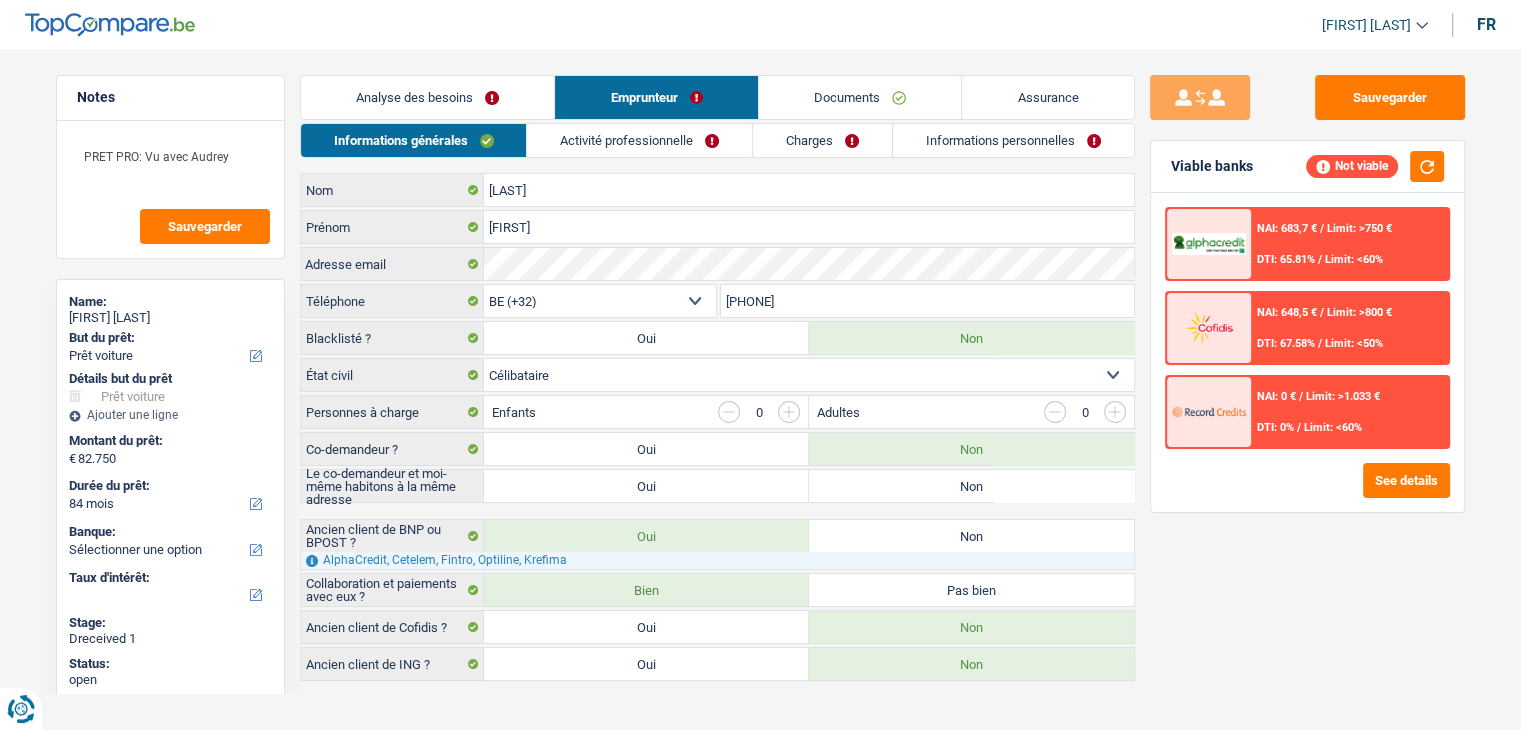 click on "Activité professionnelle" at bounding box center [639, 140] 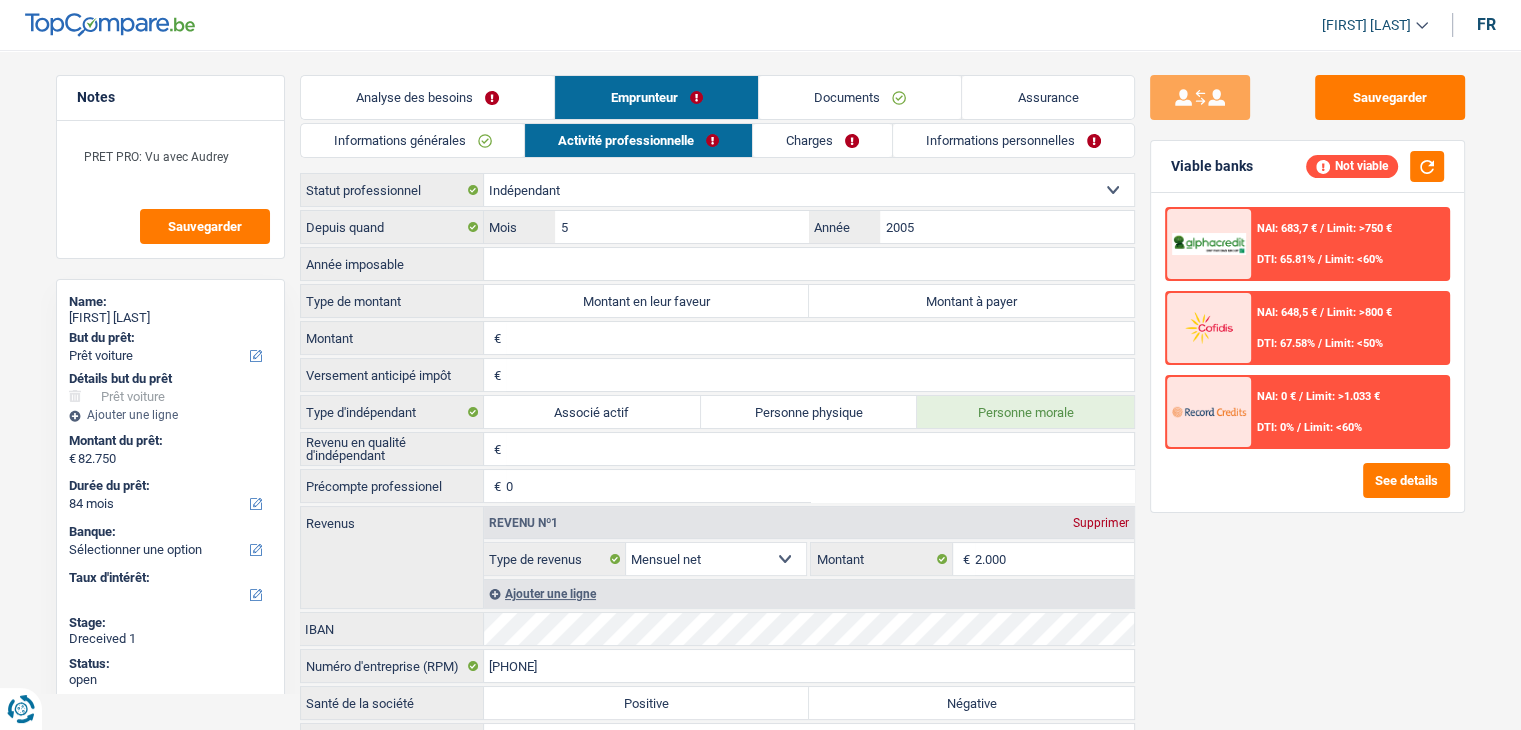 click on "Informations générales" at bounding box center (413, 140) 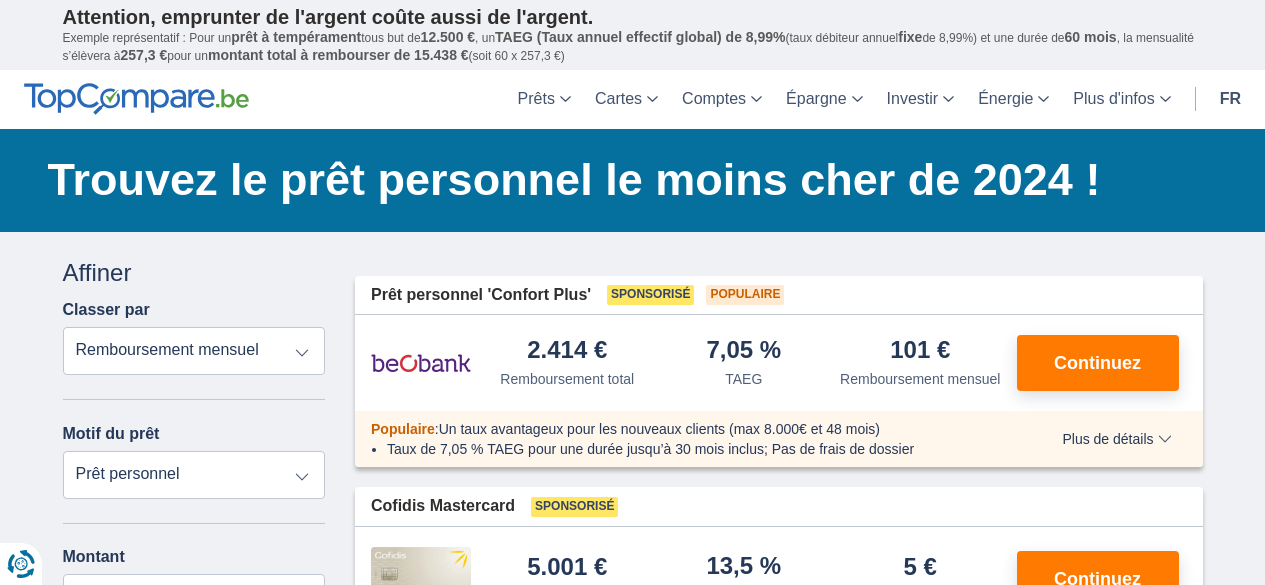 scroll, scrollTop: 0, scrollLeft: 0, axis: both 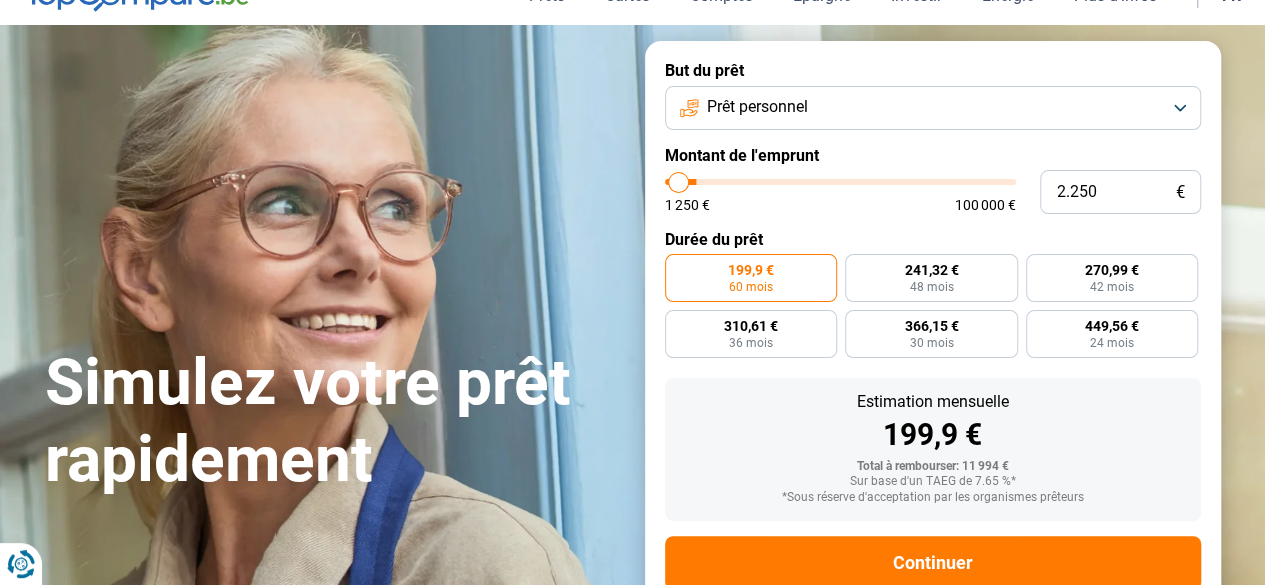 type on "2.000" 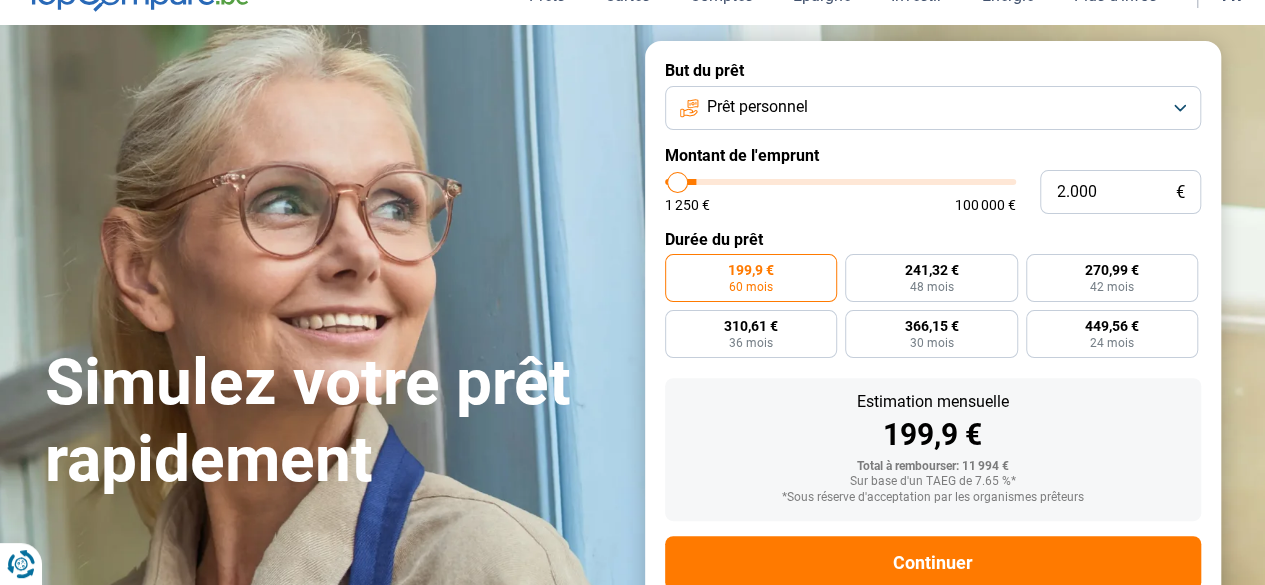 type on "2.250" 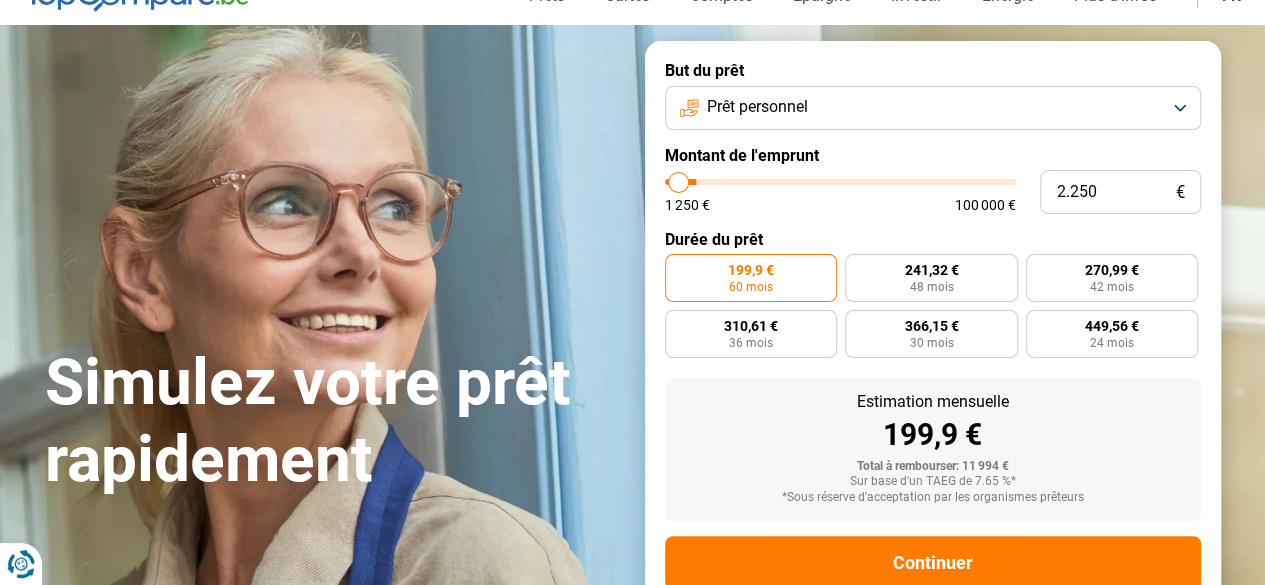 type on "3.000" 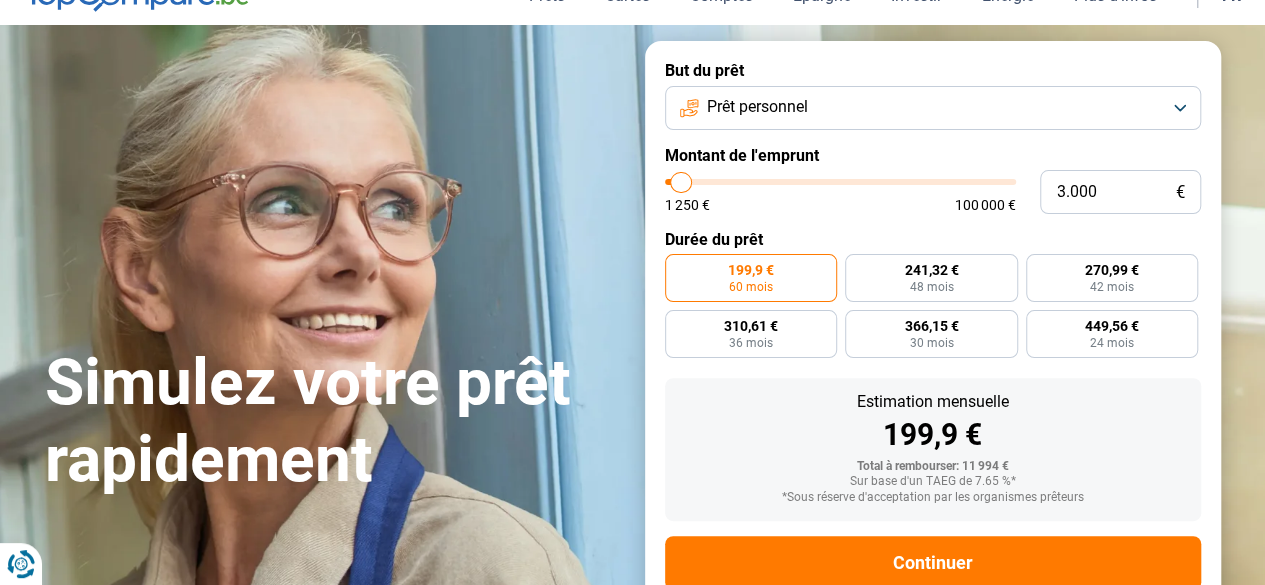 type on "3.250" 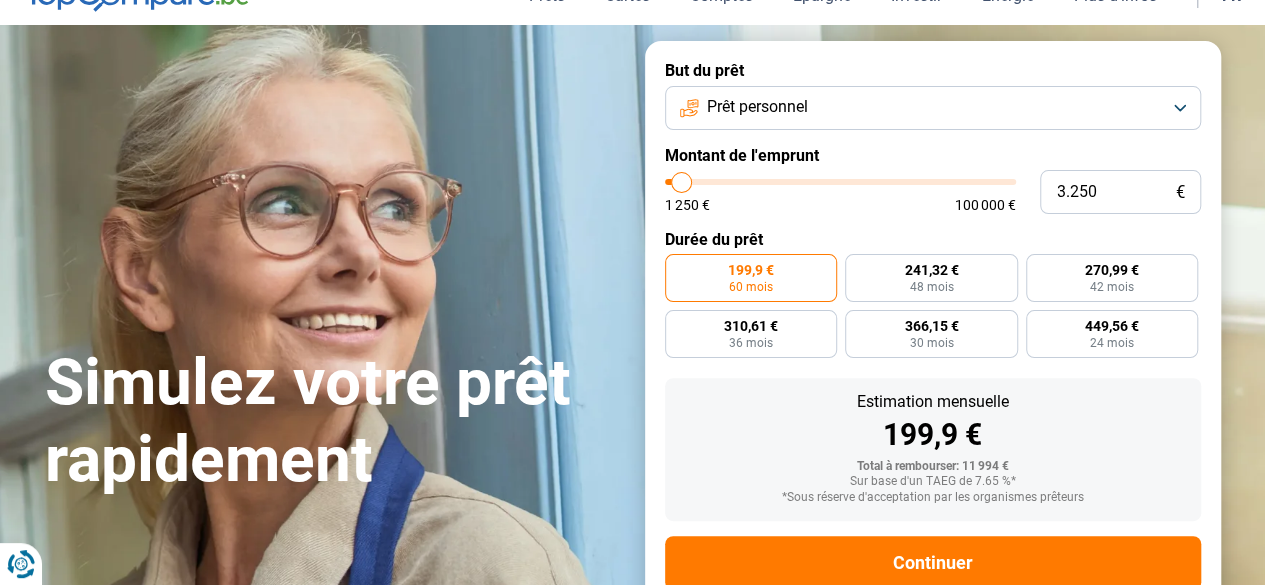 type on "3.750" 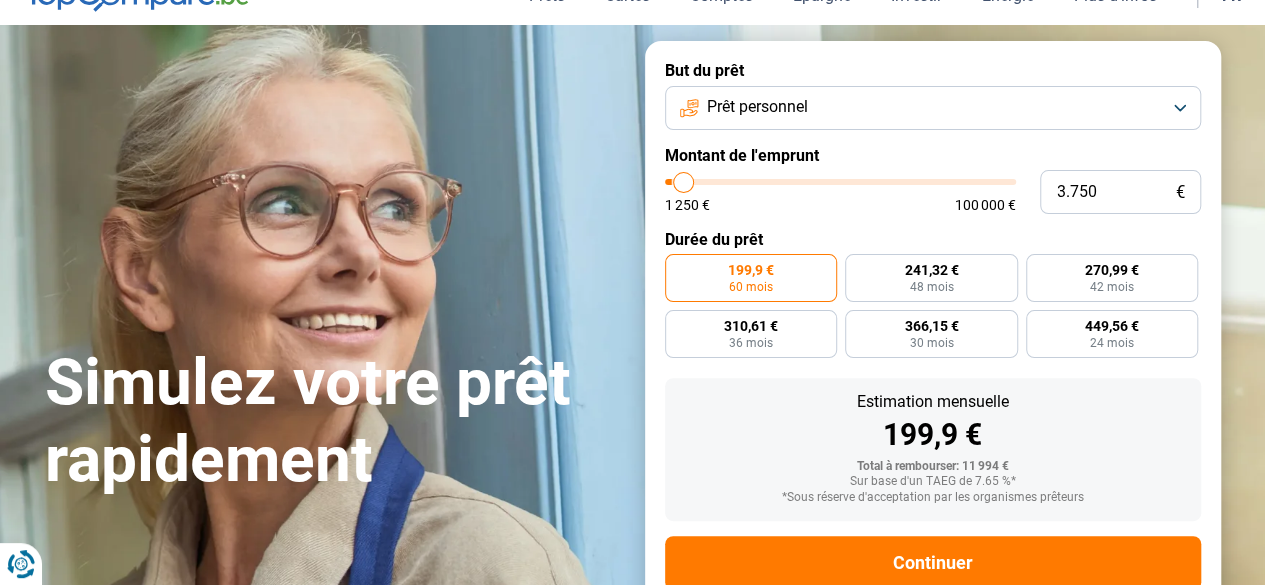 type on "4.000" 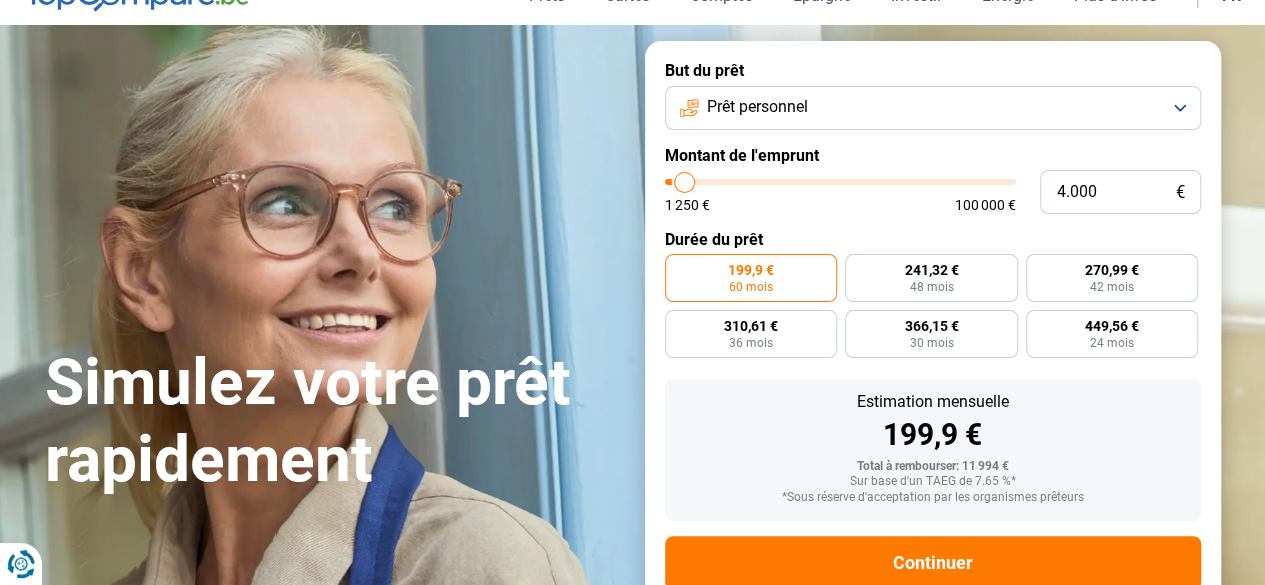 type on "4.250" 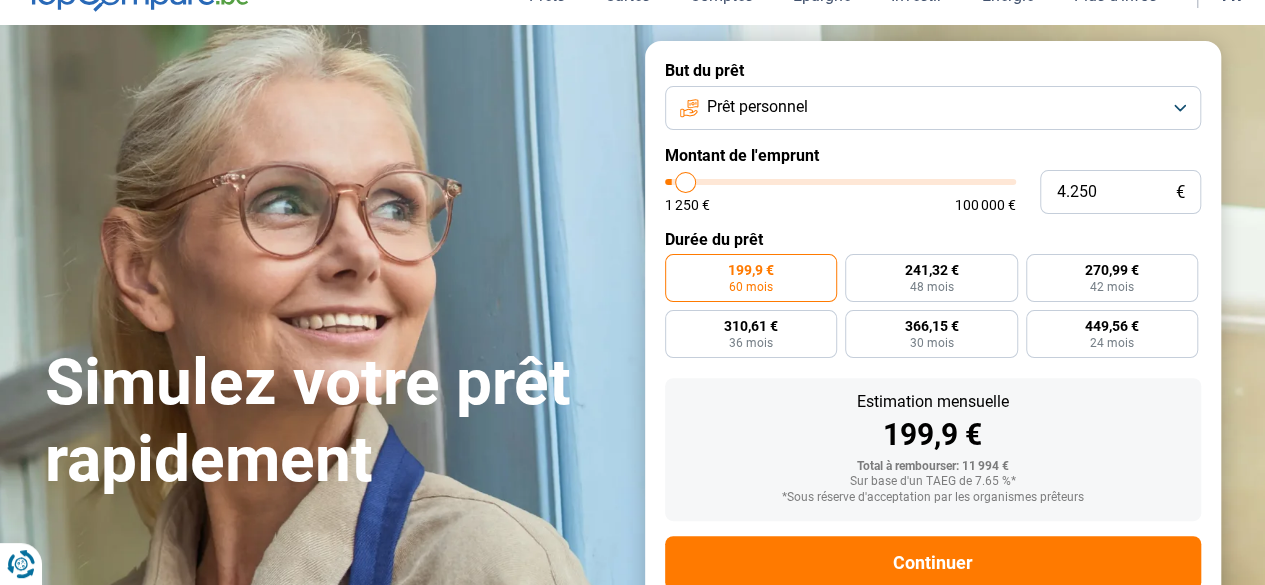 type on "4.750" 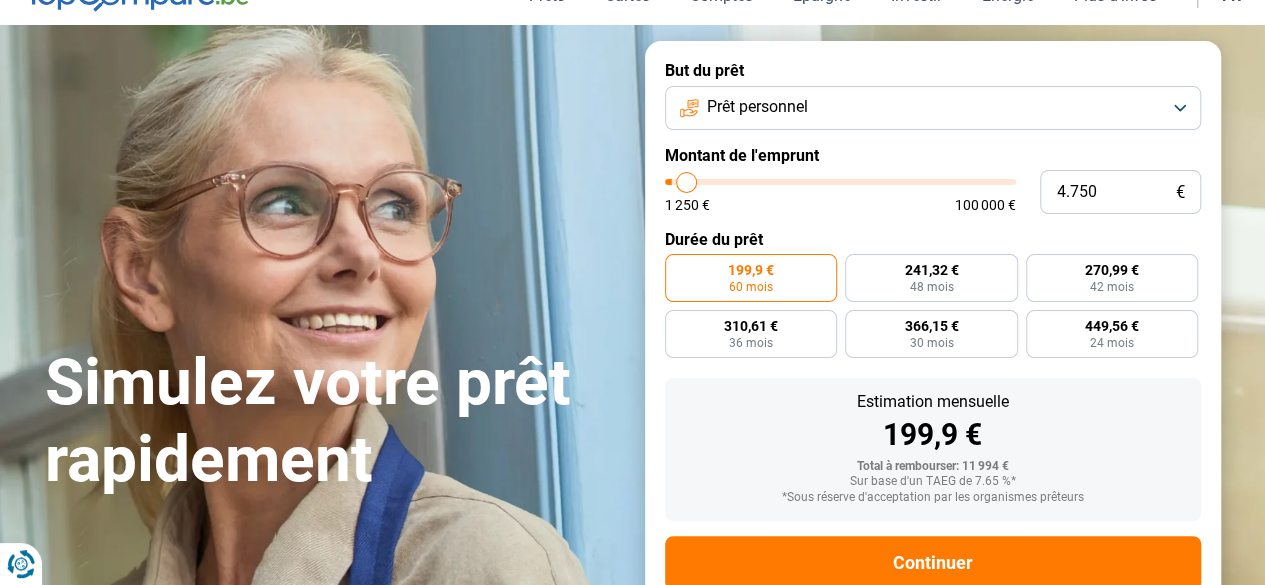 type on "5.250" 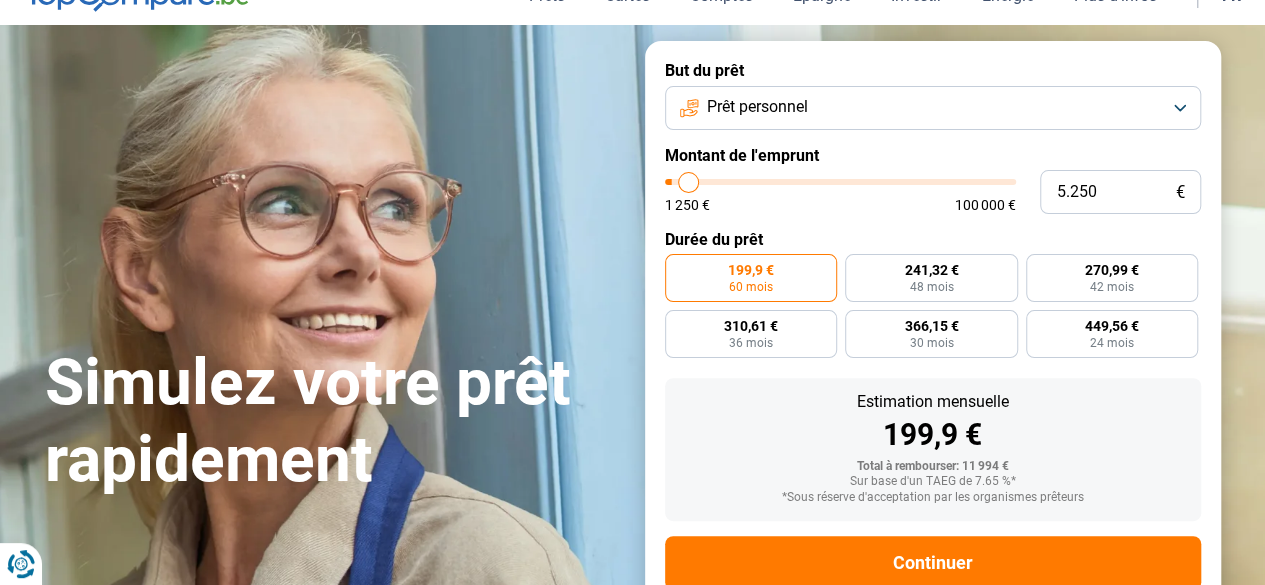 type on "5.500" 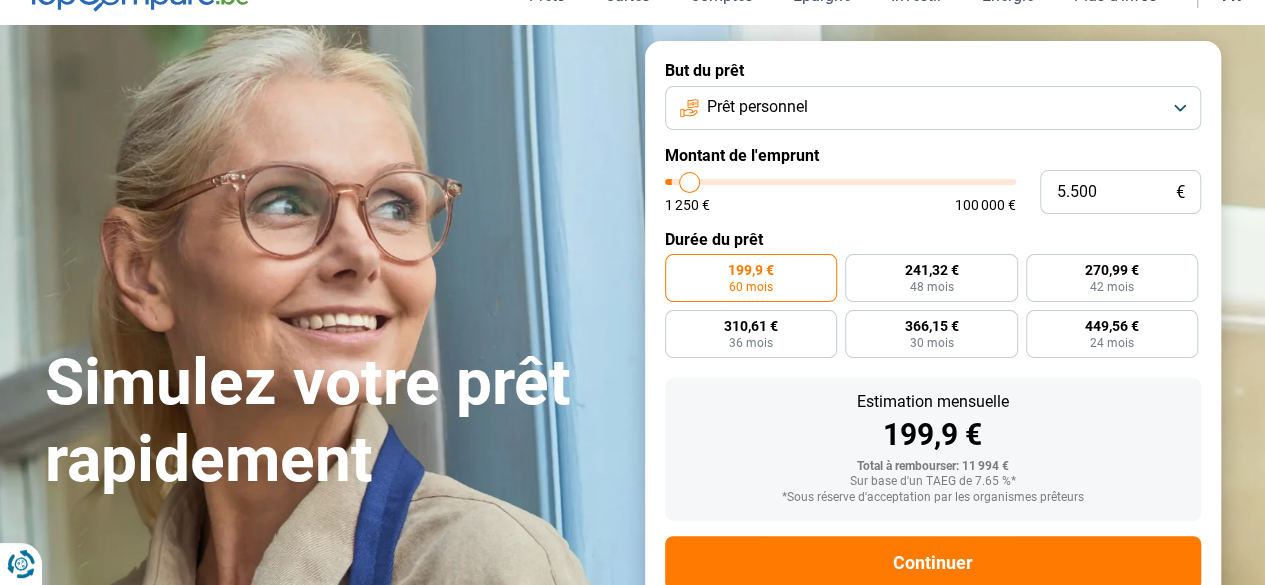 type on "6.250" 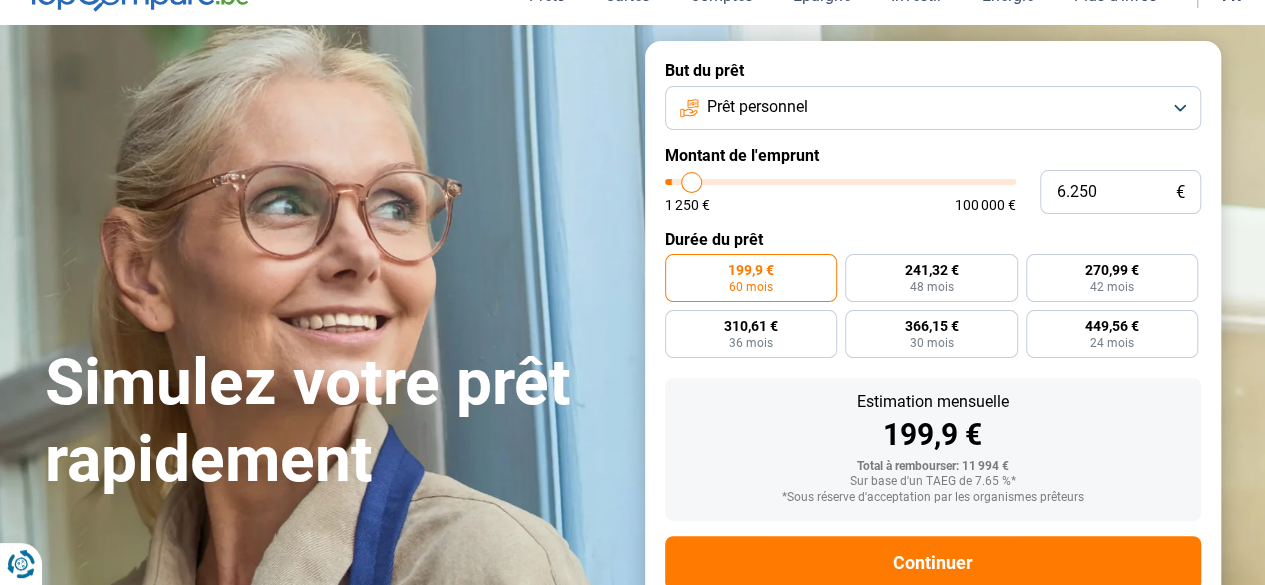 type on "6.750" 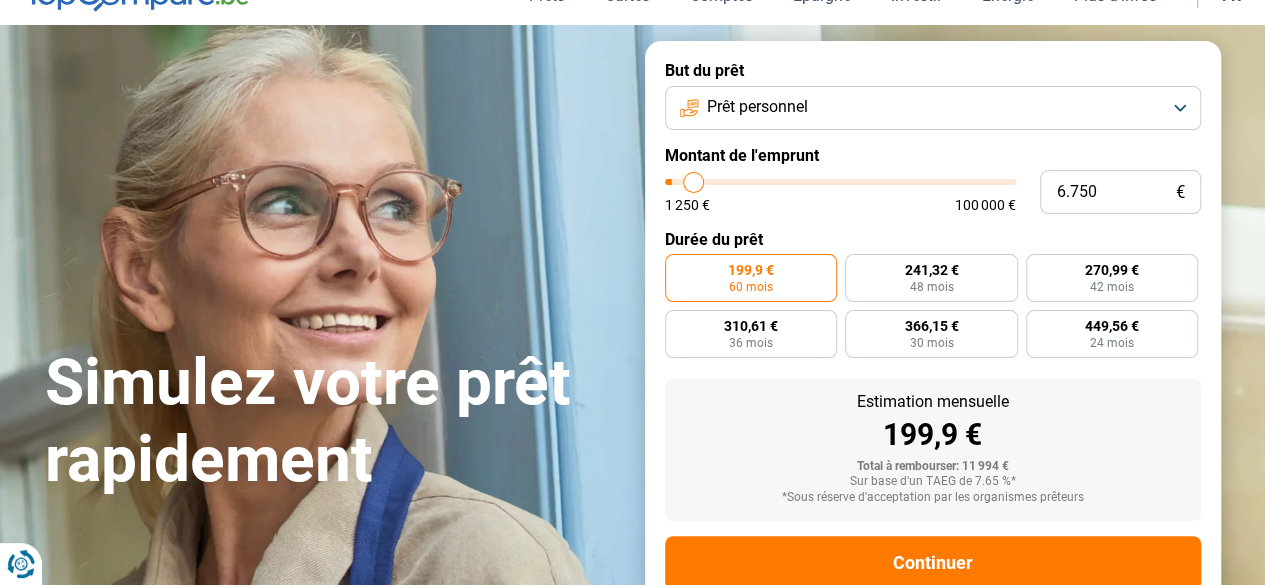 type on "7.000" 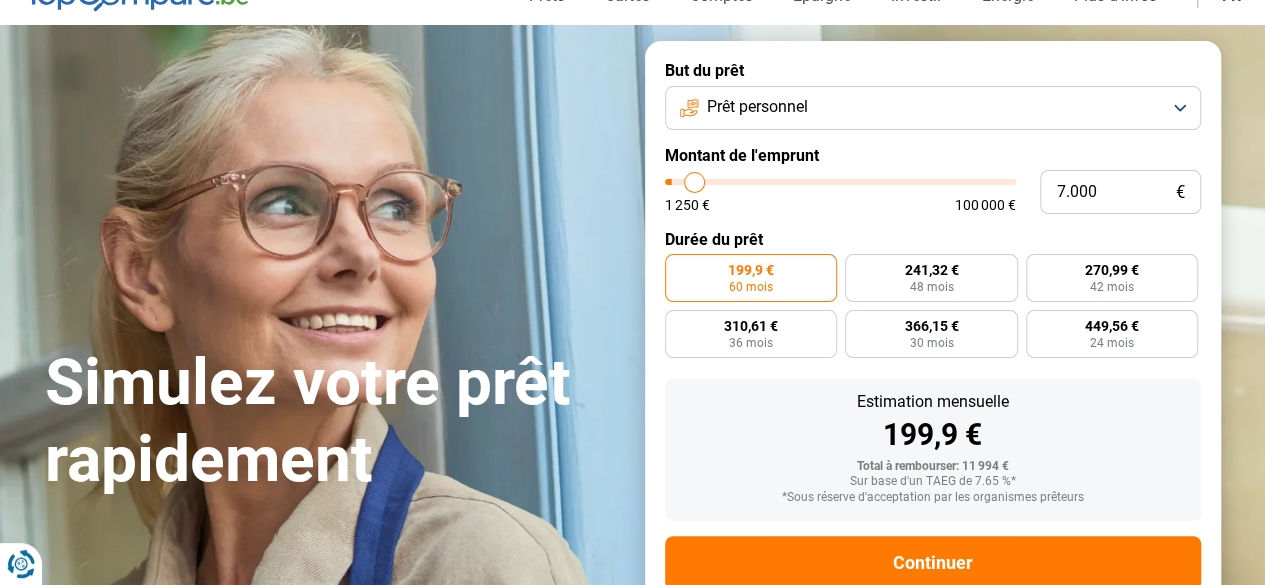 type on "8.000" 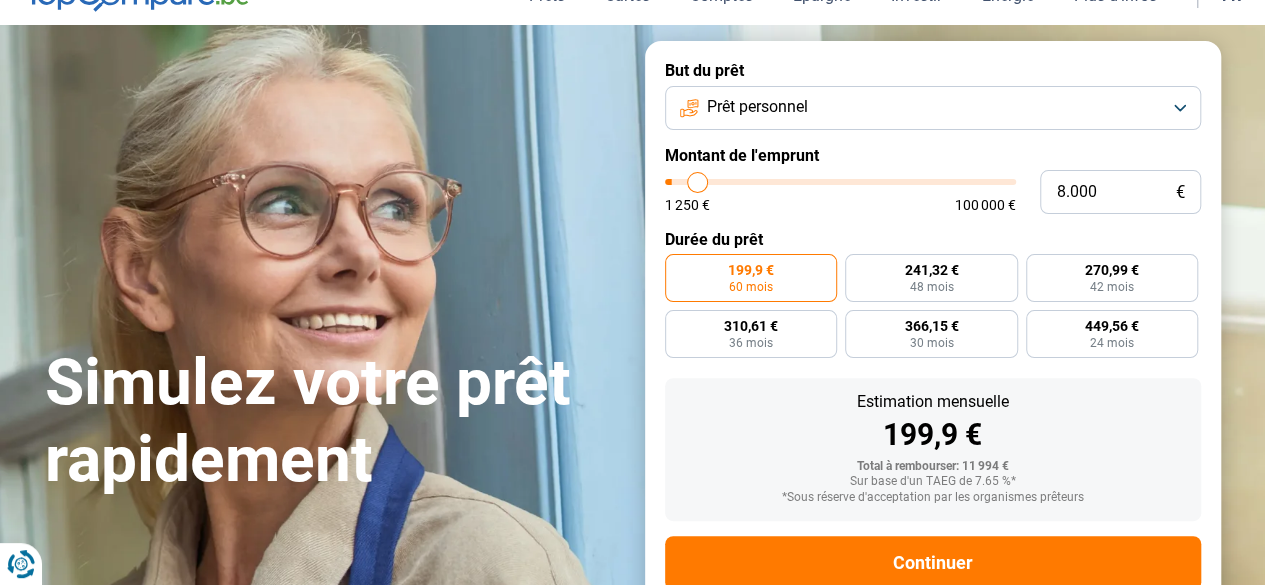 type on "8.250" 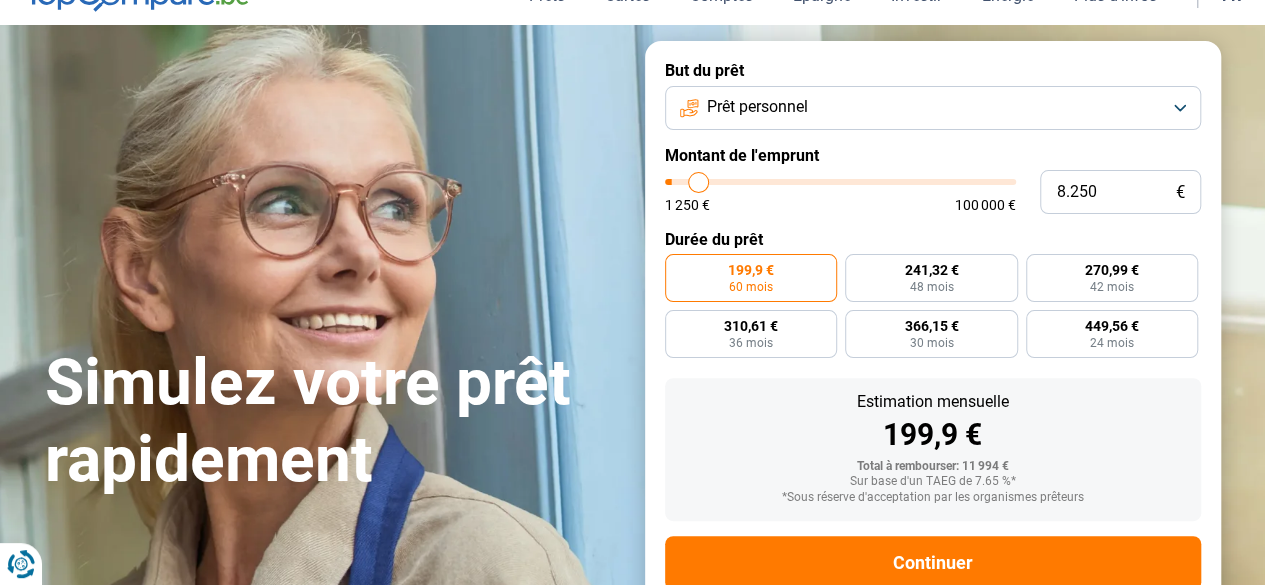 type on "8.500" 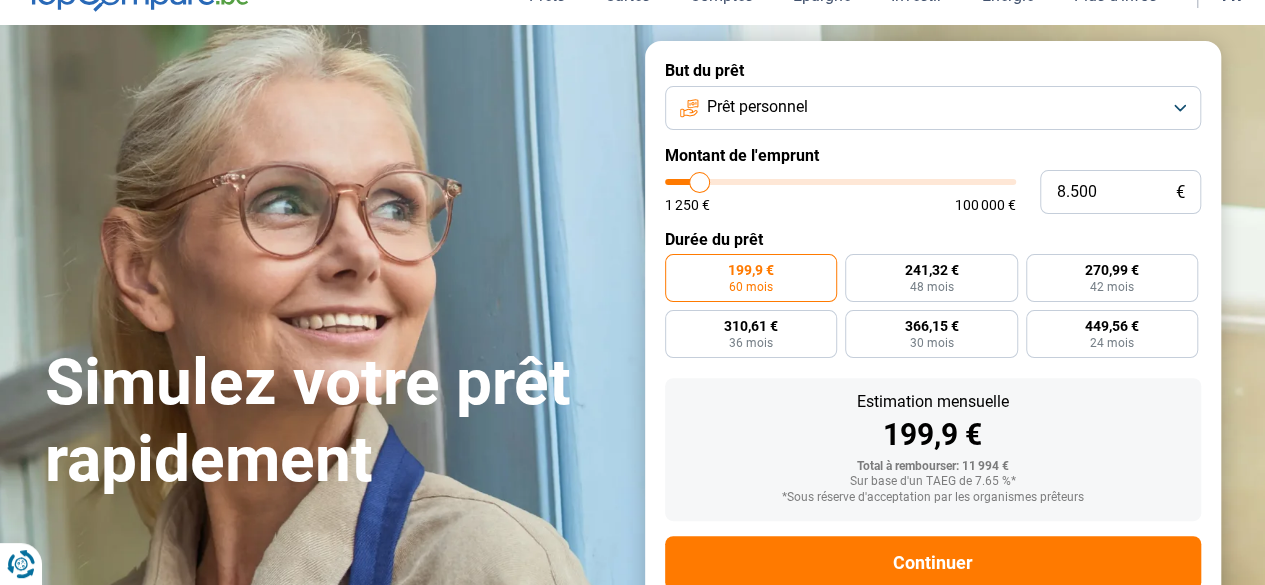 type on "9.000" 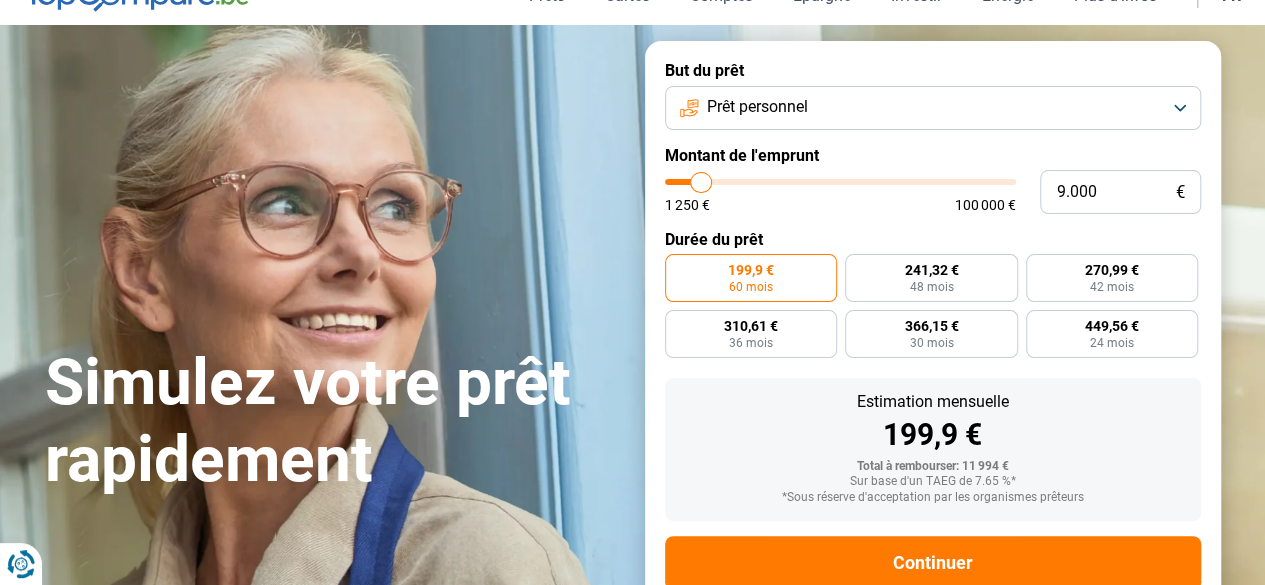 type on "10.000" 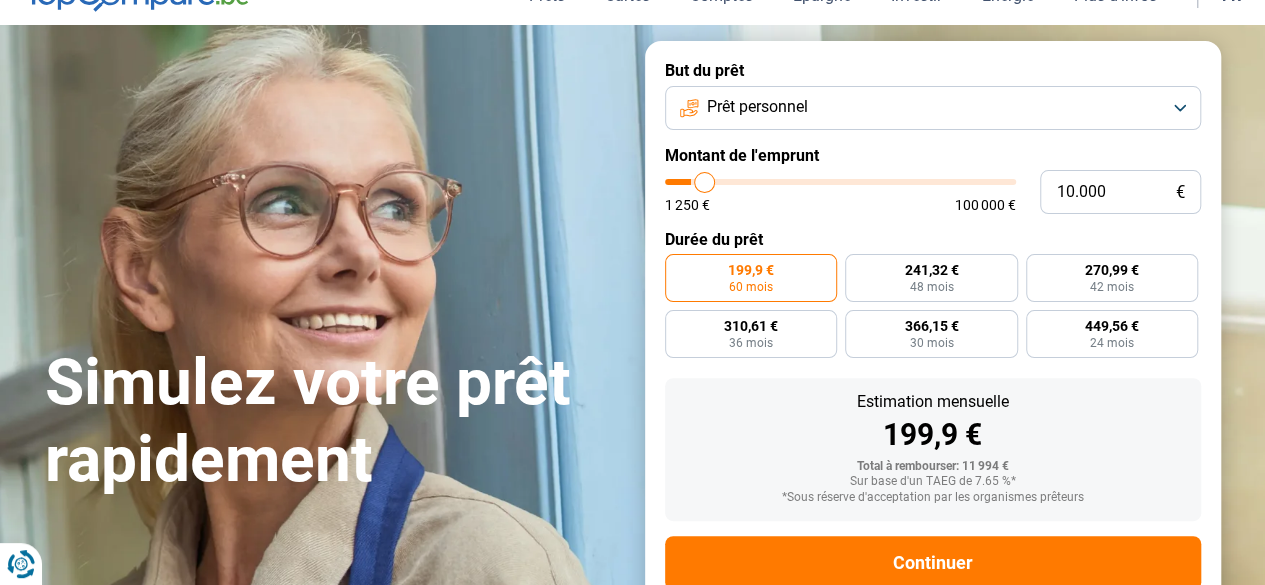 type on "10.750" 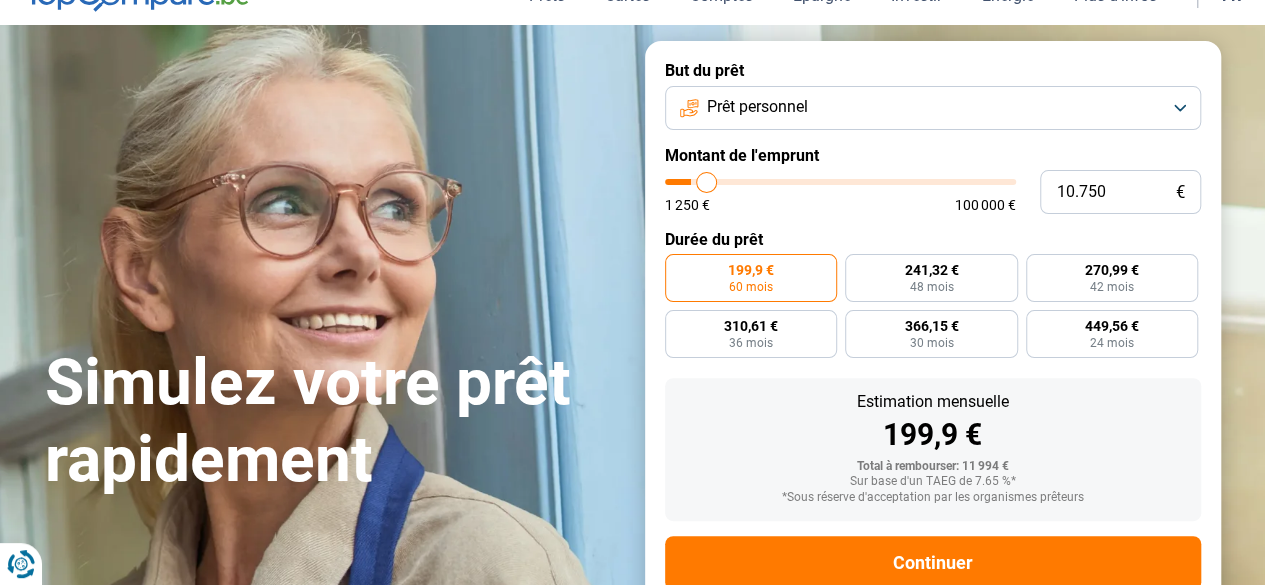 type on "11.250" 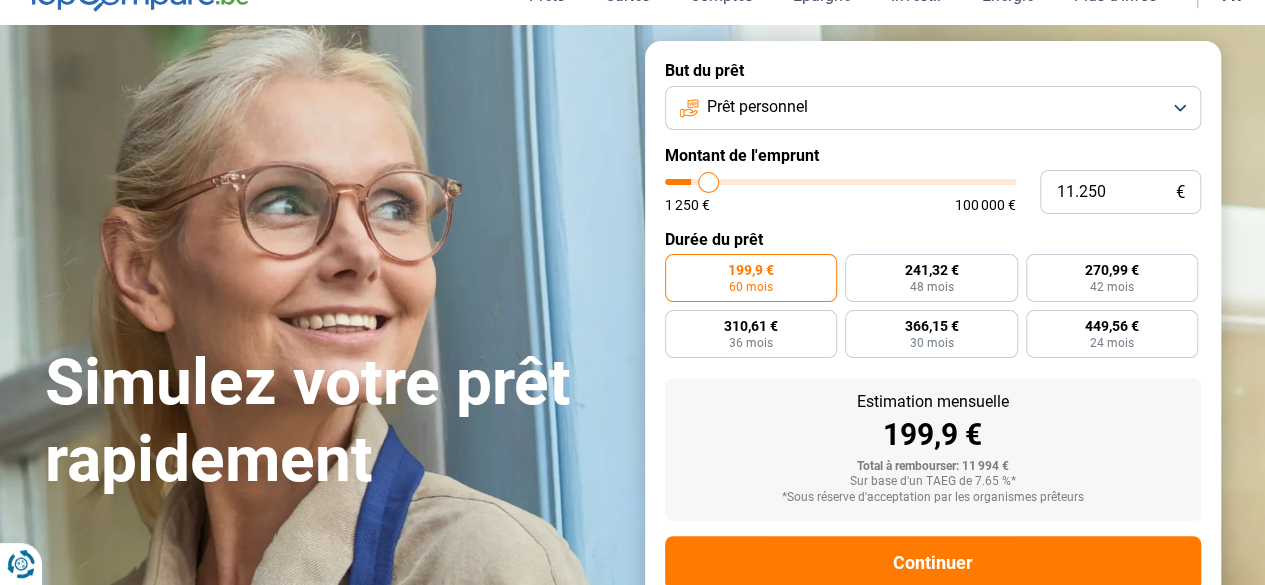 type on "11.500" 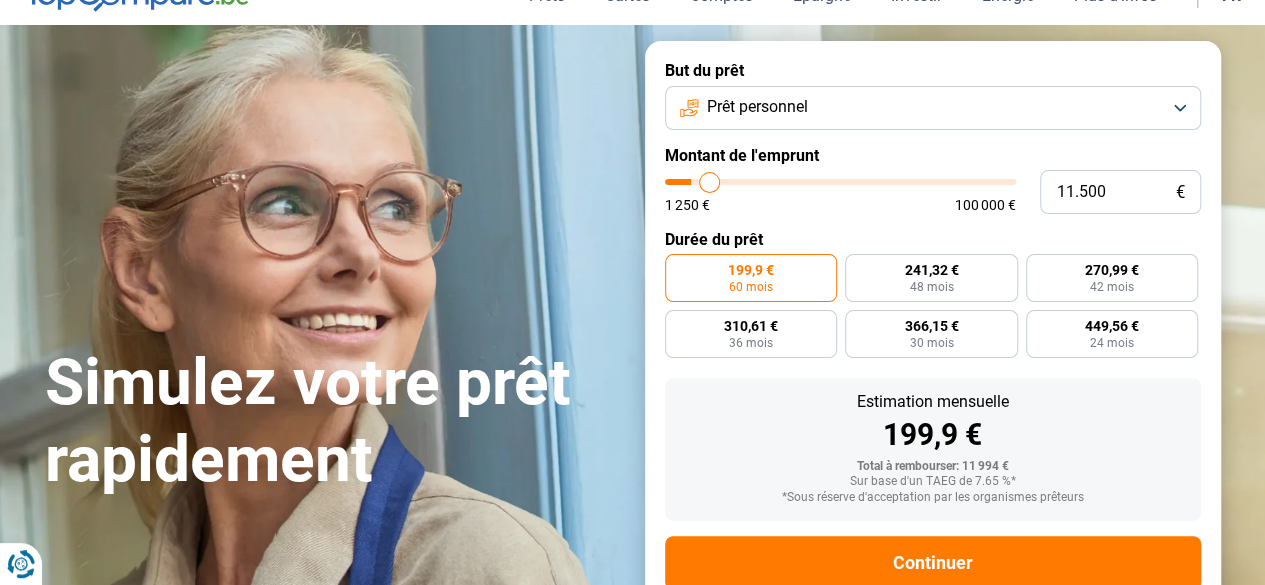 type on "12.000" 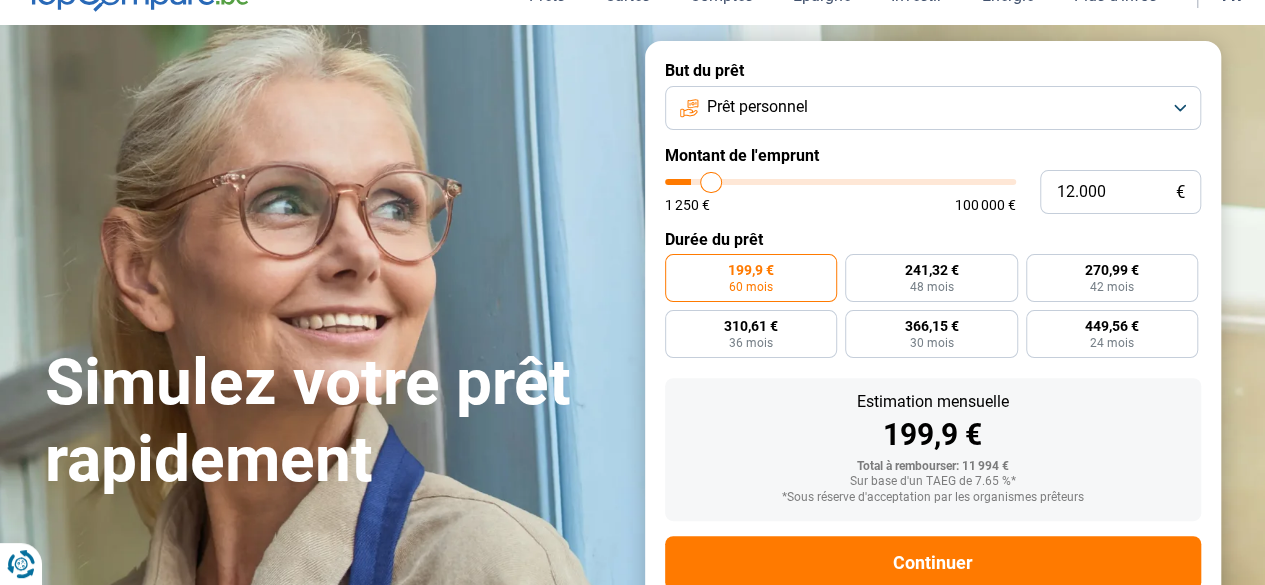 type on "12.250" 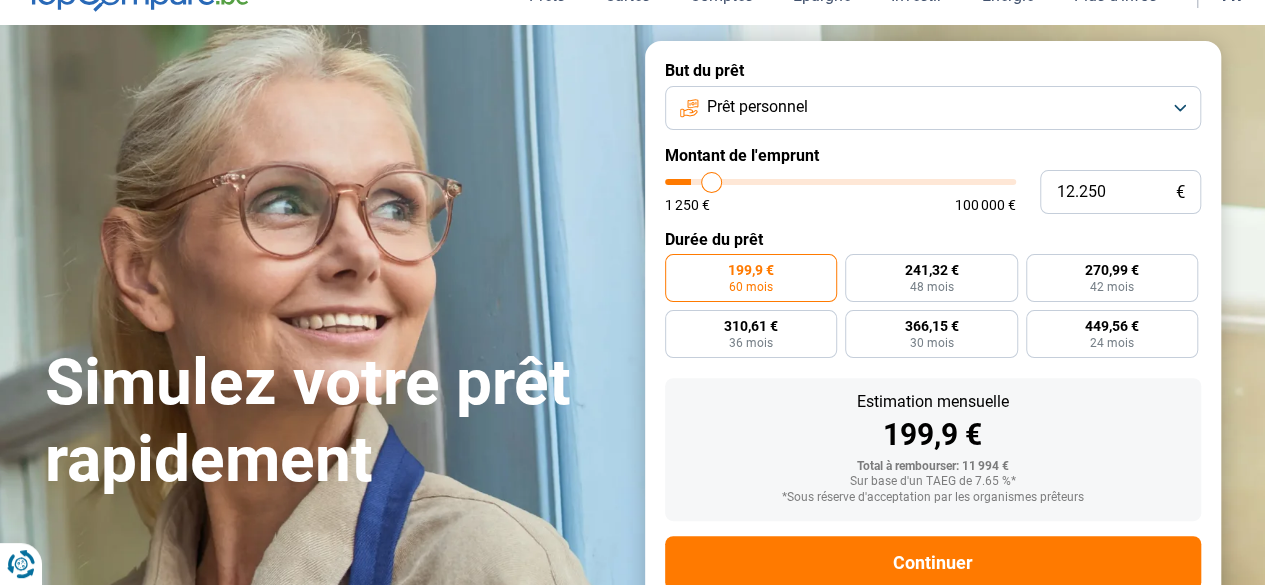type on "12.500" 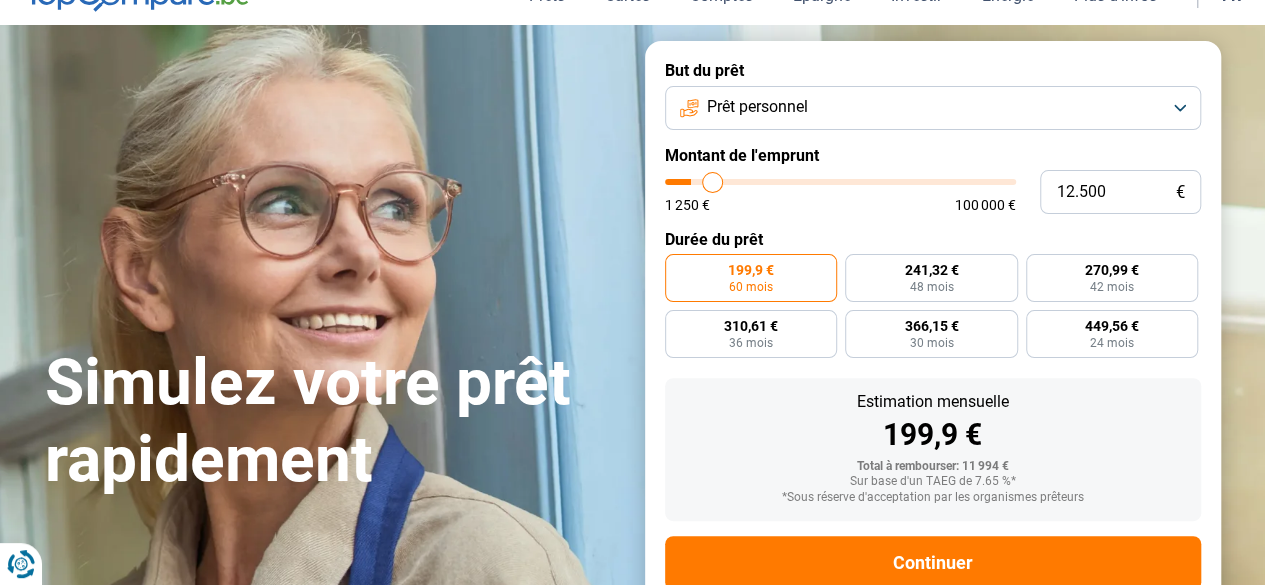 type on "12.750" 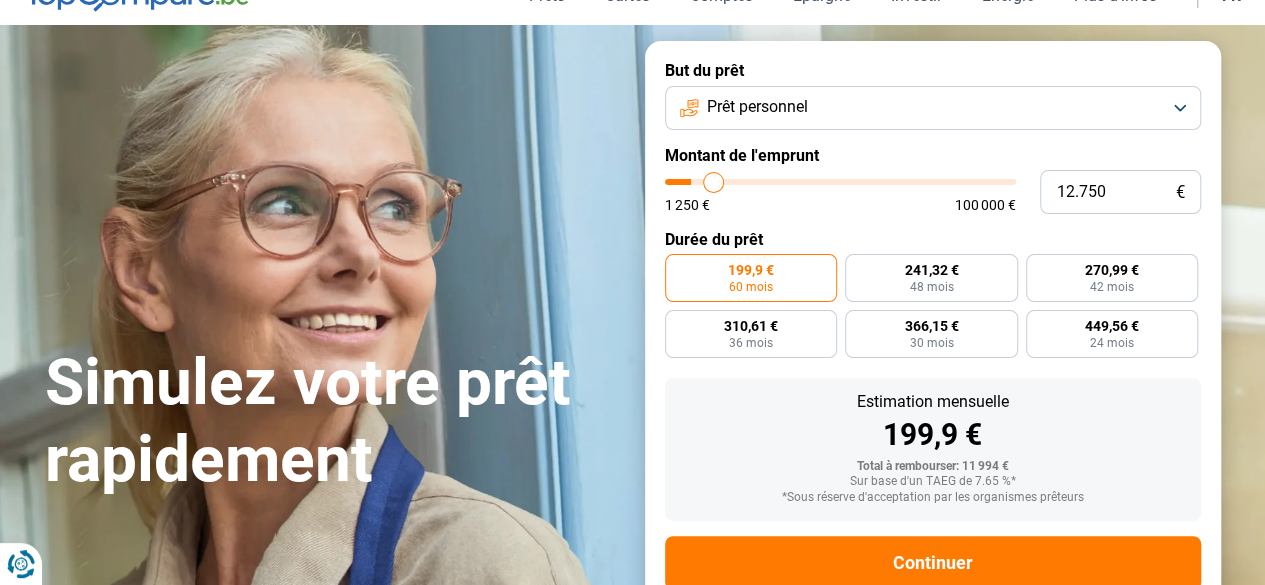 type on "13.250" 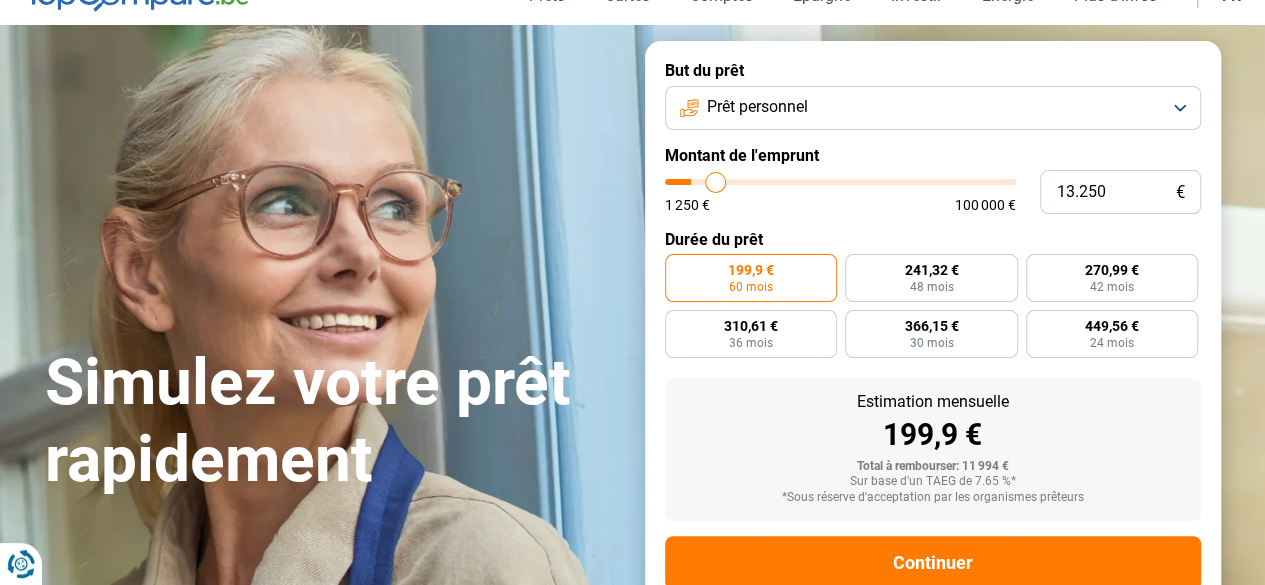 type on "13.500" 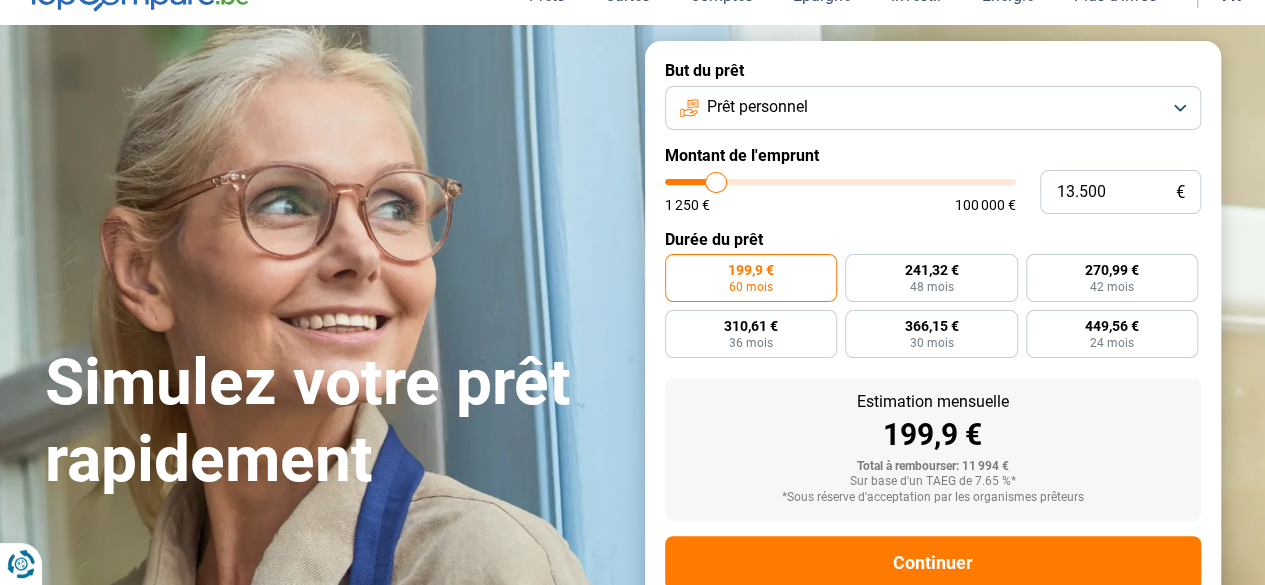 type on "13.750" 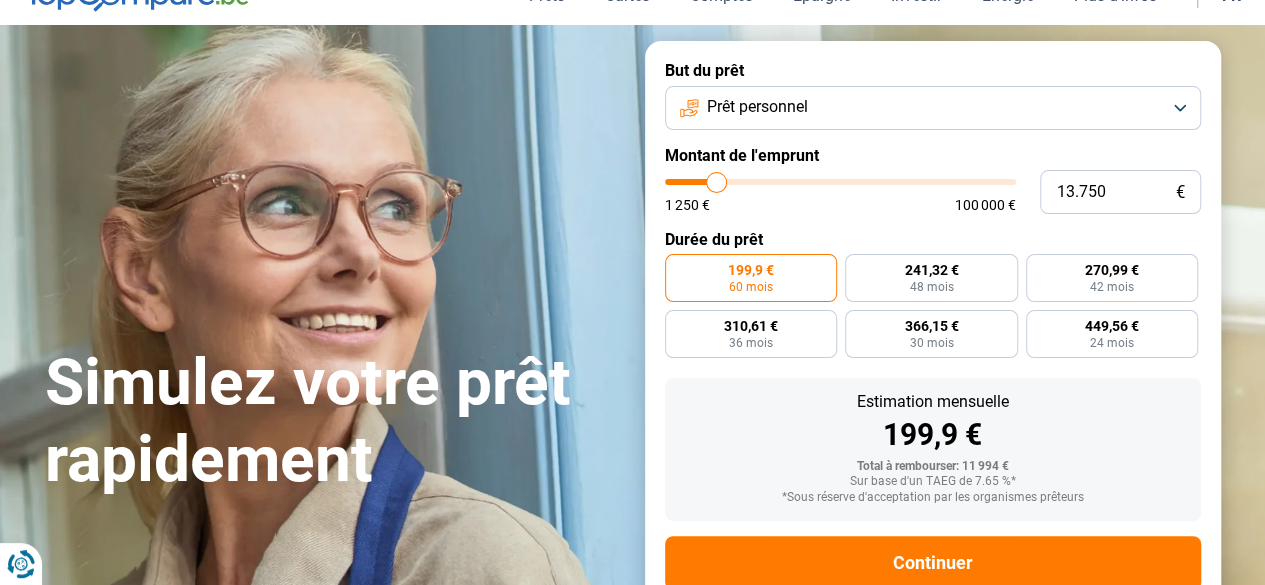 type on "14.000" 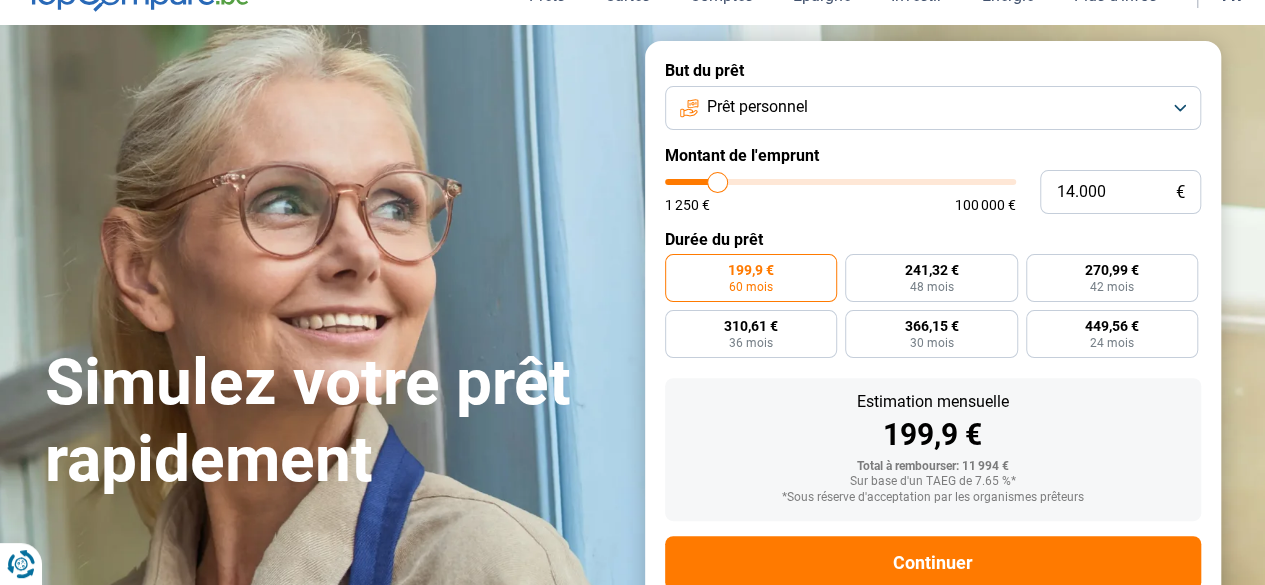 type on "14.250" 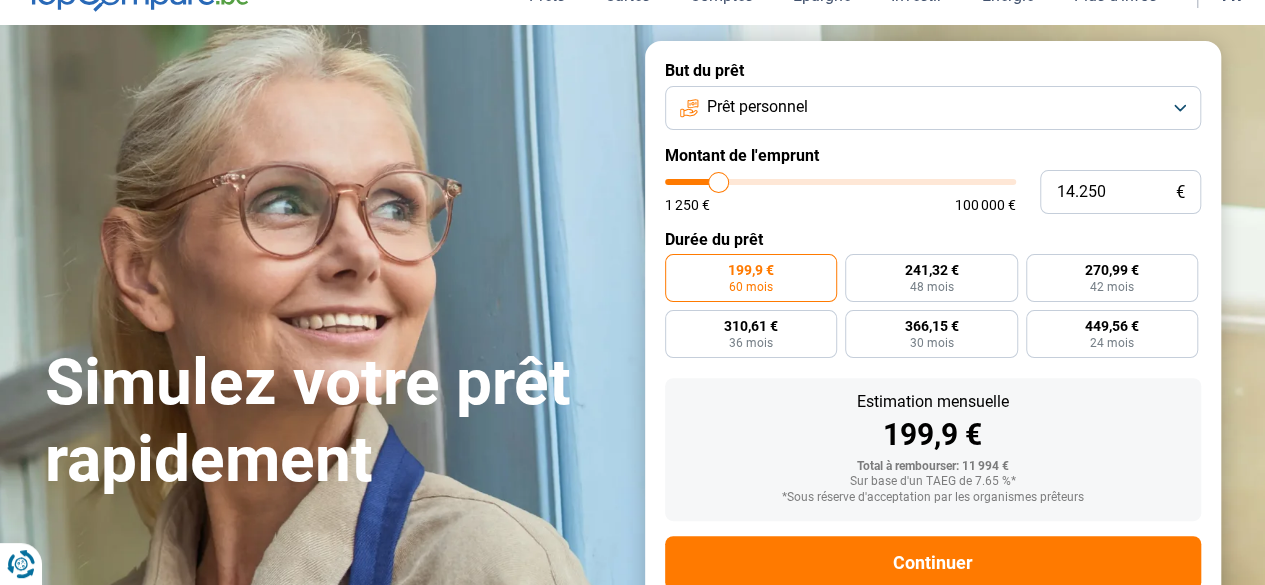 type on "14.500" 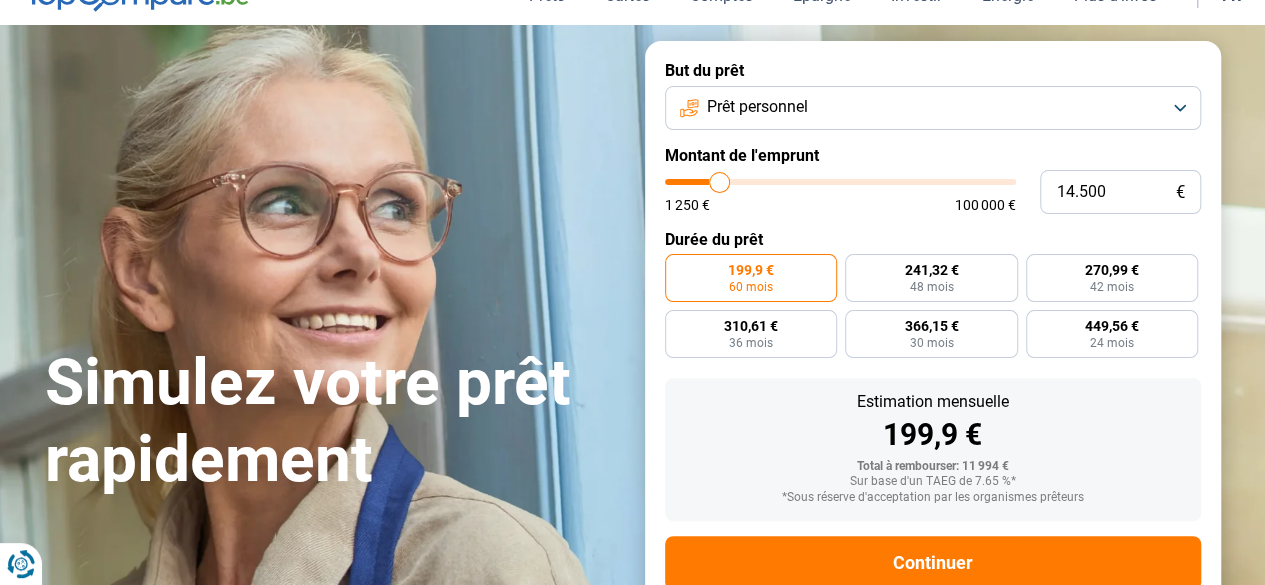 type on "15.000" 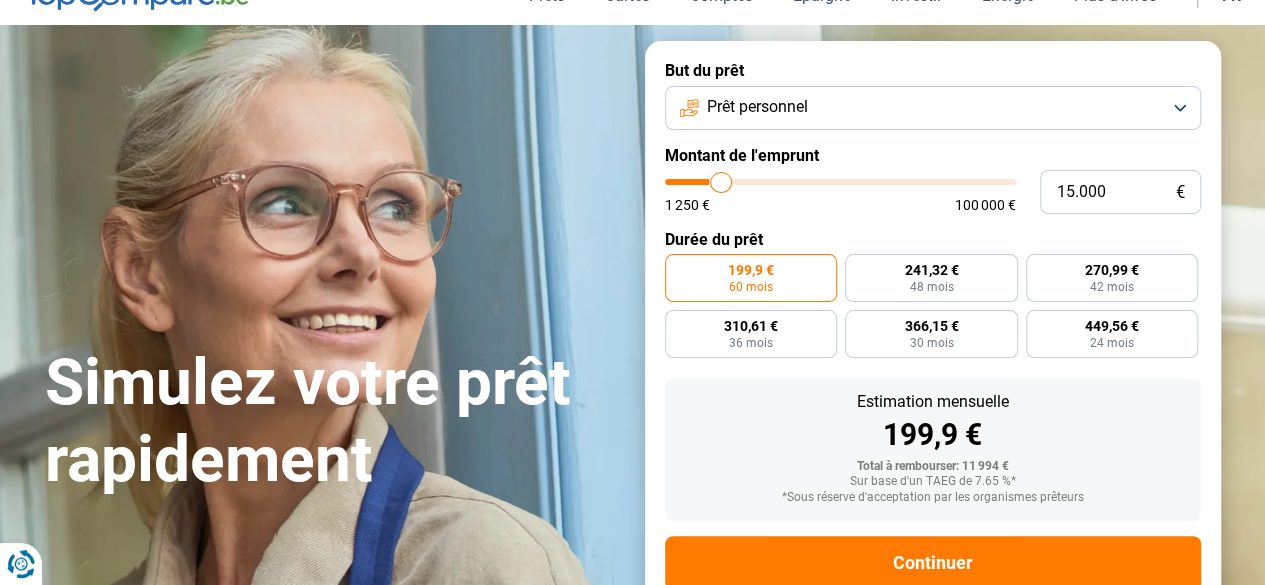 type on "15.250" 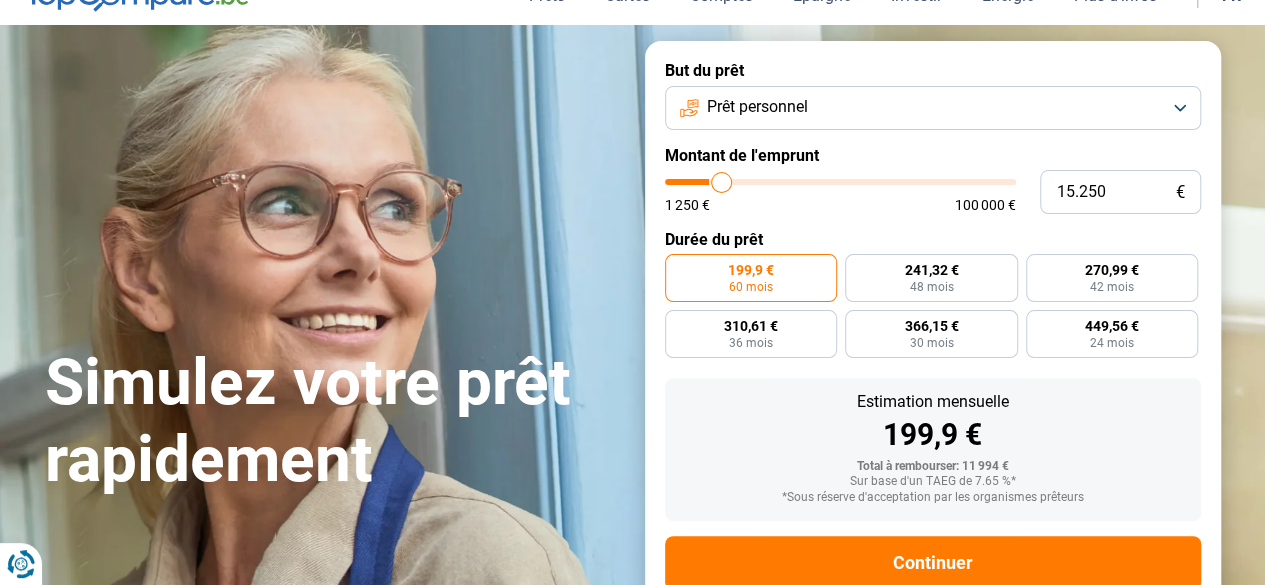 type on "15.750" 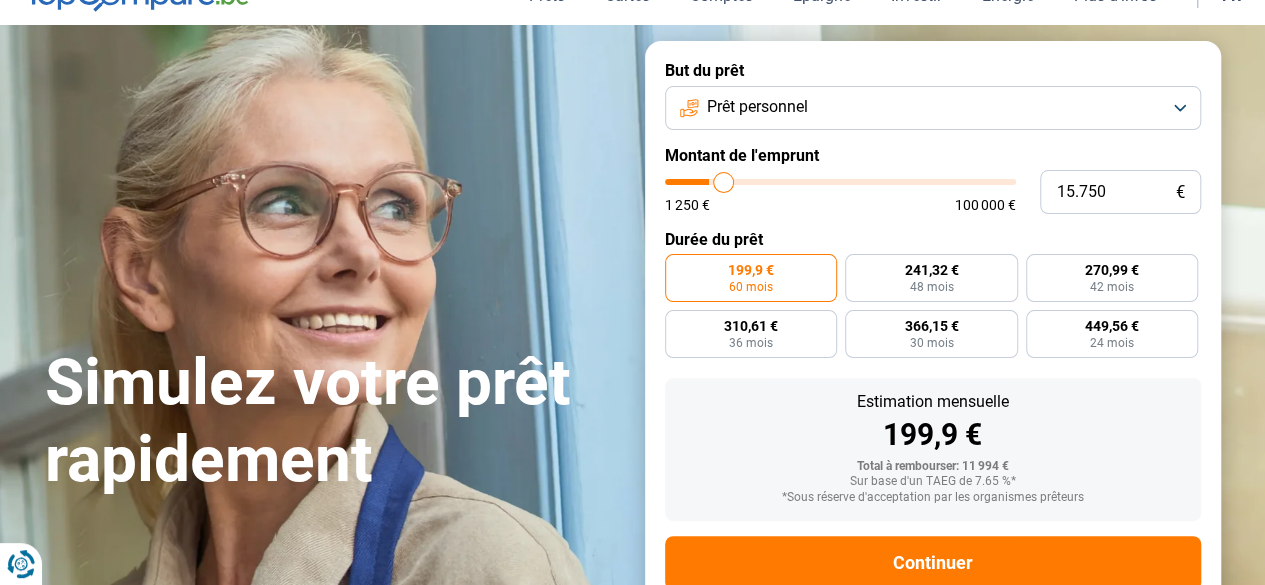 type on "16.250" 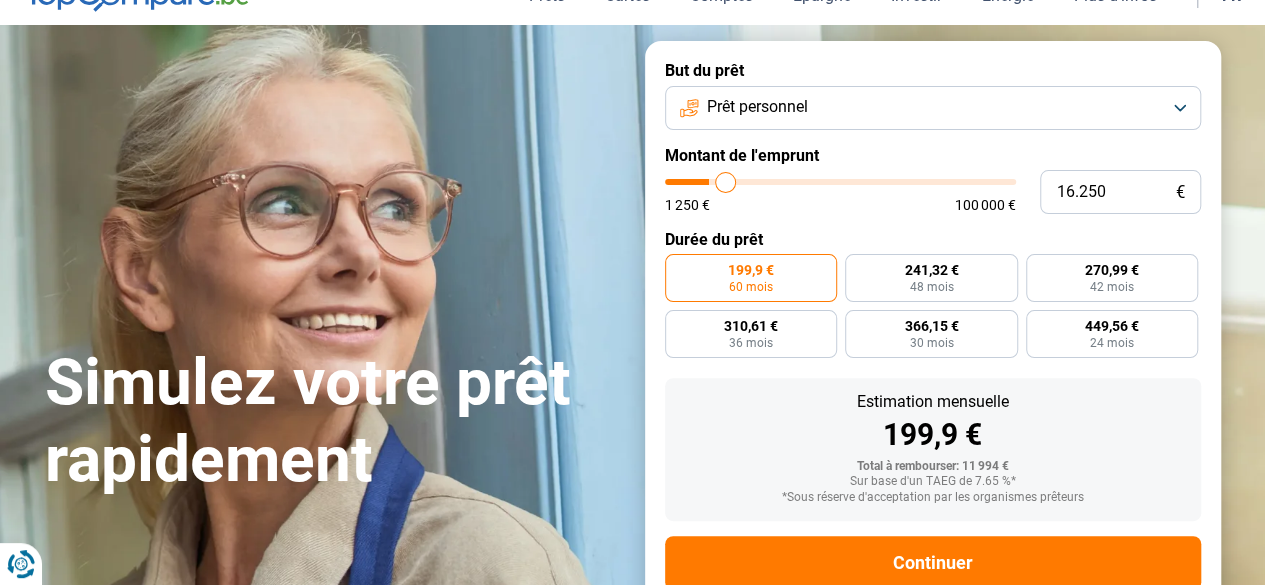 type on "16.500" 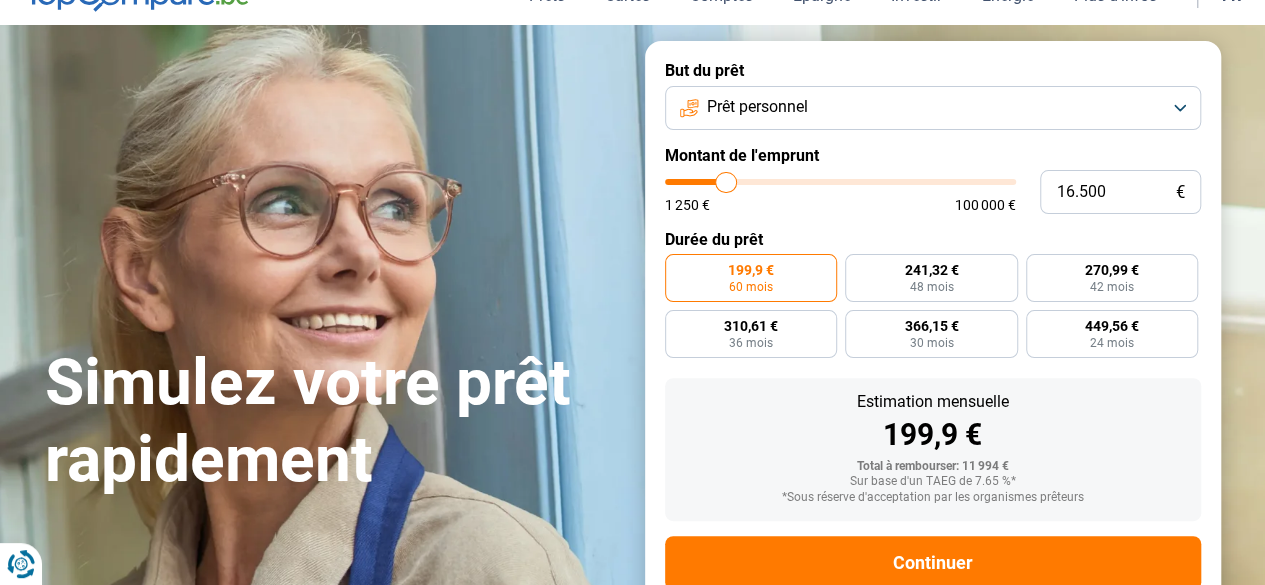 type on "17.000" 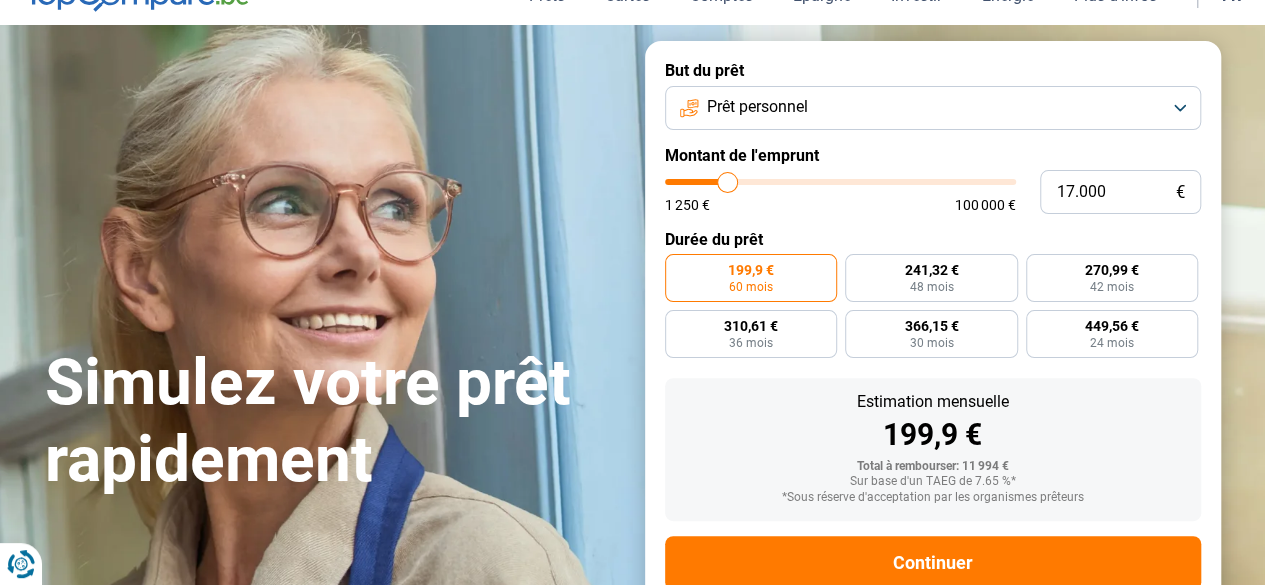 type on "17.250" 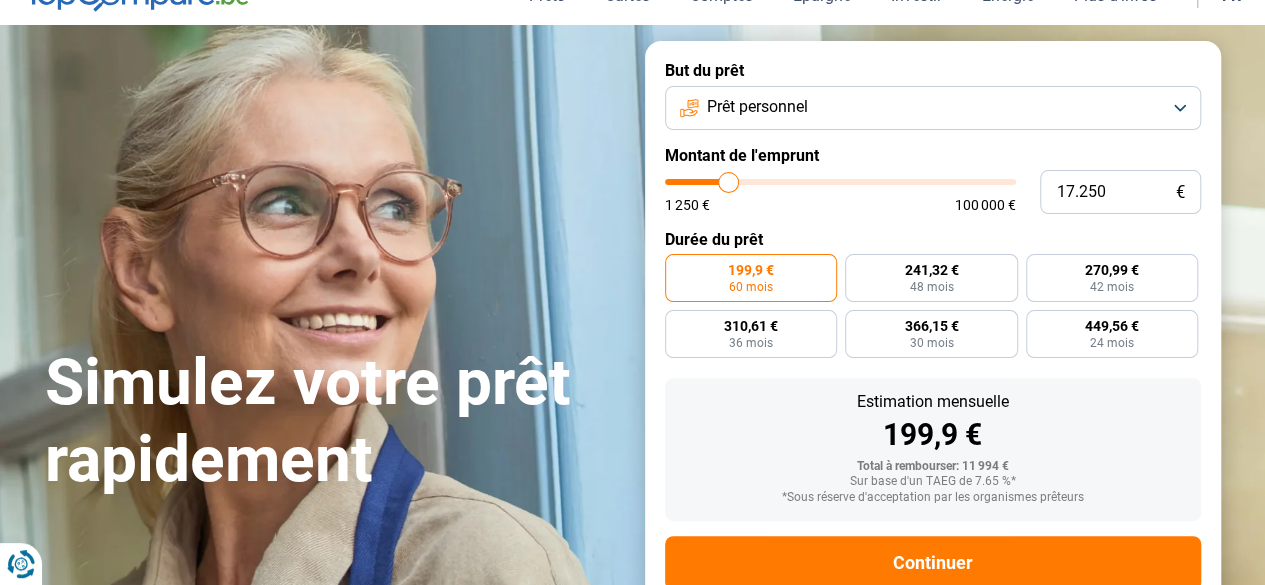 type on "17.750" 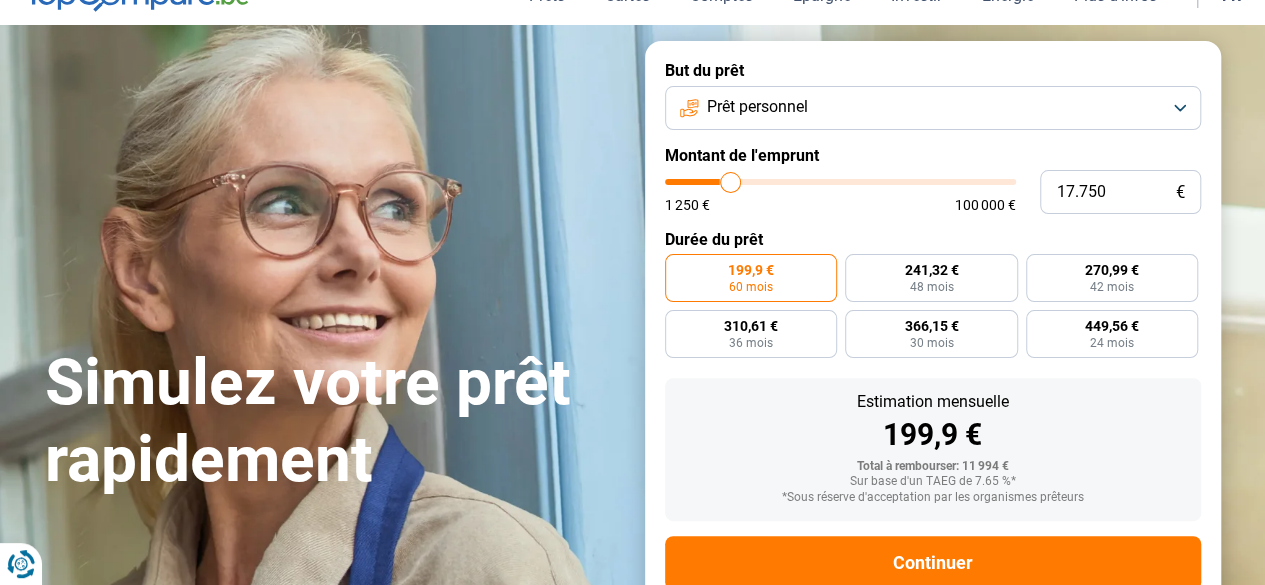 drag, startPoint x: 677, startPoint y: 187, endPoint x: 730, endPoint y: 185, distance: 53.037724 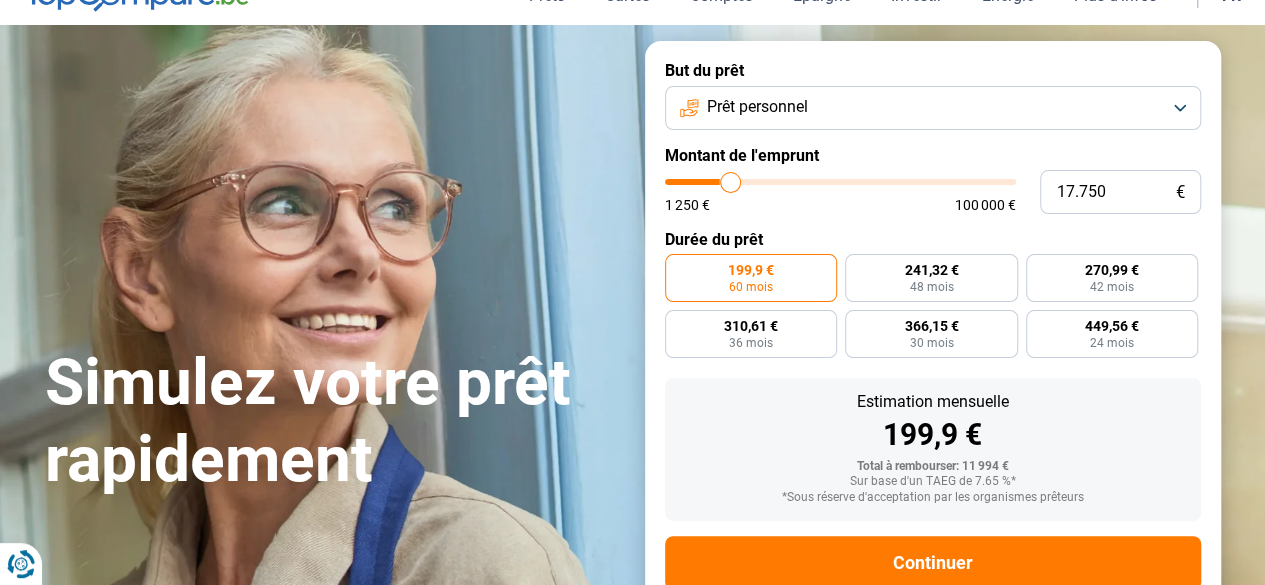 type on "17750" 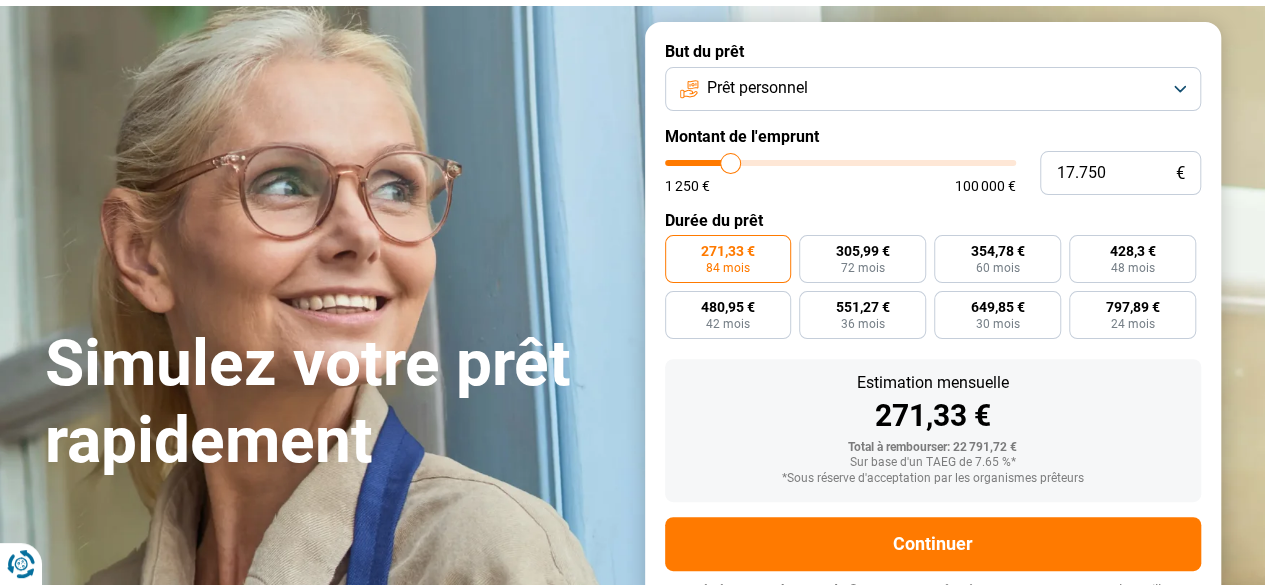 scroll, scrollTop: 117, scrollLeft: 0, axis: vertical 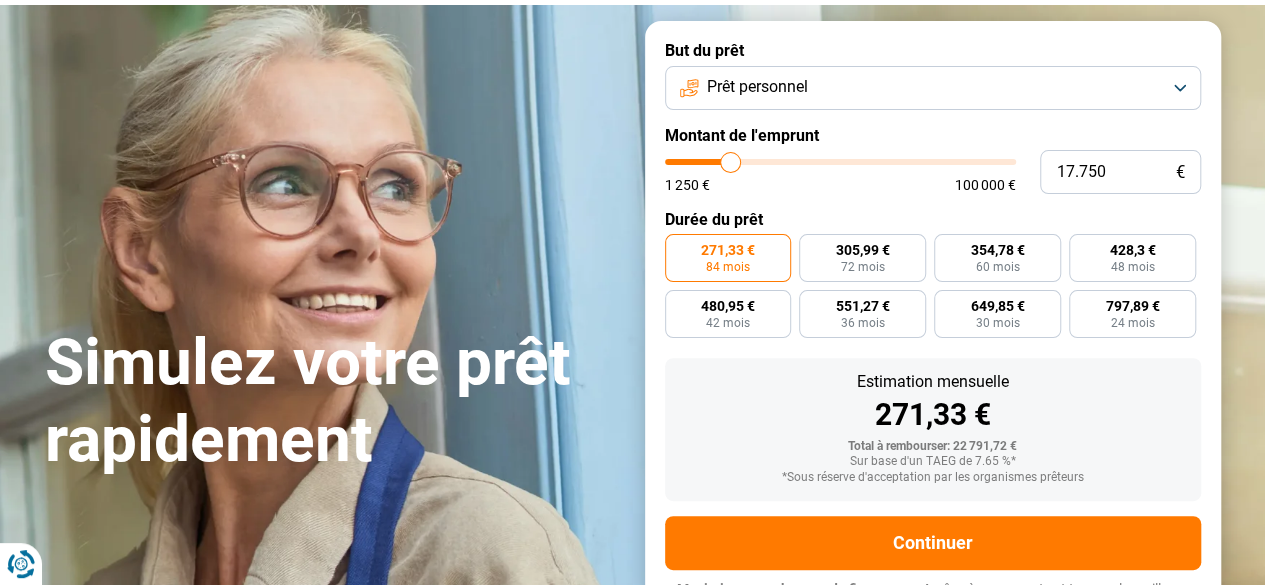 click on "100 000 €" at bounding box center (985, 185) 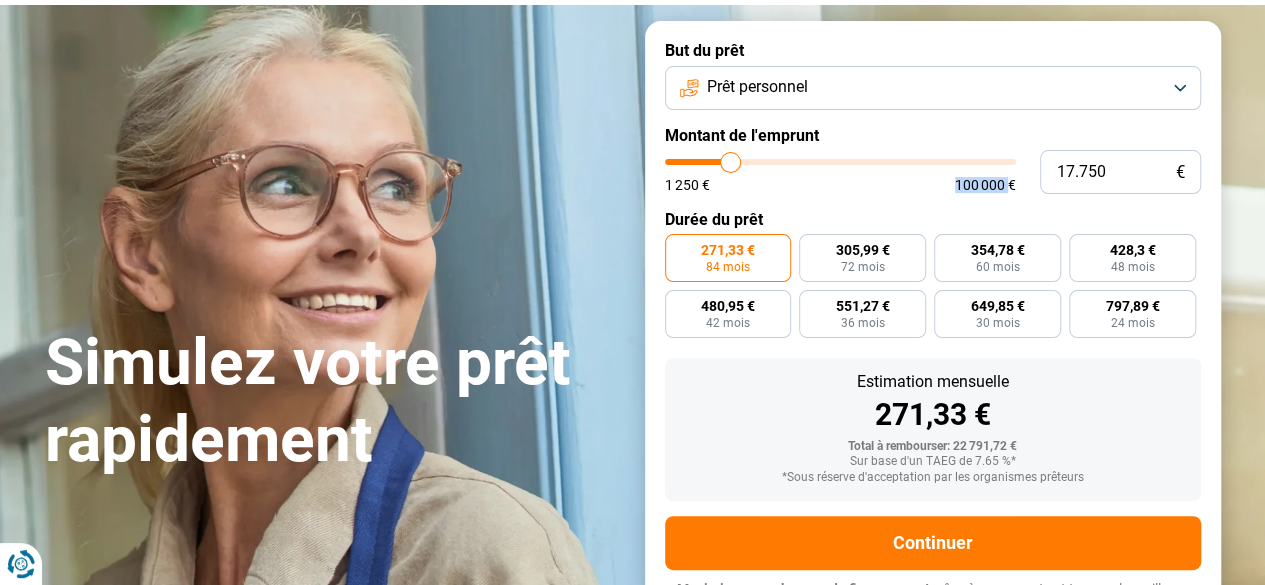click on "100 000 €" at bounding box center (985, 185) 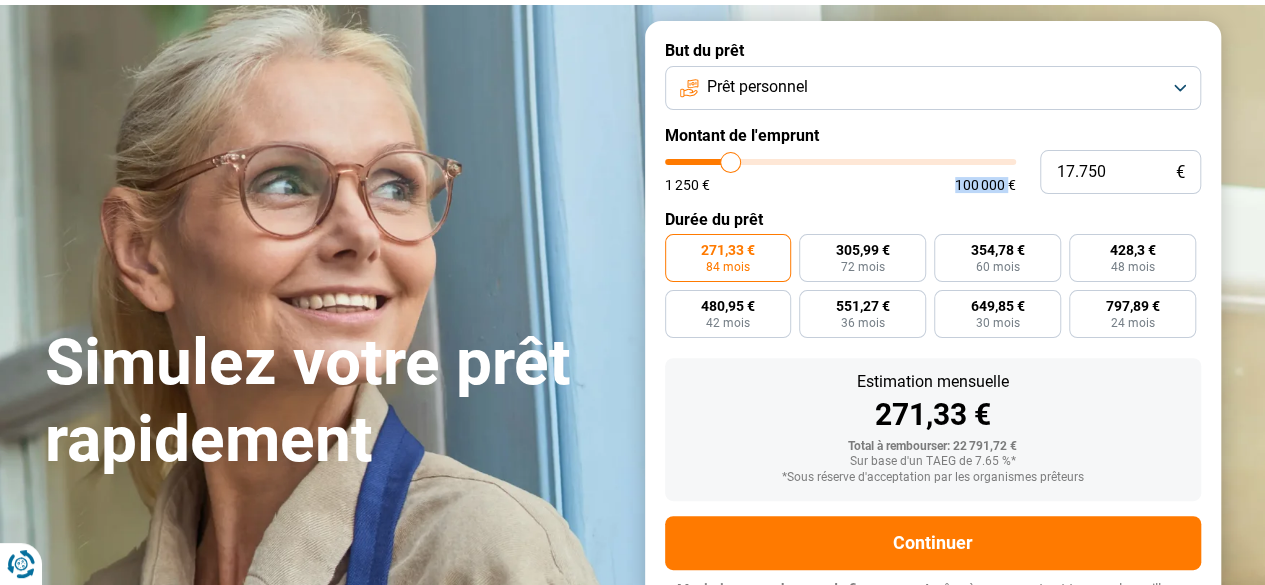 click on "100 000 €" at bounding box center [985, 185] 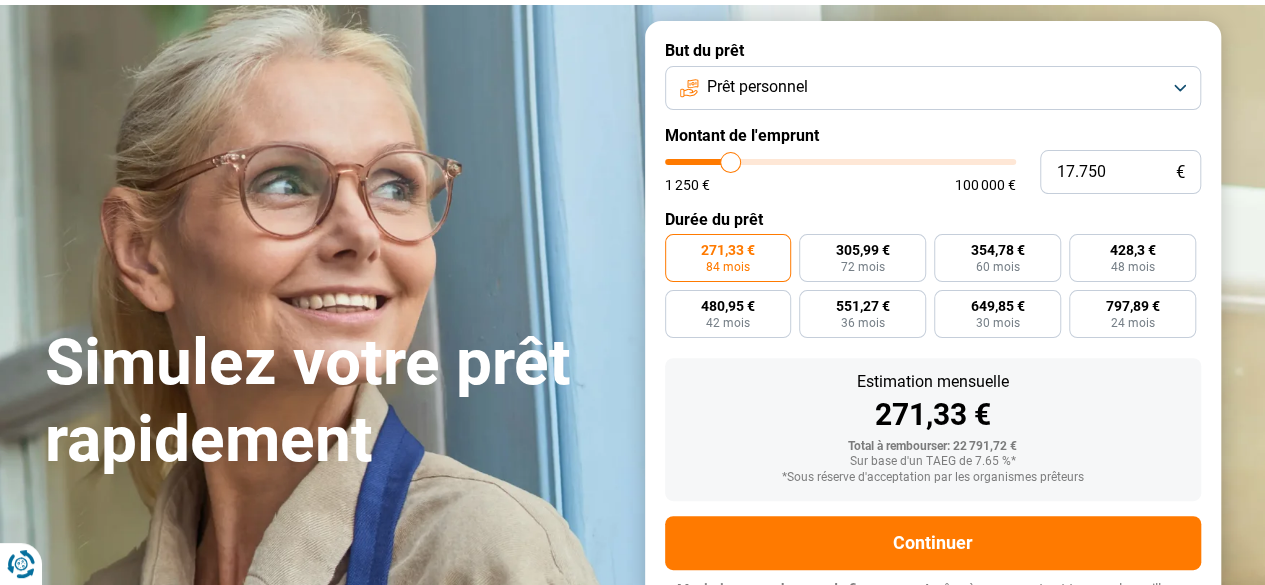 click on "100 000 €" at bounding box center [985, 185] 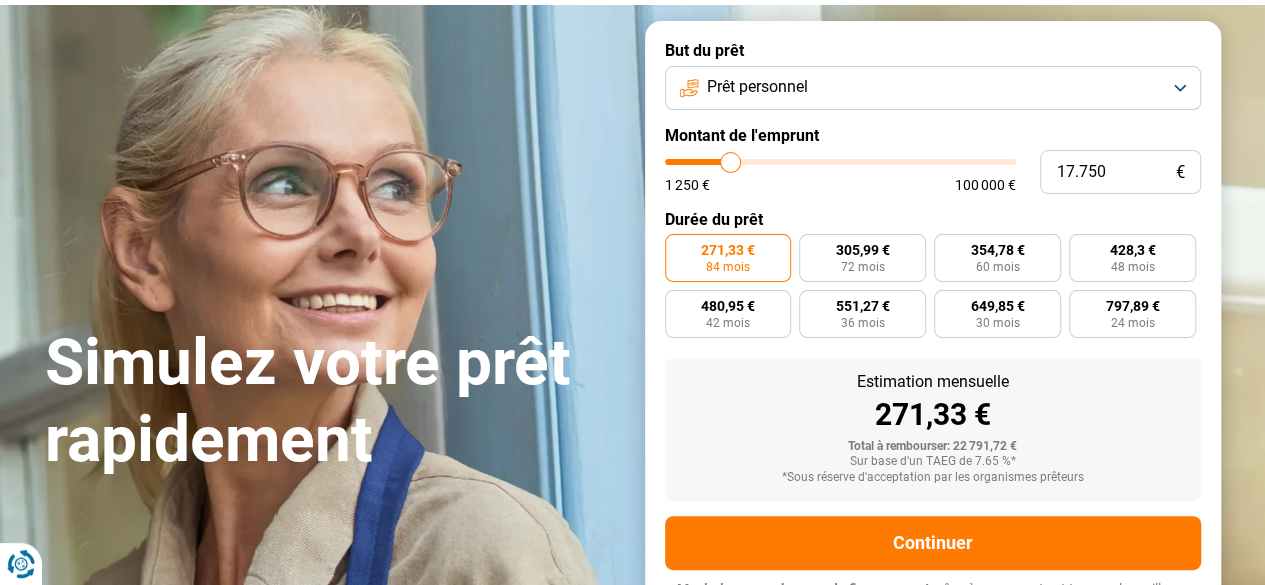 type on "10.500" 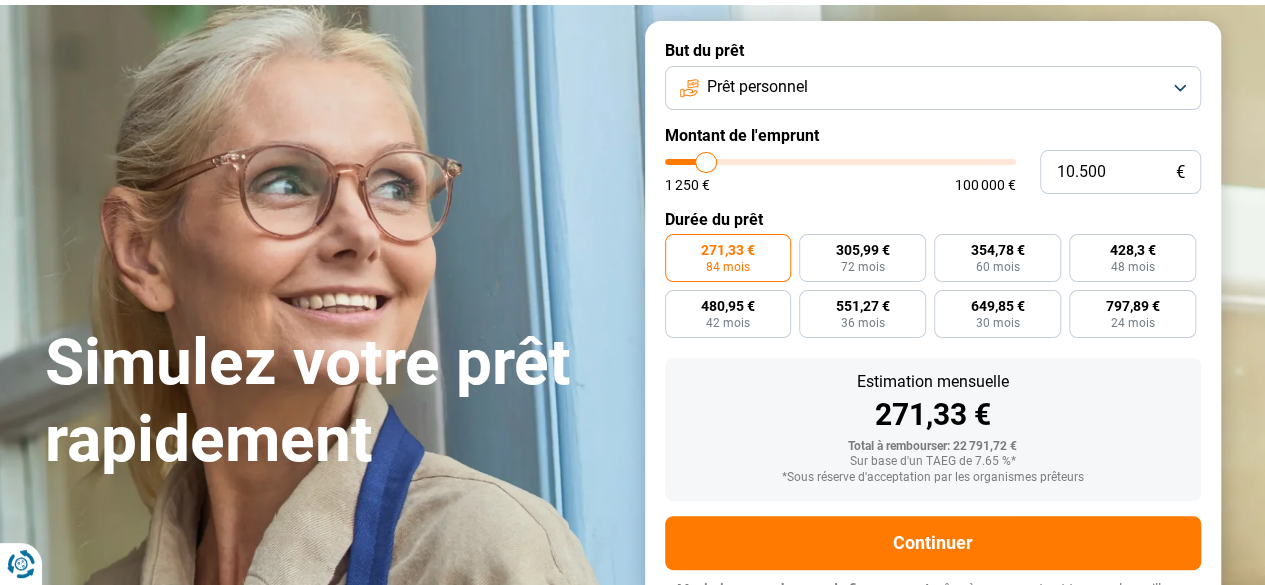 type on "10500" 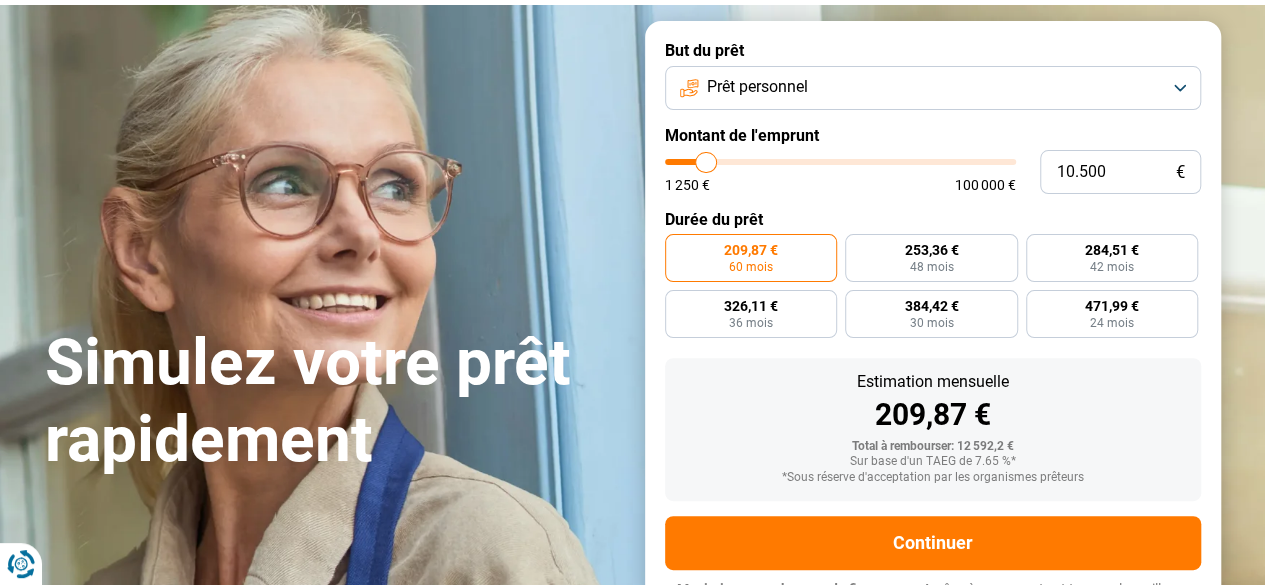scroll, scrollTop: 153, scrollLeft: 0, axis: vertical 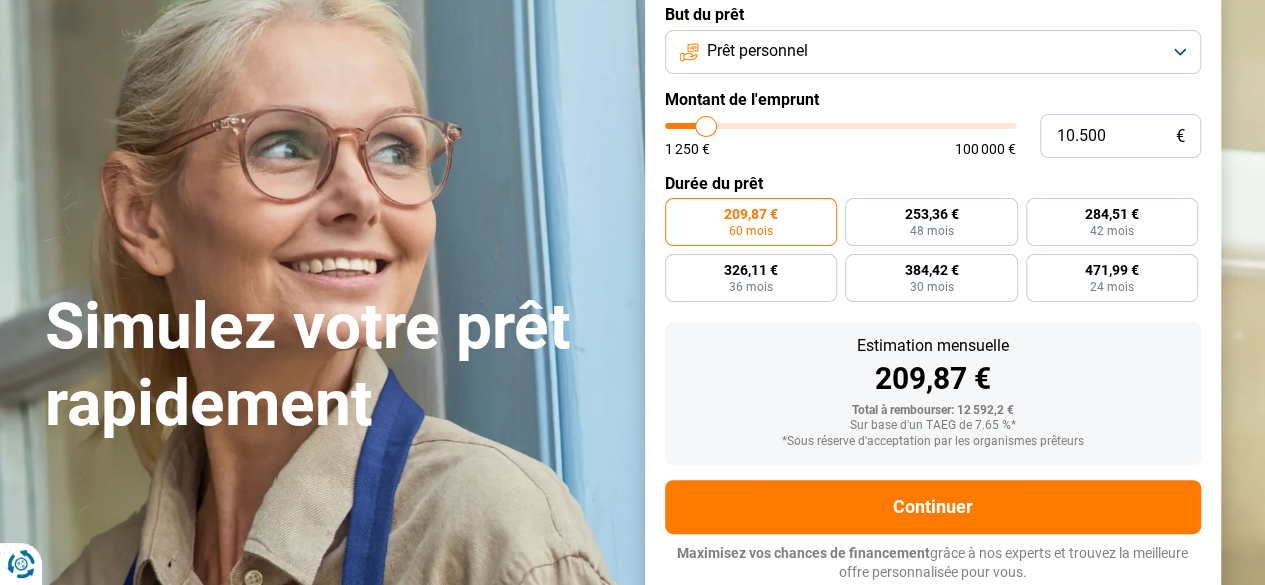 type on "5.250" 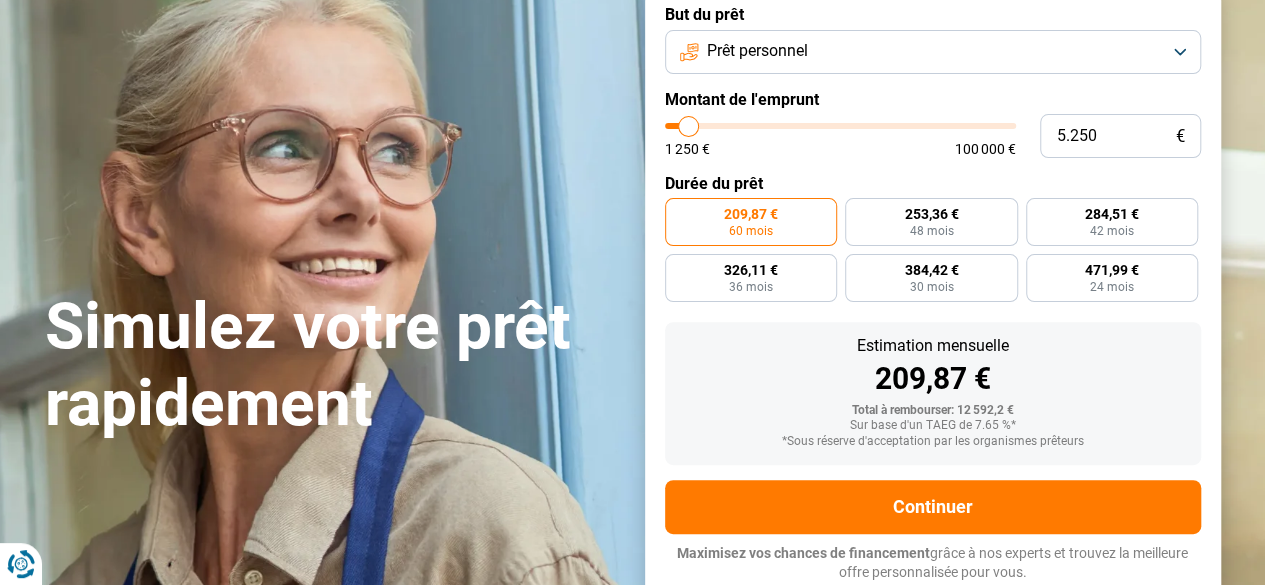 type on "5250" 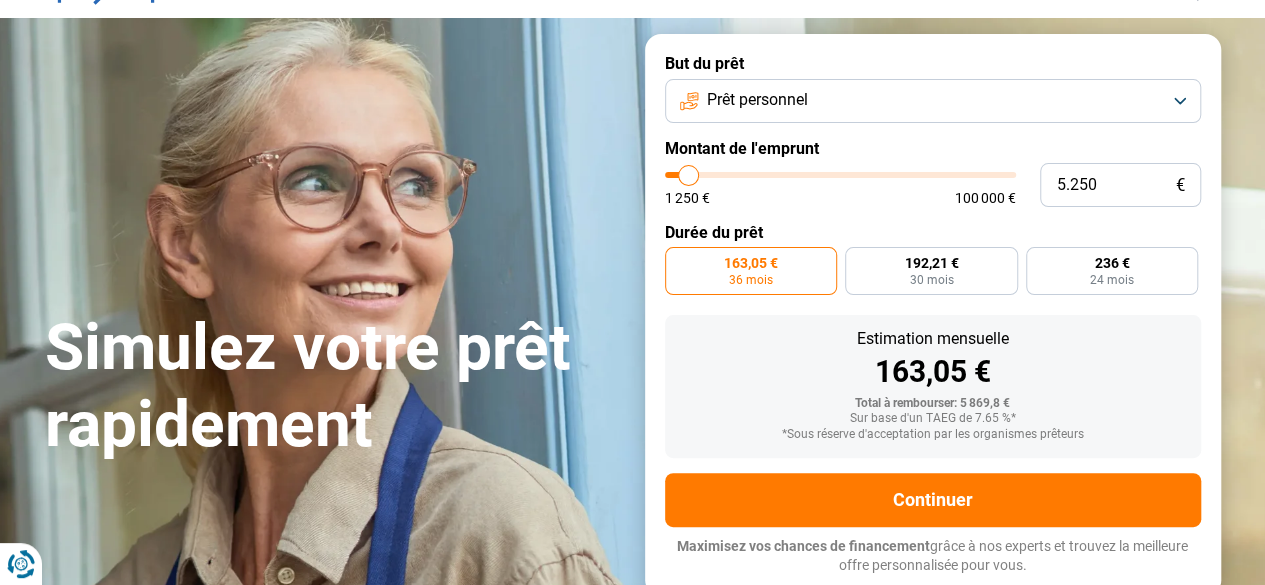 scroll, scrollTop: 97, scrollLeft: 0, axis: vertical 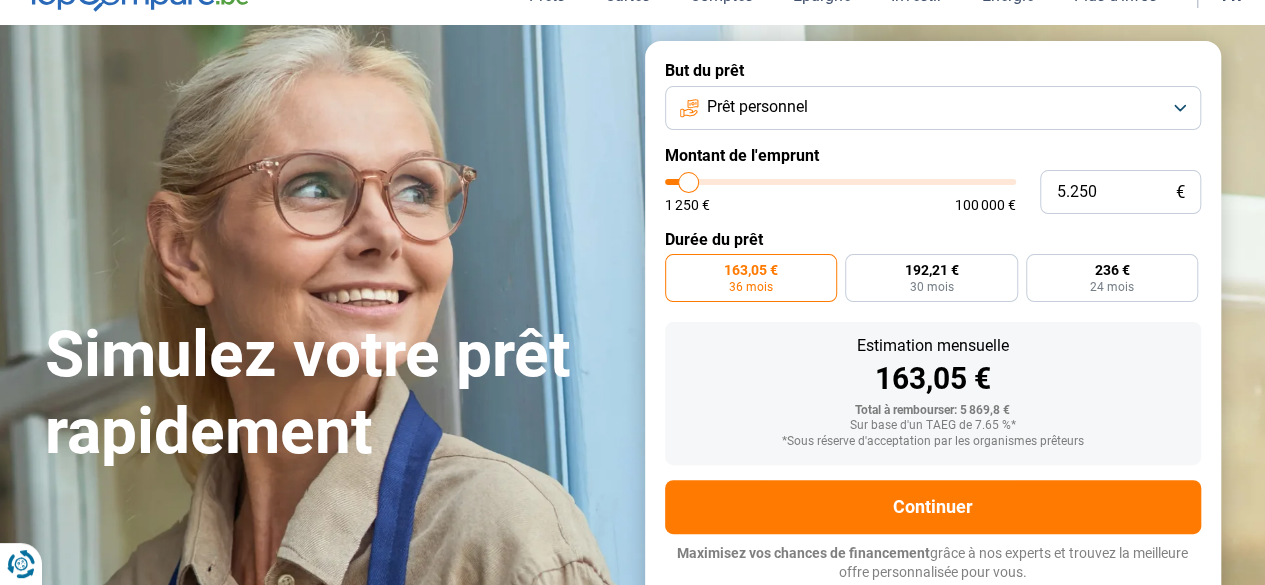 type on "51.500" 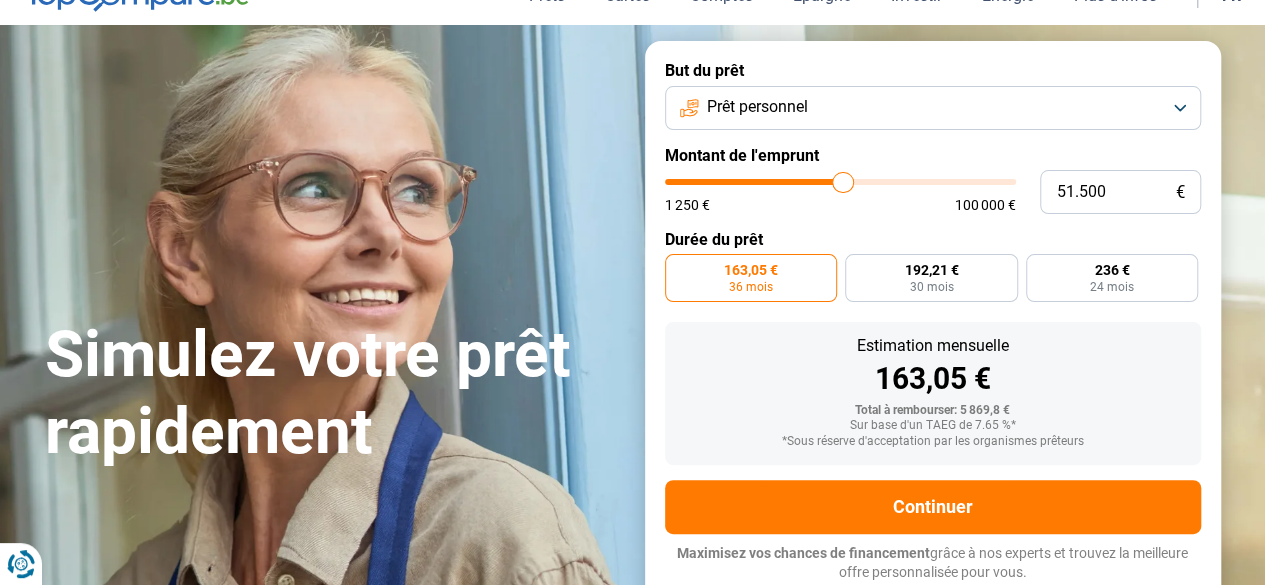 type on "51500" 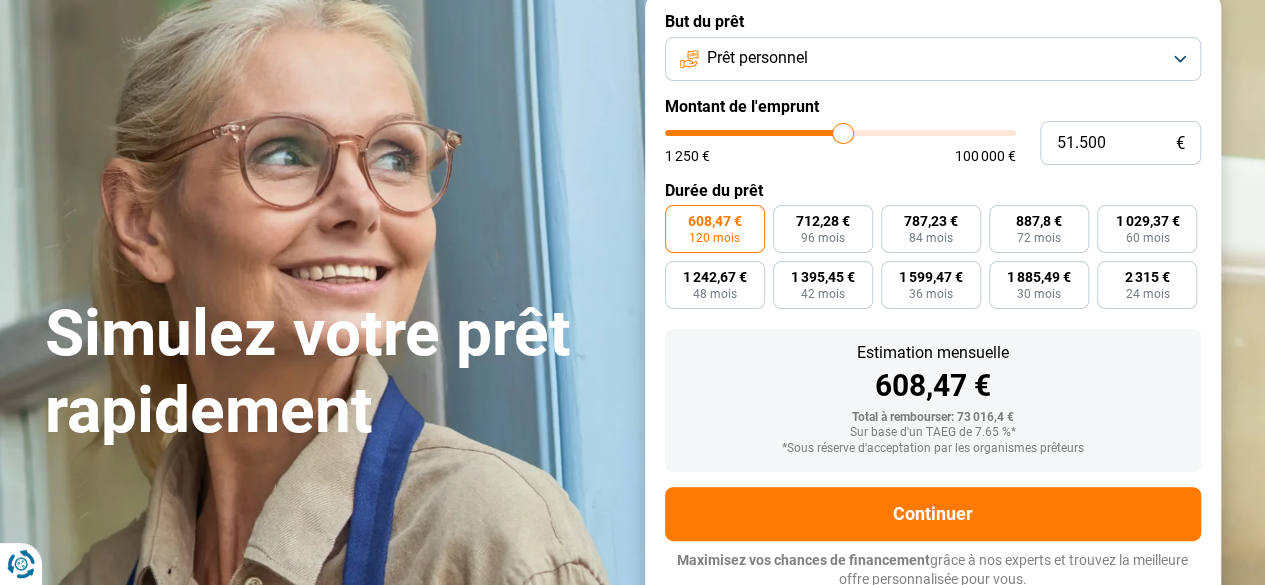 scroll, scrollTop: 153, scrollLeft: 0, axis: vertical 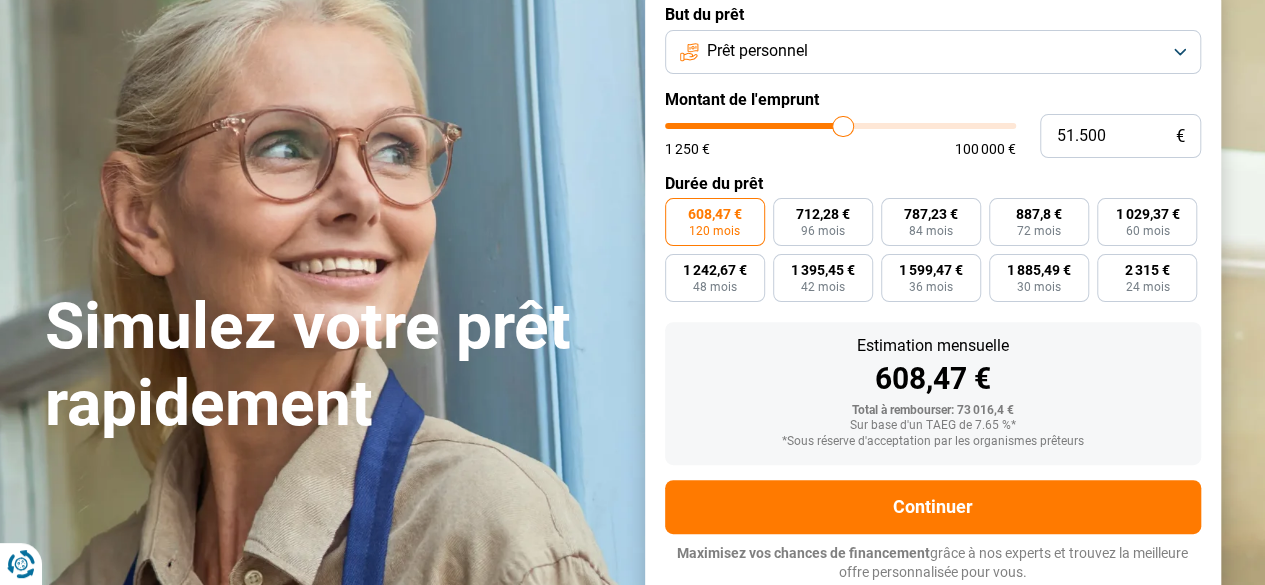 type on "37.250" 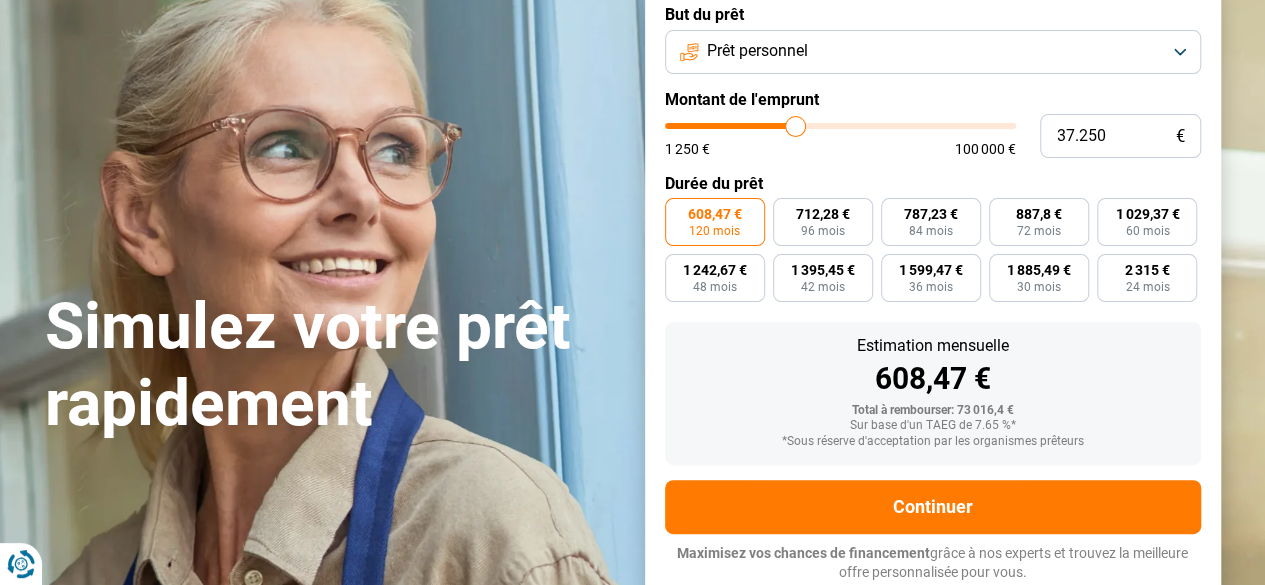 type on "37250" 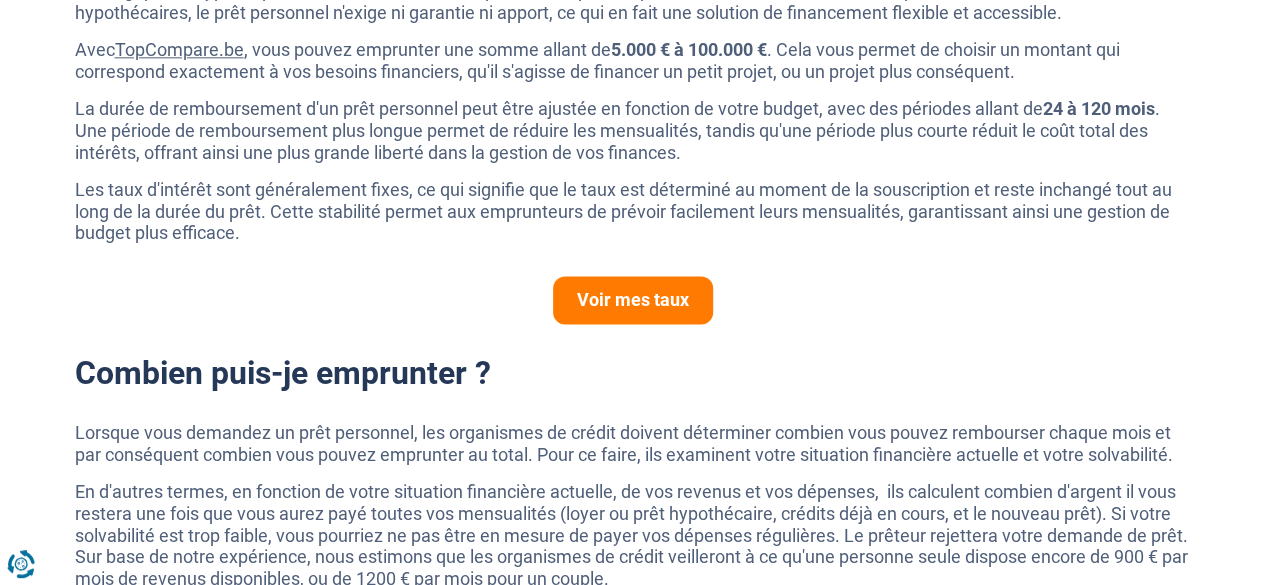 scroll, scrollTop: 1226, scrollLeft: 0, axis: vertical 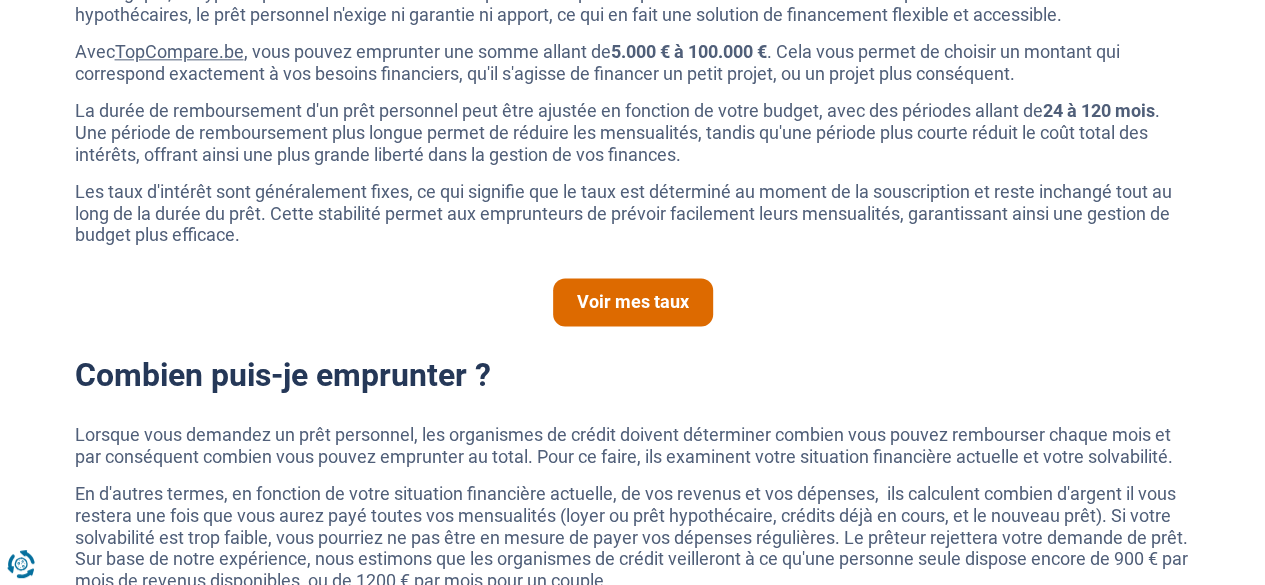 click on "Voir mes taux" at bounding box center [633, 302] 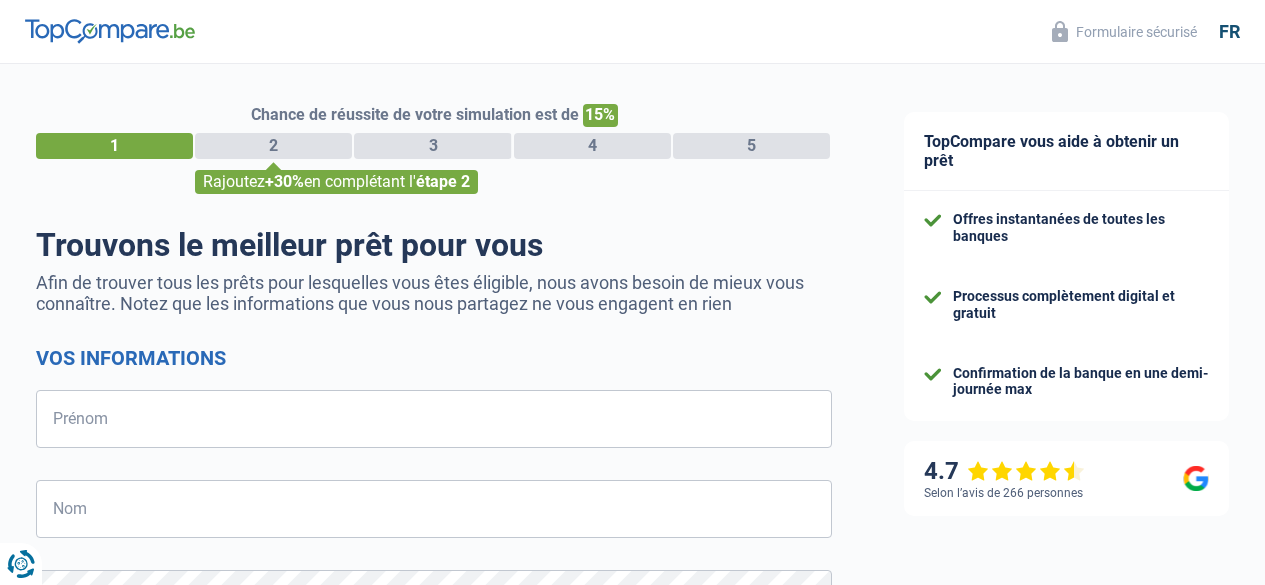 select on "32" 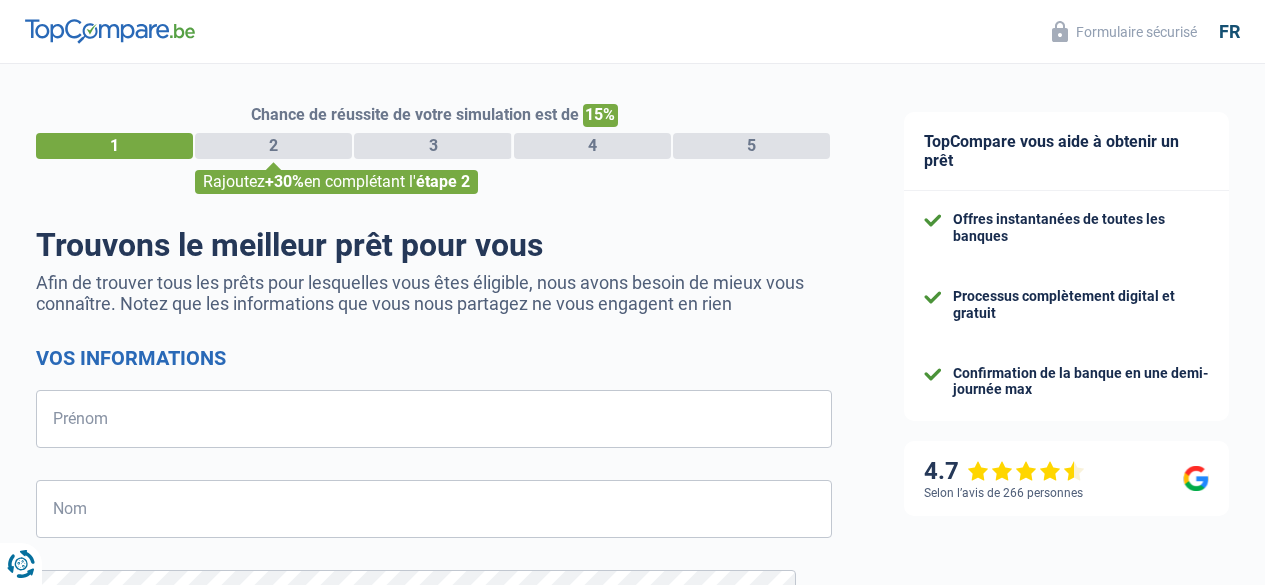 scroll, scrollTop: 0, scrollLeft: 0, axis: both 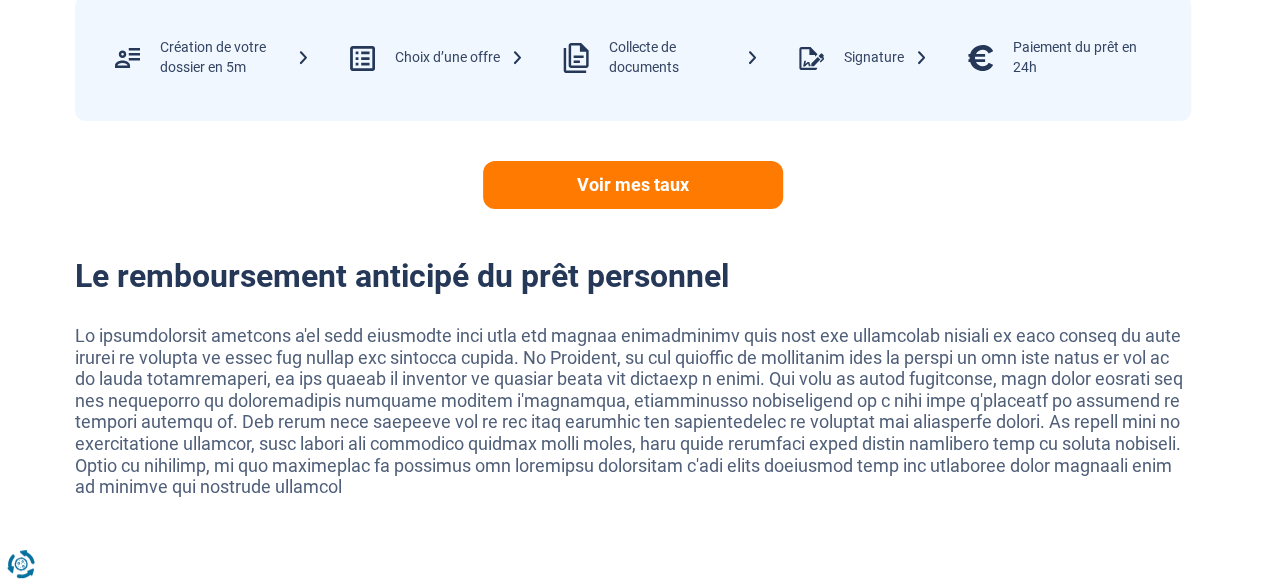 click at bounding box center (633, 411) 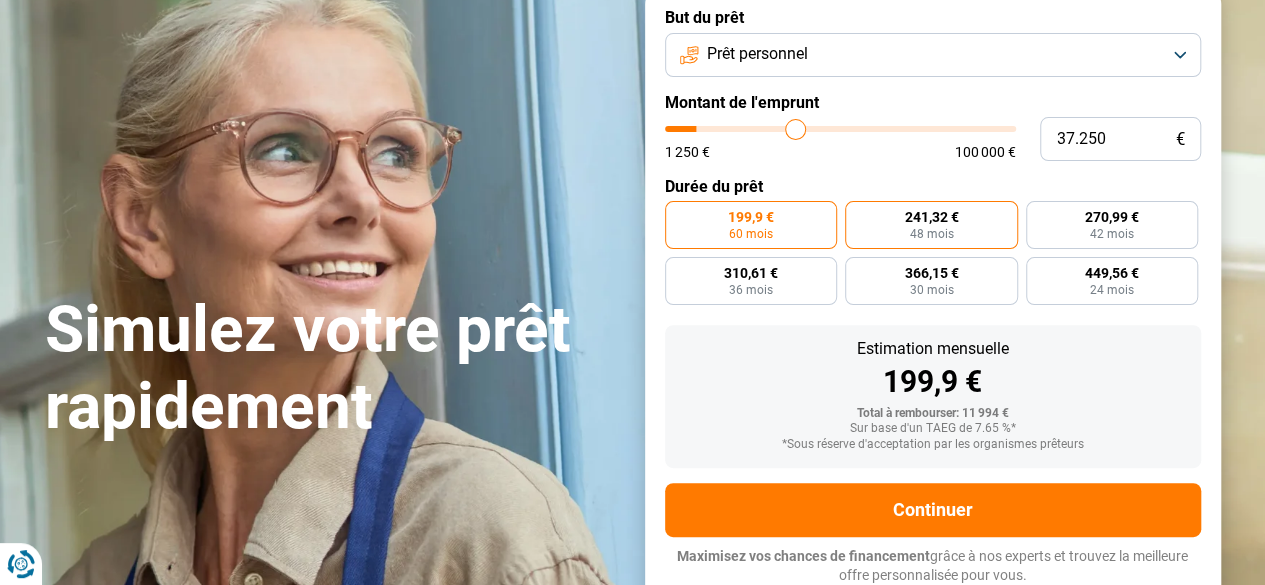 scroll, scrollTop: 151, scrollLeft: 0, axis: vertical 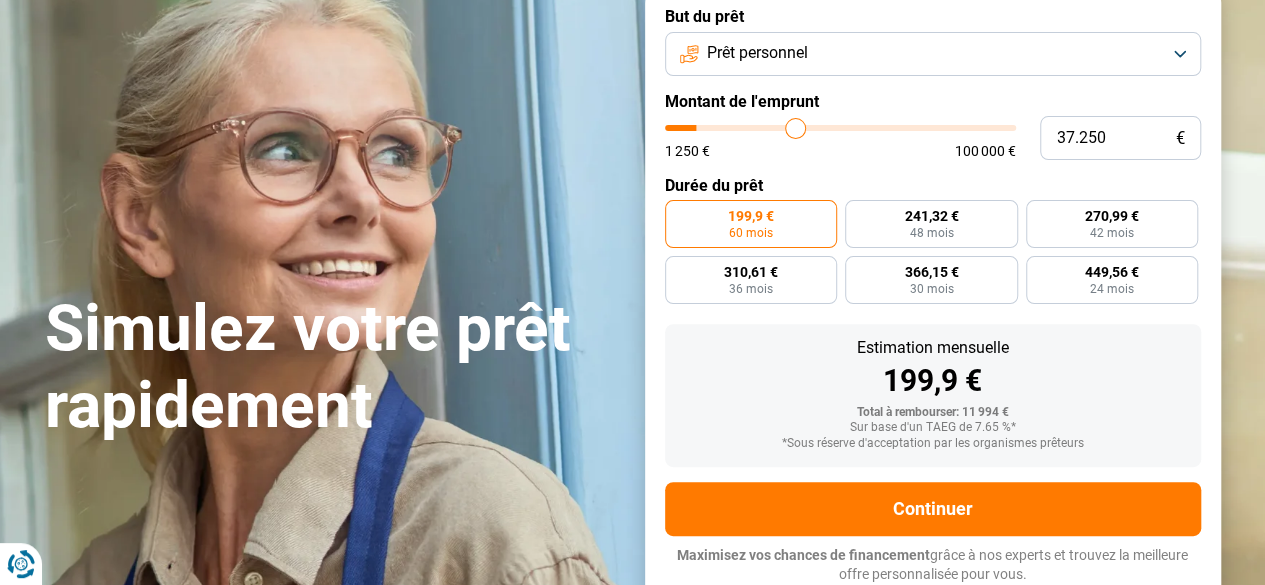 click at bounding box center [840, 128] 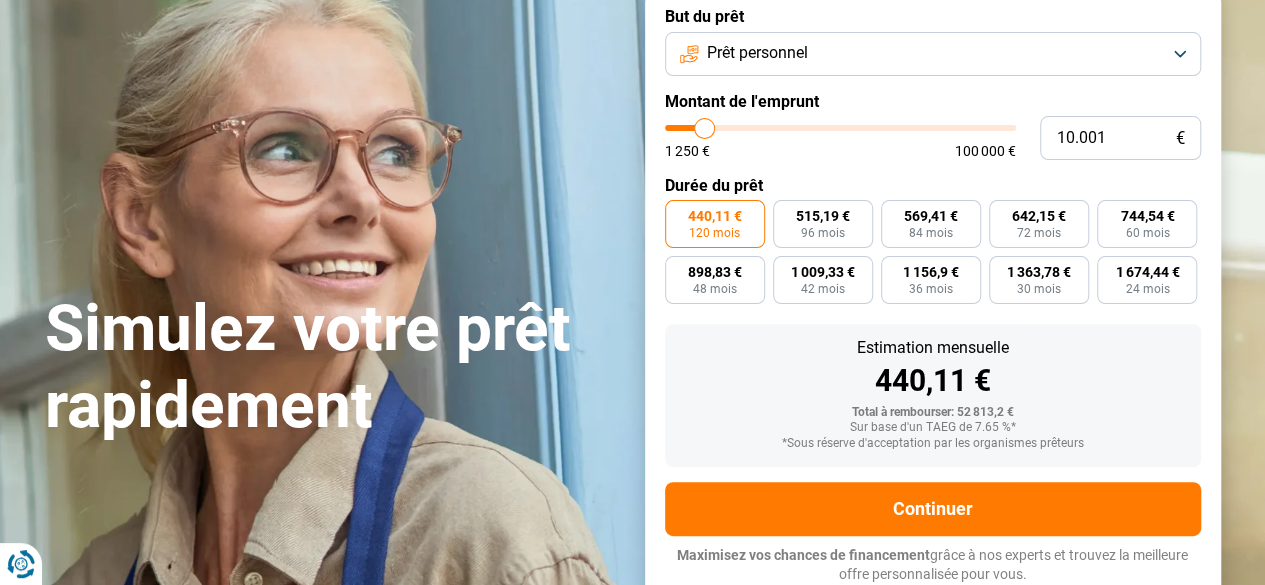 scroll, scrollTop: 153, scrollLeft: 0, axis: vertical 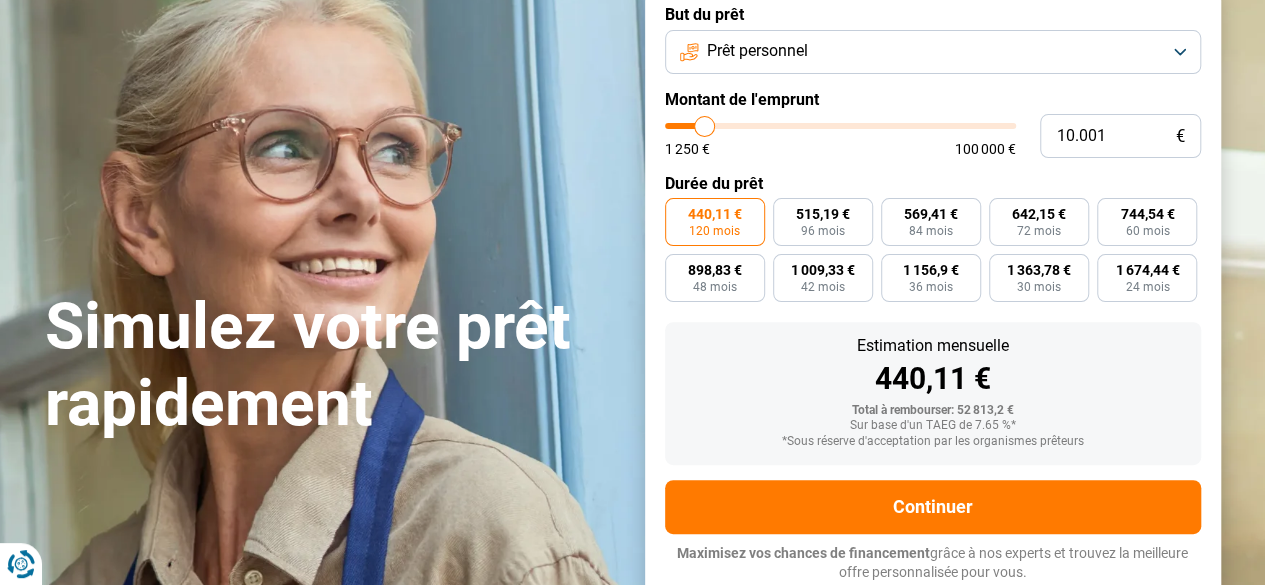 type on "38.250" 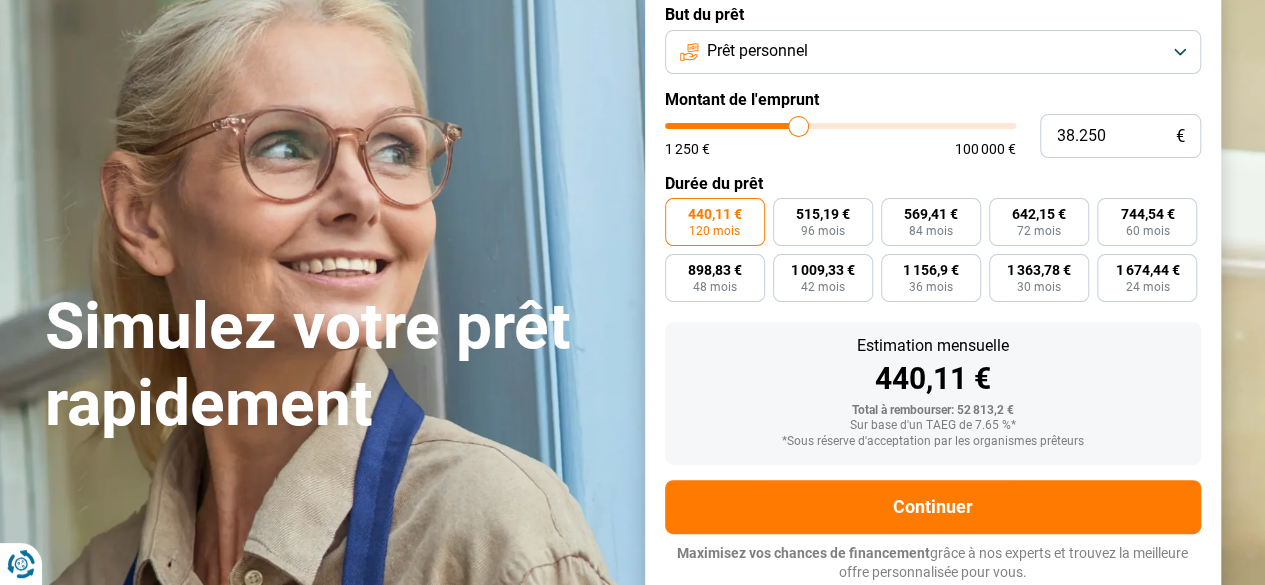 type on "38250" 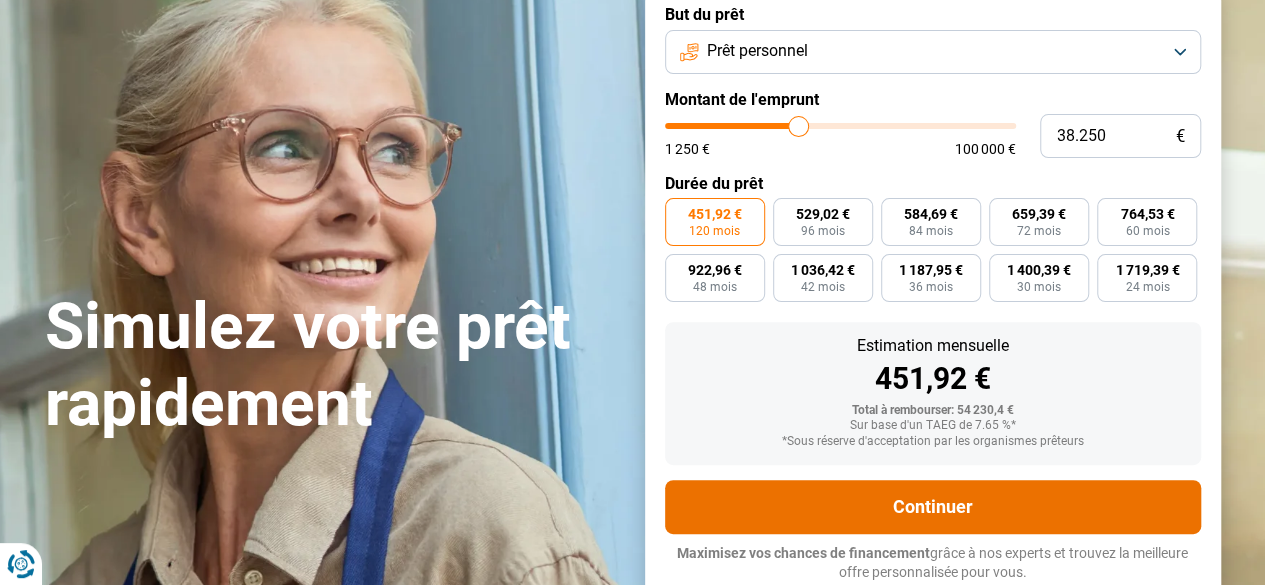 click on "Continuer" at bounding box center (933, 507) 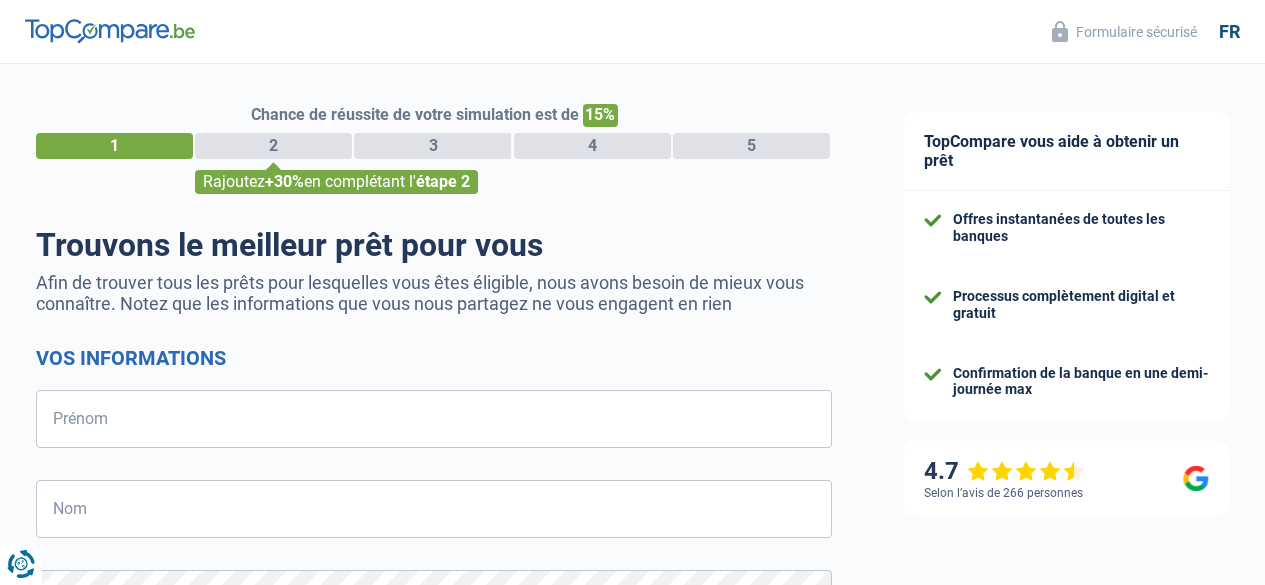 select on "32" 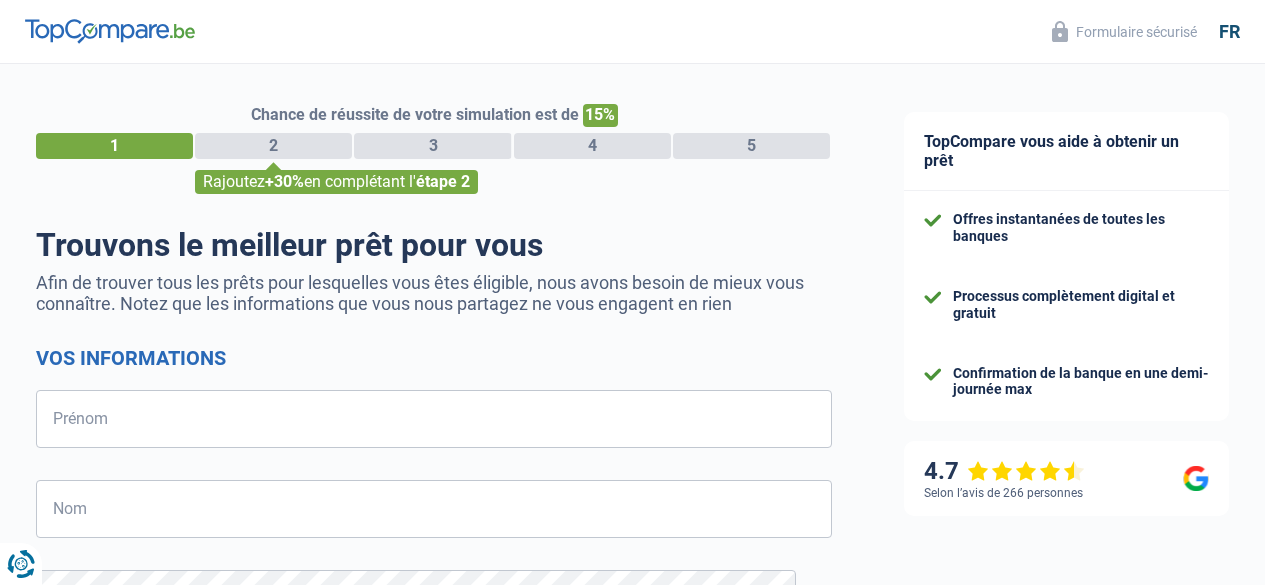 scroll, scrollTop: 0, scrollLeft: 0, axis: both 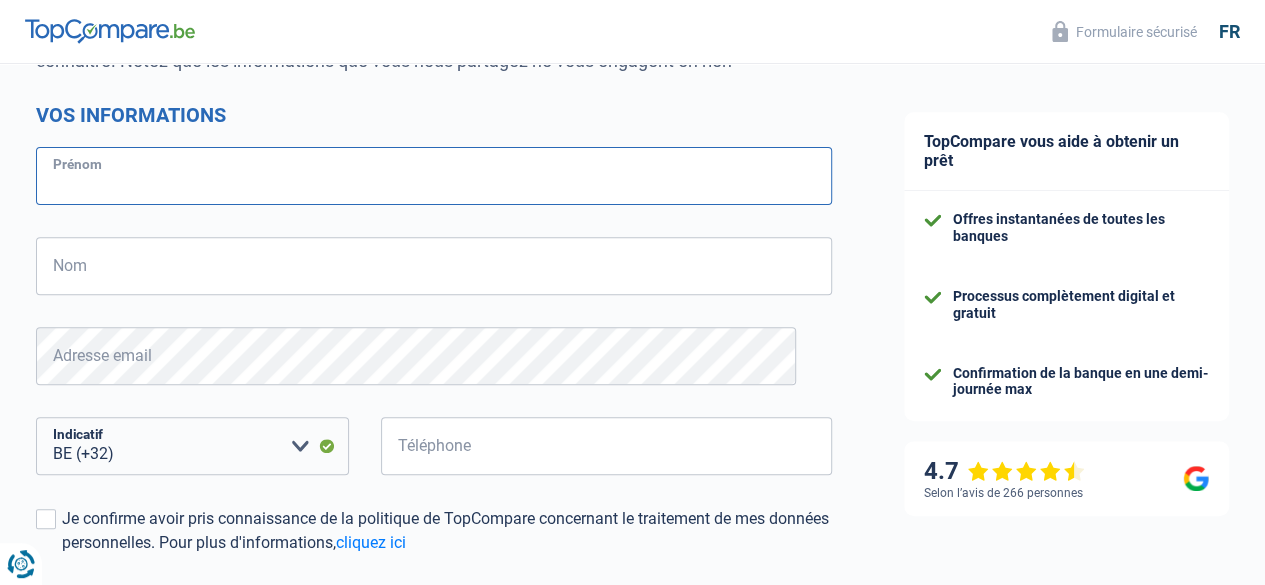 click on "Prénom" at bounding box center [434, 176] 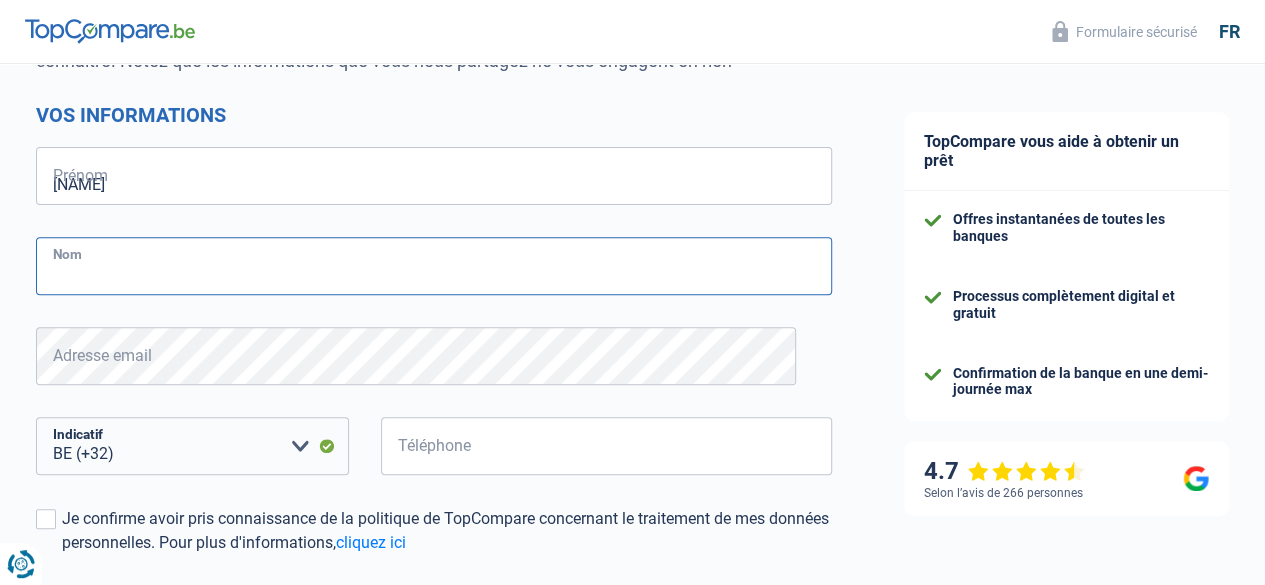 type on "De Tremerie" 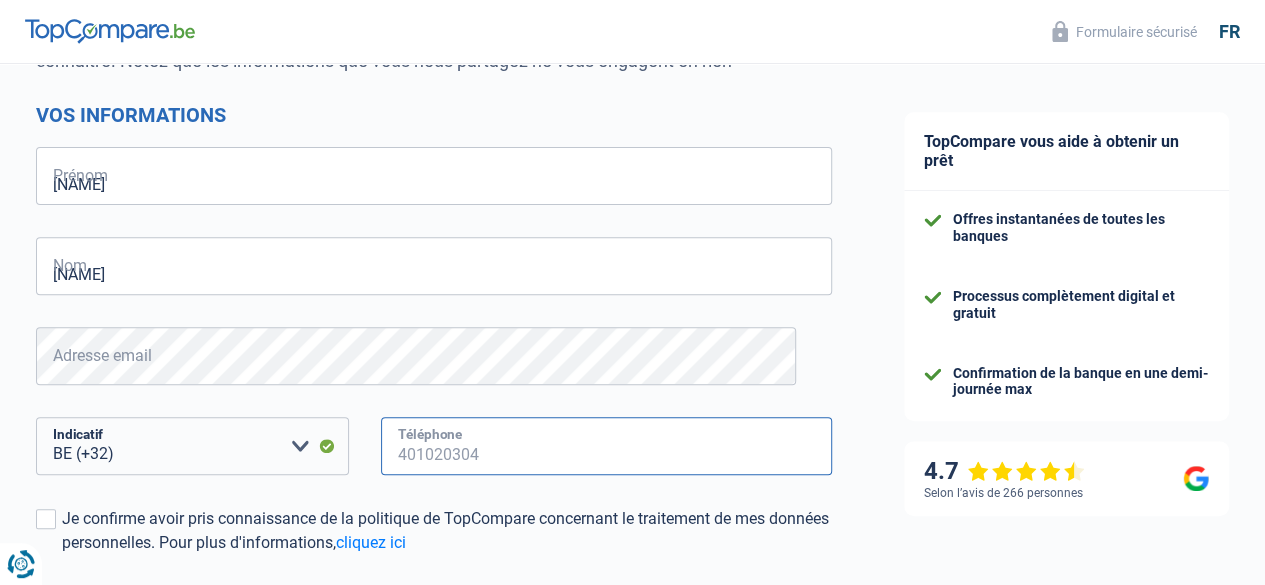 type on "472497023" 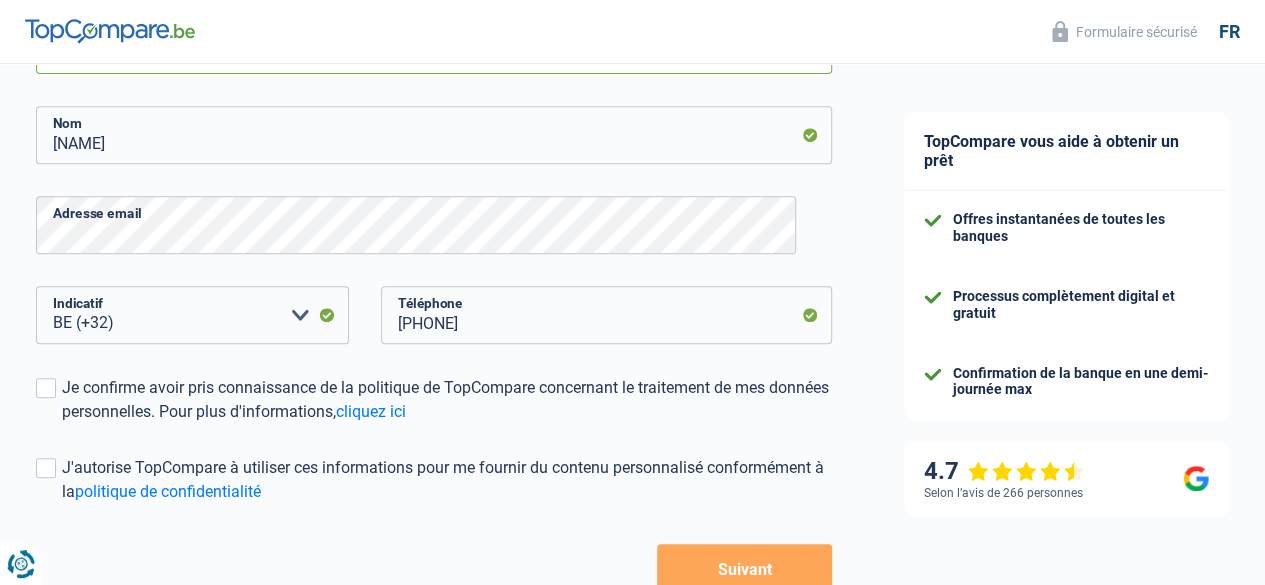 scroll, scrollTop: 391, scrollLeft: 0, axis: vertical 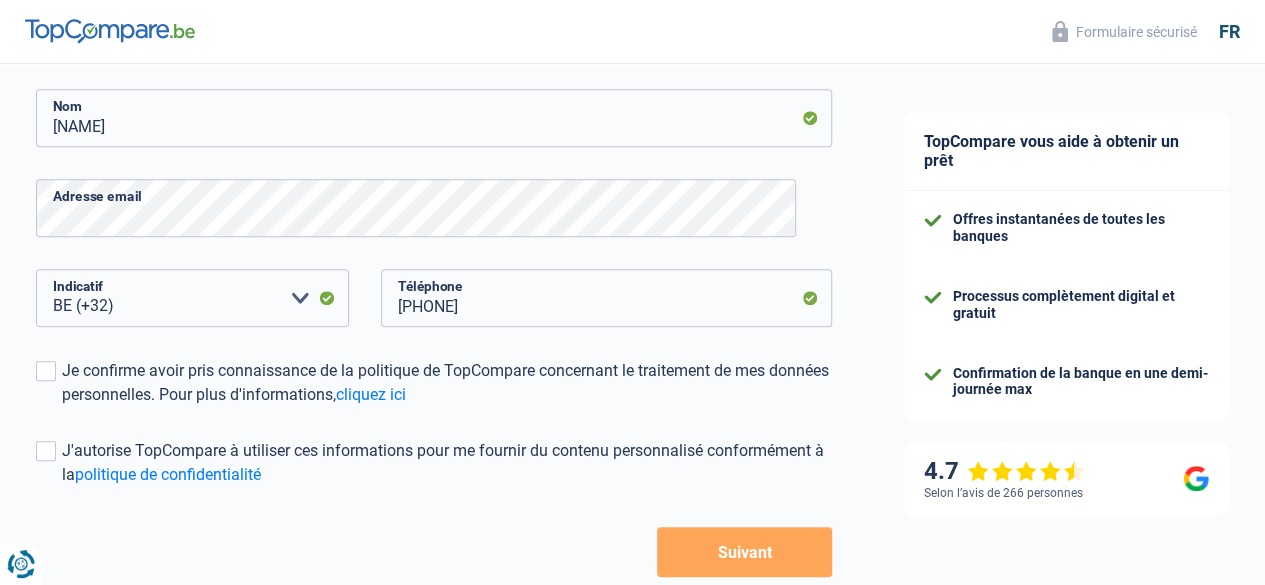 click on "Suivant" at bounding box center [744, 552] 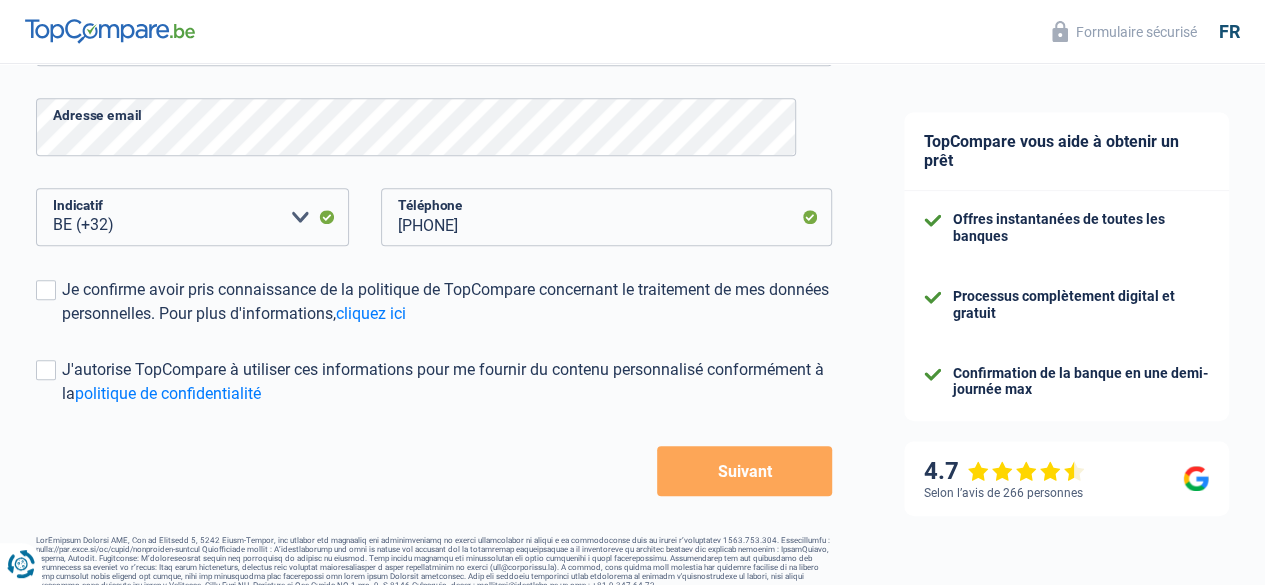 click on "Chance de réussite de votre simulation est de
15%
1
2
3
4
5
Rajoutez  +30%  en complétant l' étape 2
Trouvons le meilleur prêt pour vous
Afin de trouver tous les prêts pour lesquelles vous êtes éligible, nous avons besoin de mieux vous connaître. Notez que les informations que vous nous partagez ne vous engagent en rien
Vos informations
Audrey
Prénom
De Tremerie
Nom
Adresse email
BE (+32) LU (+352)
Veuillez sélectionner une option
Indicatif
472497023" at bounding box center [434, 111] 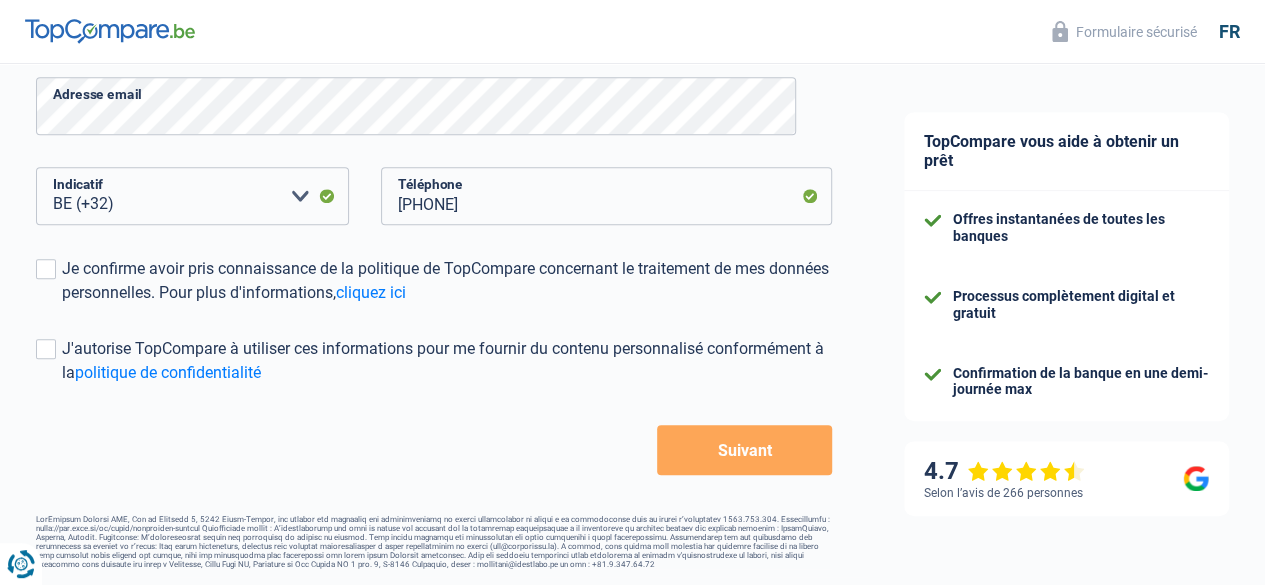 scroll, scrollTop: 496, scrollLeft: 0, axis: vertical 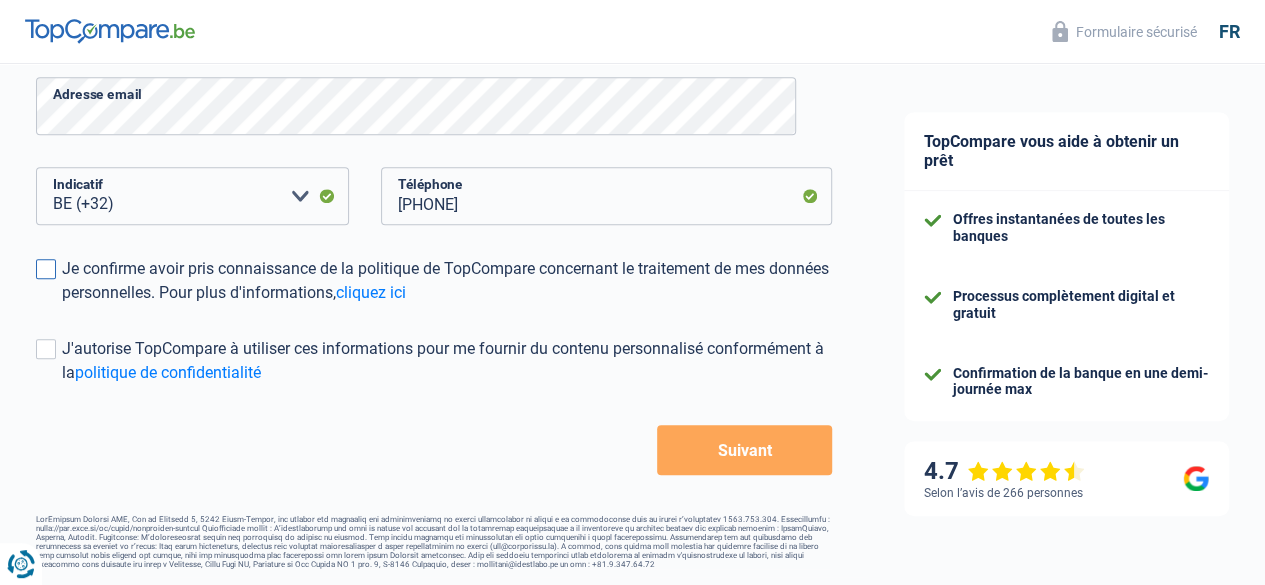 click at bounding box center [46, 269] 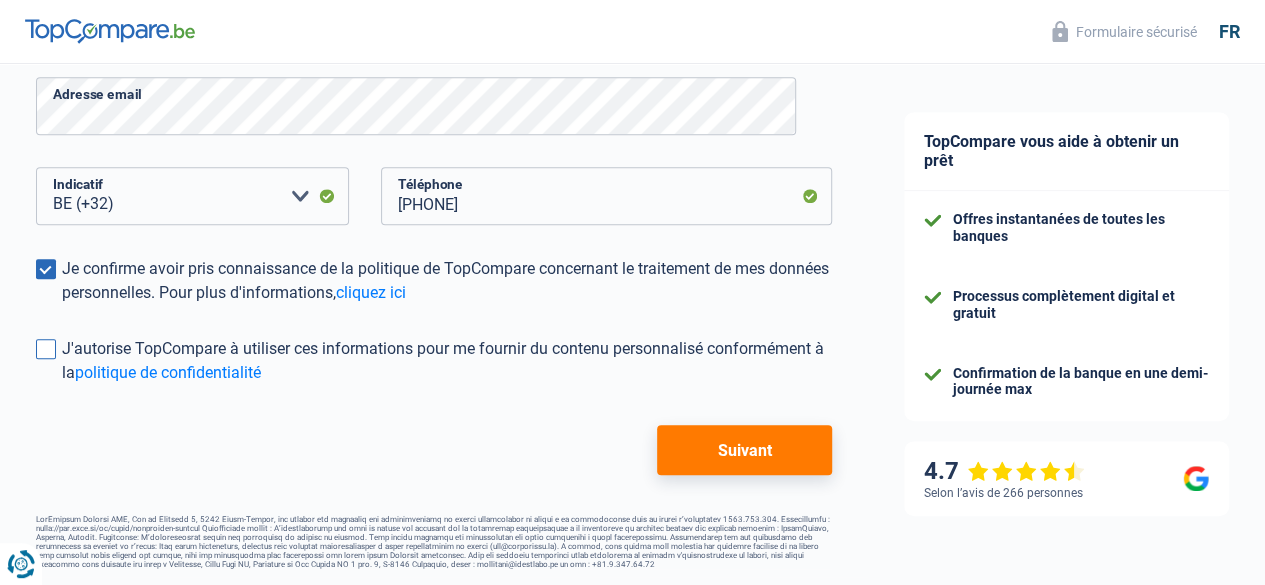 click at bounding box center [46, 349] 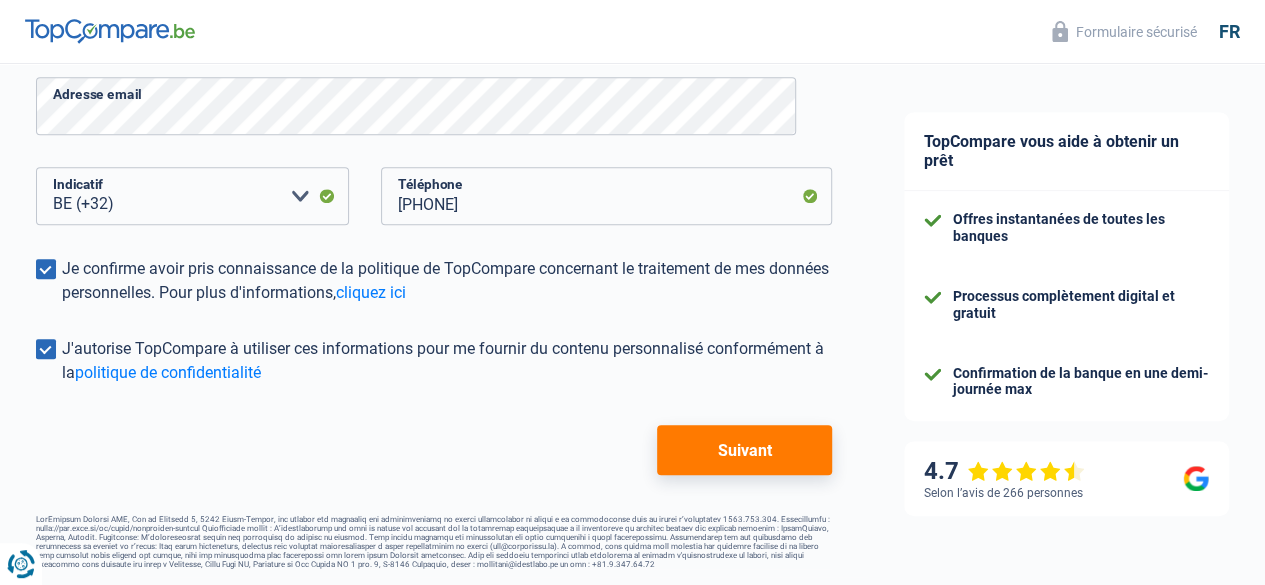 click on "Suivant" at bounding box center (744, 450) 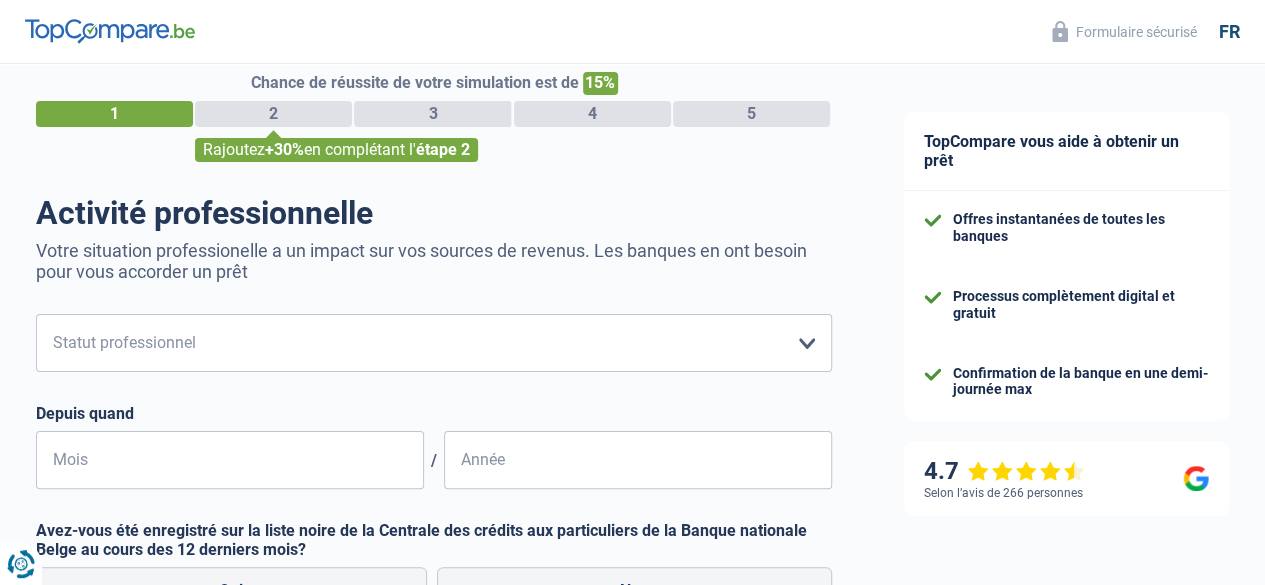 scroll, scrollTop: 0, scrollLeft: 0, axis: both 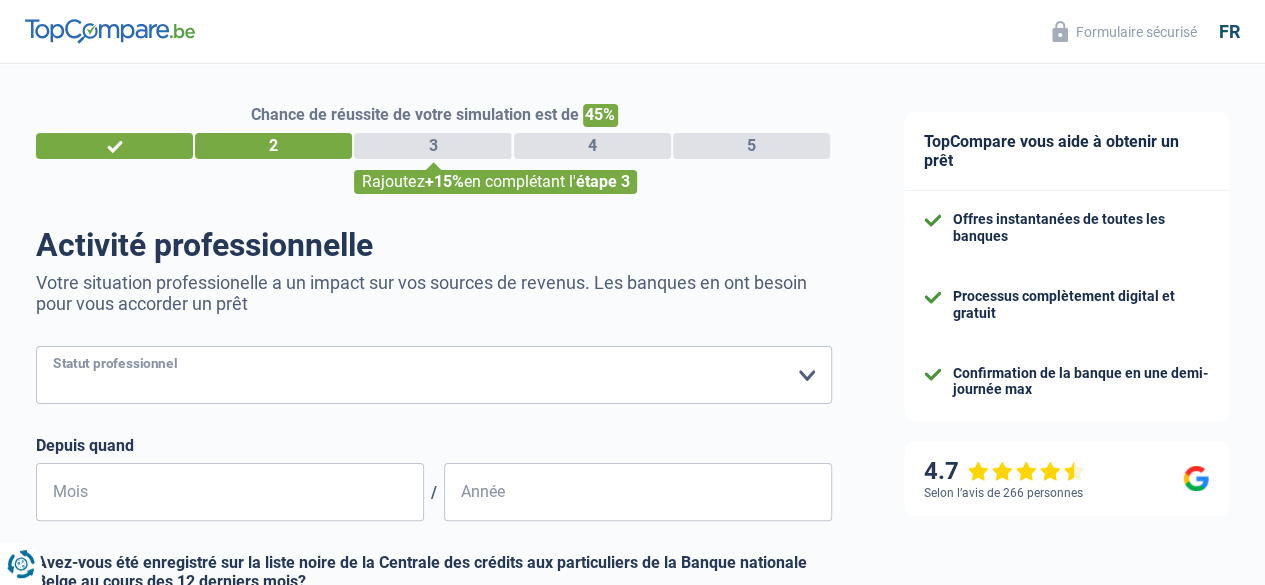 click on "Ouvrier Employé privé Employé public Invalide Indépendant Pensionné Chômeur Mutuelle Femme au foyer Sans profession Allocataire sécurité/Intégration social (SPF Sécurité Sociale, CPAS) Etudiant Profession libérale Commerçant Rentier Pré-pensionné
Veuillez sélectionner une option" at bounding box center [434, 375] 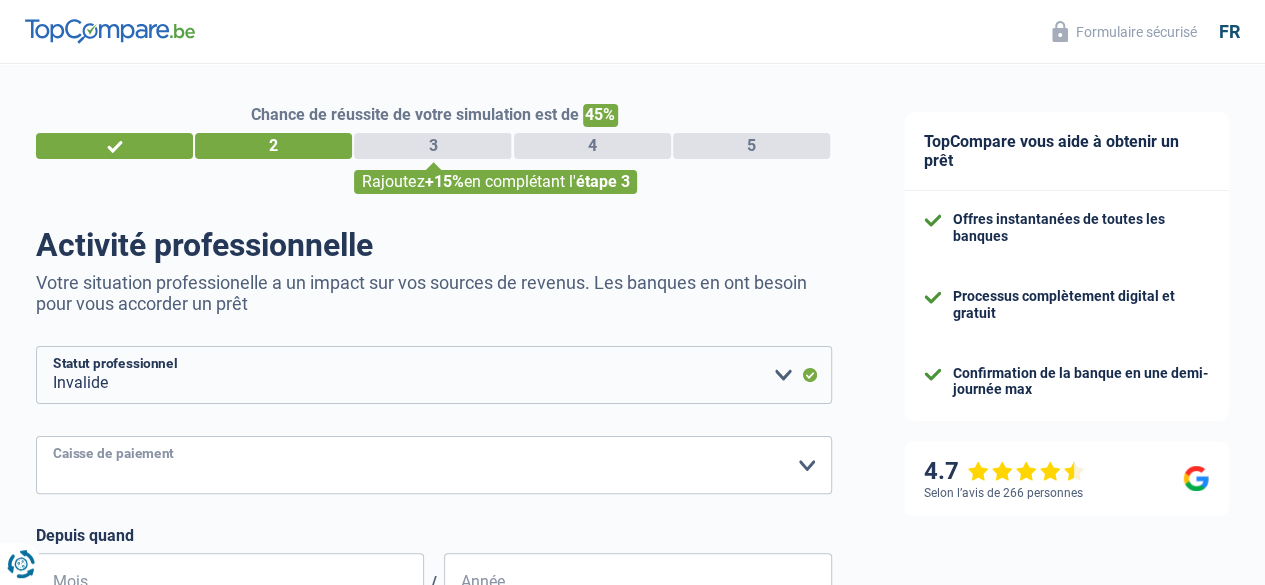 click on "Mutualité Chrétienne Mutualité Socialiste (Solidaris) SPF Sécurité Sociale Union nationale des mutualités neutres Vlaams & Neutraal Ziekenfonds La Mutualité neutre Mutualia - Mutualité neutre Neutraal ziekenfonds Vlaanderen Union nationale des Mutualités Libérales ML MUTPLUS.be Liberale Mutualiteit van Oost-Vlaanderen Mutualité Libérale Hainaut-Namur Mutualité Libérale Liège - Luxembourg Liberale Mutualiteit Plus Mutualités Libres (MLOZ) Partena – Mutualité Libre (Partenamut) Freie Krankenkasse Helan Onafhankelijk Ziekenfonds Autre
Veuillez sélectionner une option" at bounding box center [434, 465] 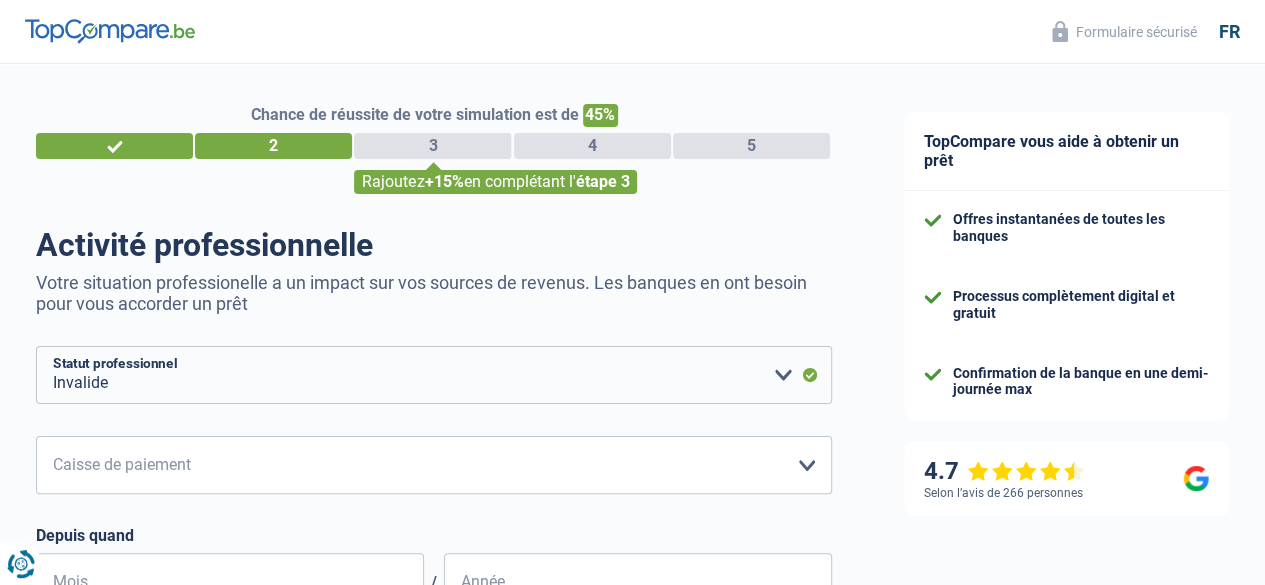 click on "Chance de réussite de votre simulation est de
45%
1
2
3
4
5
Rajoutez  +15%  en complétant l' étape 3
Activité professionnelle
Votre situation professionelle a un impact sur vos sources de revenus. Les banques en ont besoin pour vous accorder un prêt
Ouvrier Employé privé Employé public Invalide Indépendant Pensionné Chômeur Mutuelle Femme au foyer Sans profession Allocataire sécurité/Intégration social (SPF Sécurité Sociale, CPAS) Etudiant Profession libérale Commerçant Rentier Pré-pensionné
Veuillez sélectionner une option
Statut professionnel
Mutualité Chrétienne SPF Sécurité Sociale" at bounding box center (434, 525) 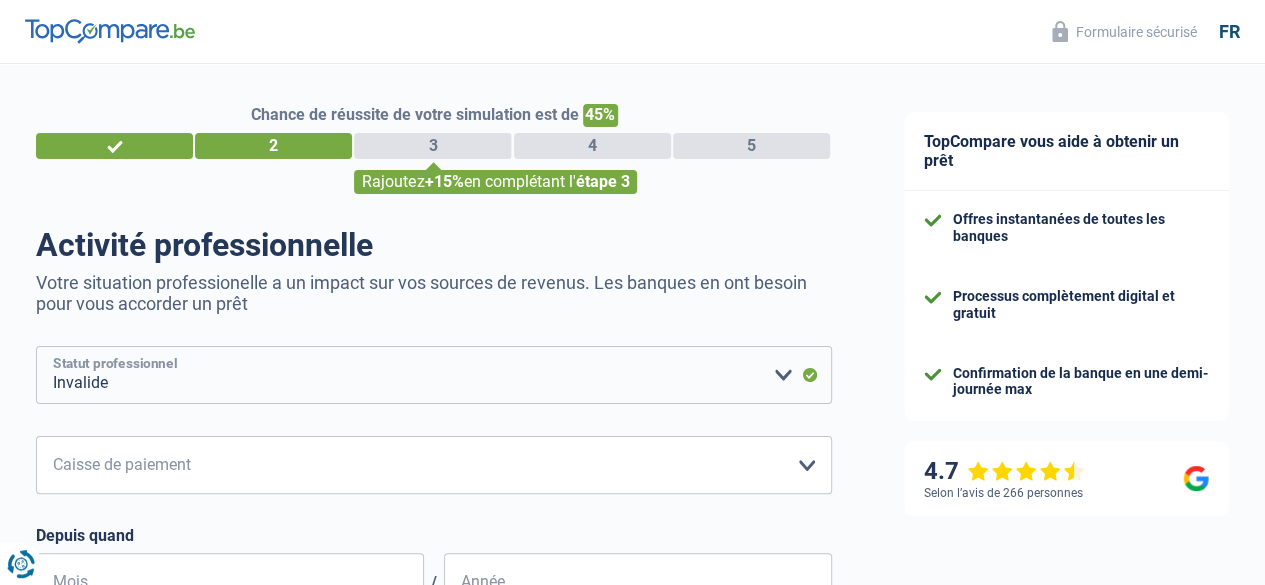 click on "Ouvrier Employé privé Employé public Invalide Indépendant Pensionné Chômeur Mutuelle Femme au foyer Sans profession Allocataire sécurité/Intégration social (SPF Sécurité Sociale, CPAS) Etudiant Profession libérale Commerçant Rentier Pré-pensionné
Veuillez sélectionner une option" at bounding box center [434, 375] 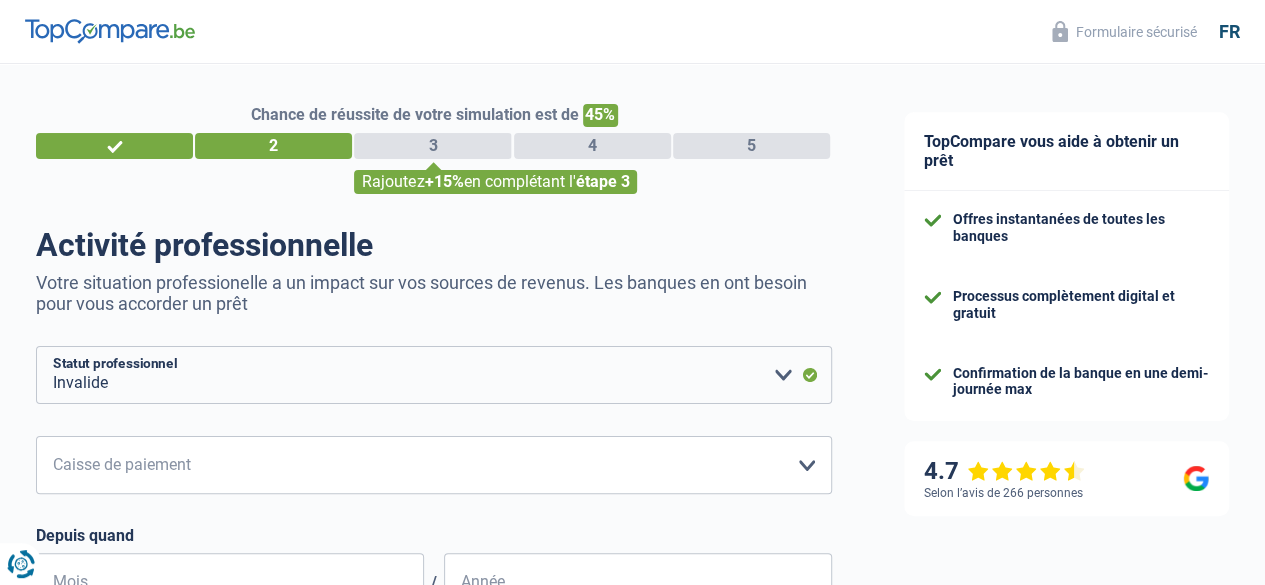 click on "Chance de réussite de votre simulation est de
45%
1
2
3
4
5
Rajoutez  +15%  en complétant l' étape 3
Activité professionnelle
Votre situation professionelle a un impact sur vos sources de revenus. Les banques en ont besoin pour vous accorder un prêt
Ouvrier Employé privé Employé public Invalide Indépendant Pensionné Chômeur Mutuelle Femme au foyer Sans profession Allocataire sécurité/Intégration social (SPF Sécurité Sociale, CPAS) Etudiant Profession libérale Commerçant Rentier Pré-pensionné
Veuillez sélectionner une option
Statut professionnel
Mutualité Chrétienne SPF Sécurité Sociale" at bounding box center (434, 525) 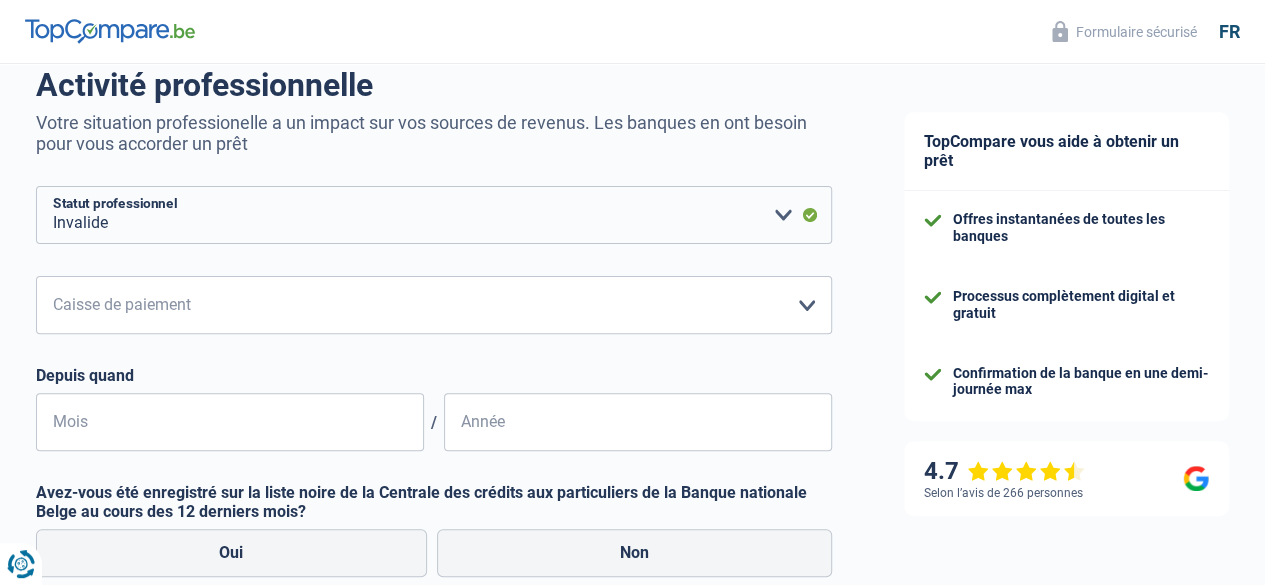 scroll, scrollTop: 0, scrollLeft: 0, axis: both 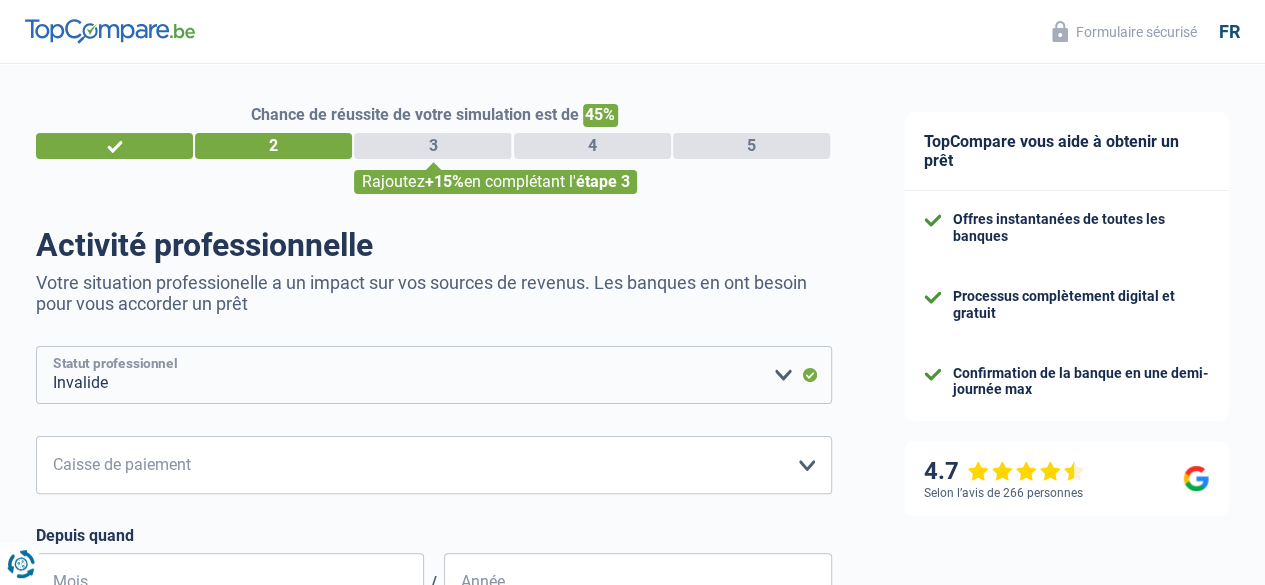 click on "Ouvrier Employé privé Employé public Invalide Indépendant Pensionné Chômeur Mutuelle Femme au foyer Sans profession Allocataire sécurité/Intégration social (SPF Sécurité Sociale, CPAS) Etudiant Profession libérale Commerçant Rentier Pré-pensionné
Veuillez sélectionner une option" at bounding box center [434, 375] 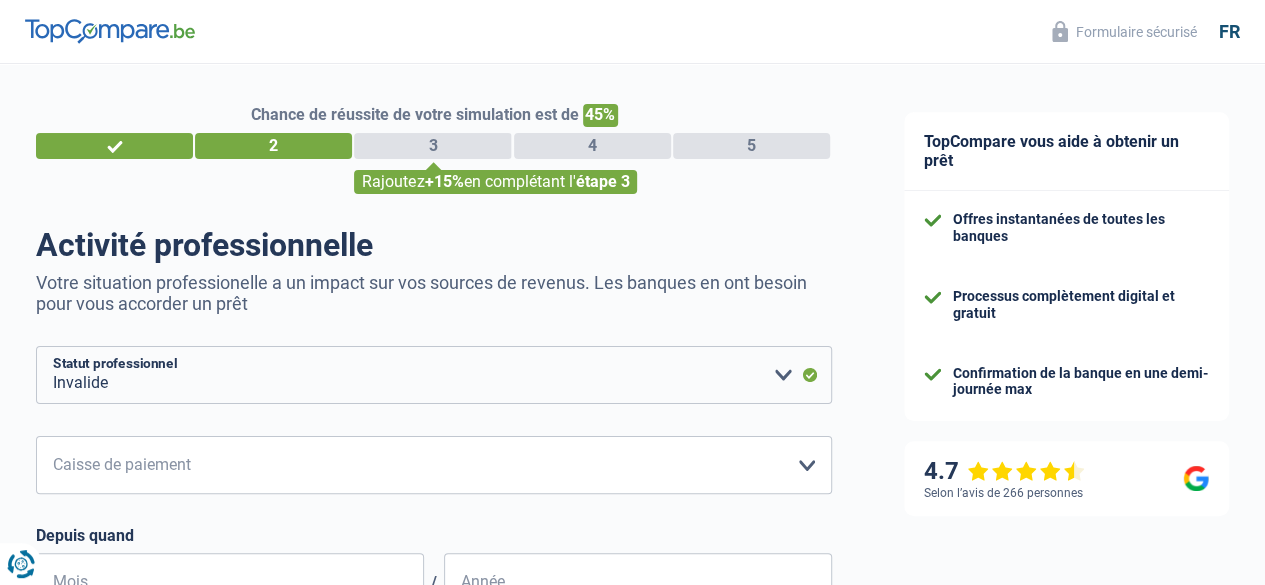 click on "Chance de réussite de votre simulation est de
45%
1
2
3
4
5
Rajoutez  +15%  en complétant l' étape 3
Activité professionnelle
Votre situation professionelle a un impact sur vos sources de revenus. Les banques en ont besoin pour vous accorder un prêt
Ouvrier Employé privé Employé public Invalide Indépendant Pensionné Chômeur Mutuelle Femme au foyer Sans profession Allocataire sécurité/Intégration social (SPF Sécurité Sociale, CPAS) Etudiant Profession libérale Commerçant Rentier Pré-pensionné
Veuillez sélectionner une option
Statut professionnel
Mutualité Chrétienne SPF Sécurité Sociale" at bounding box center [434, 525] 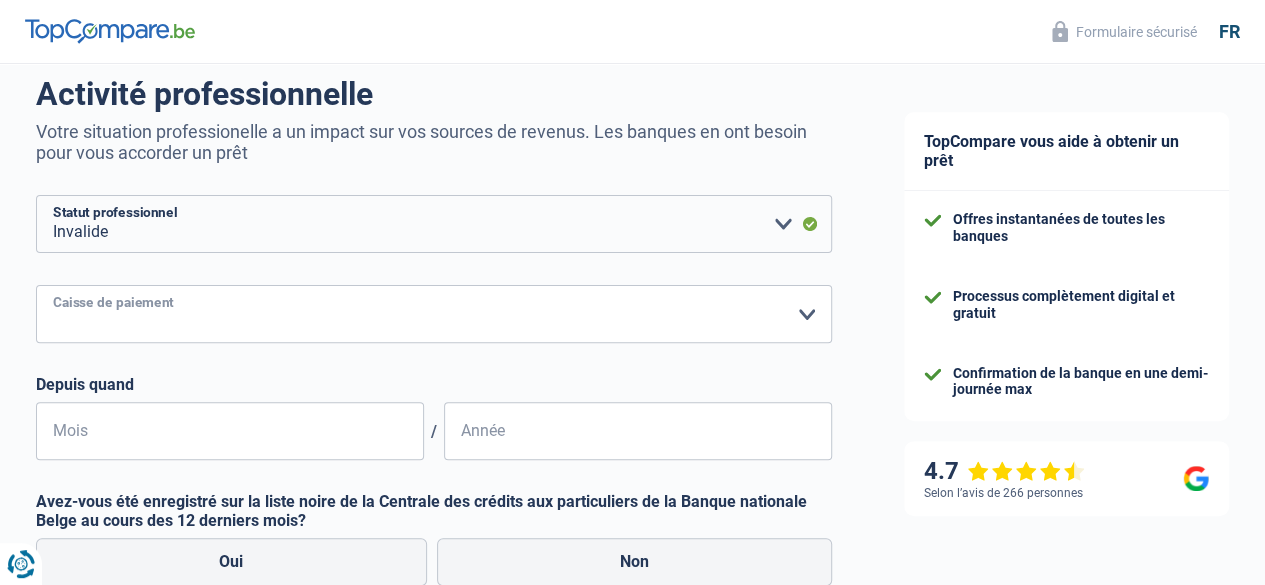 click on "Mutualité Chrétienne Mutualité Socialiste (Solidaris) SPF Sécurité Sociale Union nationale des mutualités neutres Vlaams & Neutraal Ziekenfonds La Mutualité neutre Mutualia - Mutualité neutre Neutraal ziekenfonds Vlaanderen Union nationale des Mutualités Libérales ML MUTPLUS.be Liberale Mutualiteit van Oost-Vlaanderen Mutualité Libérale Hainaut-Namur Mutualité Libérale Liège - Luxembourg Liberale Mutualiteit Plus Mutualités Libres (MLOZ) Partena – Mutualité Libre (Partenamut) Freie Krankenkasse Helan Onafhankelijk Ziekenfonds Autre
Veuillez sélectionner une option" at bounding box center [434, 314] 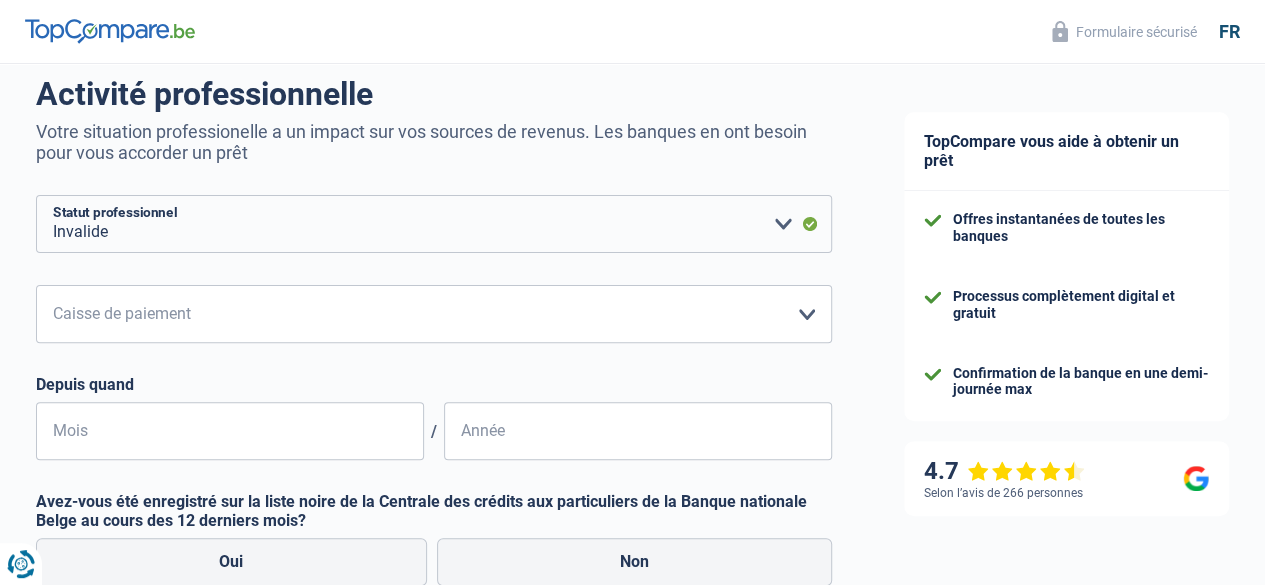 click on "Chance de réussite de votre simulation est de
45%
1
2
3
4
5
Rajoutez  +15%  en complétant l' étape 3
Activité professionnelle
Votre situation professionelle a un impact sur vos sources de revenus. Les banques en ont besoin pour vous accorder un prêt
Ouvrier Employé privé Employé public Invalide Indépendant Pensionné Chômeur Mutuelle Femme au foyer Sans profession Allocataire sécurité/Intégration social (SPF Sécurité Sociale, CPAS) Etudiant Profession libérale Commerçant Rentier Pré-pensionné
Veuillez sélectionner une option
Statut professionnel
Mutualité Chrétienne SPF Sécurité Sociale" at bounding box center (434, 374) 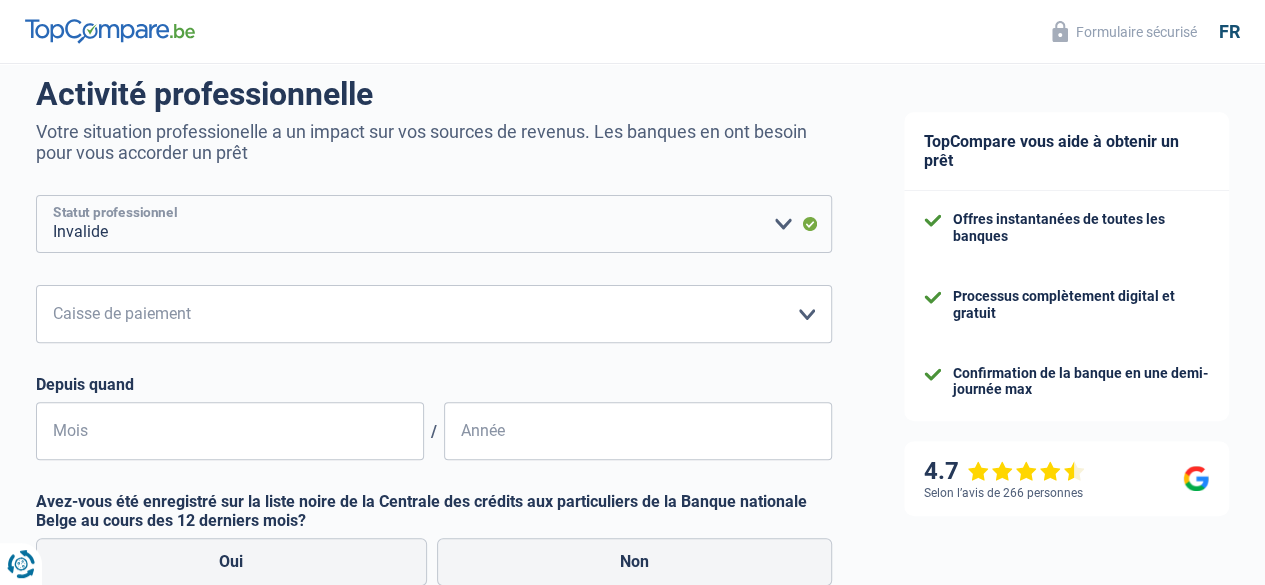 click on "Ouvrier Employé privé Employé public Invalide Indépendant Pensionné Chômeur Mutuelle Femme au foyer Sans profession Allocataire sécurité/Intégration social (SPF Sécurité Sociale, CPAS) Etudiant Profession libérale Commerçant Rentier Pré-pensionné
Veuillez sélectionner une option" at bounding box center (434, 224) 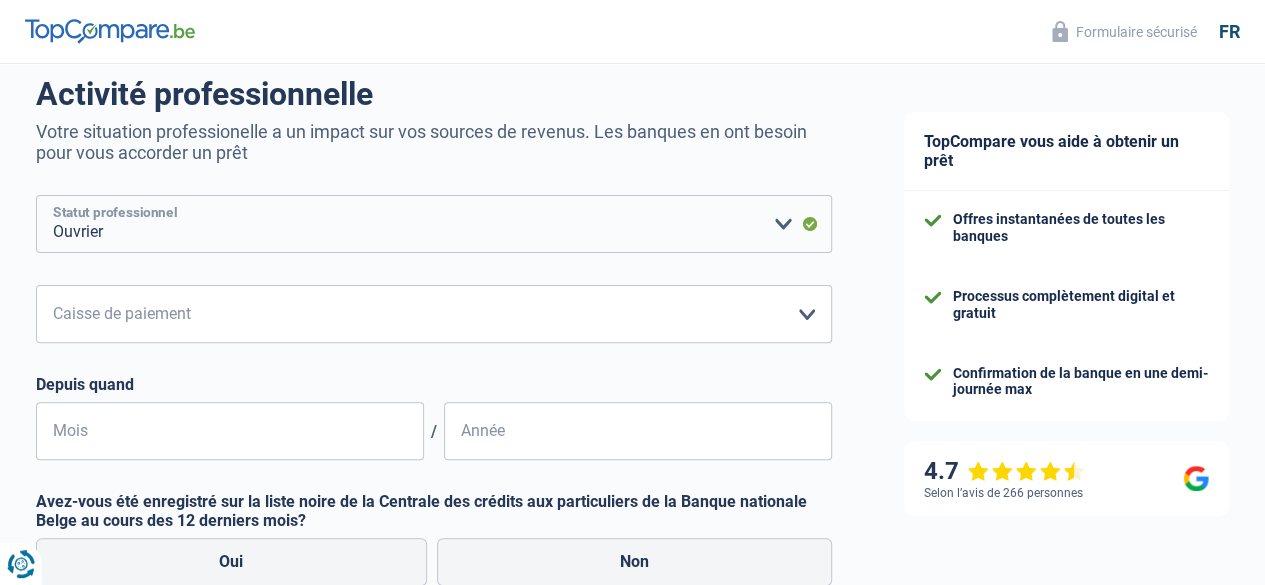 click on "Ouvrier Employé privé Employé public Invalide Indépendant Pensionné Chômeur Mutuelle Femme au foyer Sans profession Allocataire sécurité/Intégration social (SPF Sécurité Sociale, CPAS) Etudiant Profession libérale Commerçant Rentier Pré-pensionné
Veuillez sélectionner une option" at bounding box center (434, 224) 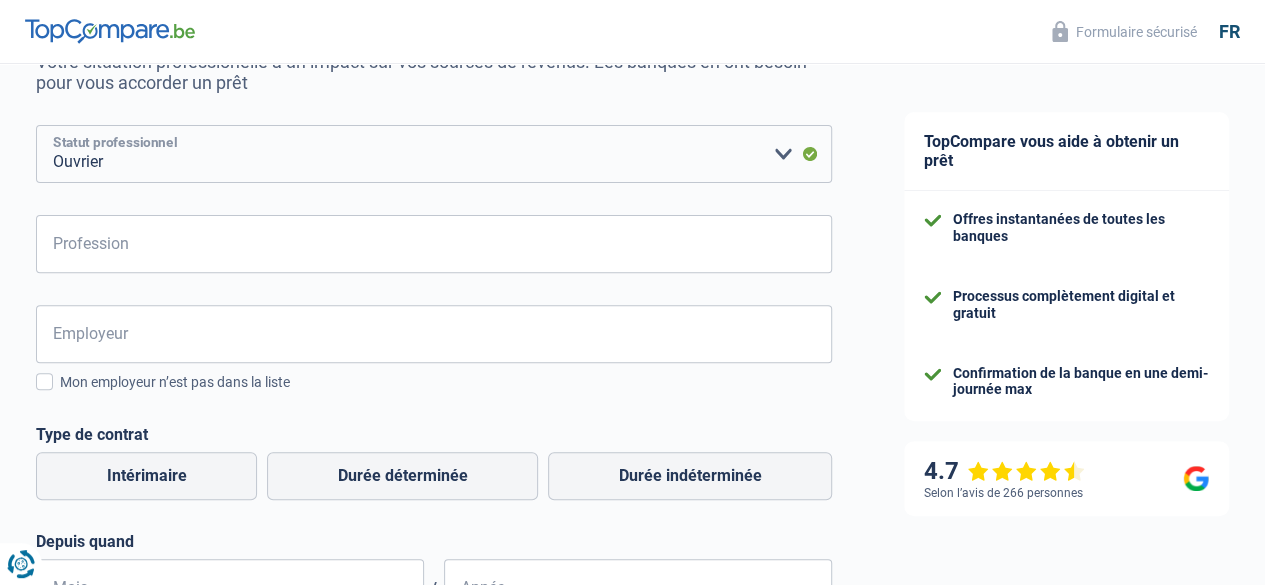 scroll, scrollTop: 217, scrollLeft: 0, axis: vertical 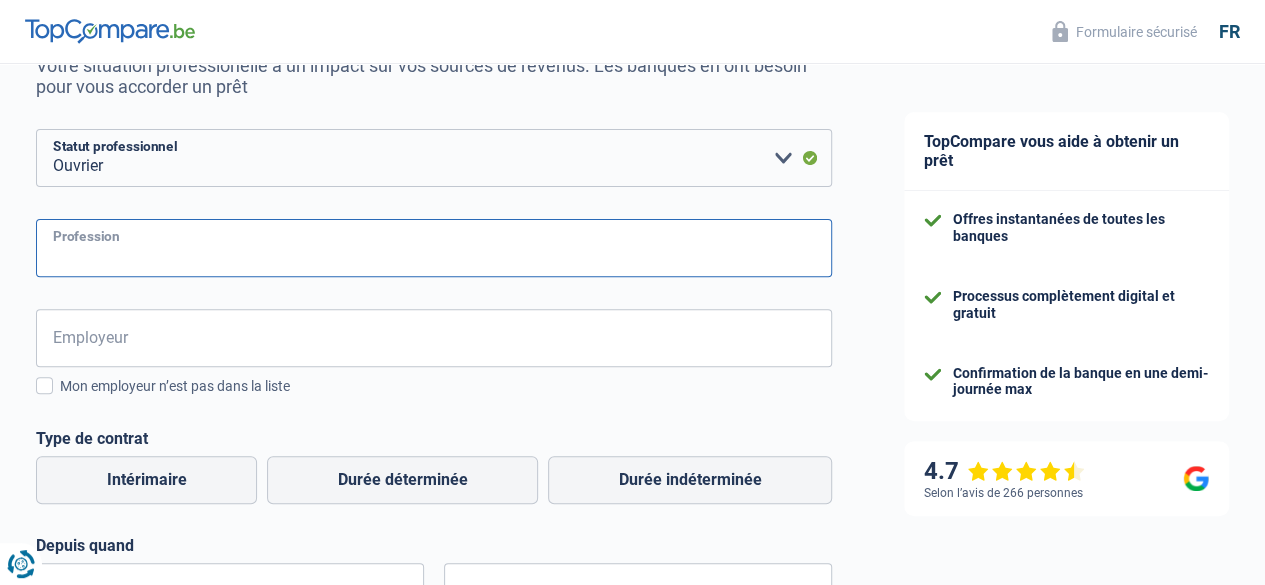 click on "Profession" at bounding box center [434, 248] 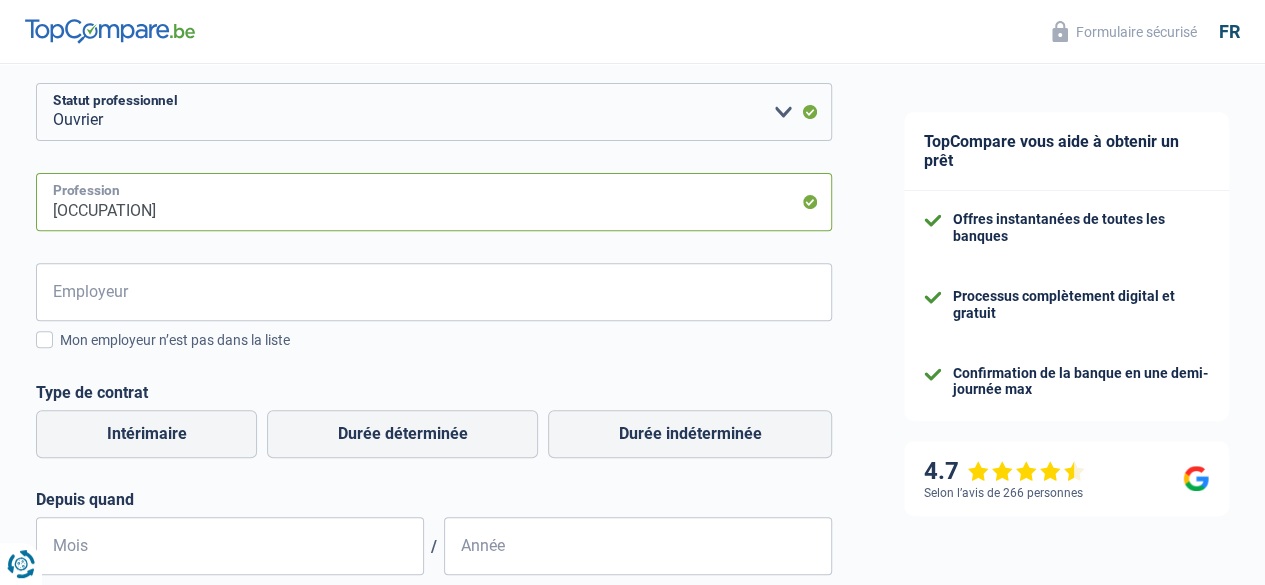 scroll, scrollTop: 273, scrollLeft: 0, axis: vertical 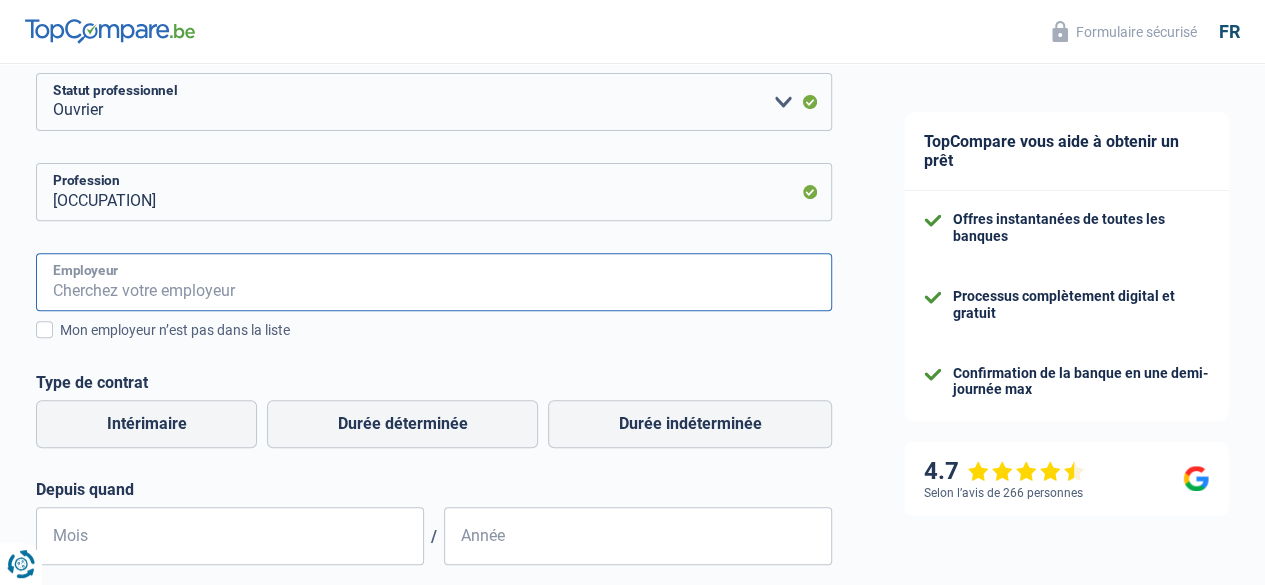 click on "Employeur" at bounding box center [434, 282] 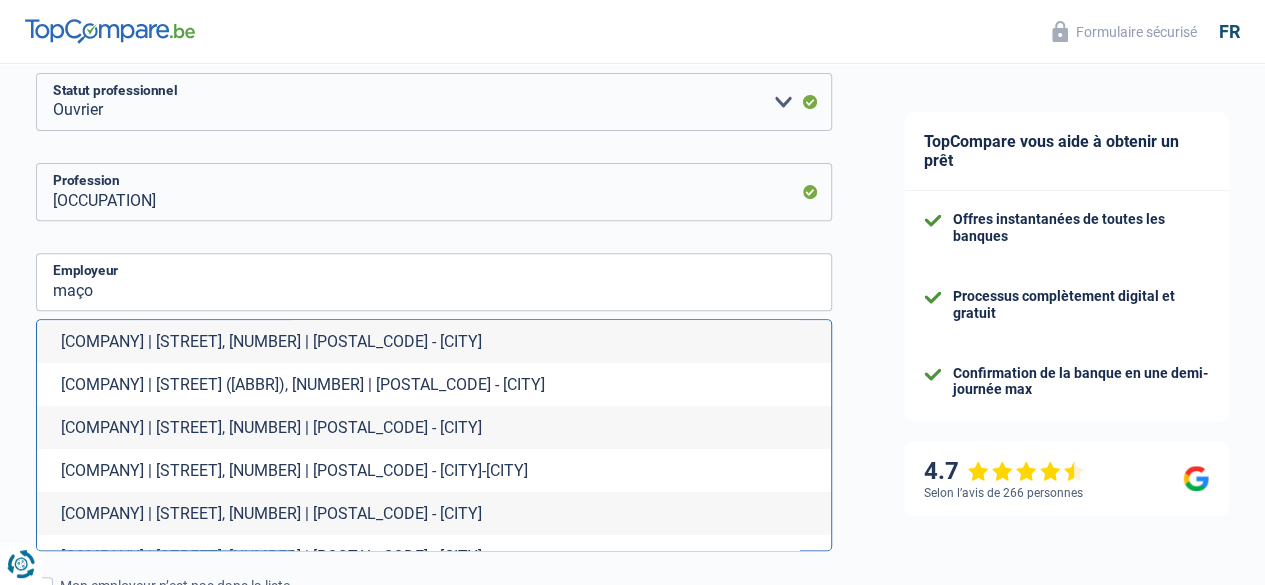 click on "MACOM | Loveldstraat(HEU), 2 | 9070 - Destelbergen" at bounding box center (434, 384) 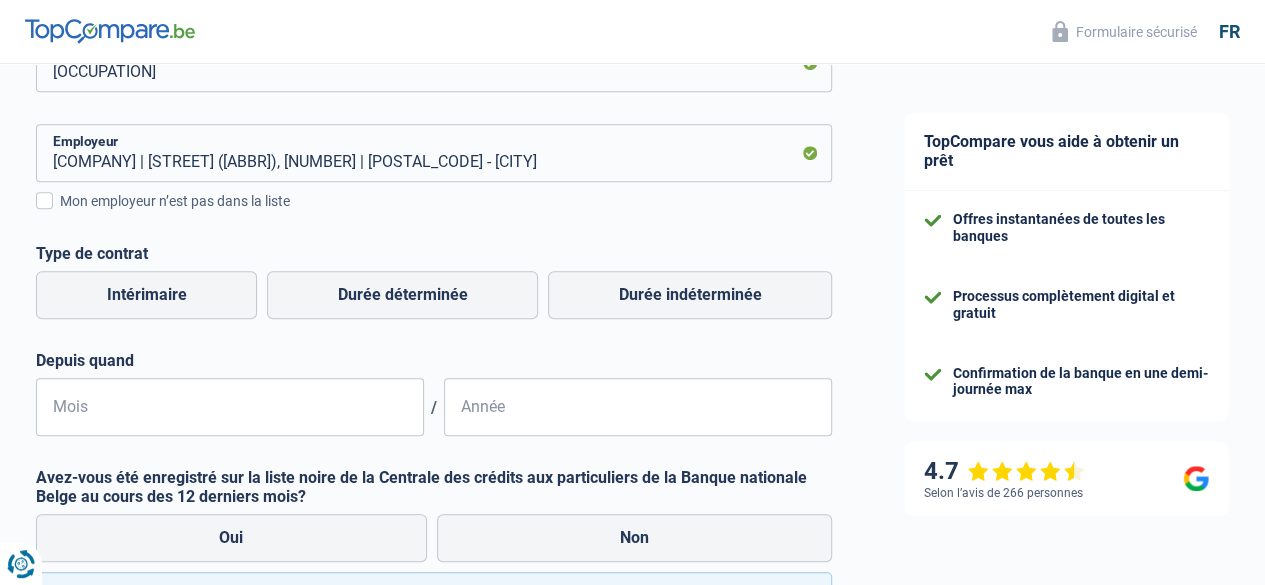 scroll, scrollTop: 404, scrollLeft: 0, axis: vertical 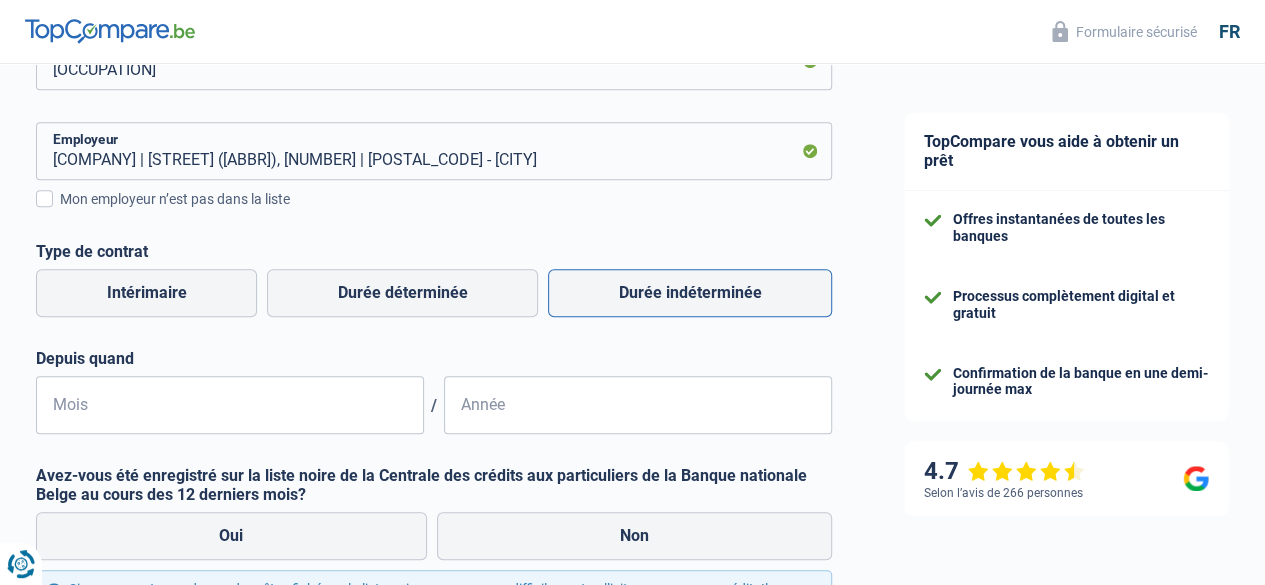 click on "Durée indéterminée" at bounding box center [690, 293] 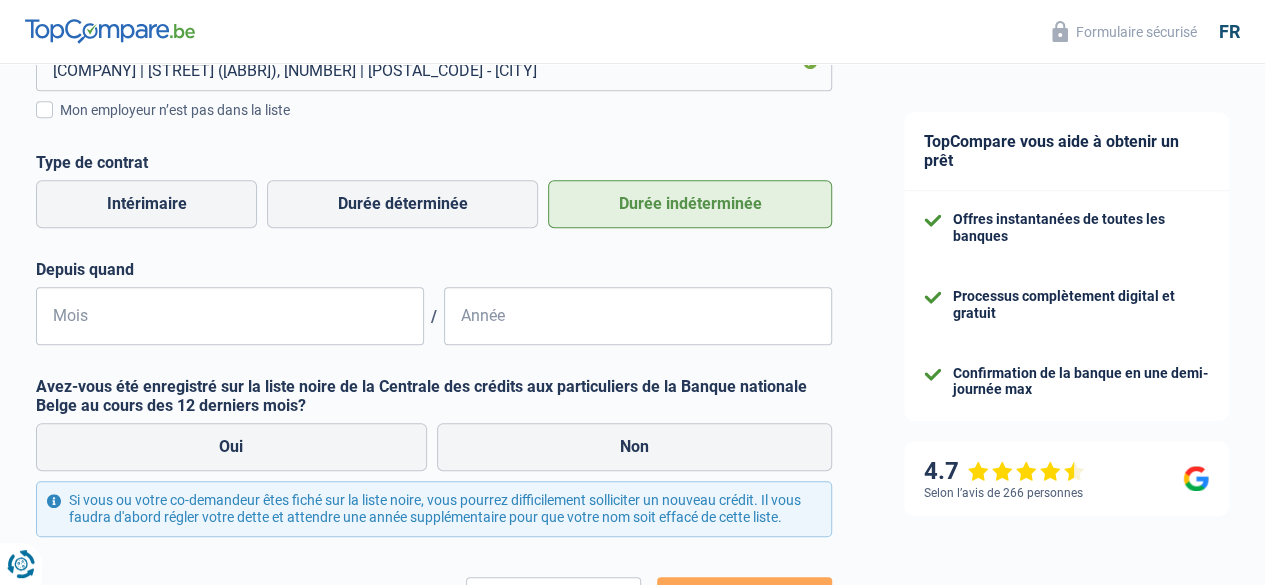 scroll, scrollTop: 494, scrollLeft: 0, axis: vertical 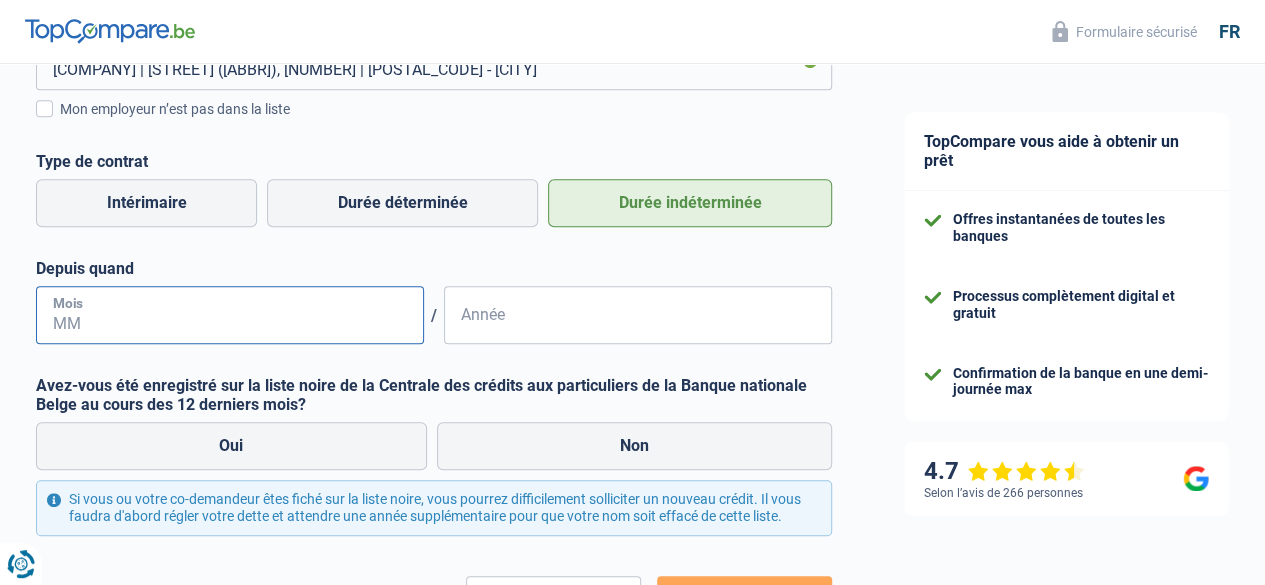 click on "Mois" at bounding box center [230, 315] 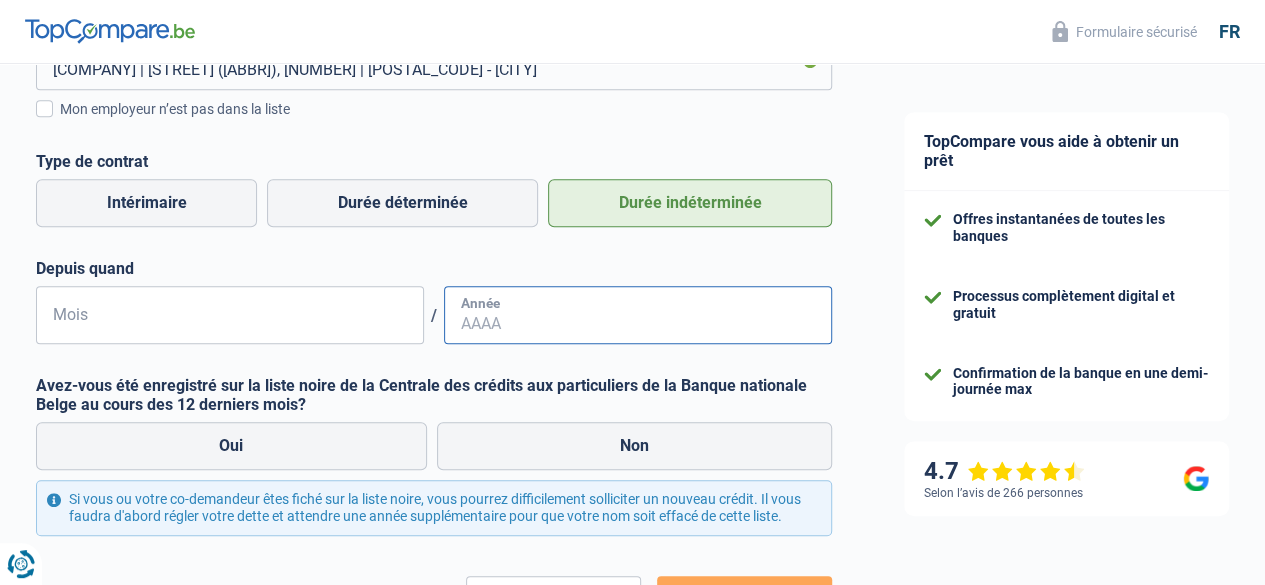 type on "08" 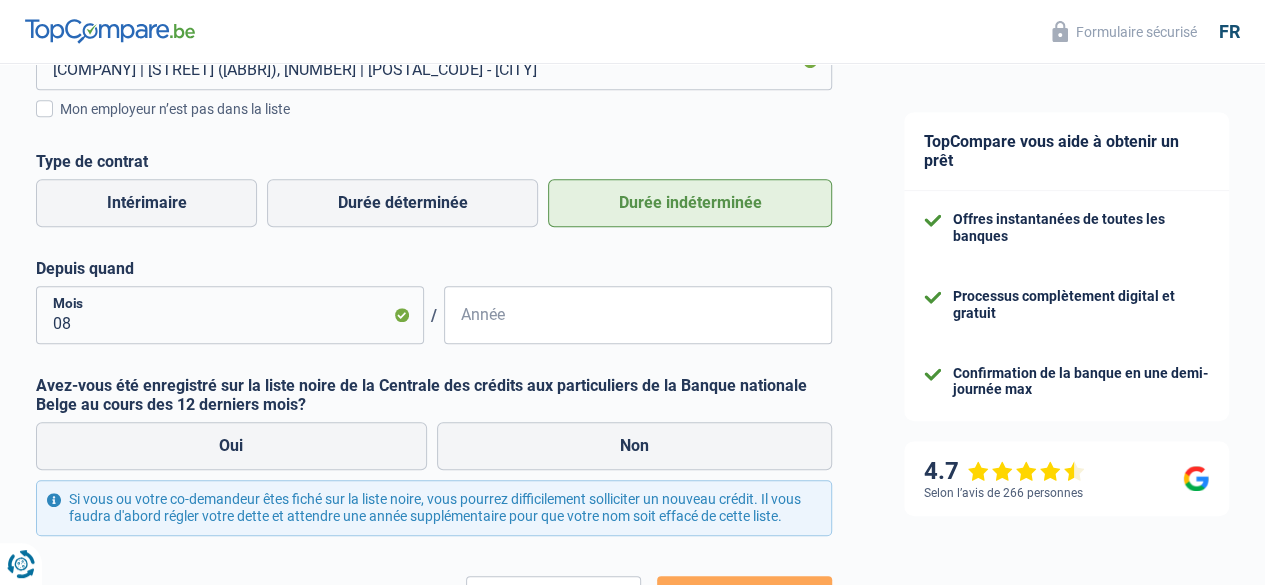 click on "Année" at bounding box center [638, 315] 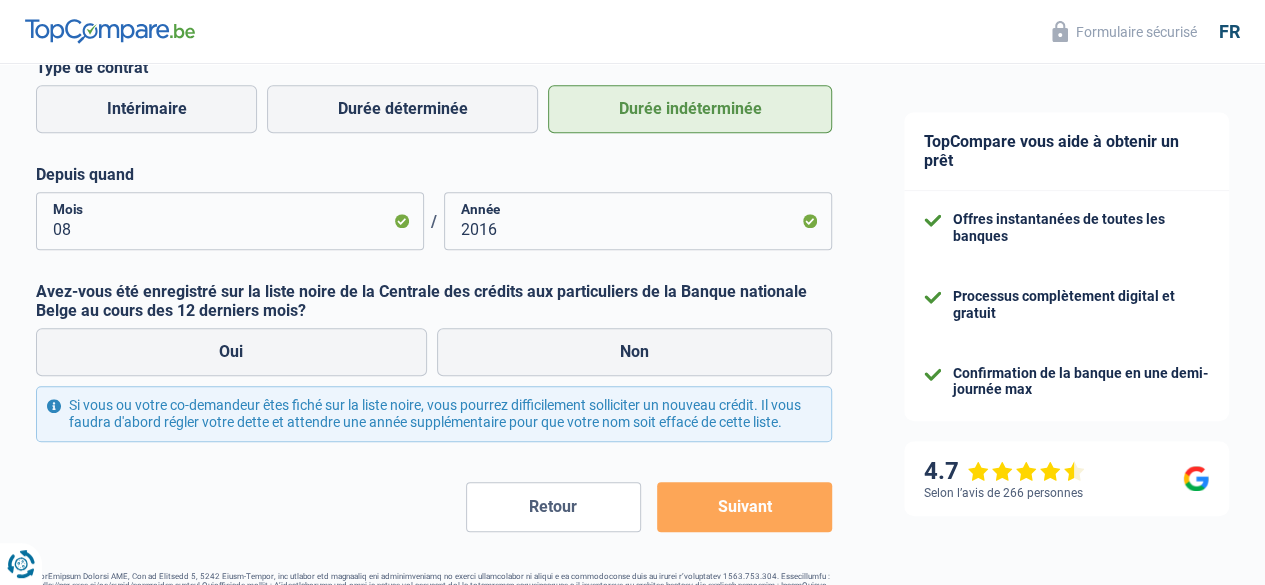 scroll, scrollTop: 592, scrollLeft: 0, axis: vertical 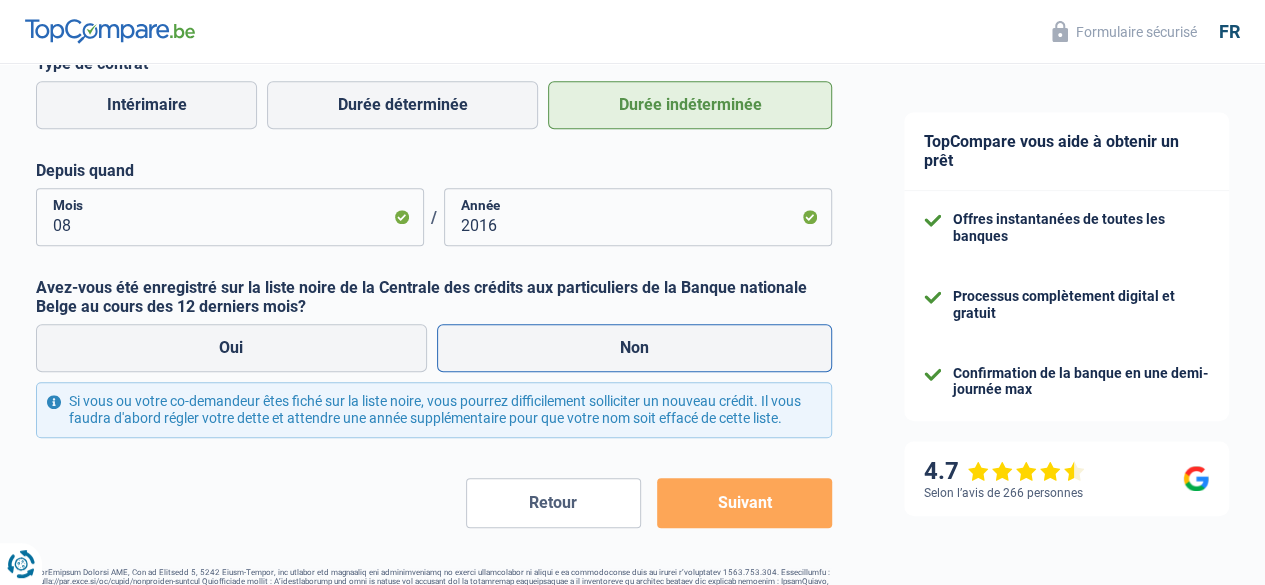 click on "Non" at bounding box center [635, 348] 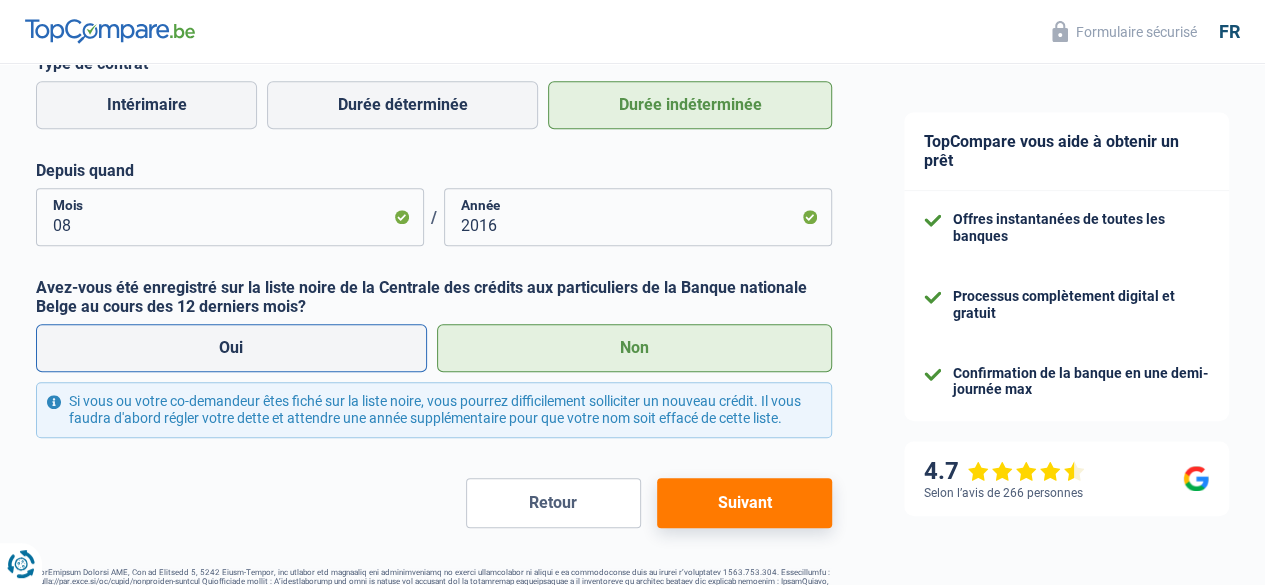 click on "Oui" at bounding box center (231, 348) 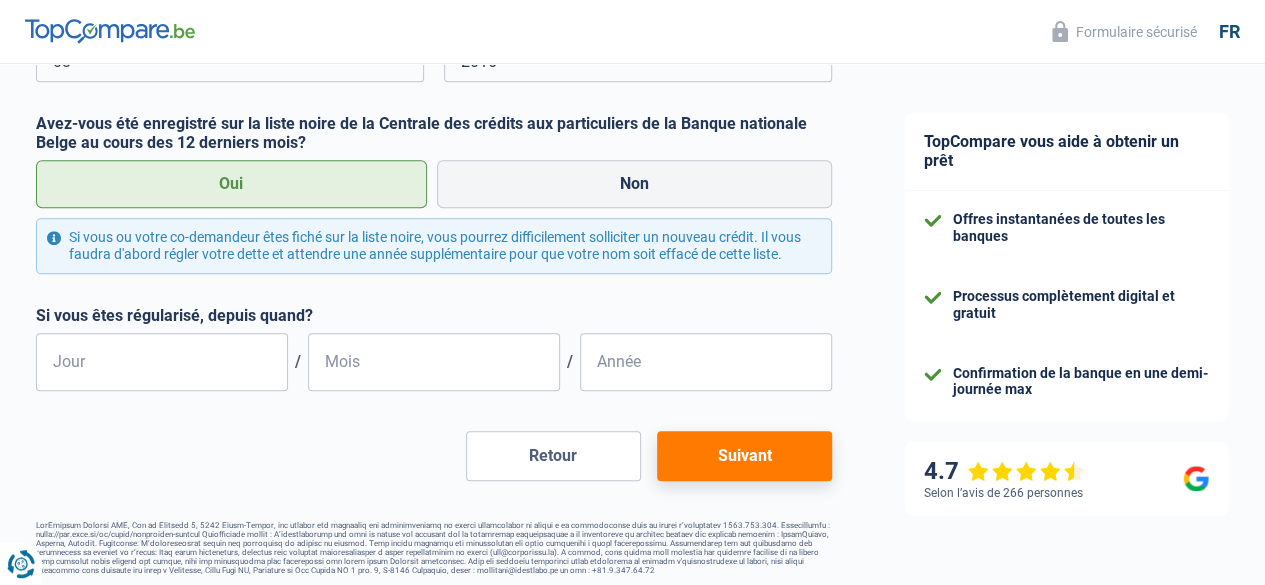 scroll, scrollTop: 780, scrollLeft: 0, axis: vertical 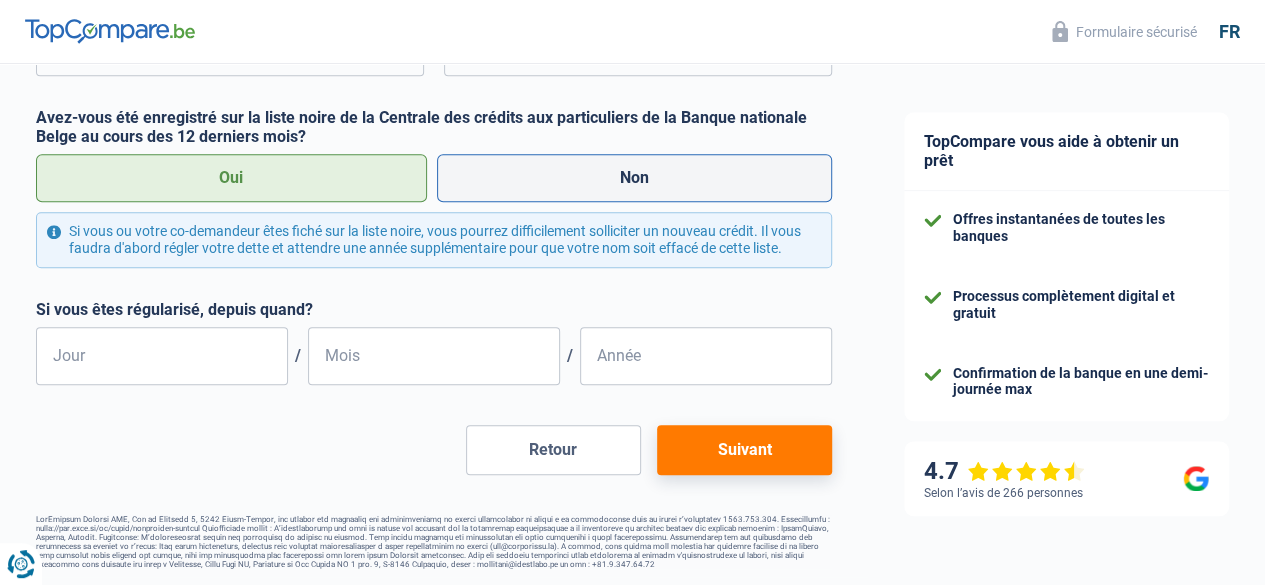click on "Non" at bounding box center [635, 178] 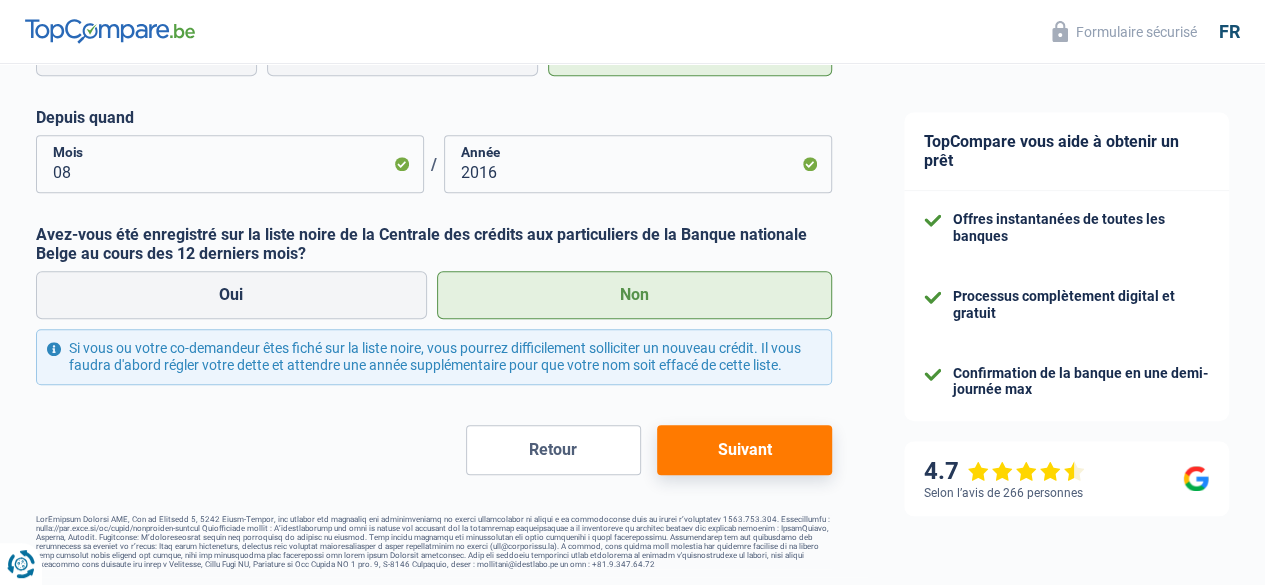 scroll, scrollTop: 666, scrollLeft: 0, axis: vertical 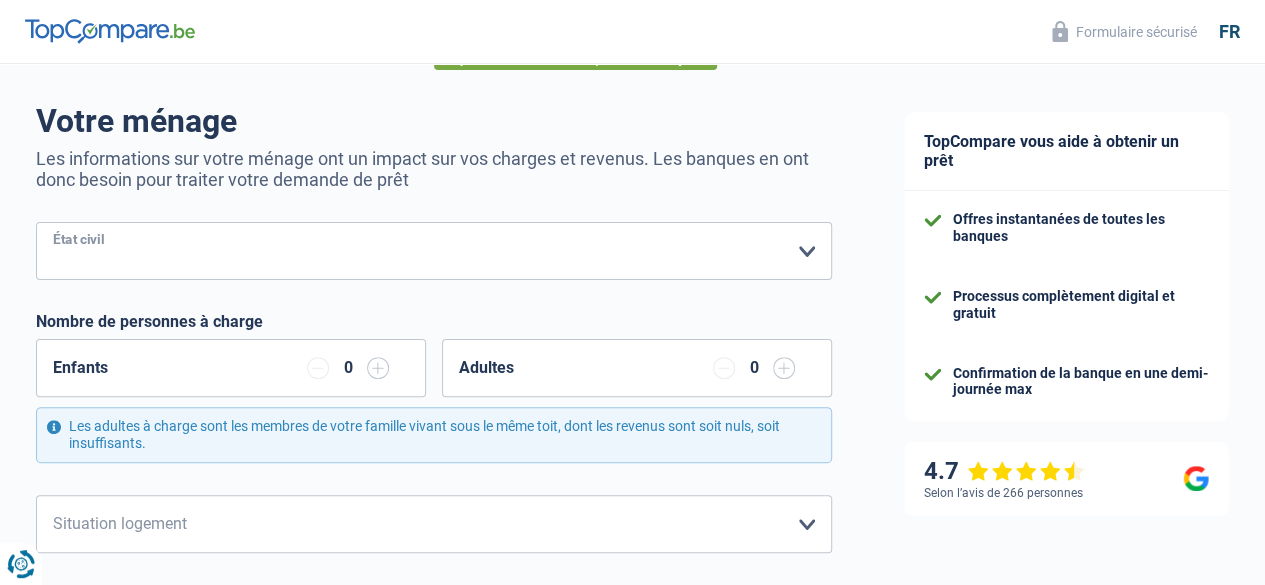 click on "Célibataire Marié(e) Cohabitant(e) légal(e) Divorcé(e) Veuf(ve) Séparé (de fait)
Veuillez sélectionner une option" at bounding box center (434, 251) 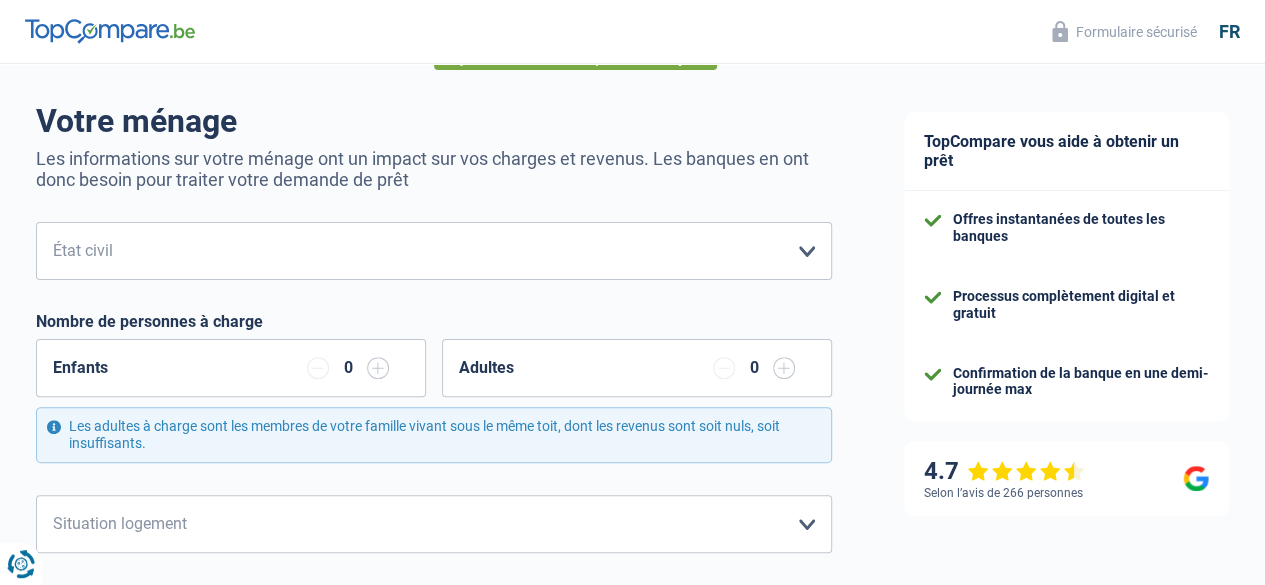 click on "Chance de réussite de votre simulation est de
60%
1
2
3
4
5
Rajoutez  +20%  en complétant l' étape 4
Votre ménage
Les informations sur votre ménage ont un impact sur vos charges et revenus. Les banques en ont donc besoin pour traiter votre demande de prêt
Célibataire Marié(e) Cohabitant(e) légal(e) Divorcé(e) Veuf(ve) Séparé (de fait)
Veuillez sélectionner une option
État civil
Tous les champs sont obligatoires. Veuillez sélectionner une option
Nombre de personnes à charge
Enfants
0" at bounding box center (434, 702) 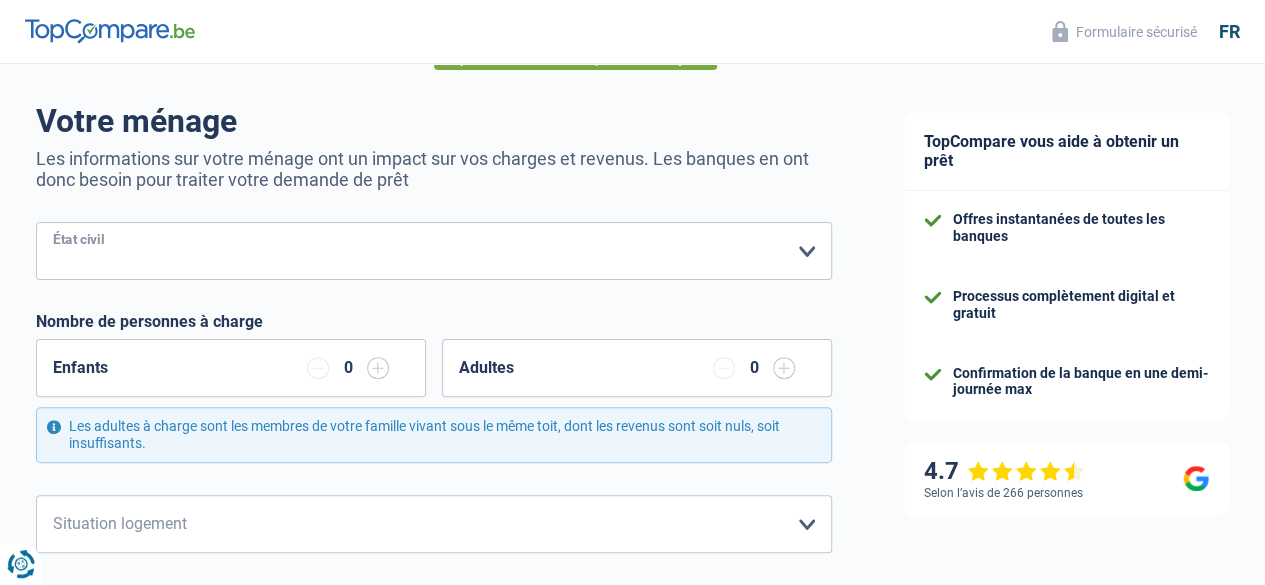 click on "Célibataire Marié(e) Cohabitant(e) légal(e) Divorcé(e) Veuf(ve) Séparé (de fait)
Veuillez sélectionner une option" at bounding box center [434, 251] 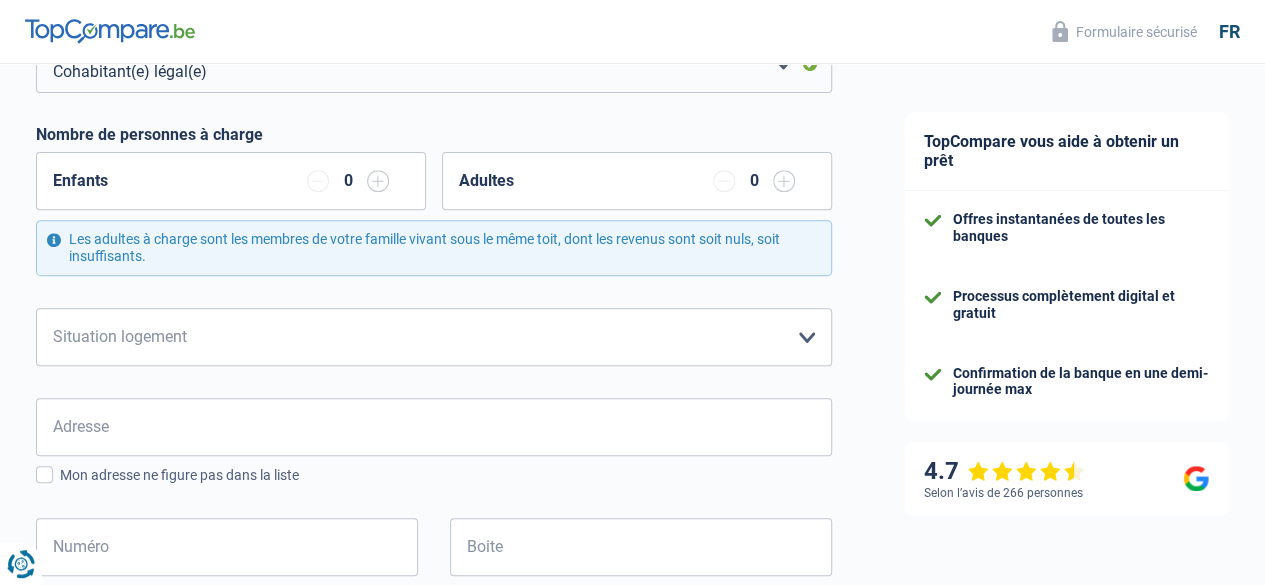 scroll, scrollTop: 312, scrollLeft: 0, axis: vertical 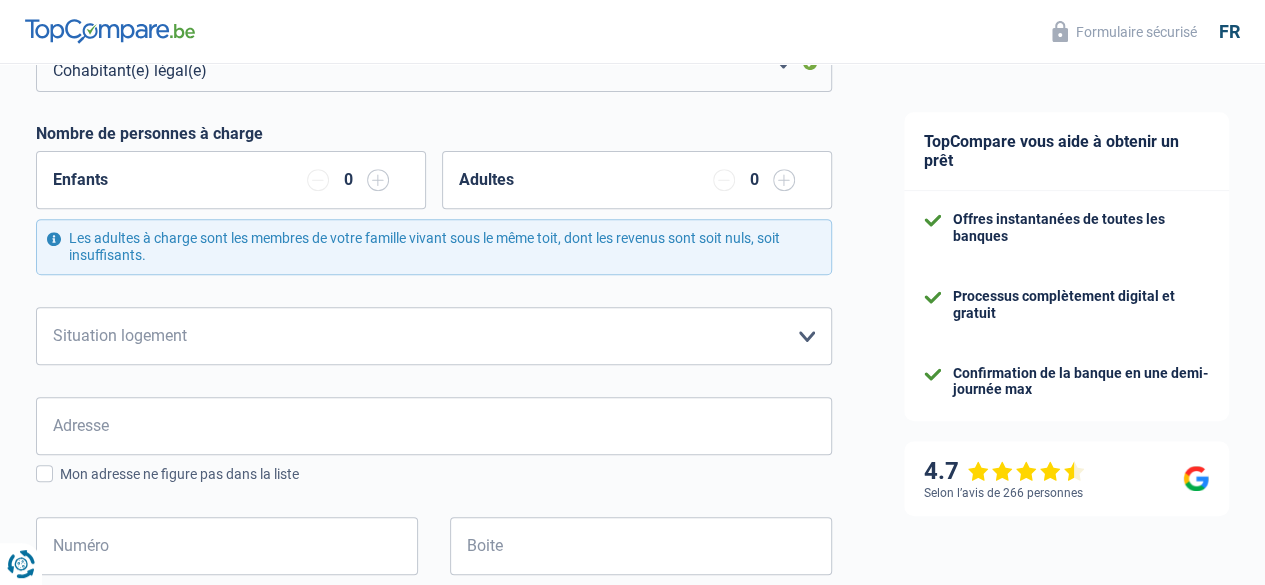 click at bounding box center [378, 180] 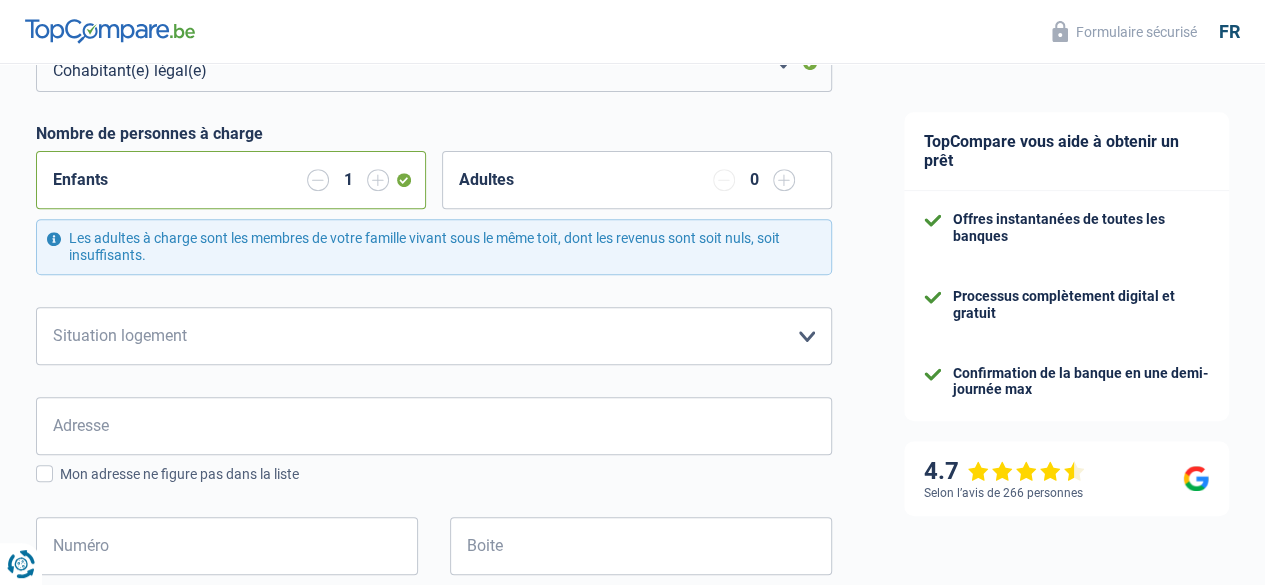 click at bounding box center (378, 180) 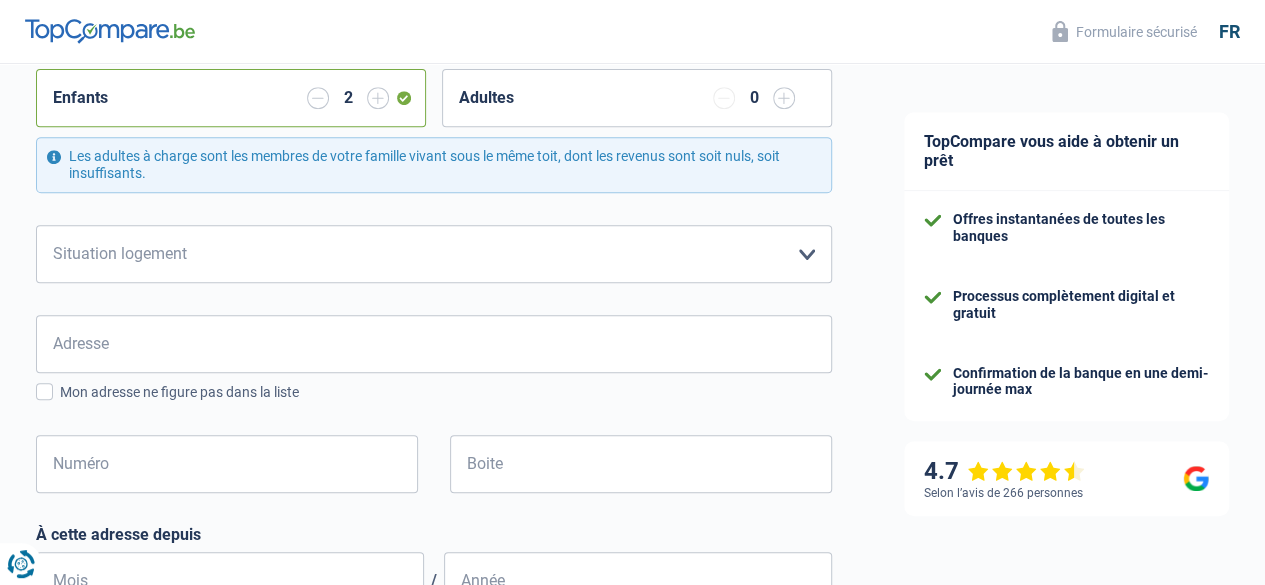 scroll, scrollTop: 395, scrollLeft: 0, axis: vertical 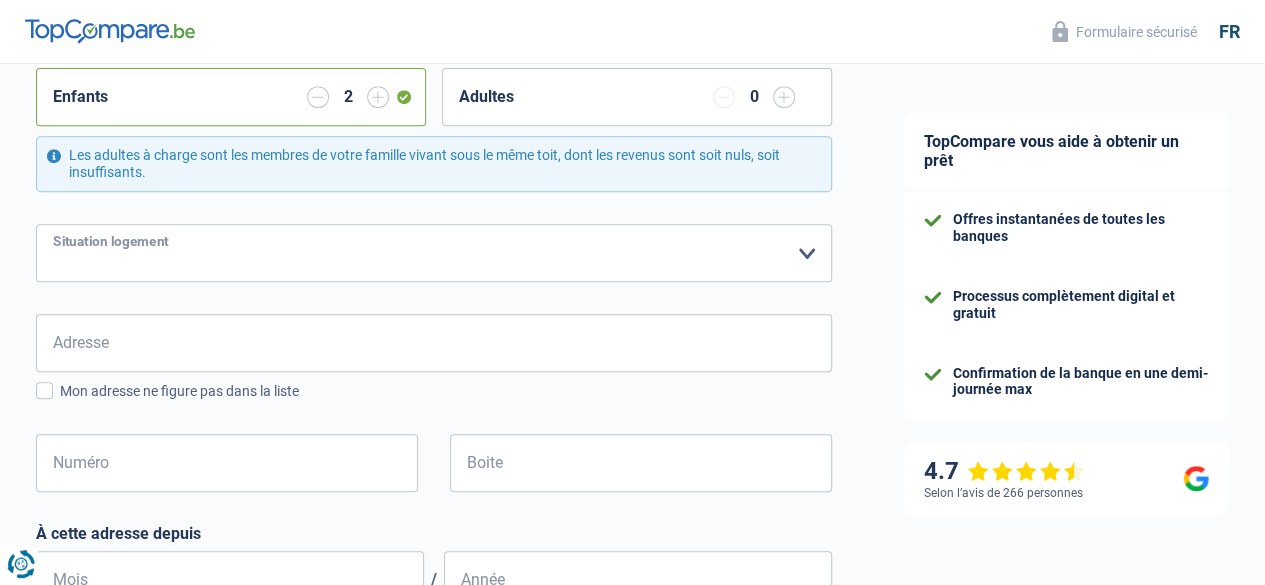 click on "Locataire Propriétaire avec prêt hypothécaire Propriétaire sans prêt hypothécaire Logé(e) par la famille Concierge
Veuillez sélectionner une option" at bounding box center [434, 253] 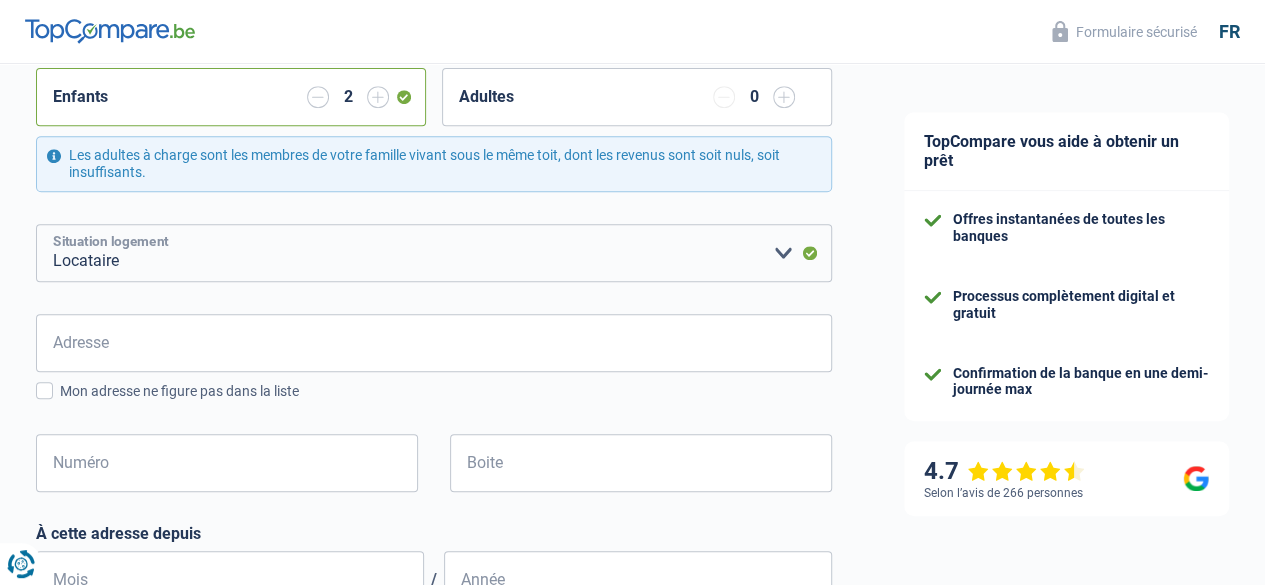 scroll, scrollTop: 448, scrollLeft: 0, axis: vertical 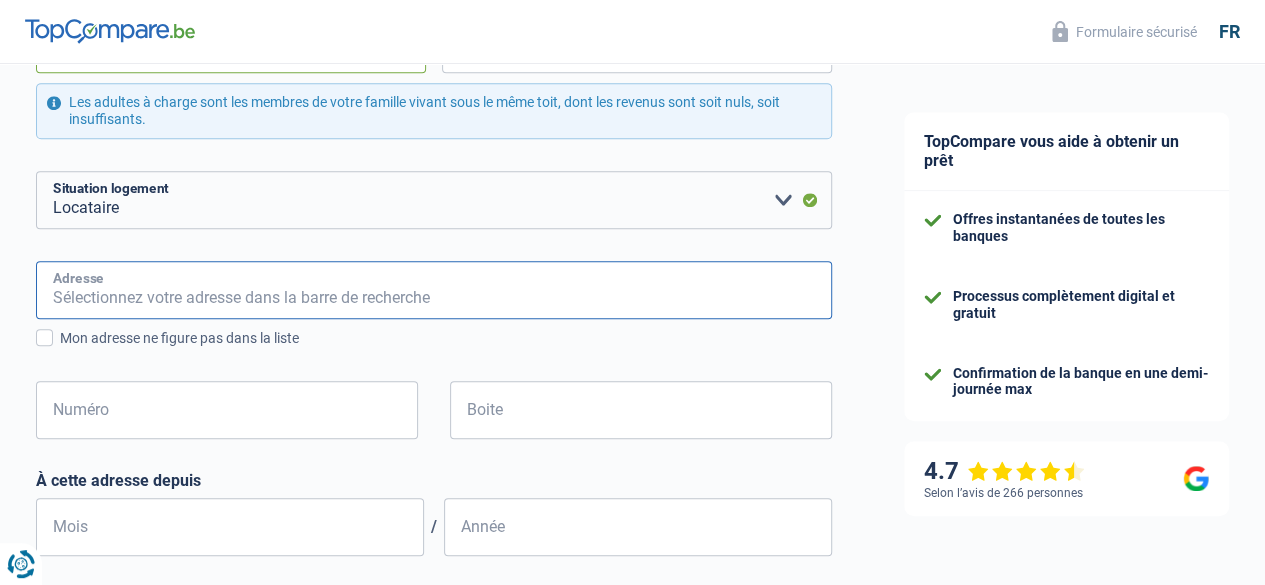 click on "Adresse" at bounding box center [434, 290] 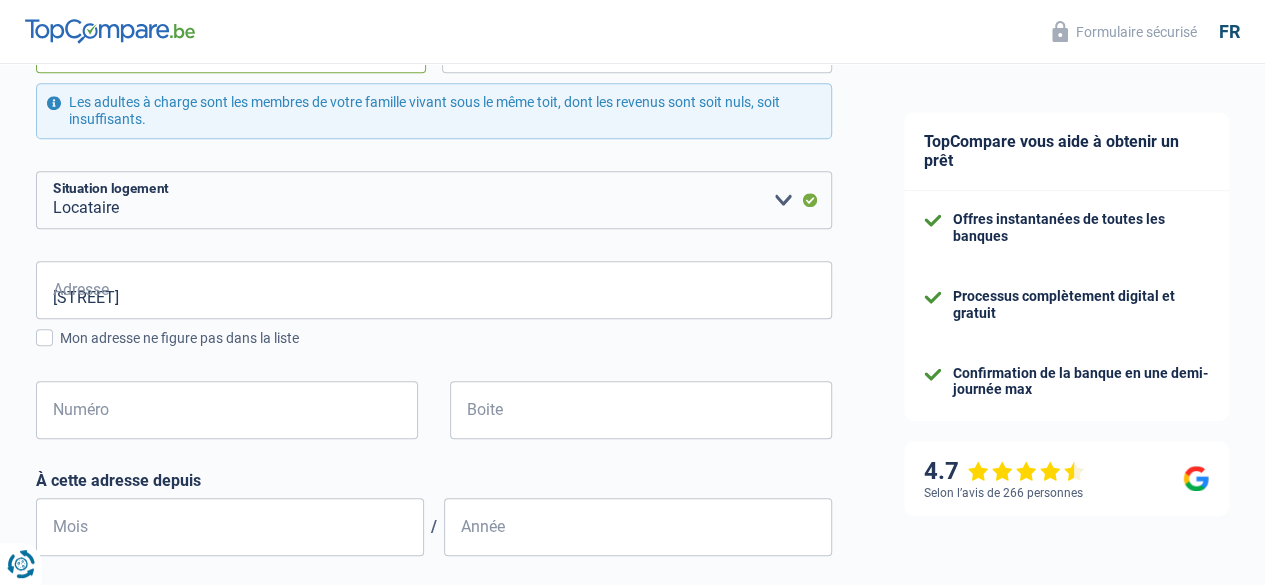 type on "Belgique" 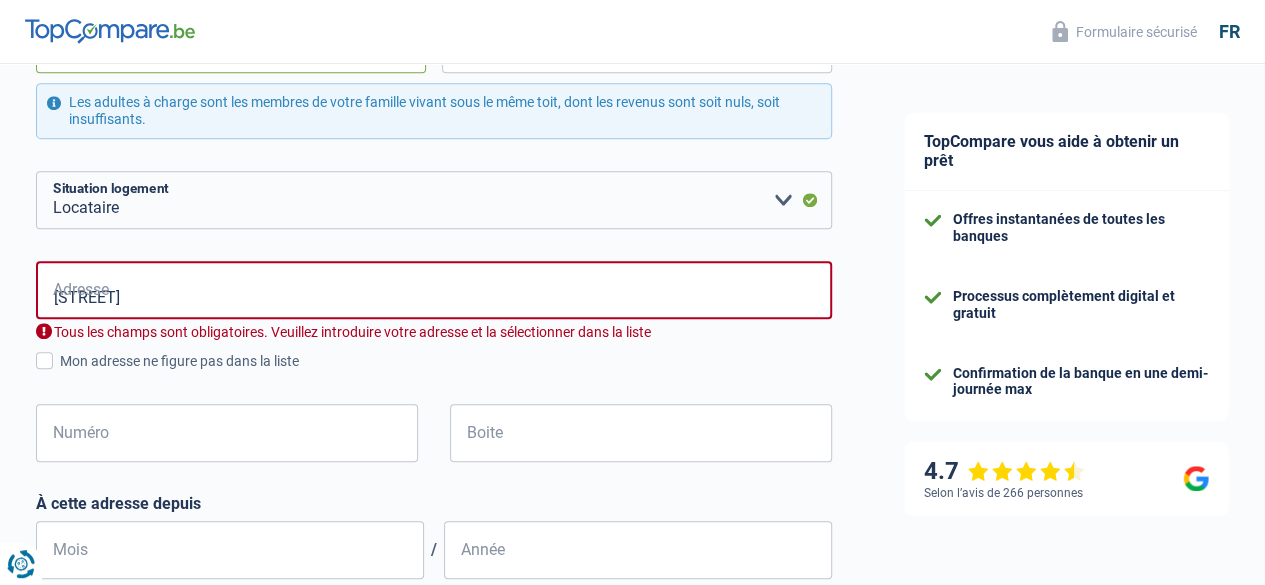 type on "Belgique" 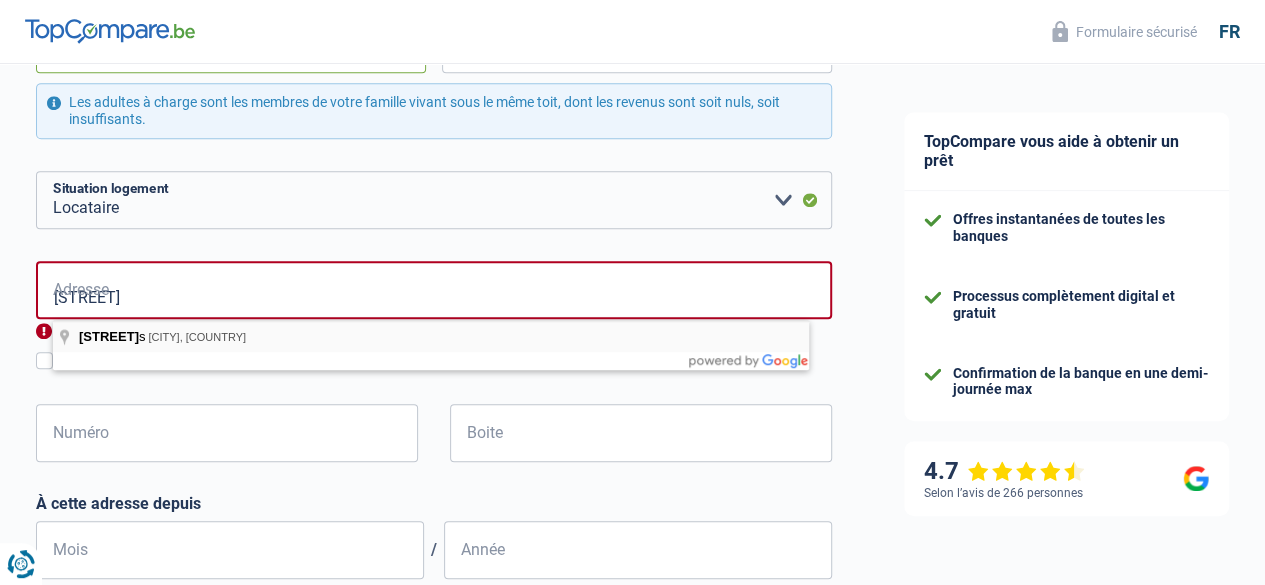 type on "Rue des Pères Blancs, Etterbeek, Belgique" 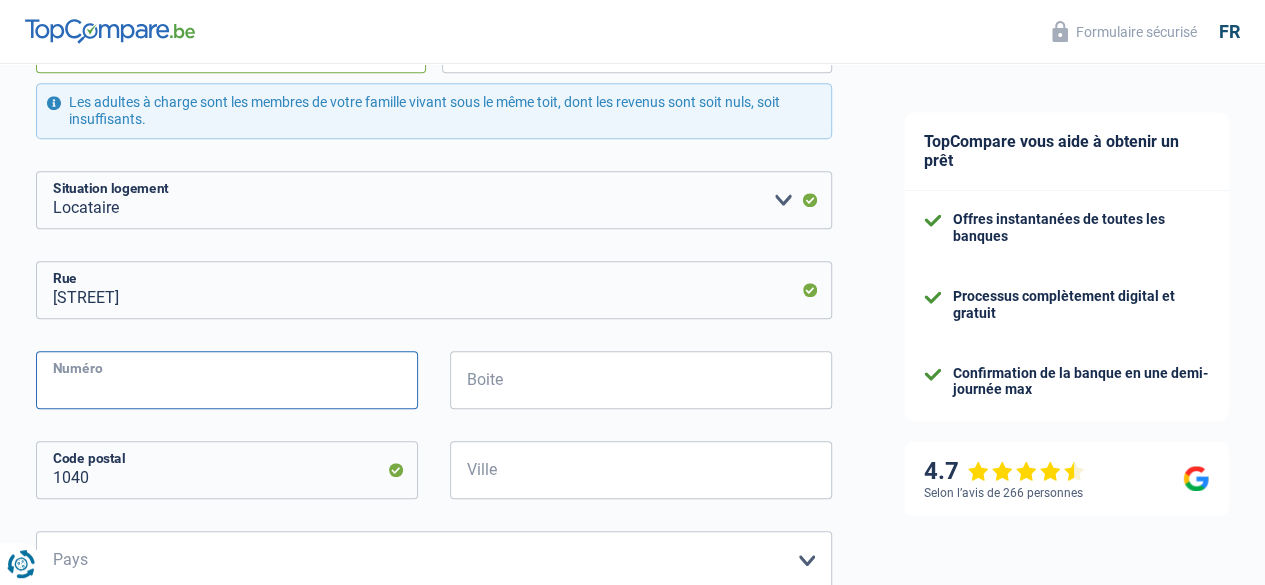 click on "Numéro" at bounding box center [227, 380] 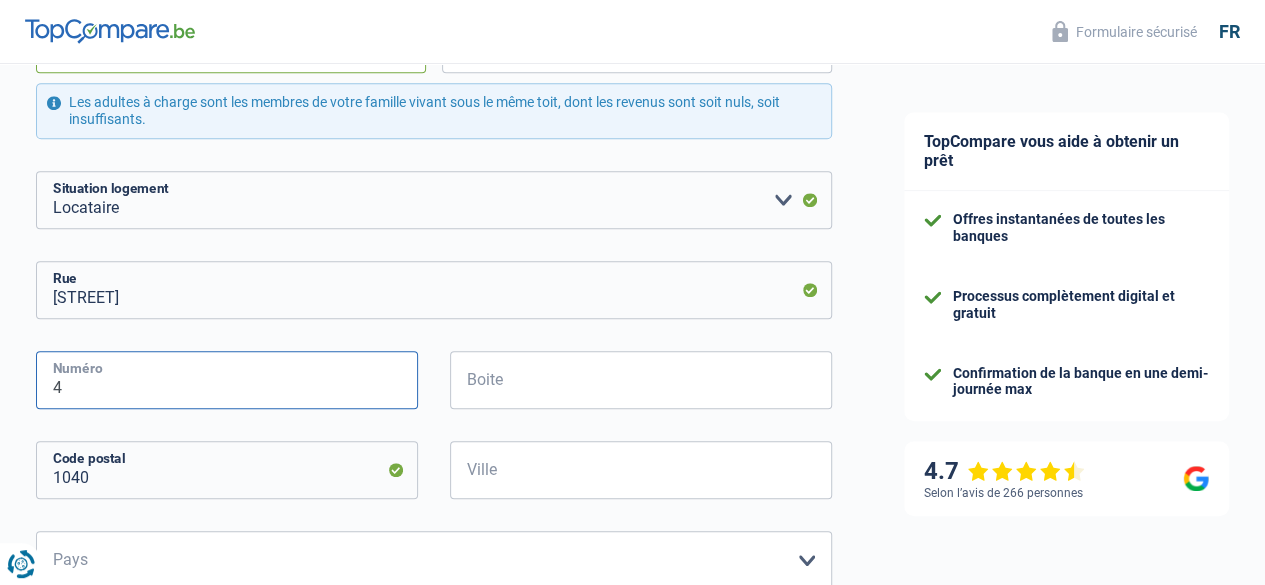 type on "4" 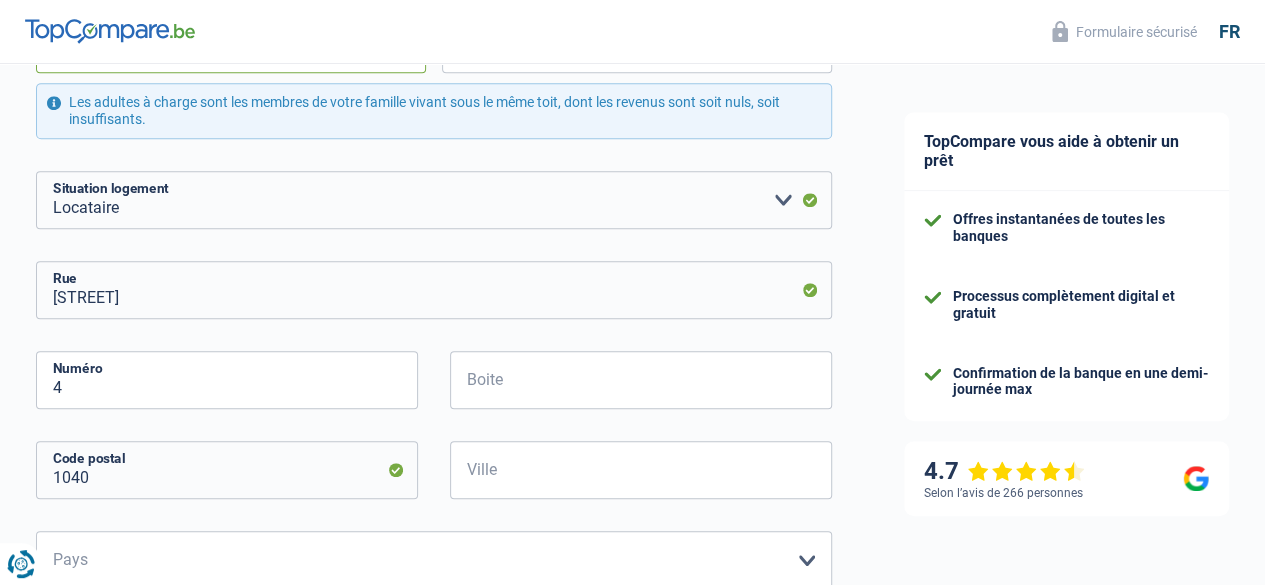 click on "Chance de réussite de votre simulation est de
60%
1
2
3
4
5
Rajoutez  +20%  en complétant l' étape 4
Votre ménage
Les informations sur votre ménage ont un impact sur vos charges et revenus. Les banques en ont donc besoin pour traiter votre demande de prêt
Célibataire Marié(e) Cohabitant(e) légal(e) Divorcé(e) Veuf(ve) Séparé (de fait)
Veuillez sélectionner une option
État civil
Nombre de personnes à charge
Enfants
2
Adultes
Locataire" at bounding box center (434, 444) 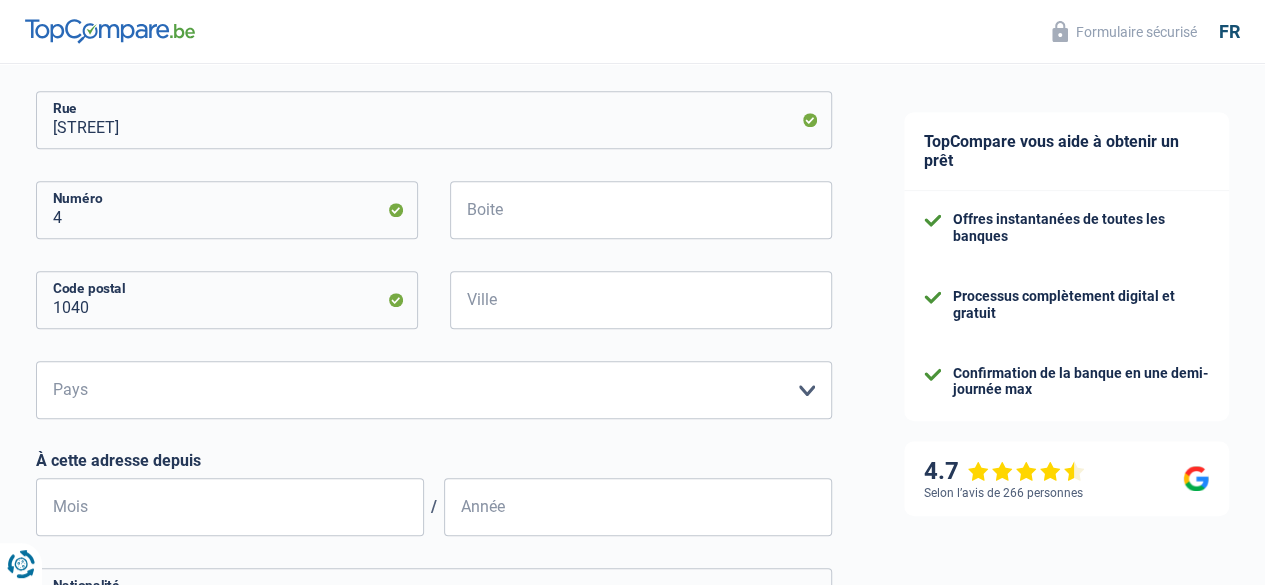 scroll, scrollTop: 626, scrollLeft: 0, axis: vertical 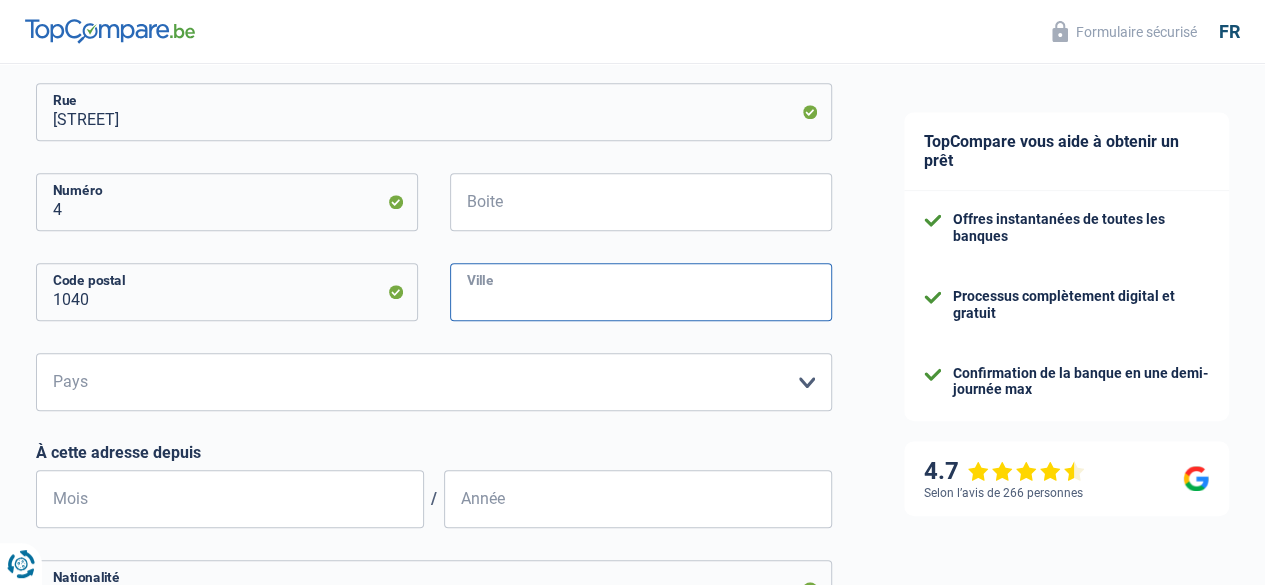 click on "Ville" at bounding box center [641, 292] 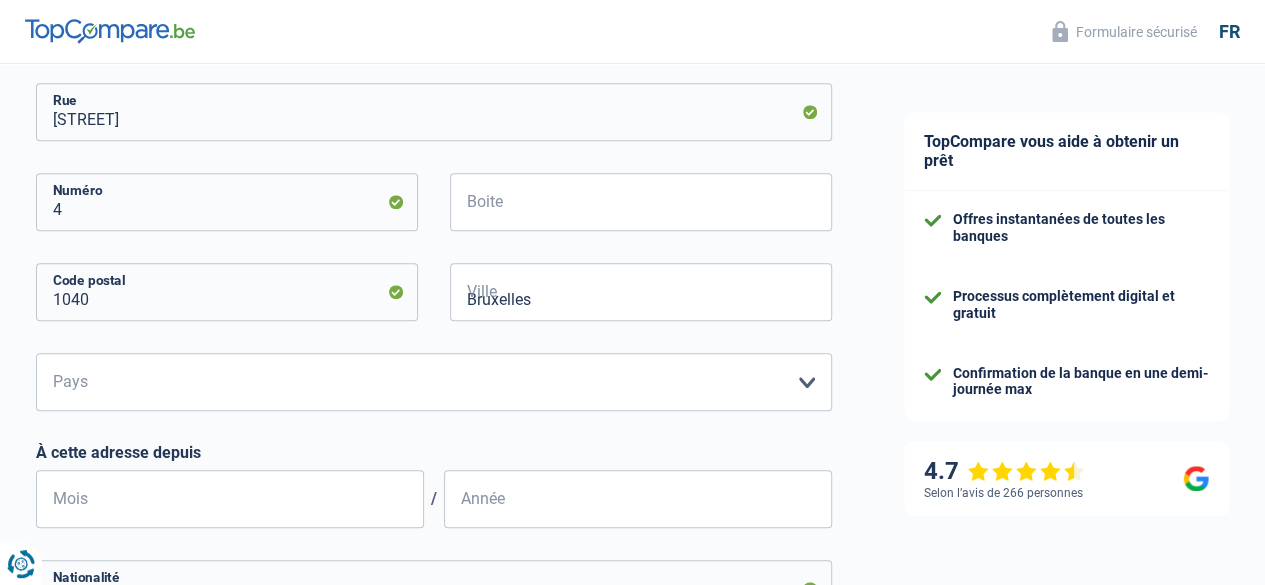 type on "Bruxelles" 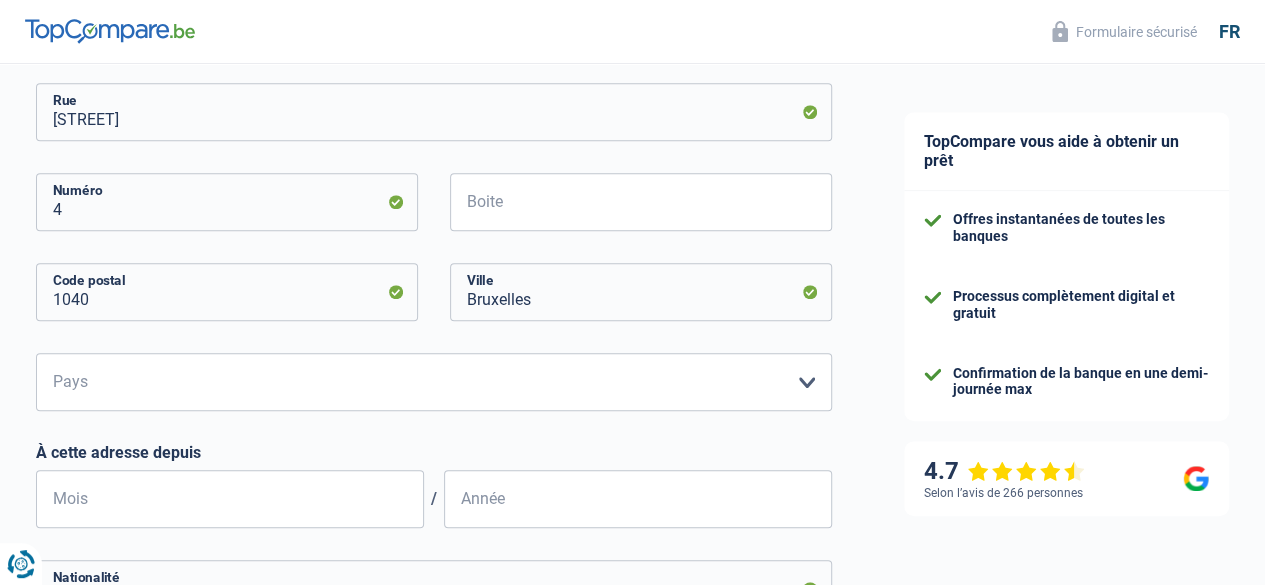 click on "Chance de réussite de votre simulation est de
60%
1
2
3
4
5
Rajoutez  +20%  en complétant l' étape 4
Votre ménage
Les informations sur votre ménage ont un impact sur vos charges et revenus. Les banques en ont donc besoin pour traiter votre demande de prêt
Célibataire Marié(e) Cohabitant(e) légal(e) Divorcé(e) Veuf(ve) Séparé (de fait)
Veuillez sélectionner une option
État civil
Nombre de personnes à charge
Enfants
2
Adultes
Locataire" at bounding box center (434, 266) 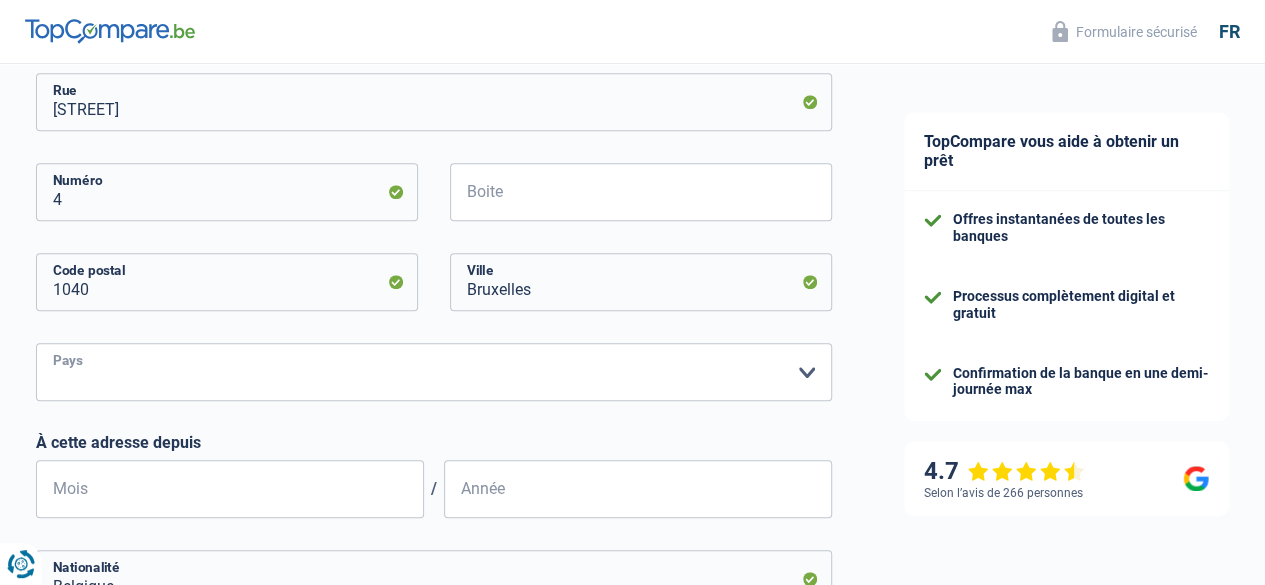 click on "Belgique Luxembourg
Veuillez sélectionner une option" at bounding box center (434, 372) 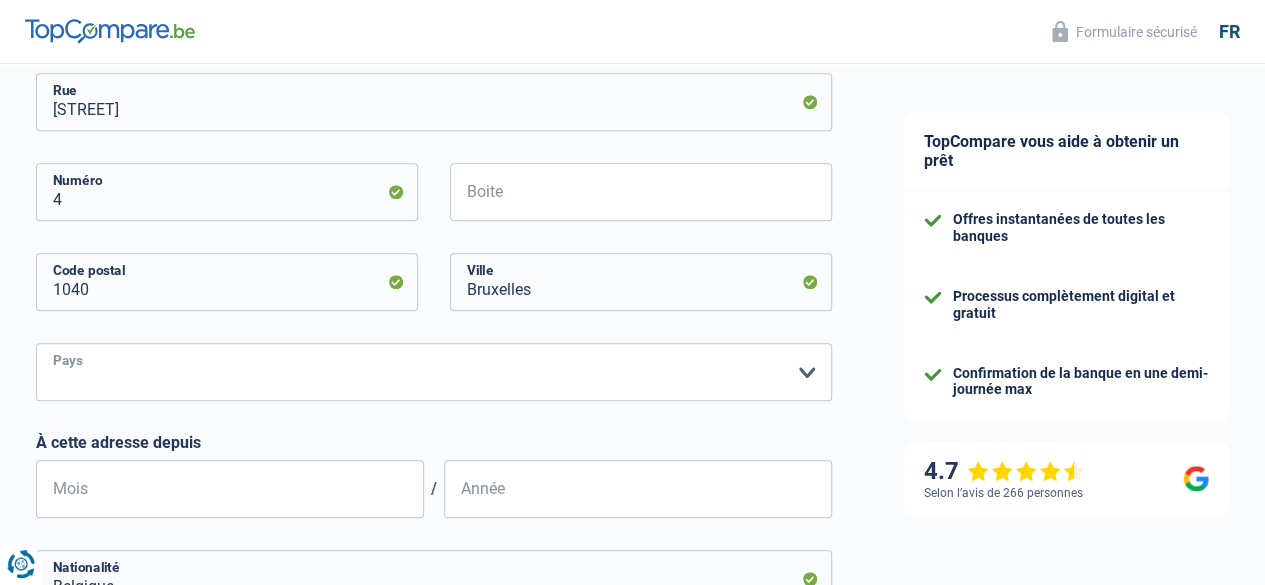 click on "Belgique Luxembourg
Veuillez sélectionner une option" at bounding box center (434, 372) 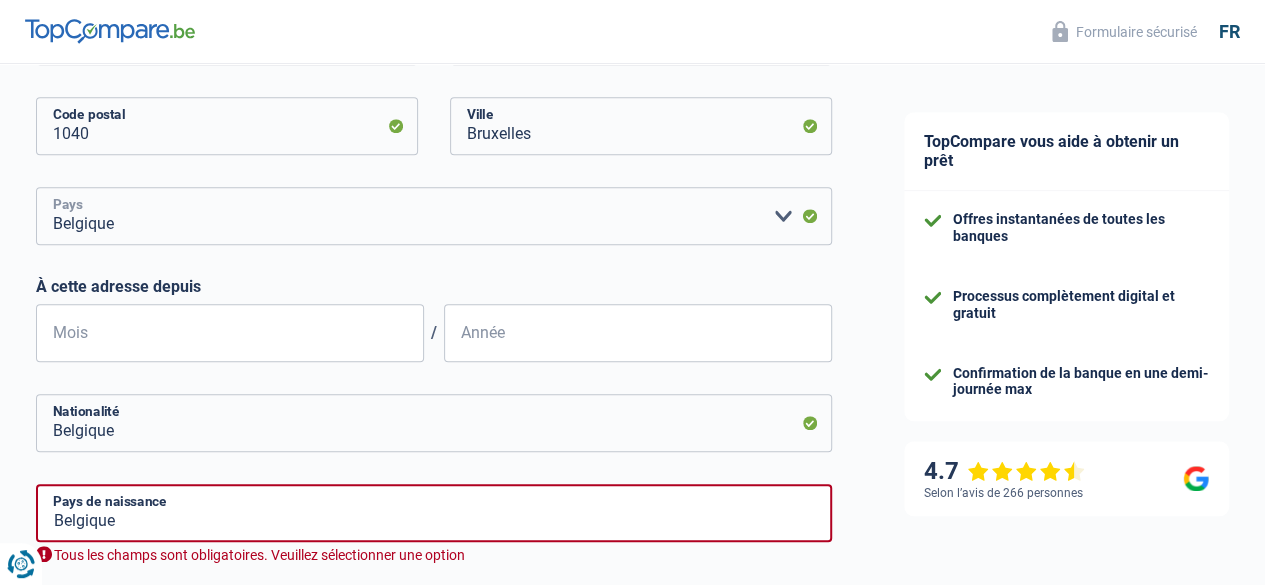 scroll, scrollTop: 794, scrollLeft: 0, axis: vertical 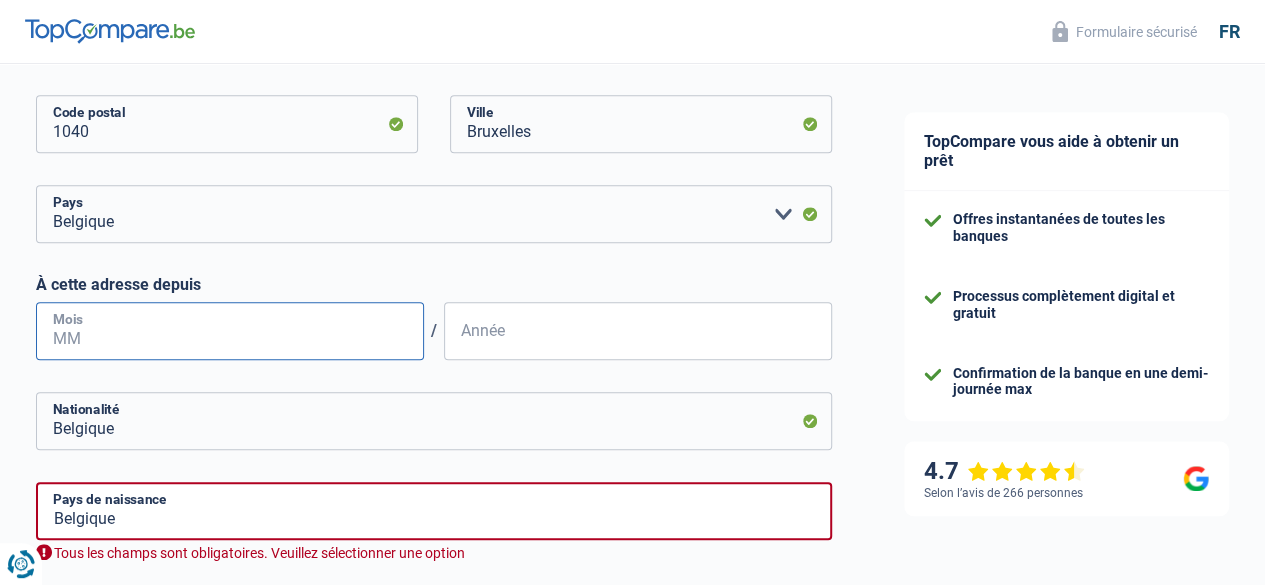 click on "Mois" at bounding box center (230, 331) 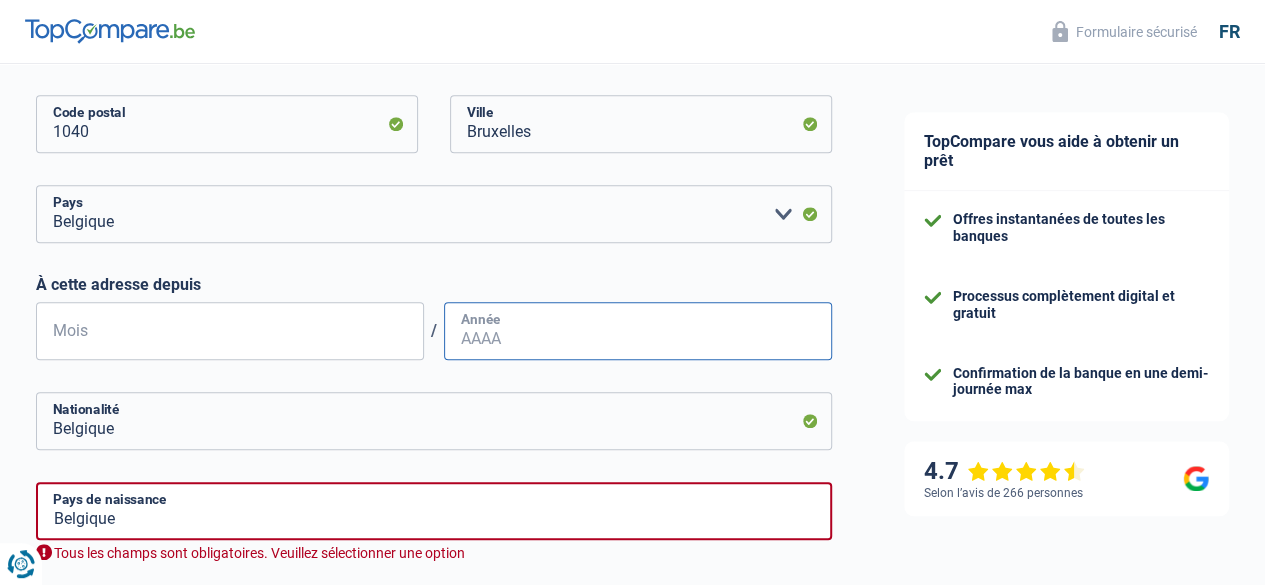 type on "04" 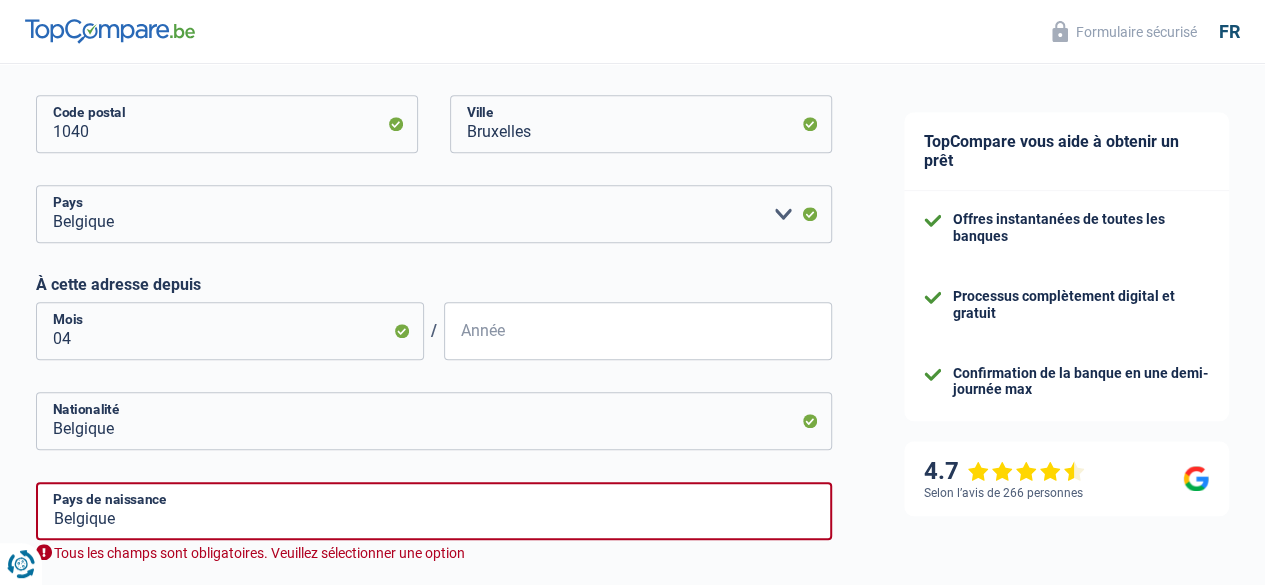 click on "Année" at bounding box center (638, 331) 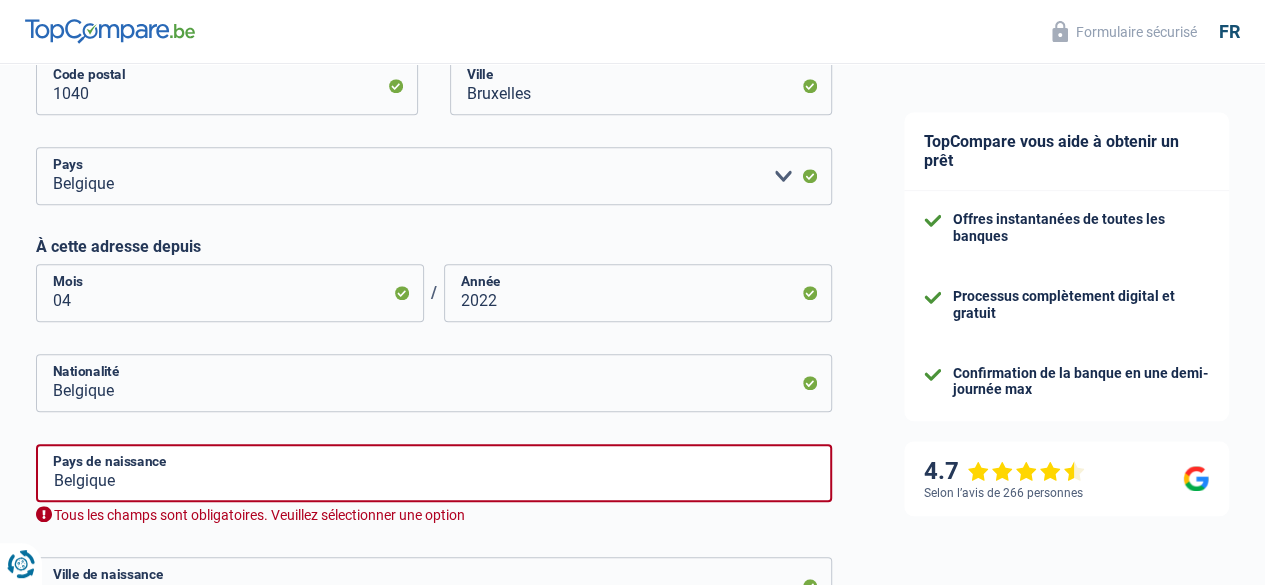 scroll, scrollTop: 914, scrollLeft: 0, axis: vertical 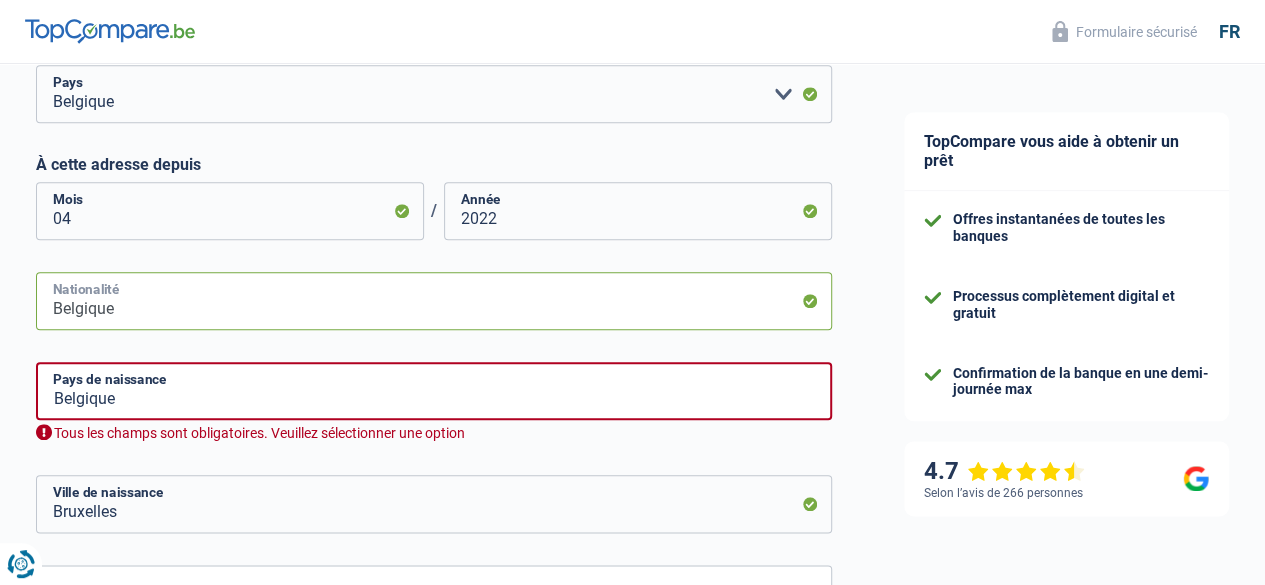 click on "Belgique" at bounding box center (434, 301) 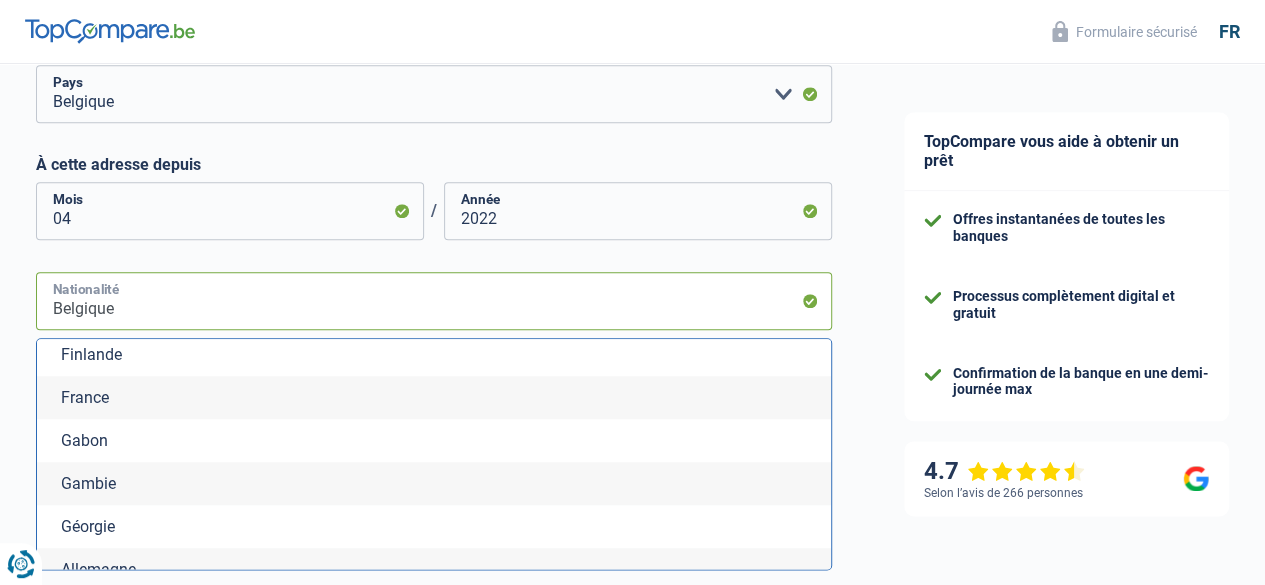 scroll, scrollTop: 2703, scrollLeft: 0, axis: vertical 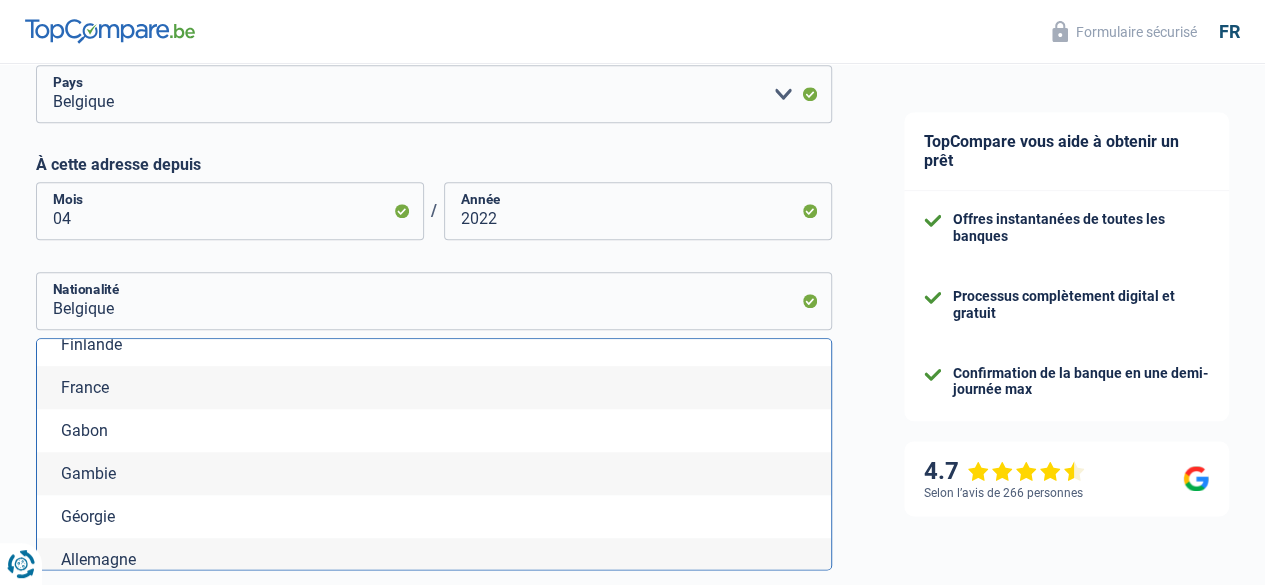 click on "Chance de réussite de votre simulation est de
60%
1
2
3
4
5
Rajoutez  +20%  en complétant l' étape 4
Votre ménage
Les informations sur votre ménage ont un impact sur vos charges et revenus. Les banques en ont donc besoin pour traiter votre demande de prêt
Célibataire Marié(e) Cohabitant(e) légal(e) Divorcé(e) Veuf(ve) Séparé (de fait)
Veuillez sélectionner une option
État civil
Nombre de personnes à charge
Enfants
2
Adultes
Locataire" at bounding box center [434, 106] 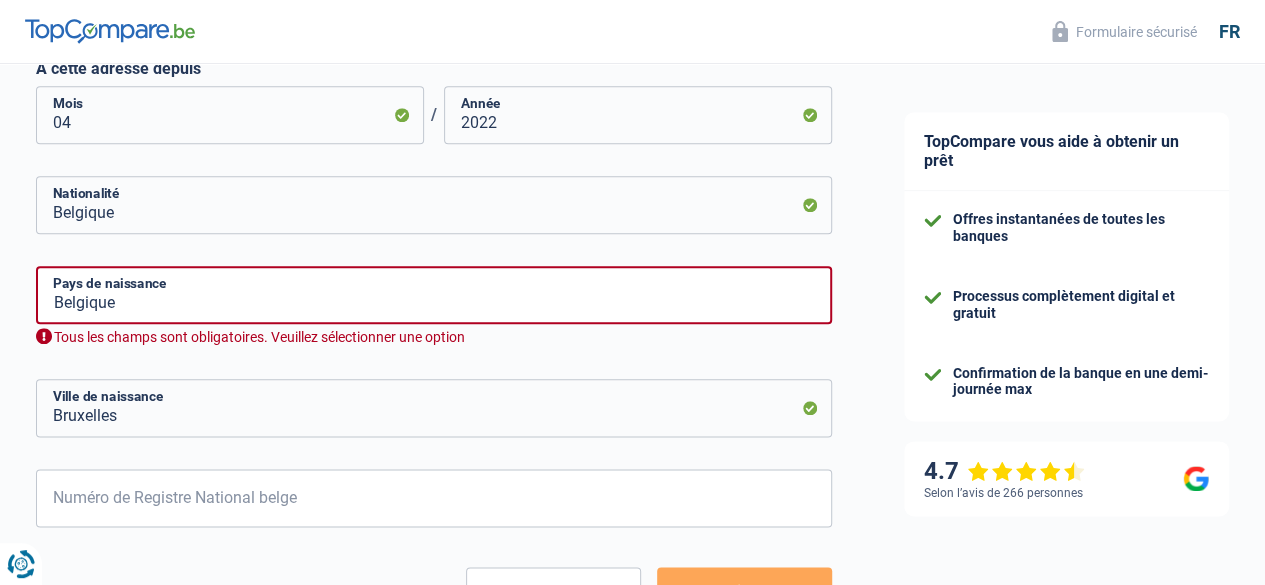 scroll, scrollTop: 1033, scrollLeft: 0, axis: vertical 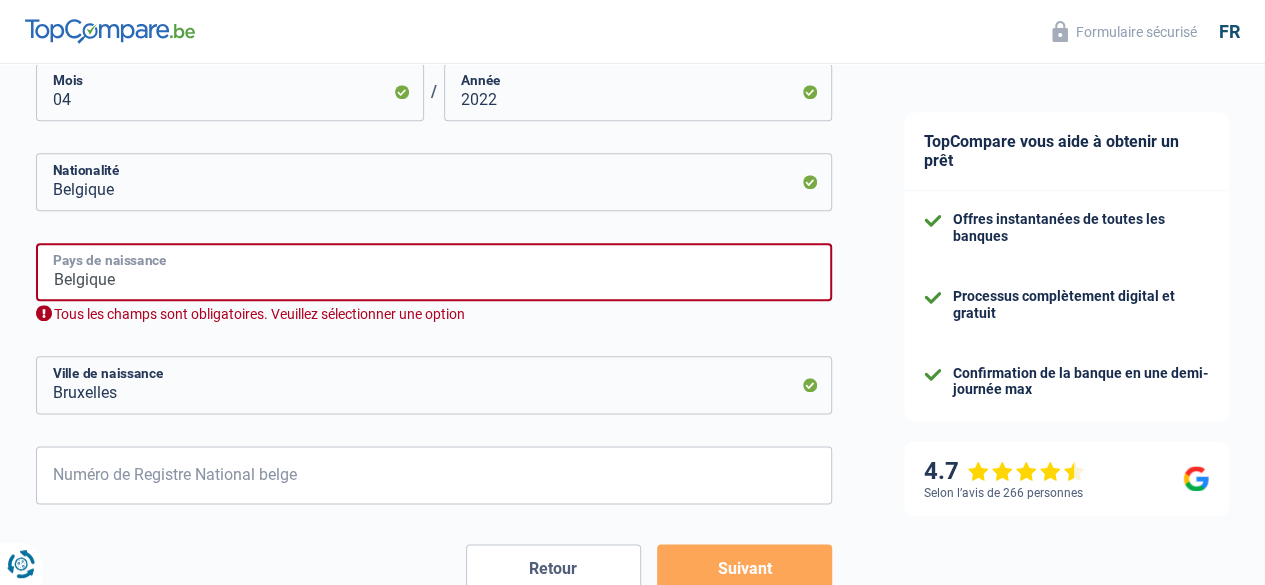 click on "Belgique" at bounding box center [434, 272] 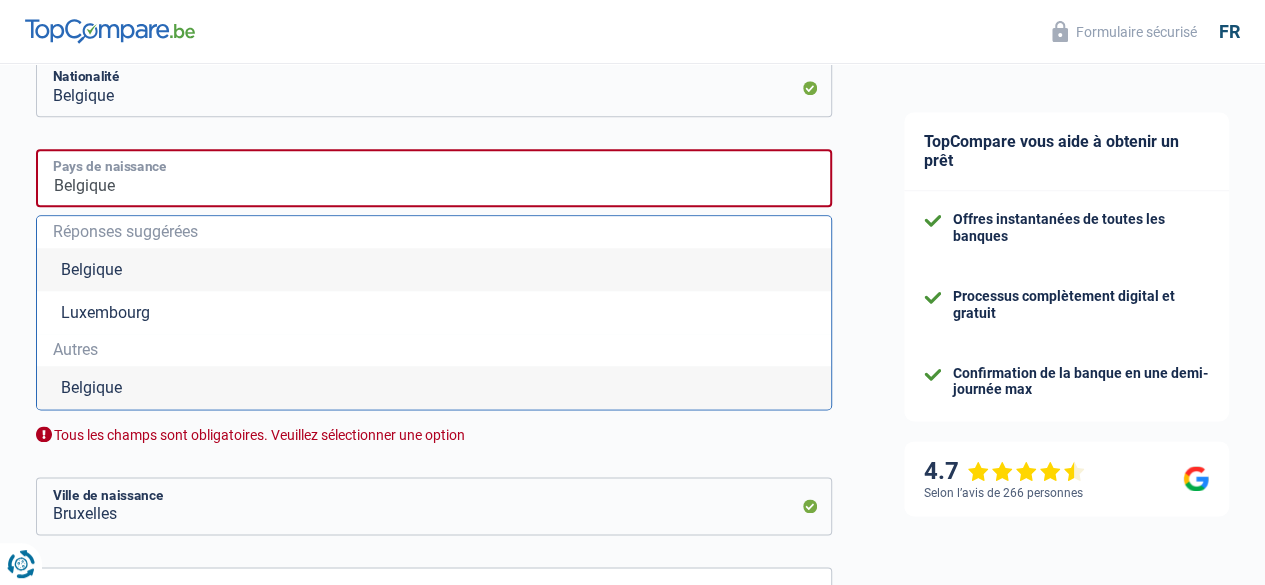 scroll, scrollTop: 1124, scrollLeft: 0, axis: vertical 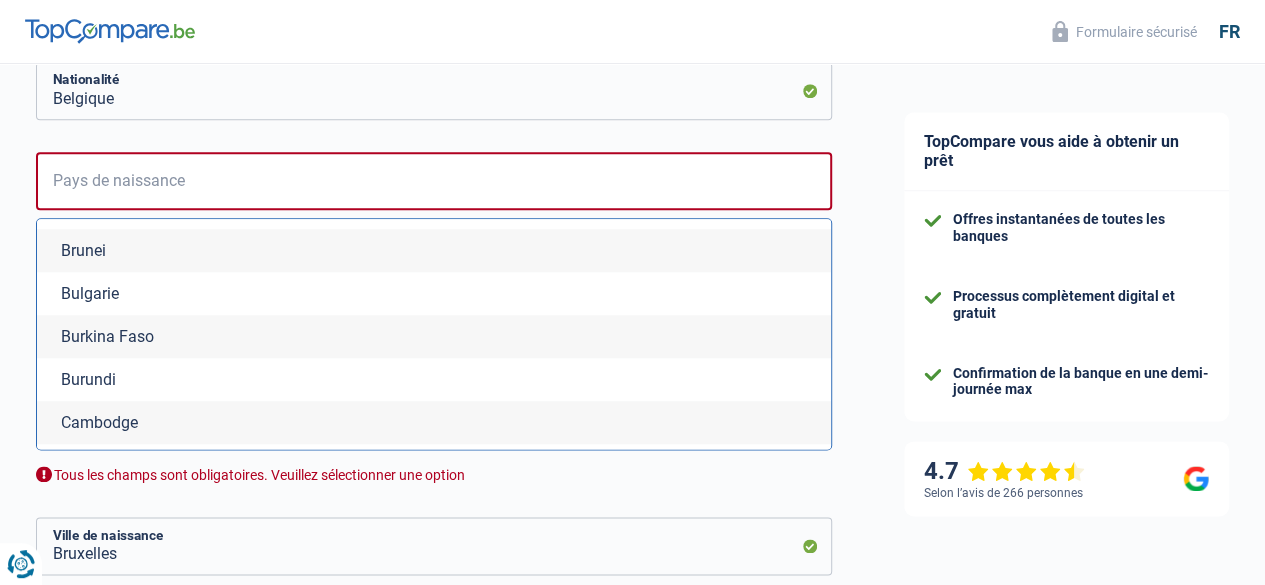 click on "Bulgarie" at bounding box center [434, 293] 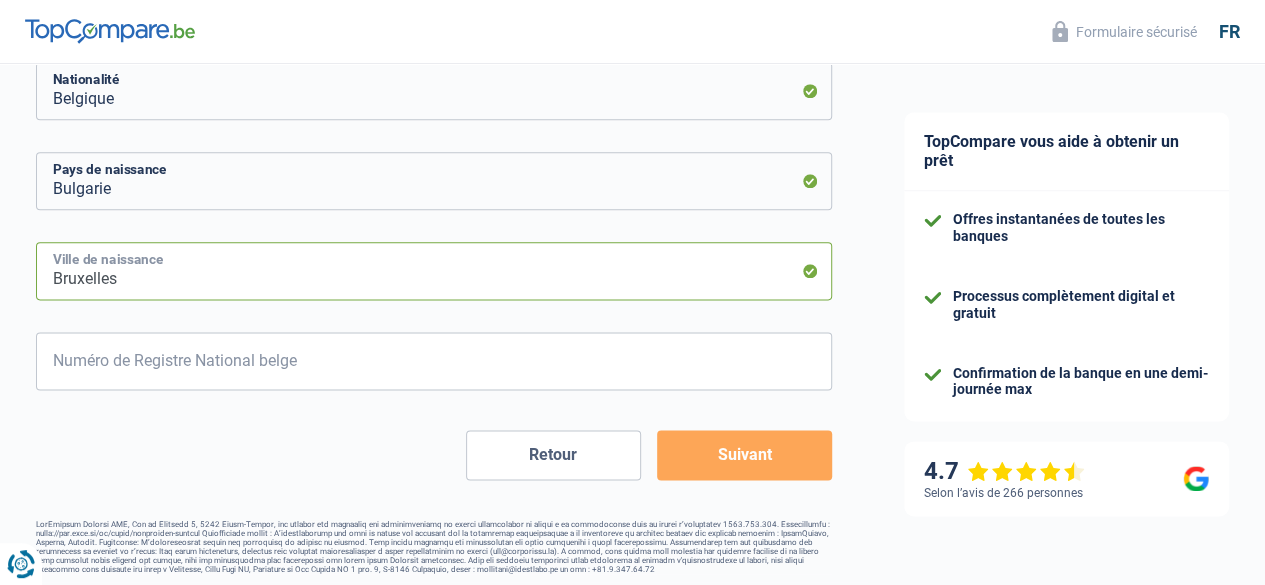 click on "Bruxelles" at bounding box center (434, 271) 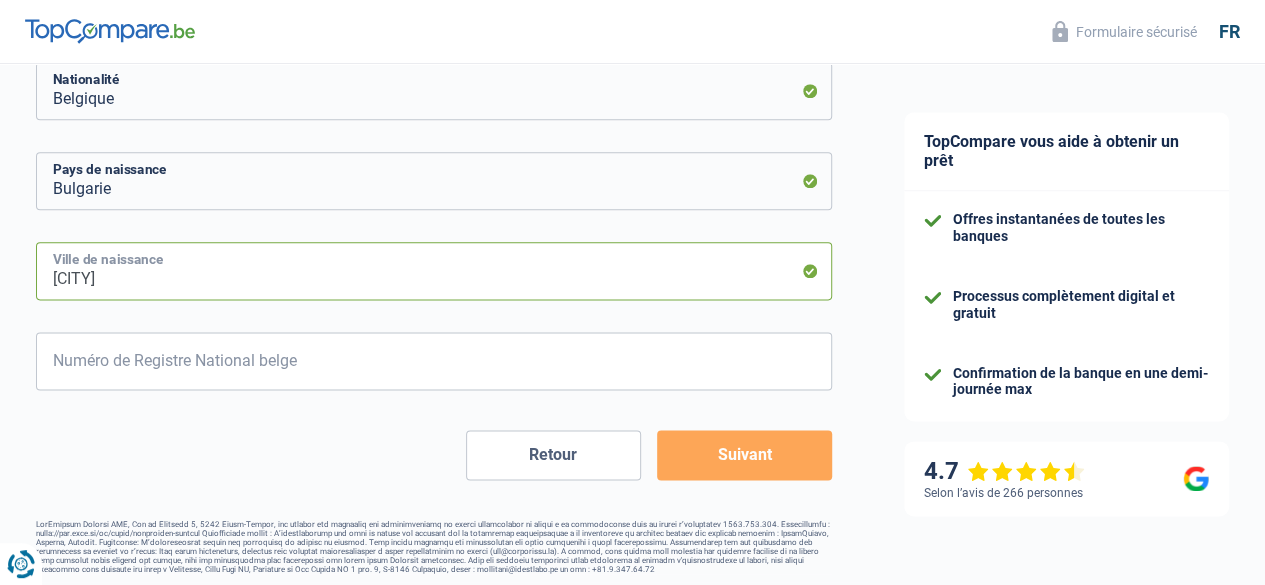 click on "bUCAREST" at bounding box center [434, 271] 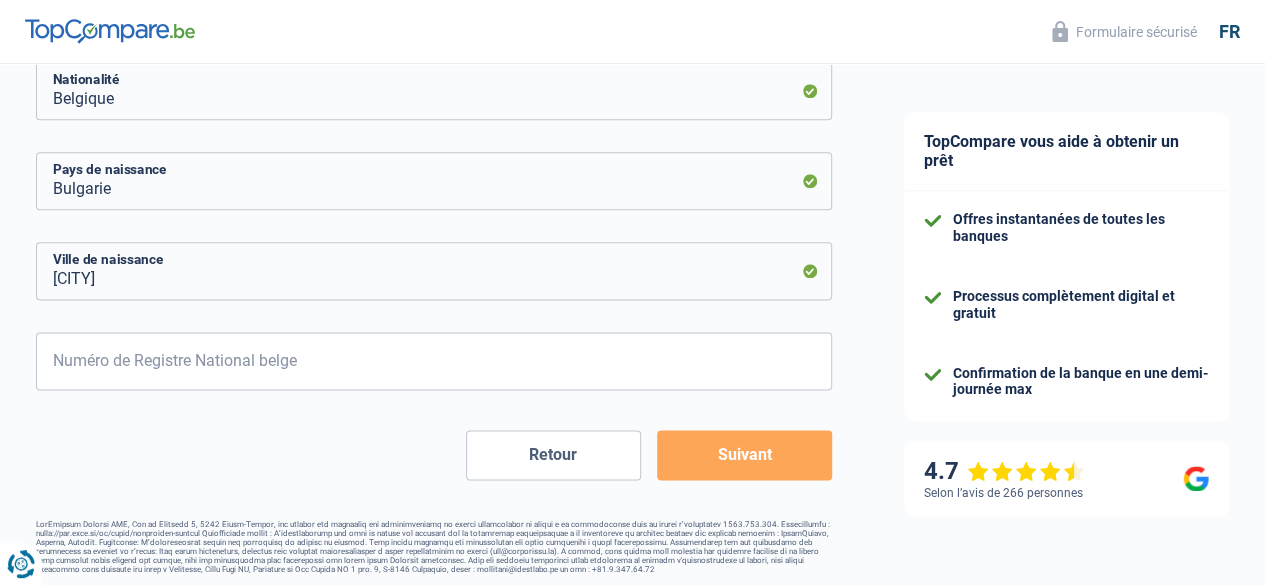 click on "Chance de réussite de votre simulation est de
60%
1
2
3
4
5
Rajoutez  +20%  en complétant l' étape 4
Votre ménage
Les informations sur votre ménage ont un impact sur vos charges et revenus. Les banques en ont donc besoin pour traiter votre demande de prêt
Célibataire Marié(e) Cohabitant(e) légal(e) Divorcé(e) Veuf(ve) Séparé (de fait)
Veuillez sélectionner une option
État civil
Nombre de personnes à charge
Enfants
2
Adultes
Locataire" at bounding box center [434, -243] 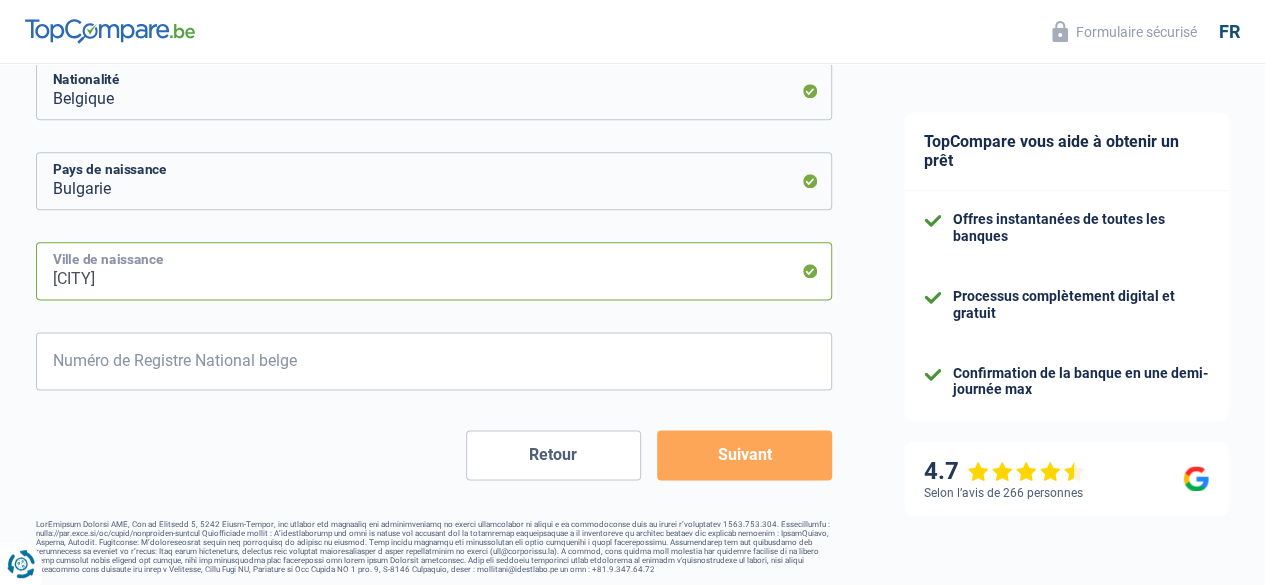 click on "BUCAREST" at bounding box center [434, 271] 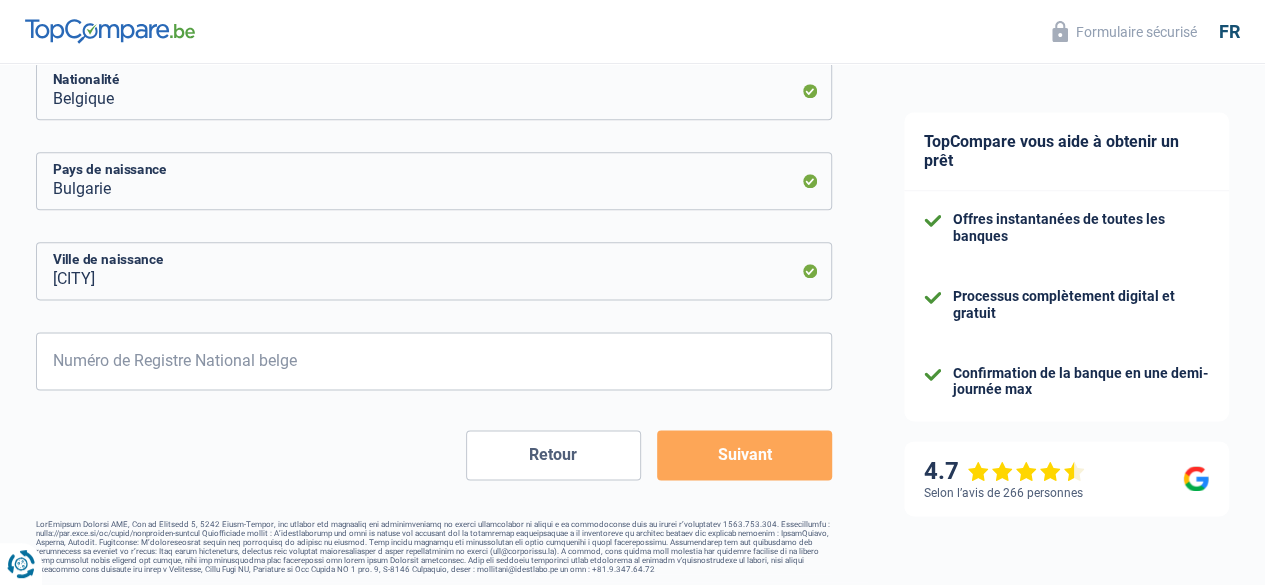 click on "Chance de réussite de votre simulation est de
60%
1
2
3
4
5
Rajoutez  +20%  en complétant l' étape 4
Votre ménage
Les informations sur votre ménage ont un impact sur vos charges et revenus. Les banques en ont donc besoin pour traiter votre demande de prêt
Célibataire Marié(e) Cohabitant(e) légal(e) Divorcé(e) Veuf(ve) Séparé (de fait)
Veuillez sélectionner une option
État civil
Nombre de personnes à charge
Enfants
2
Adultes
Locataire" at bounding box center (434, -243) 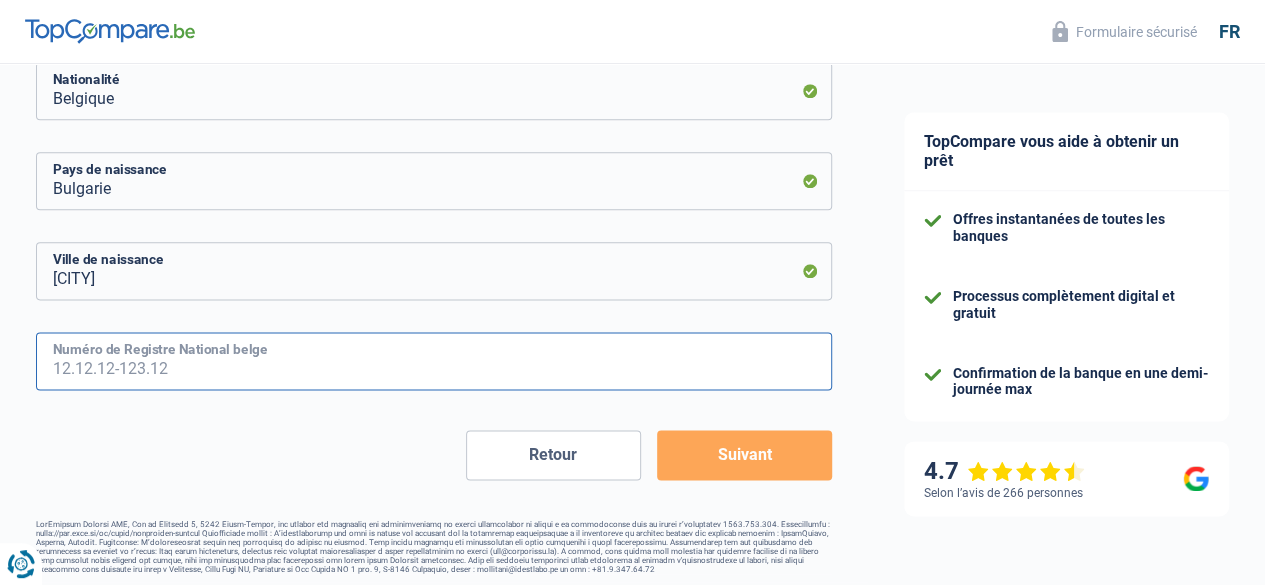 click on "Numéro de Registre National belge" at bounding box center [434, 361] 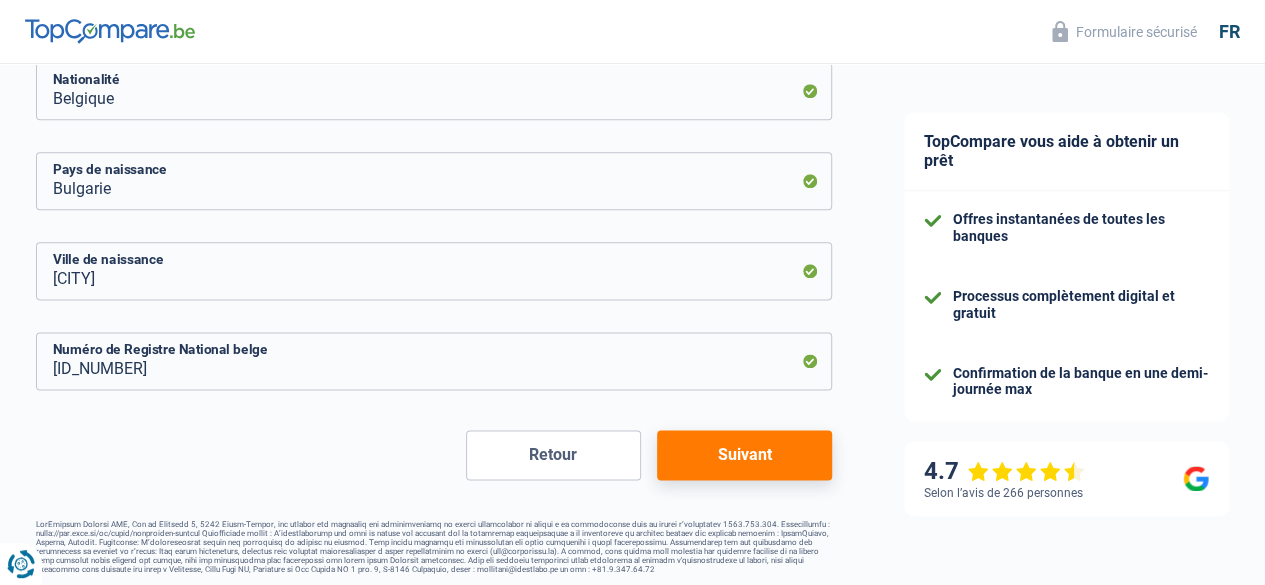 click on "Retour
Suivant" at bounding box center [434, 455] 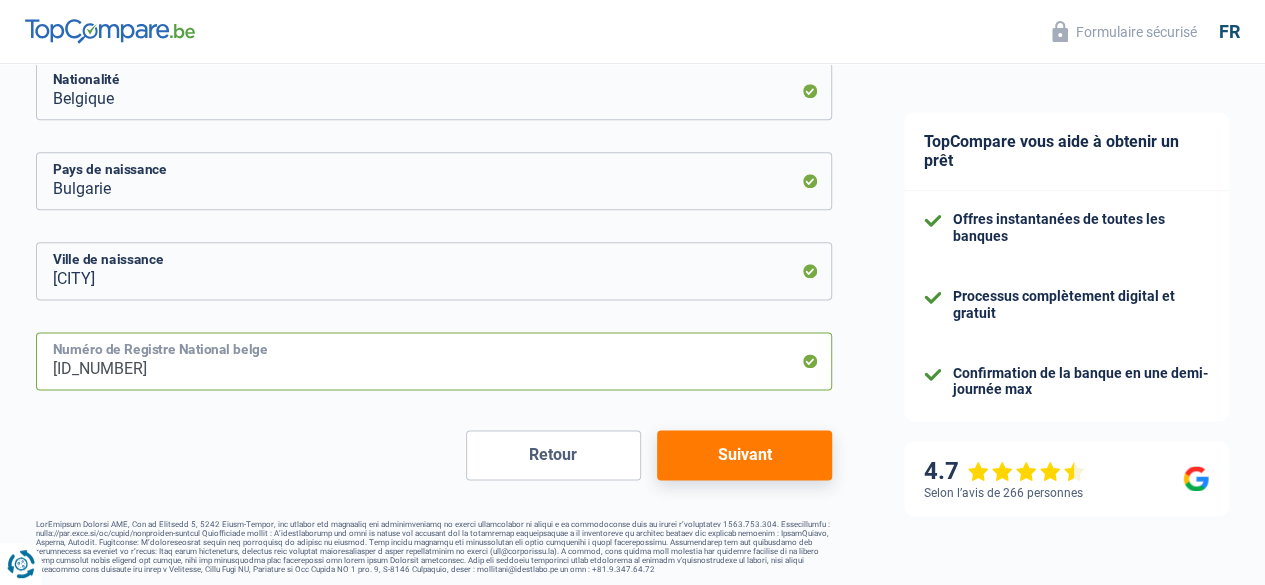 click on "82.01.22-593.88" at bounding box center [434, 361] 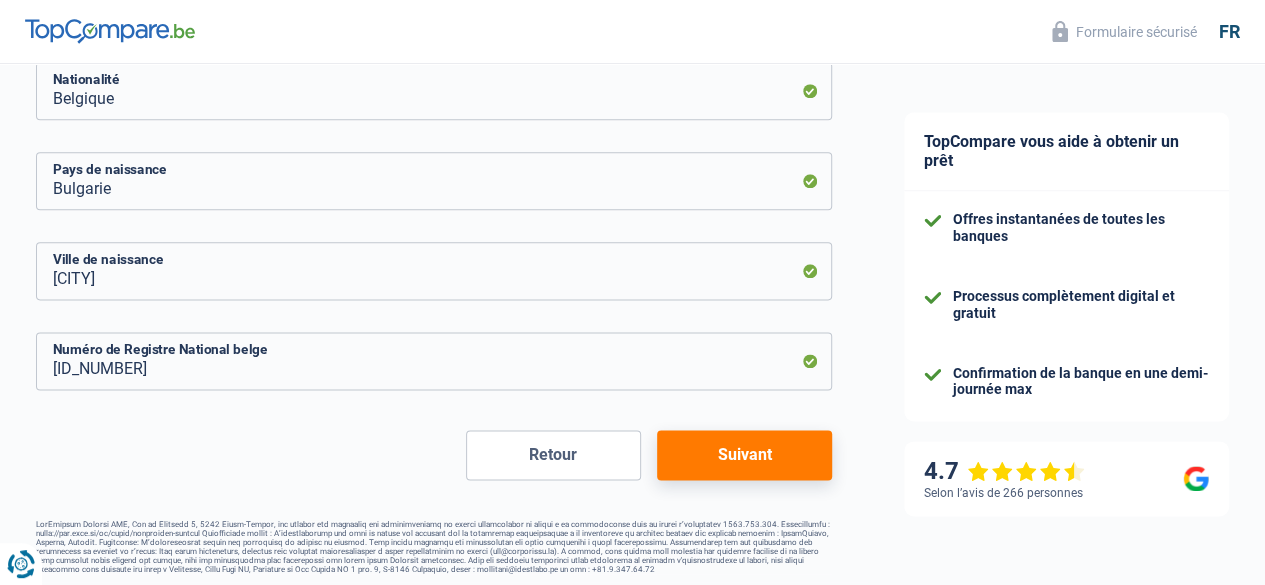 click on "Suivant" at bounding box center (744, 455) 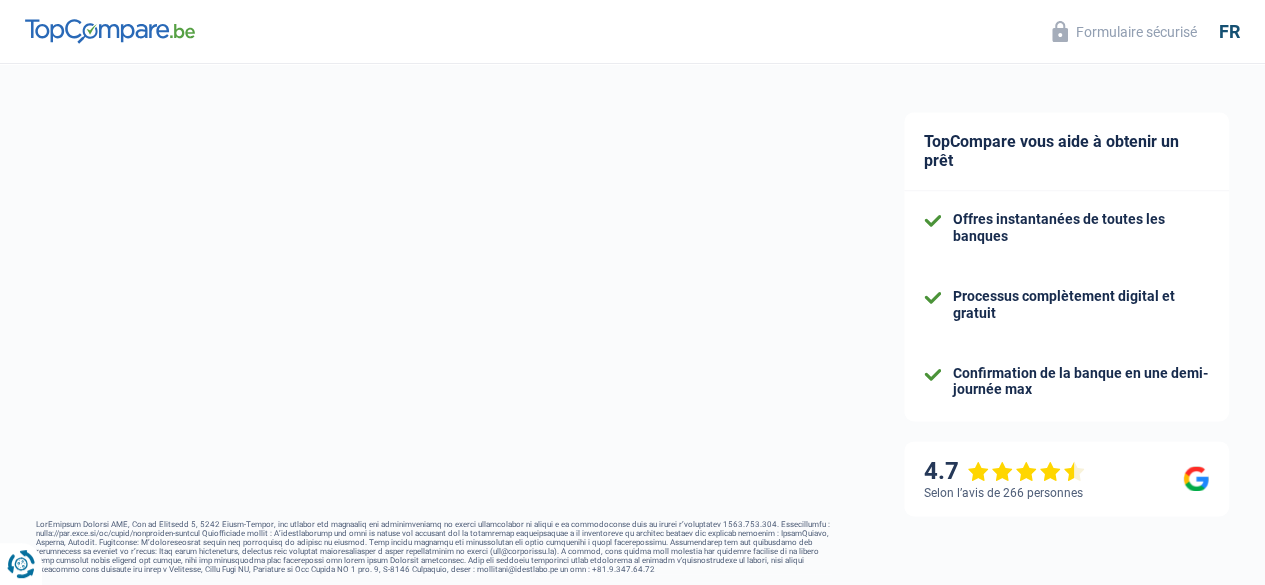 select on "familyAllowances" 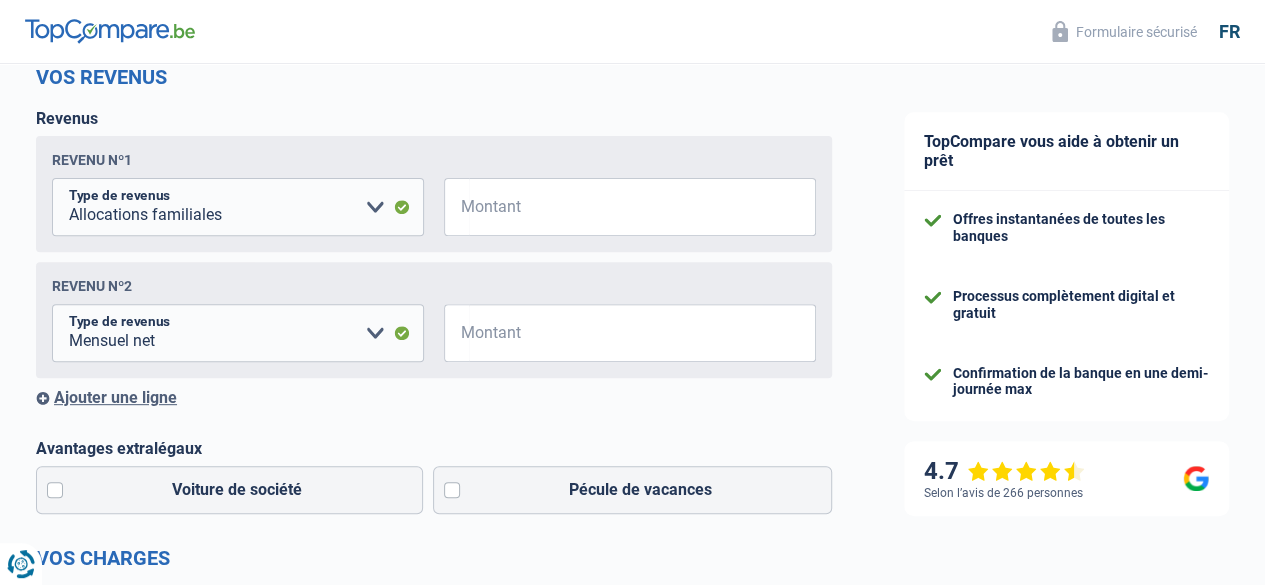 scroll, scrollTop: 280, scrollLeft: 0, axis: vertical 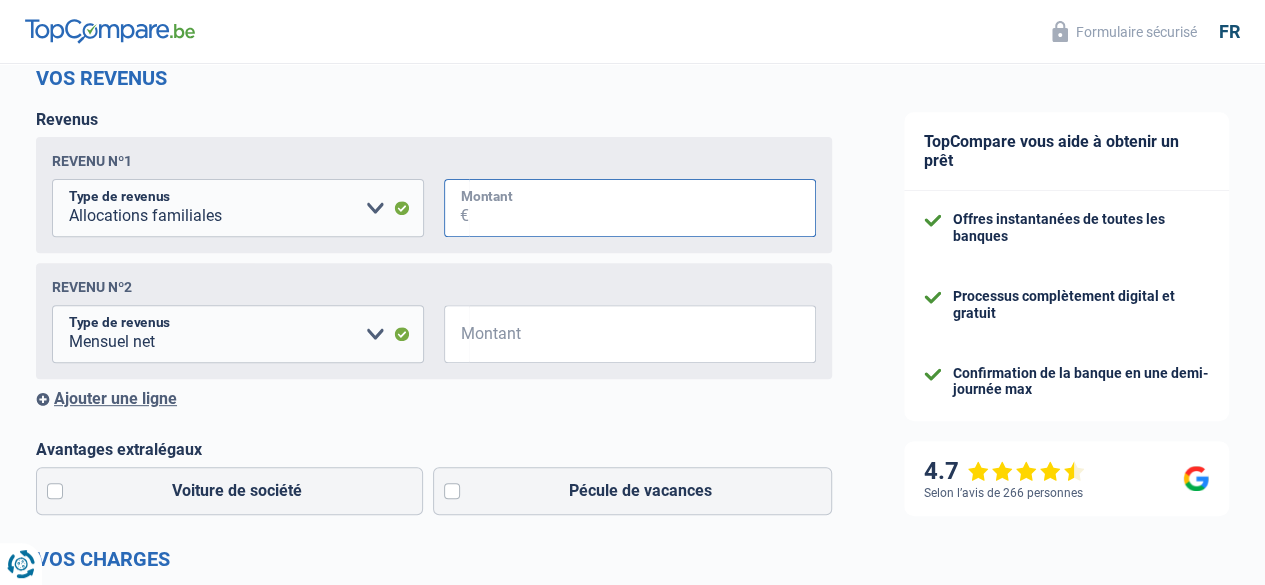 click on "Montant" at bounding box center (642, 208) 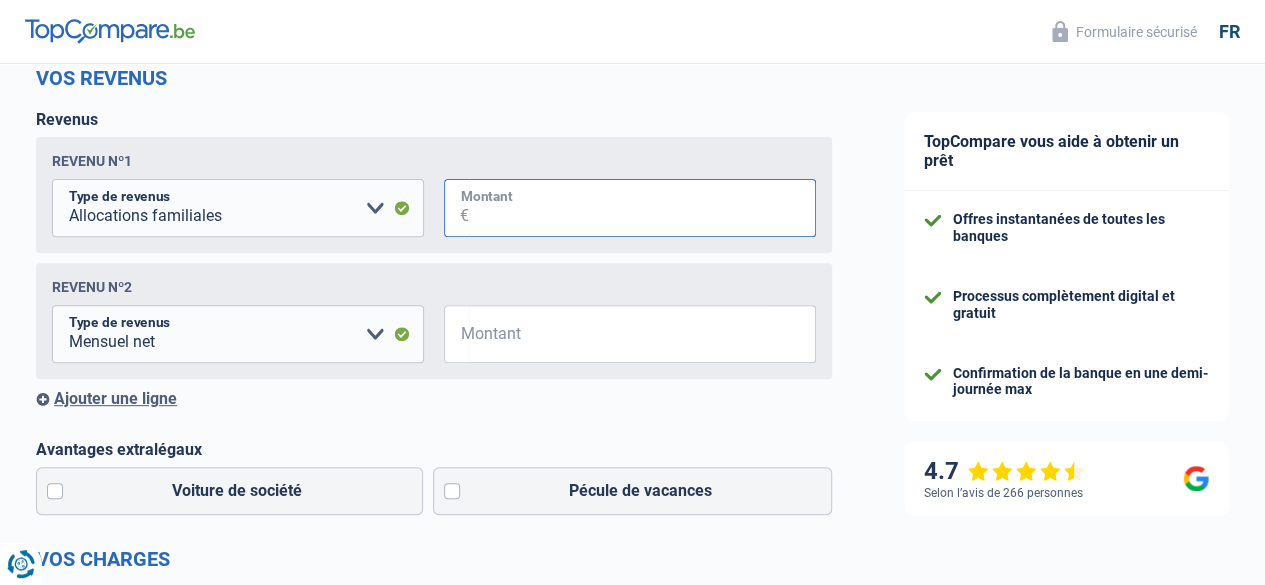 type on "240" 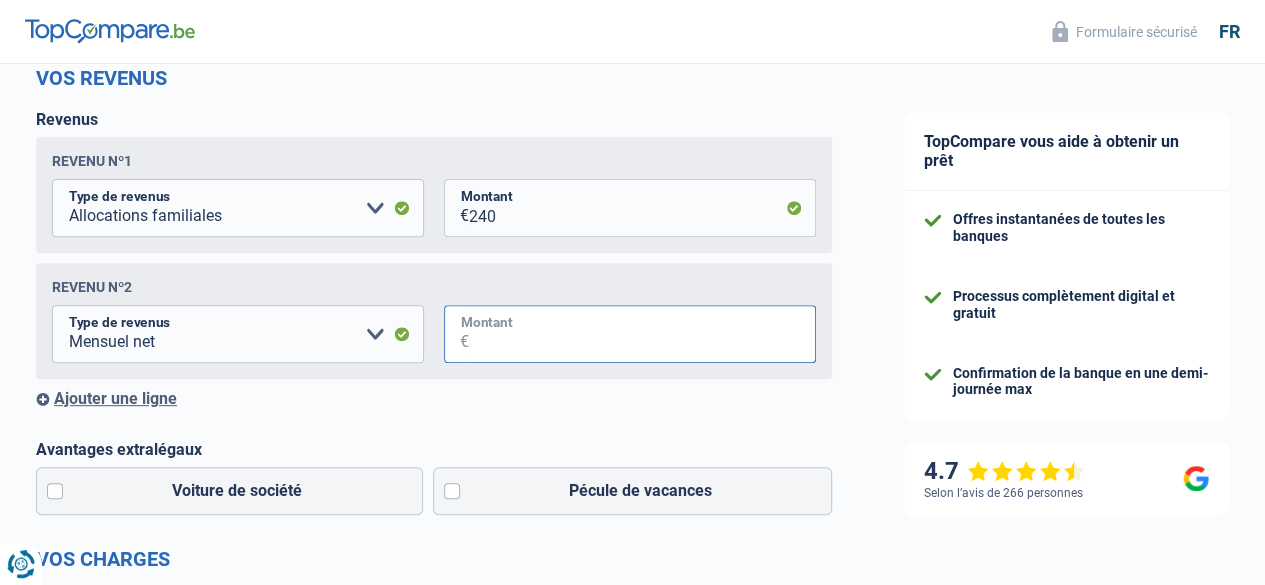 click on "Montant" at bounding box center (642, 334) 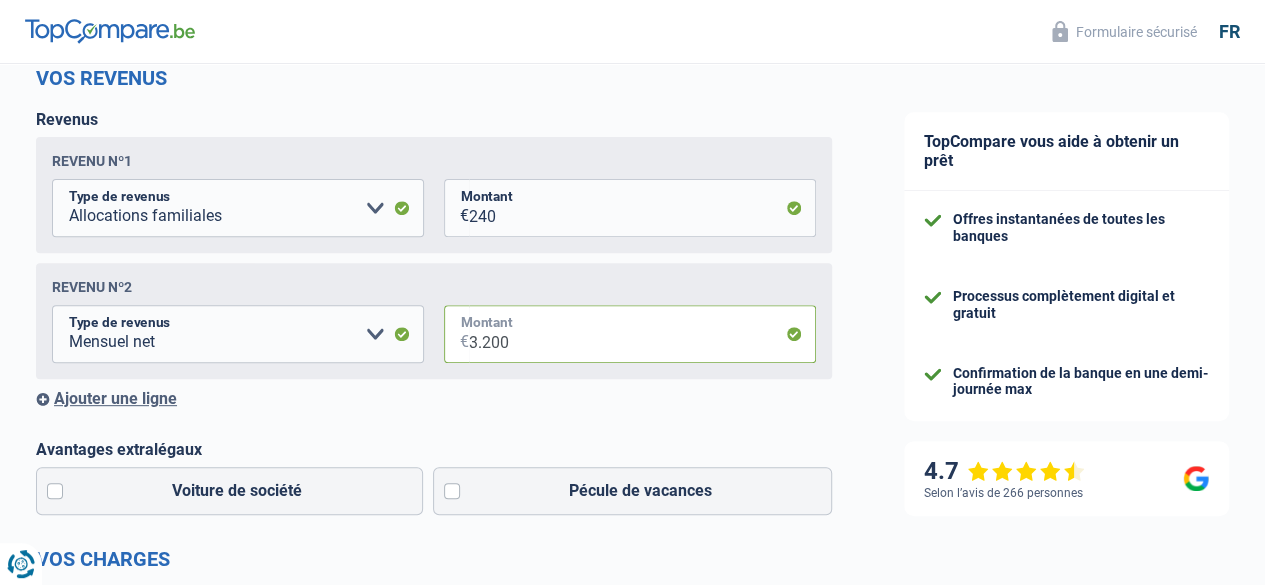 type on "3.200" 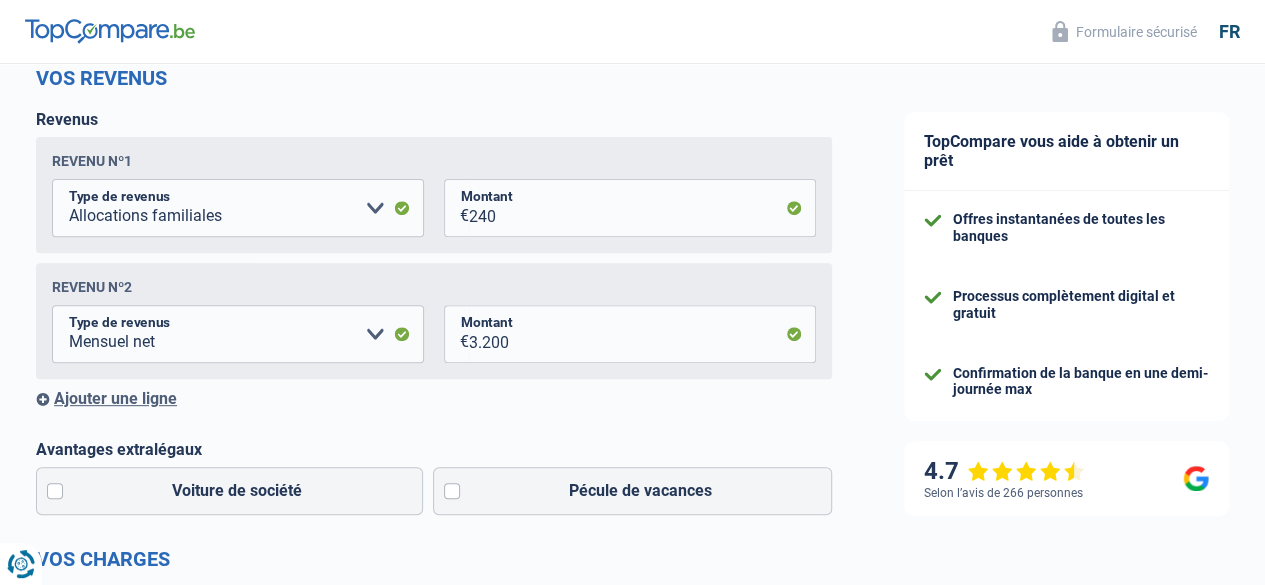 click on "Vos revenus
Revenus
Revenu nº1
Allocation d'handicap Allocations chômage Allocations familiales Chèques repas Complément d'entreprise Indemnité mutuelle Indépendant complémentaire Mensuel net Pension Pension alimentaire Pension d'invalidité Revenu d'intégration sociale Revenus locatifs Autres revenus
Veuillez sélectionner une option
Type de revenus
Tous les champs sont obligatoires. Veuillez fournir une réponse plus longue   240   €
Montant
N'utilisez que des lettres pour répondre
Revenu nº2
Allocation d'handicap Allocations chômage Allocations familiales Chèques repas Complément d'entreprise Indemnité mutuelle Indépendant complémentaire Mensuel net Pension Pension alimentaire       3.200" at bounding box center (434, 671) 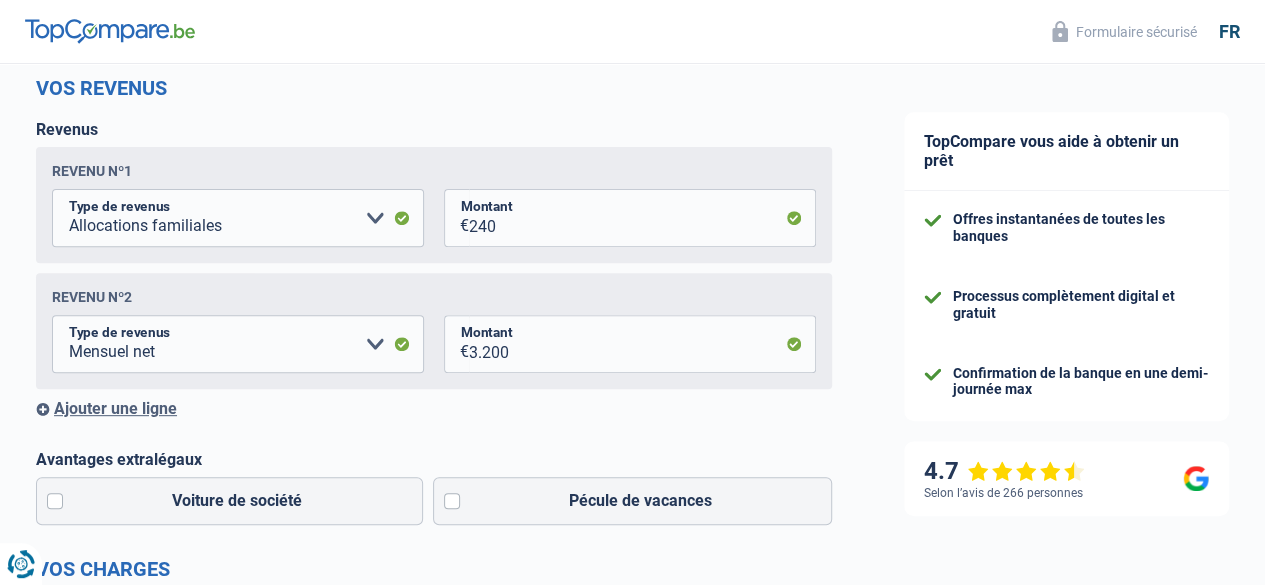 scroll, scrollTop: 269, scrollLeft: 0, axis: vertical 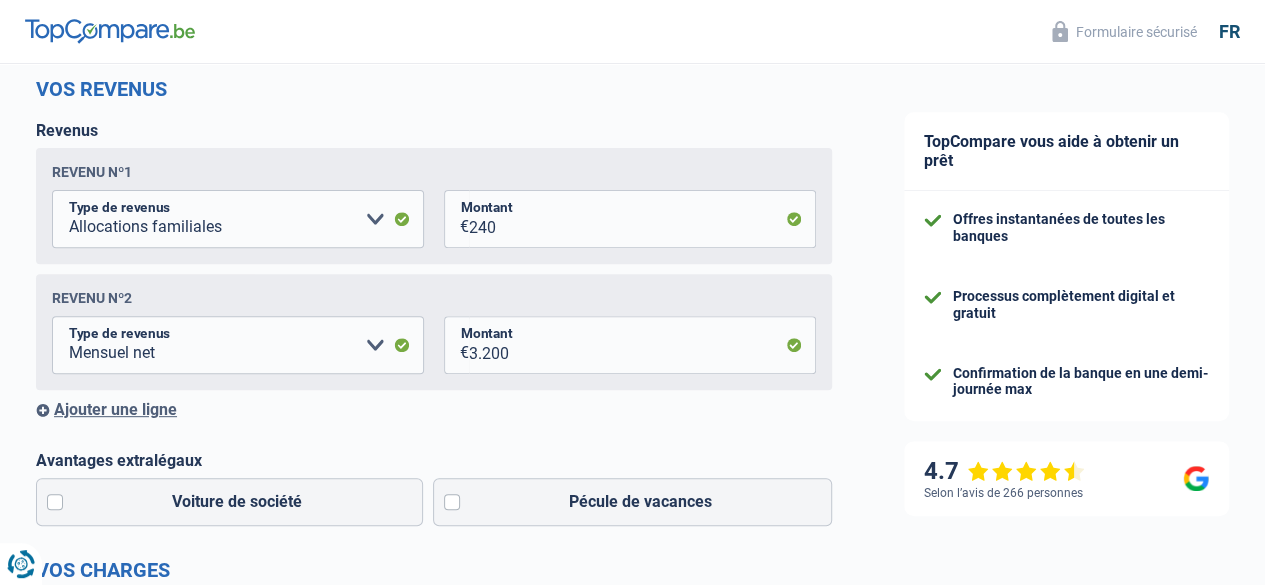 click on "Ajouter une ligne" at bounding box center (434, 409) 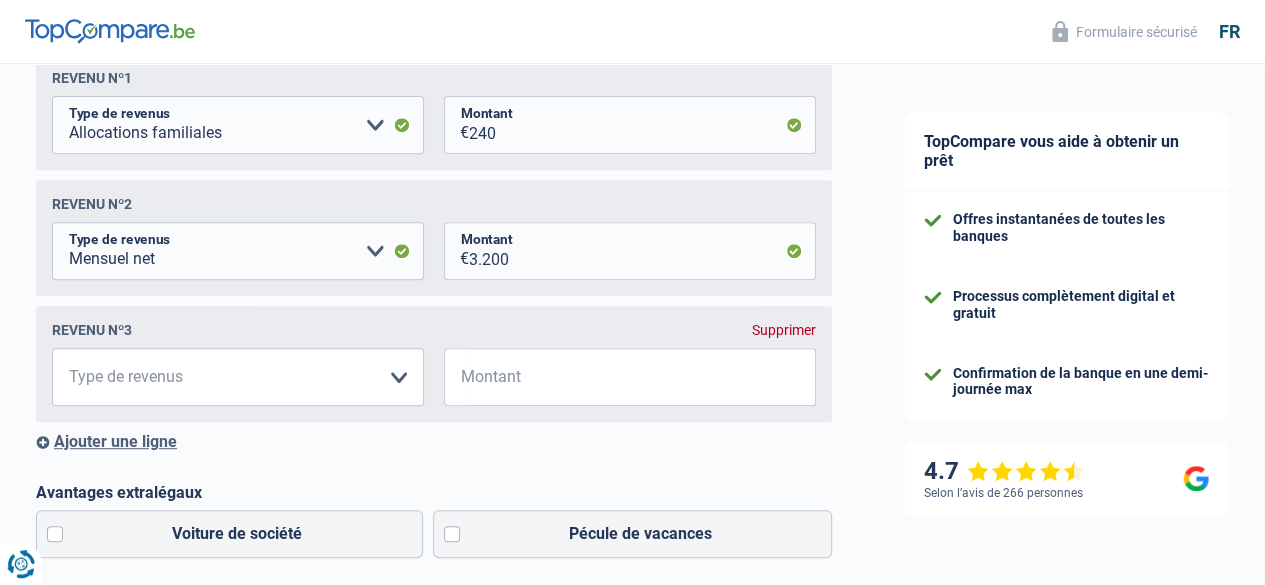 scroll, scrollTop: 364, scrollLeft: 0, axis: vertical 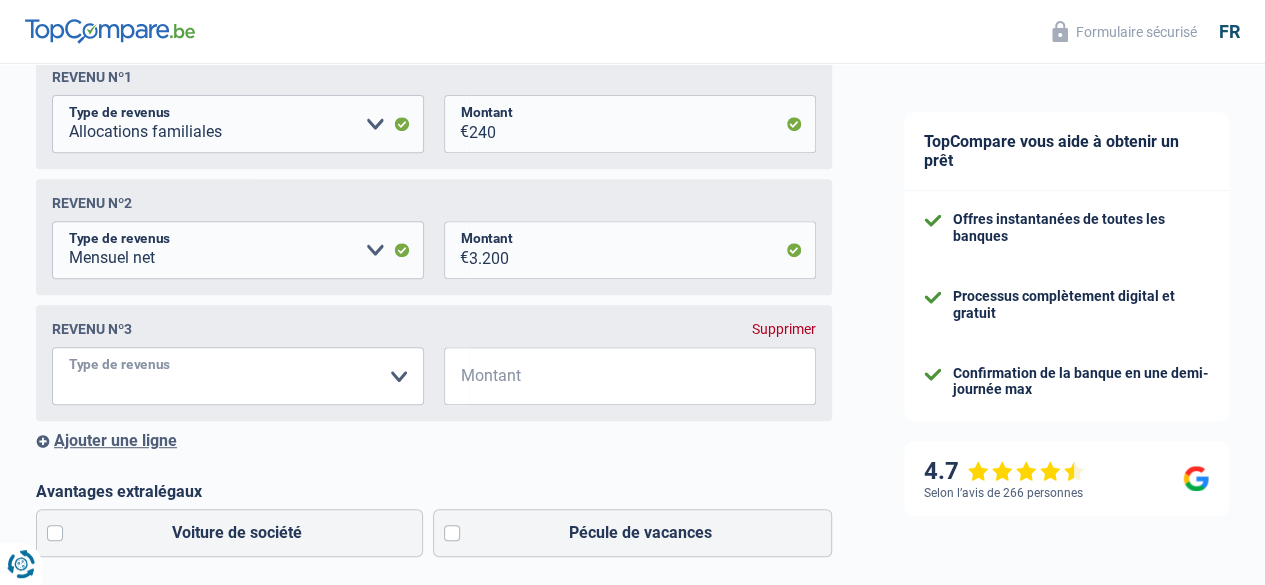 click on "Allocation d'handicap Allocations chômage Allocations familiales Chèques repas Complément d'entreprise Indemnité mutuelle Indépendant complémentaire Mensuel net Pension Pension alimentaire Pension d'invalidité Revenu d'intégration sociale Revenus locatifs Autres revenus
Veuillez sélectionner une option" at bounding box center (238, 376) 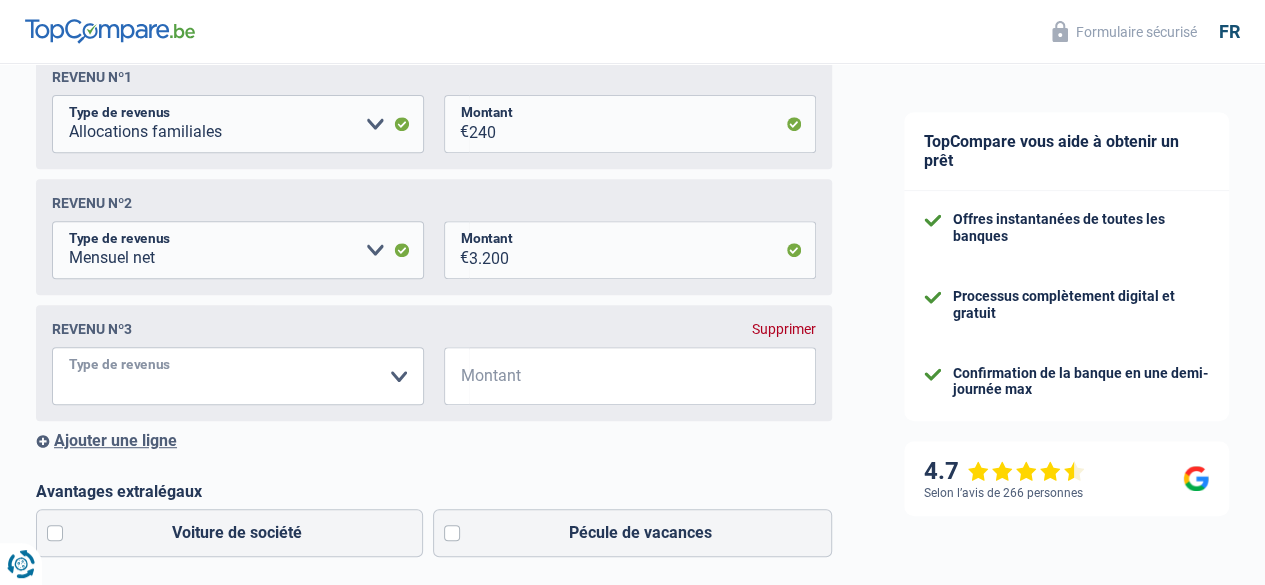 select on "mealVouchers" 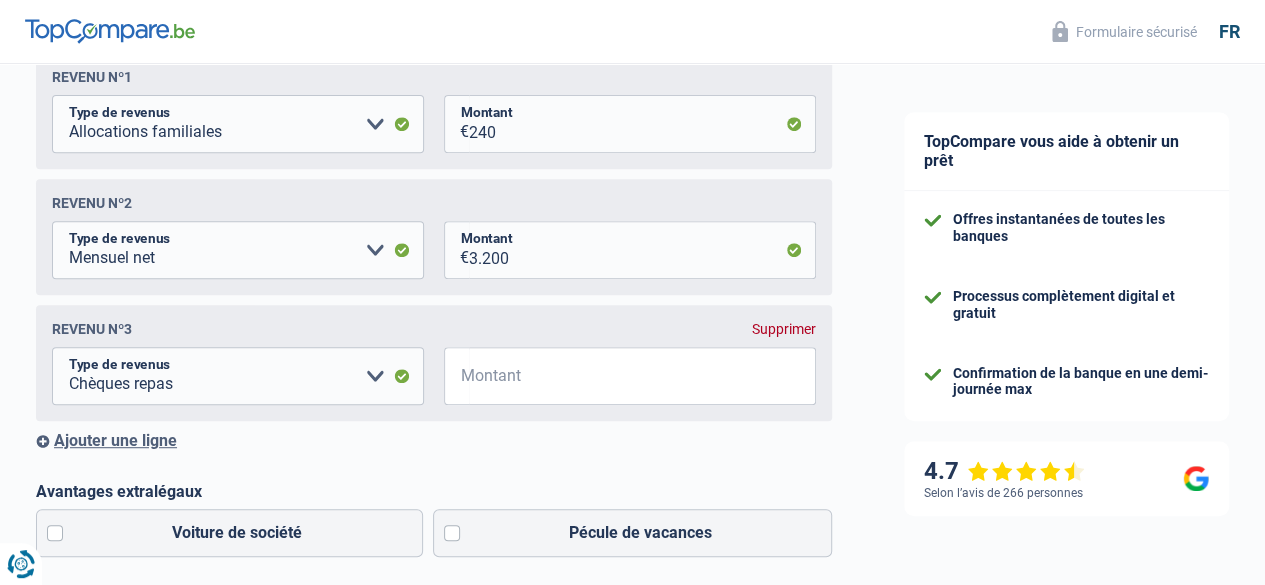 click on "Supprimer" at bounding box center [784, 329] 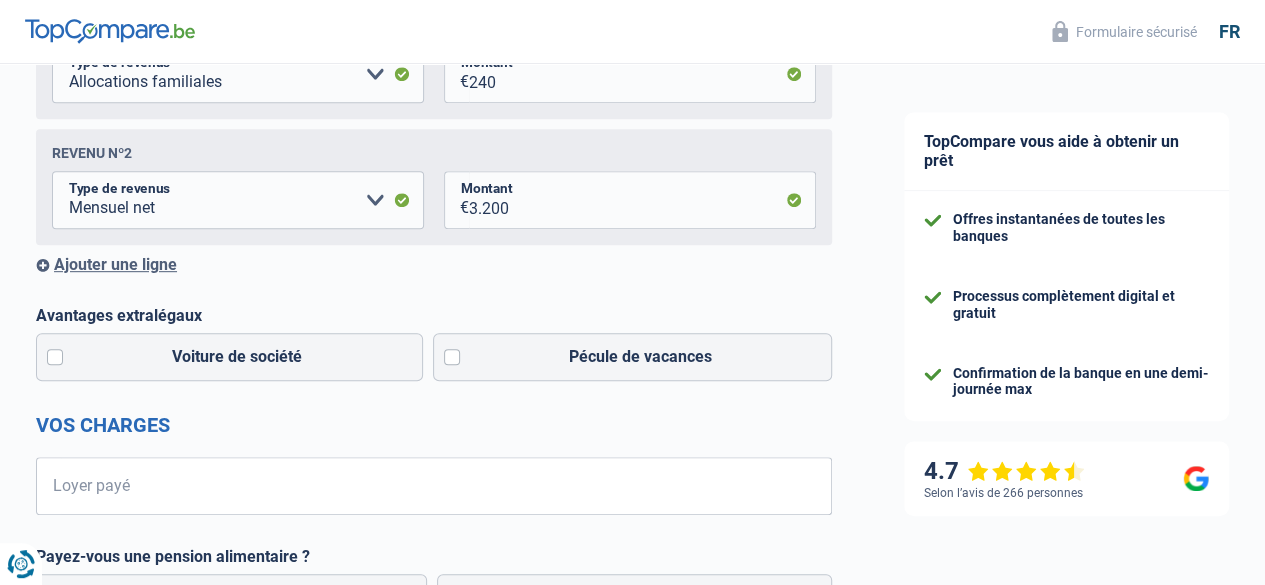 scroll, scrollTop: 421, scrollLeft: 0, axis: vertical 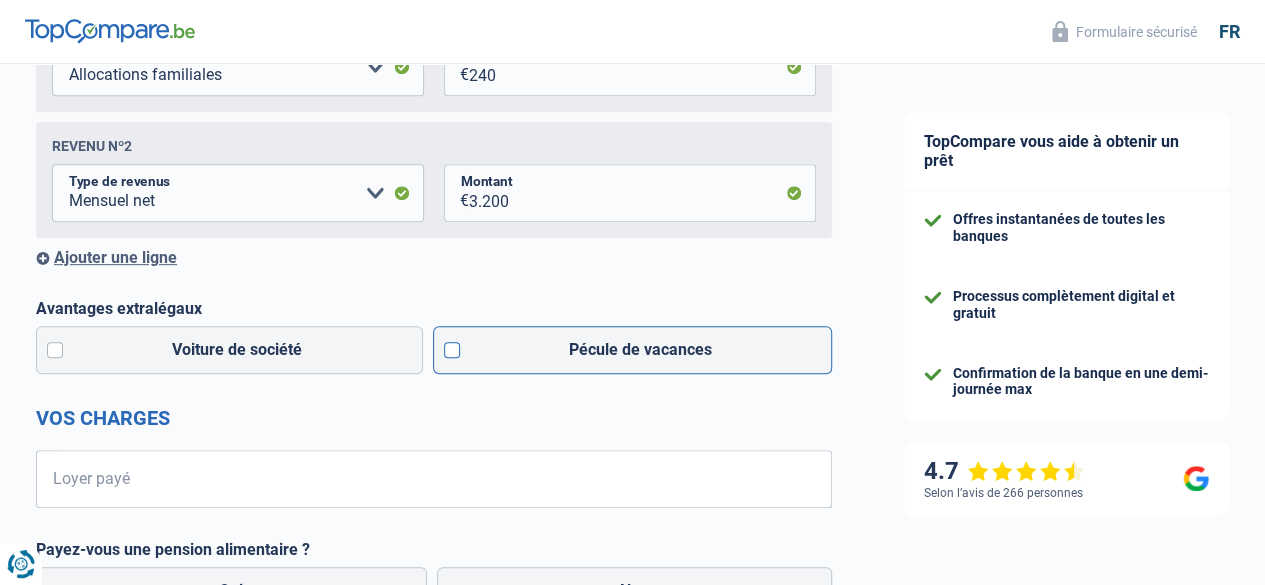 click on "Pécule de vacances" at bounding box center [633, 350] 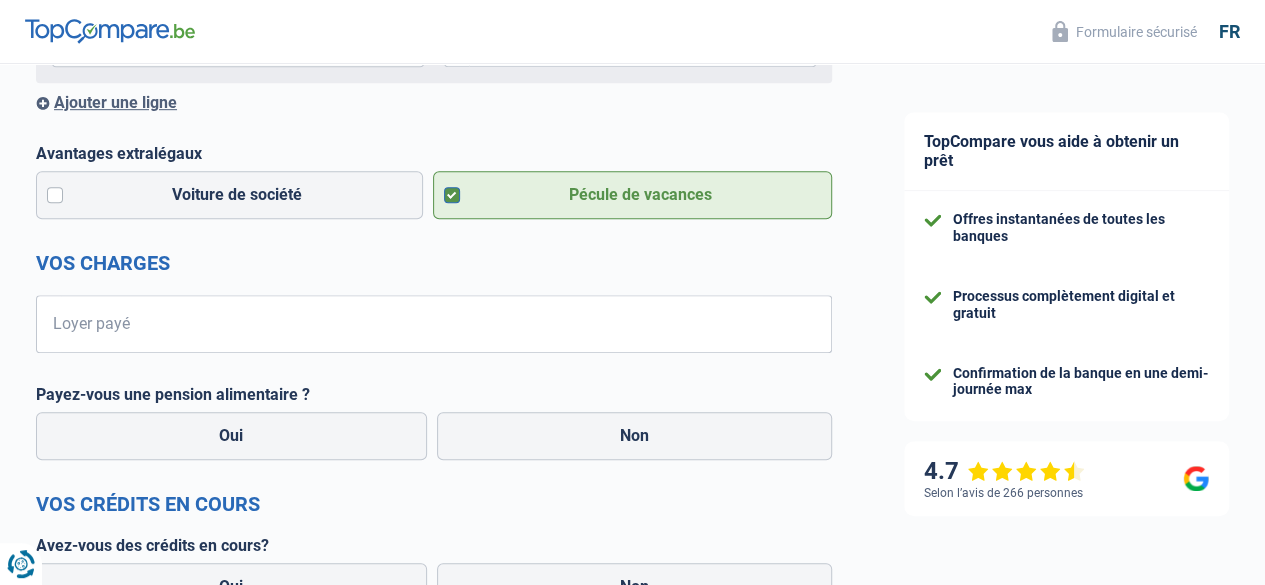 scroll, scrollTop: 575, scrollLeft: 0, axis: vertical 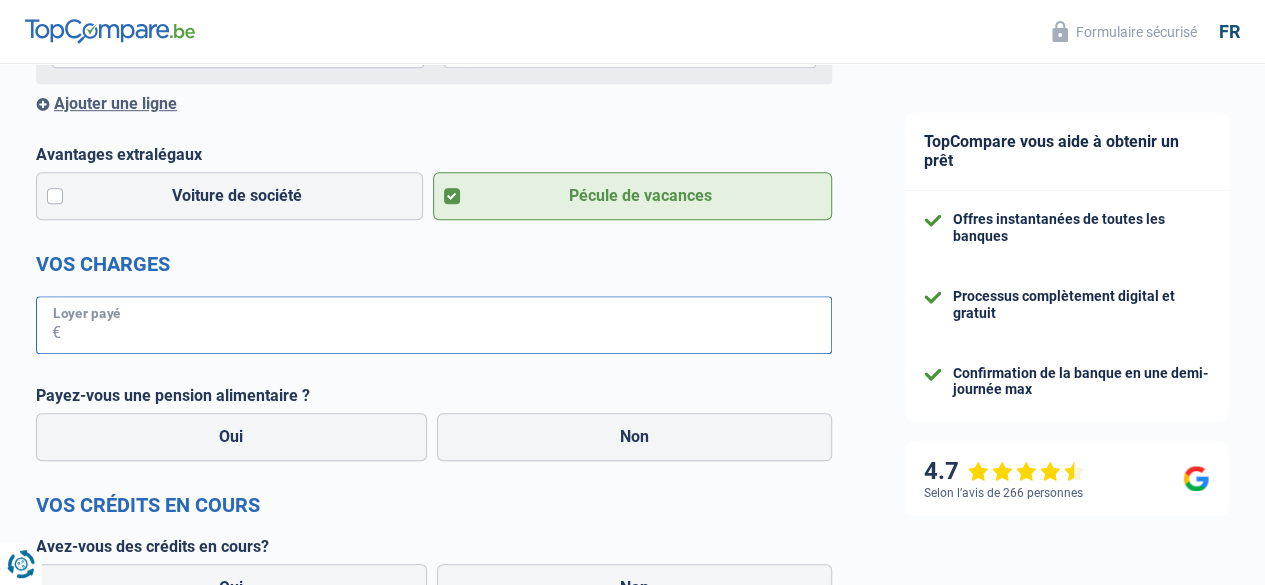 click on "Loyer payé" at bounding box center (446, 325) 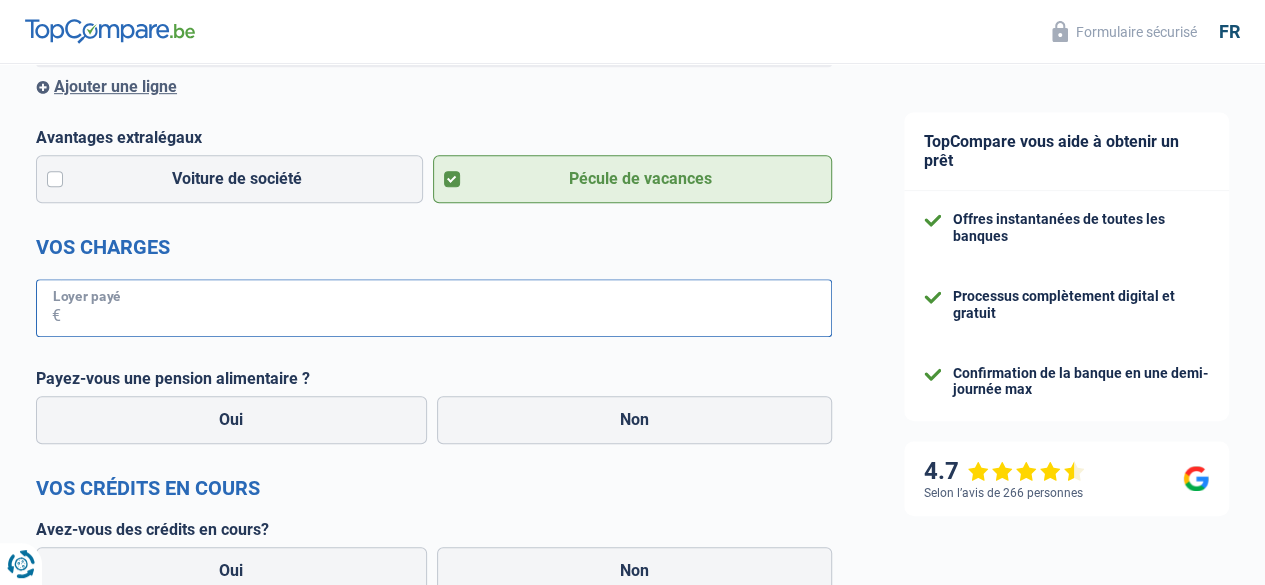 scroll, scrollTop: 591, scrollLeft: 0, axis: vertical 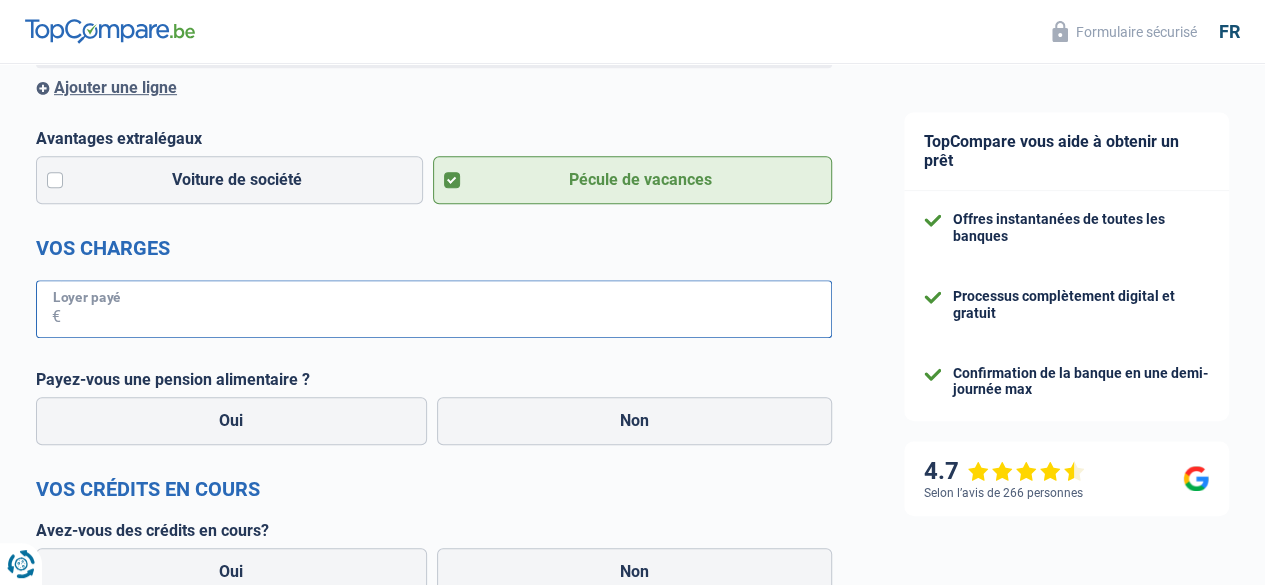 click on "Loyer payé" at bounding box center [446, 309] 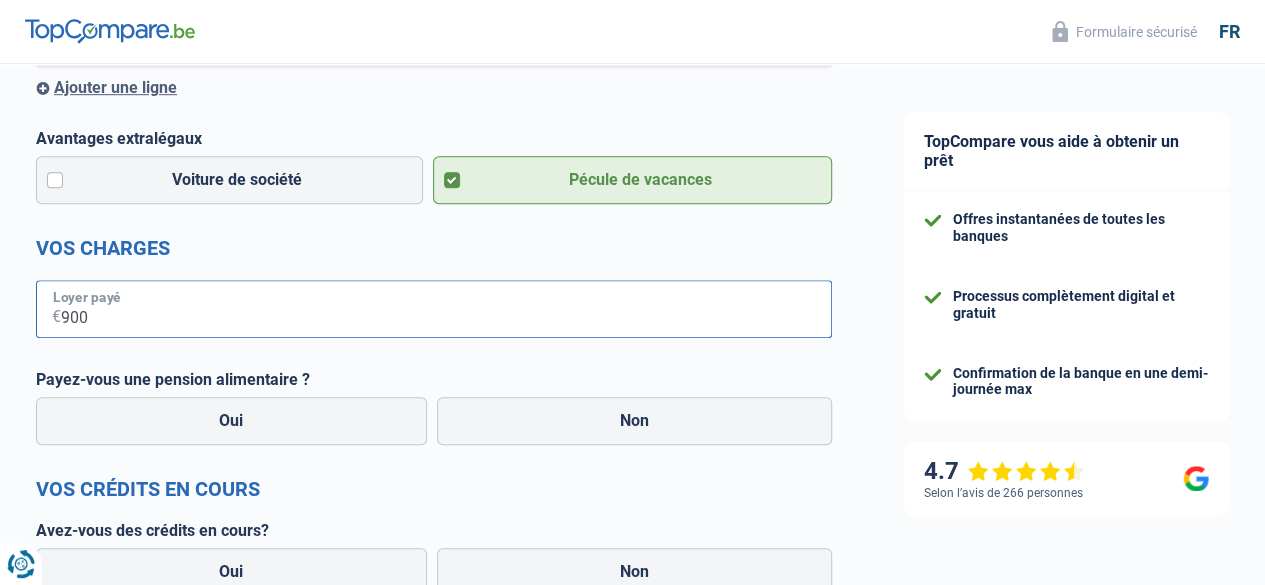 type on "900" 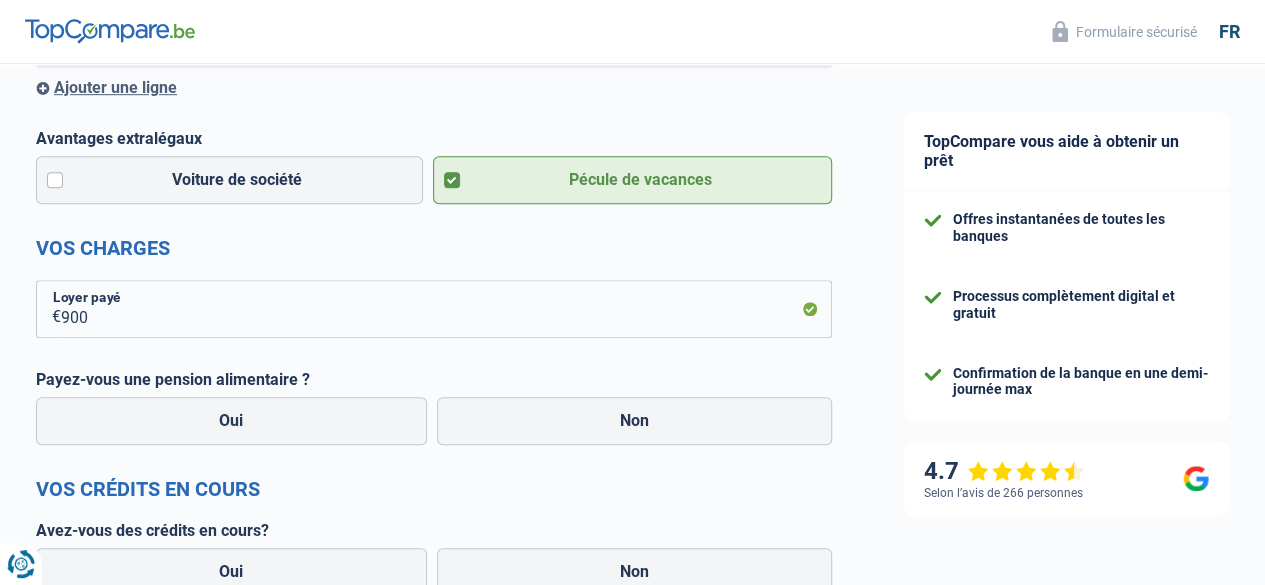 click on "Vos revenus
Revenus
Revenu nº1
Allocation d'handicap Allocations chômage Allocations familiales Chèques repas Complément d'entreprise Indemnité mutuelle Indépendant complémentaire Mensuel net Pension Pension alimentaire Pension d'invalidité Revenu d'intégration sociale Revenus locatifs Autres revenus
Veuillez sélectionner une option
Type de revenus
Tous les champs sont obligatoires. Veuillez fournir une réponse plus longue   240   €
Montant
N'utilisez que des lettres pour répondre
Revenu nº2
Allocation d'handicap Allocations chômage Allocations familiales Chèques repas Complément d'entreprise Indemnité mutuelle Indépendant complémentaire Mensuel net Pension Pension alimentaire       3.200" at bounding box center [434, 360] 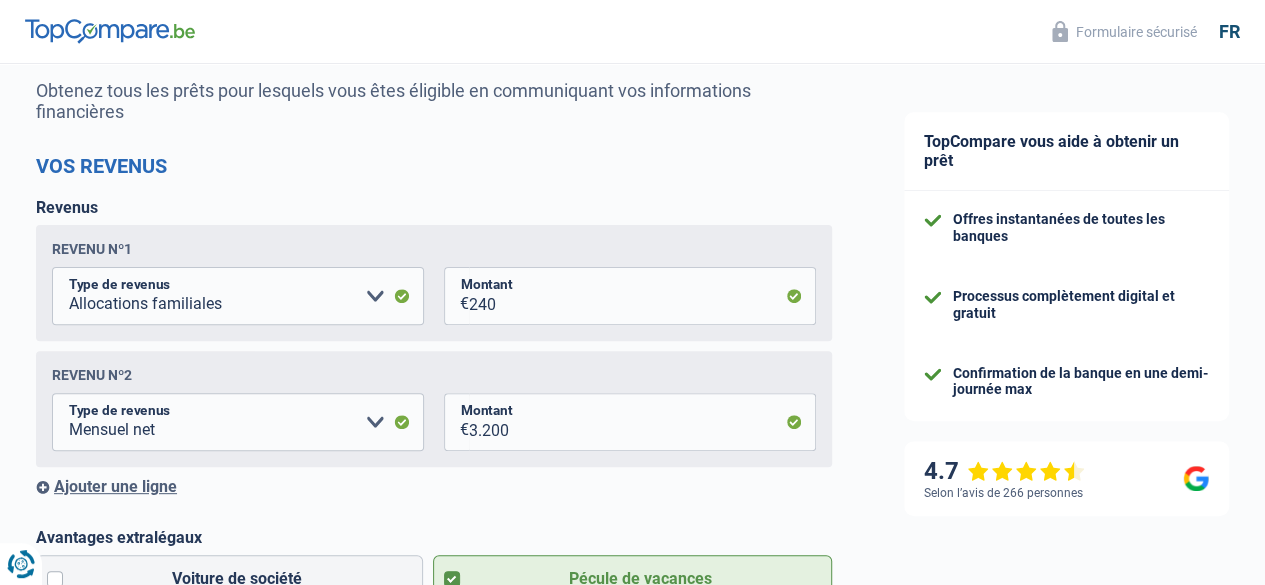 scroll, scrollTop: 191, scrollLeft: 0, axis: vertical 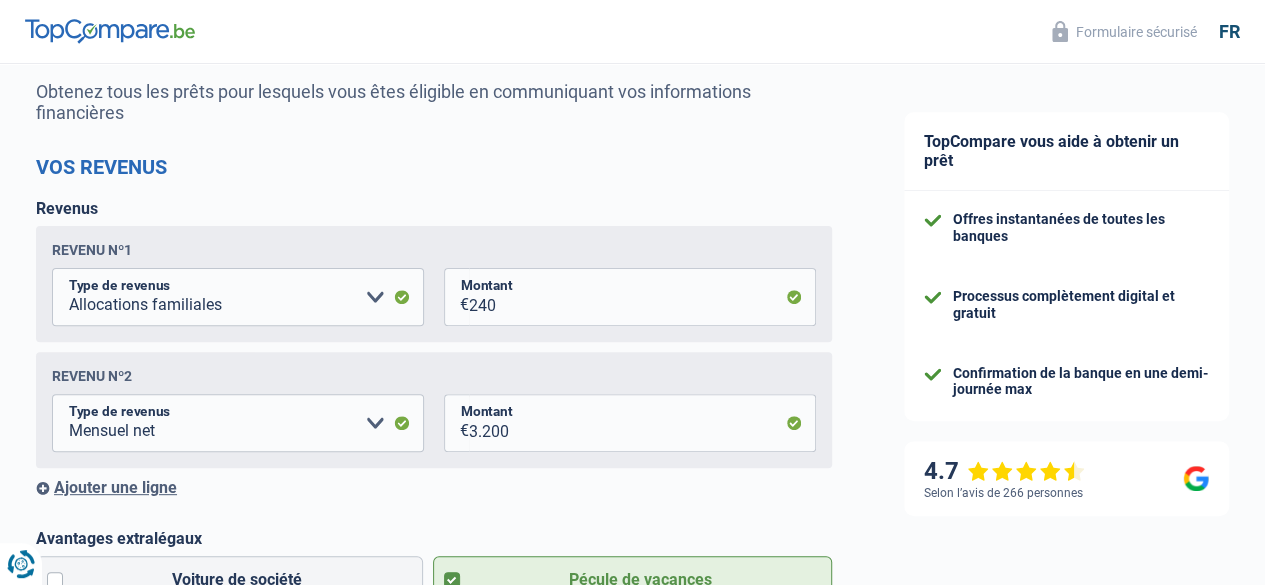 click on "Ajouter une ligne" at bounding box center [434, 487] 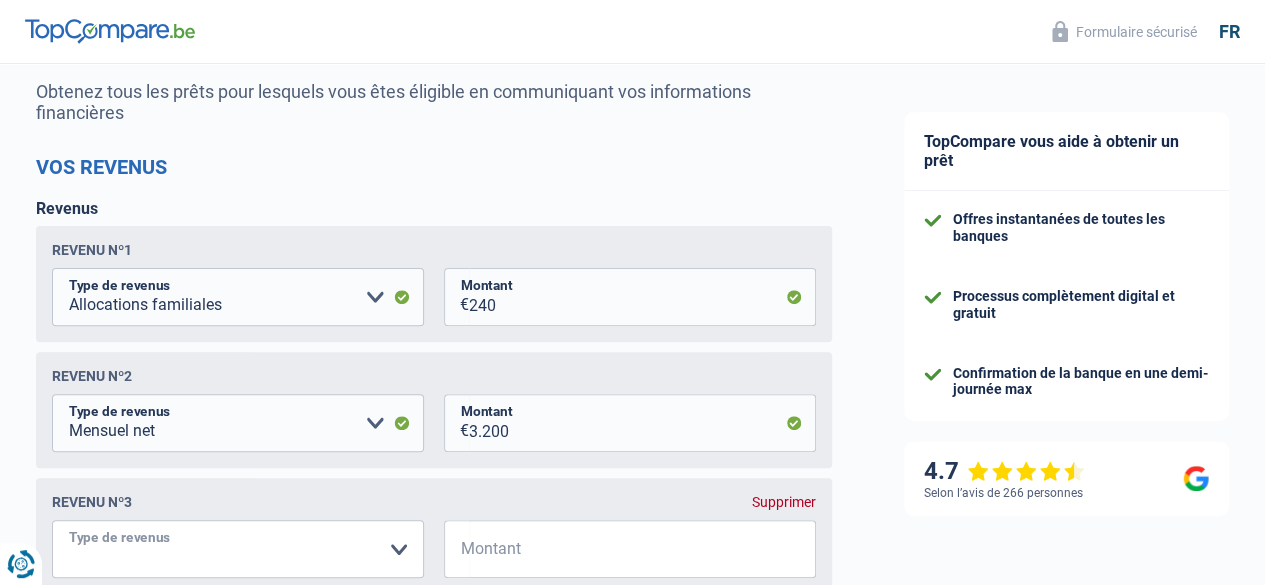 click on "Allocation d'handicap Allocations chômage Allocations familiales Chèques repas Complément d'entreprise Indemnité mutuelle Indépendant complémentaire Mensuel net Pension Pension alimentaire Pension d'invalidité Revenu d'intégration sociale Revenus locatifs Autres revenus
Veuillez sélectionner une option" at bounding box center [238, 549] 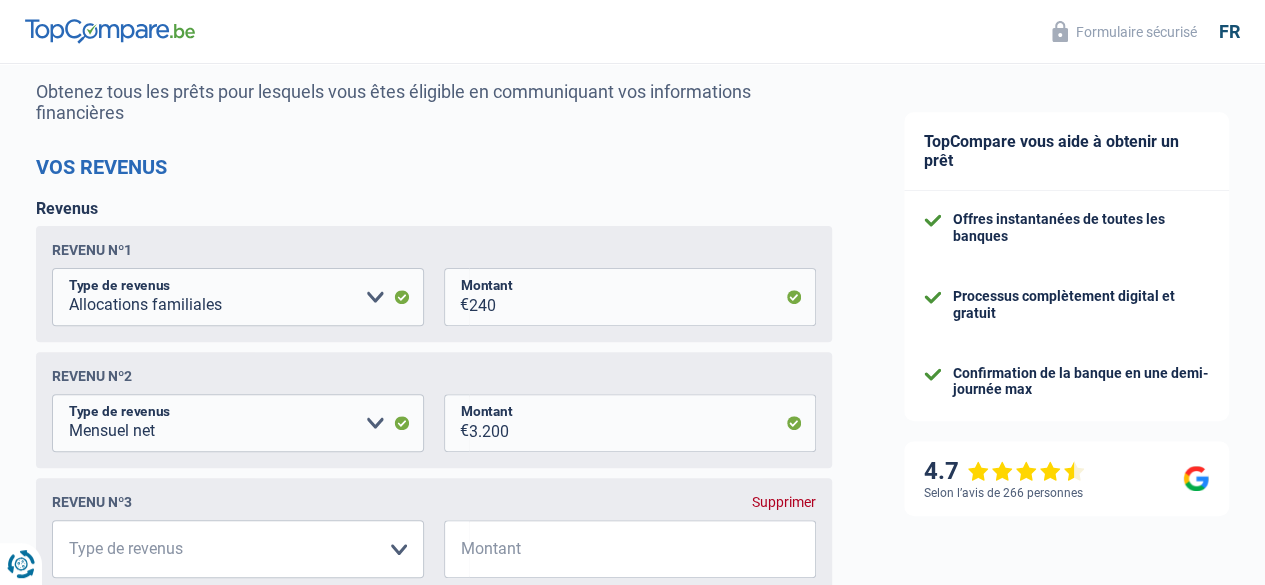 click on "4.7
Selon l’avis de 266 personnes" at bounding box center [1066, 478] 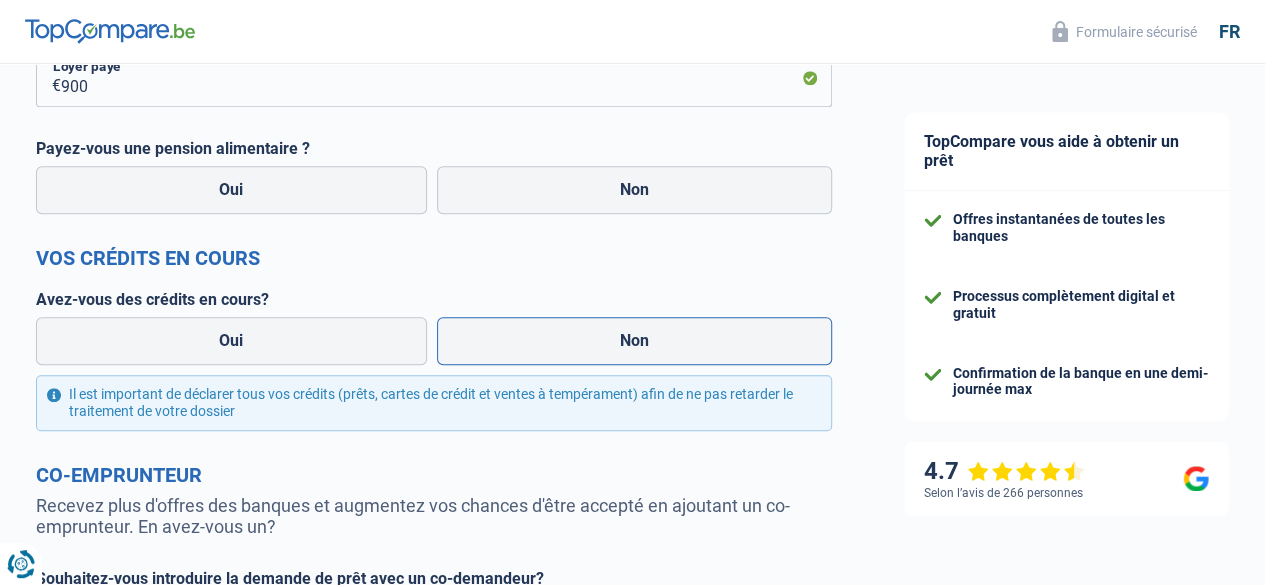 scroll, scrollTop: 823, scrollLeft: 0, axis: vertical 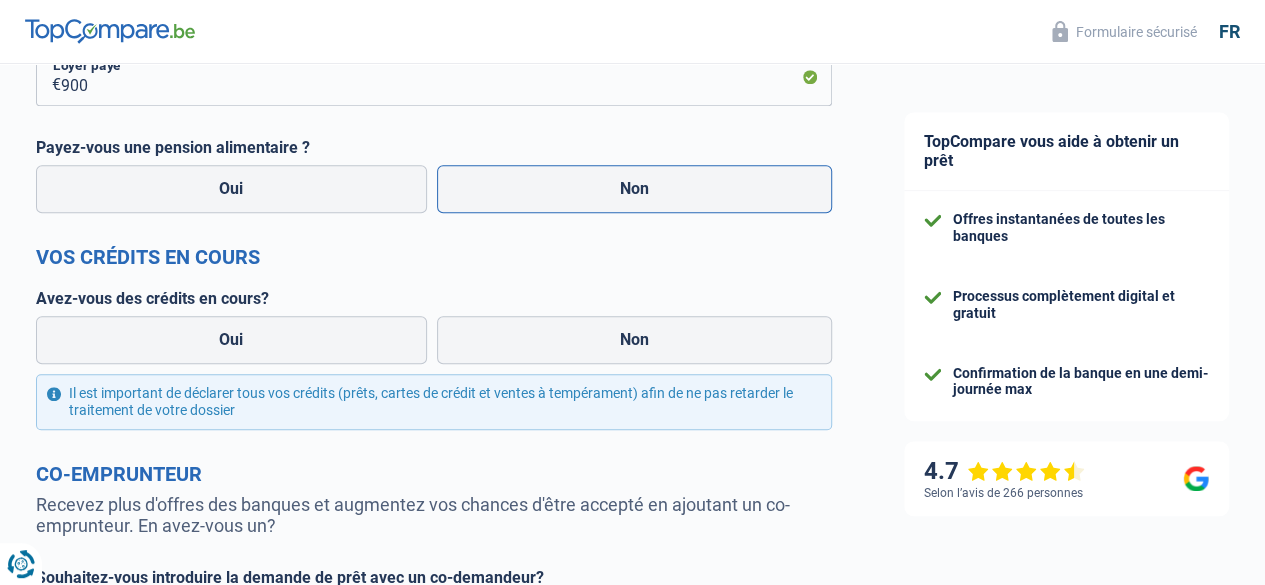 click on "Non" at bounding box center (635, 189) 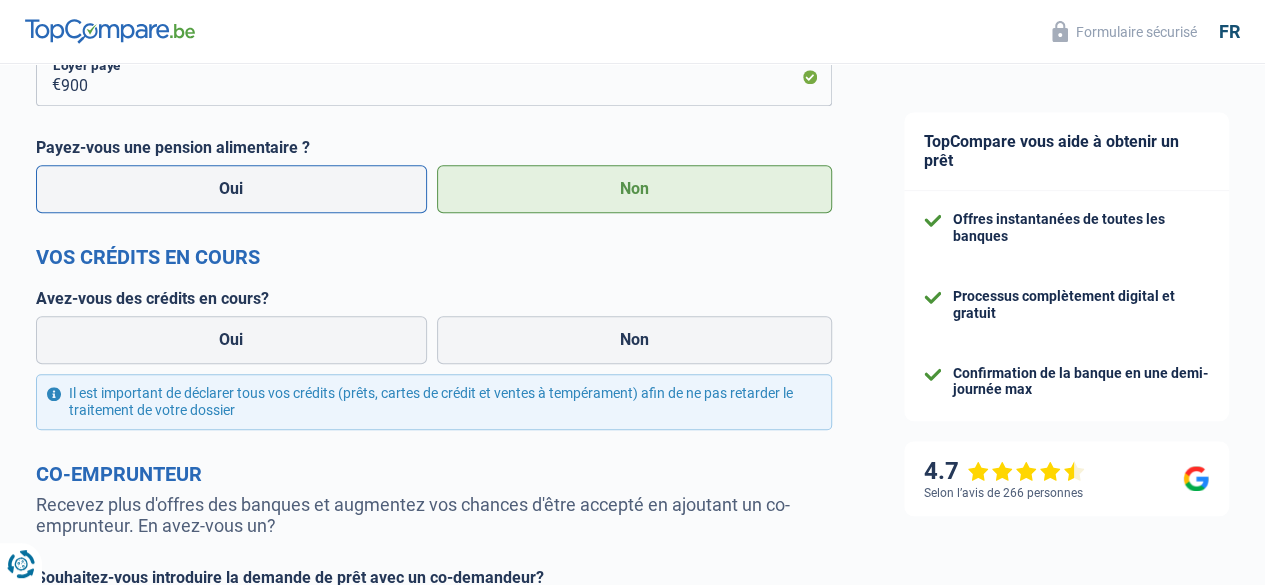 click on "Oui" at bounding box center [231, 189] 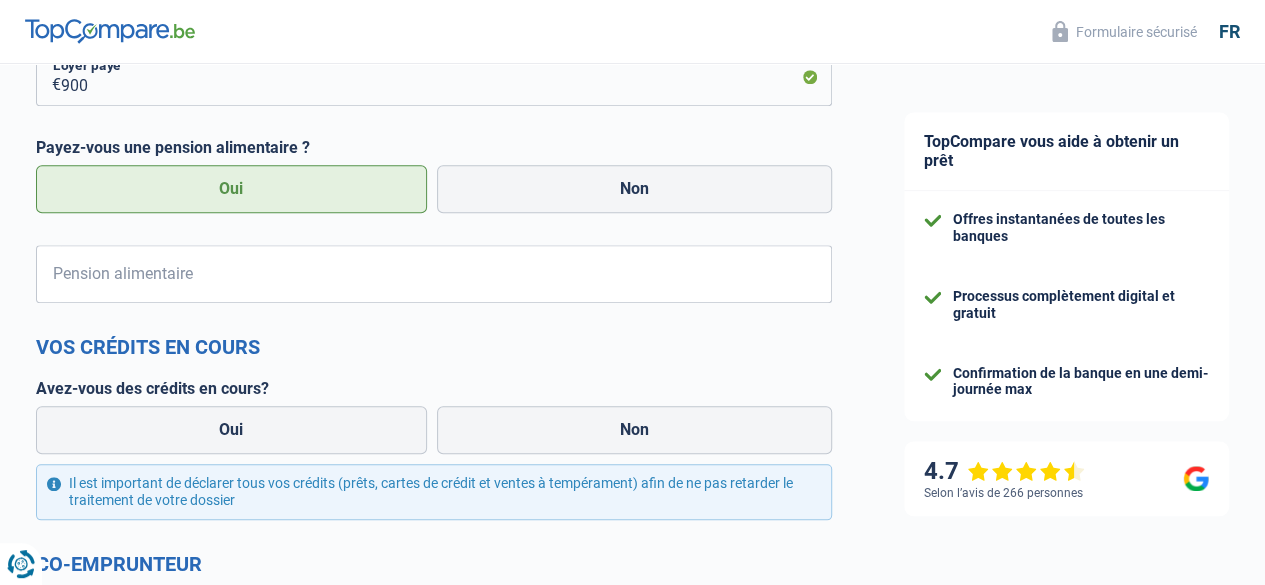 click on "Oui
Non" at bounding box center (434, 189) 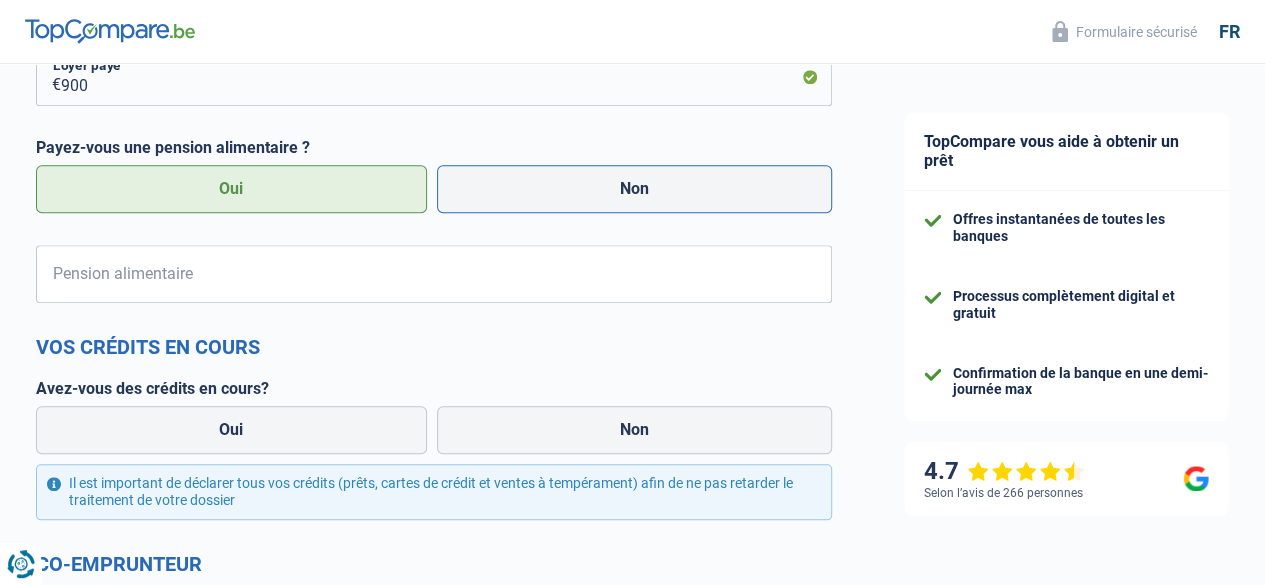 click on "Non" at bounding box center [635, 189] 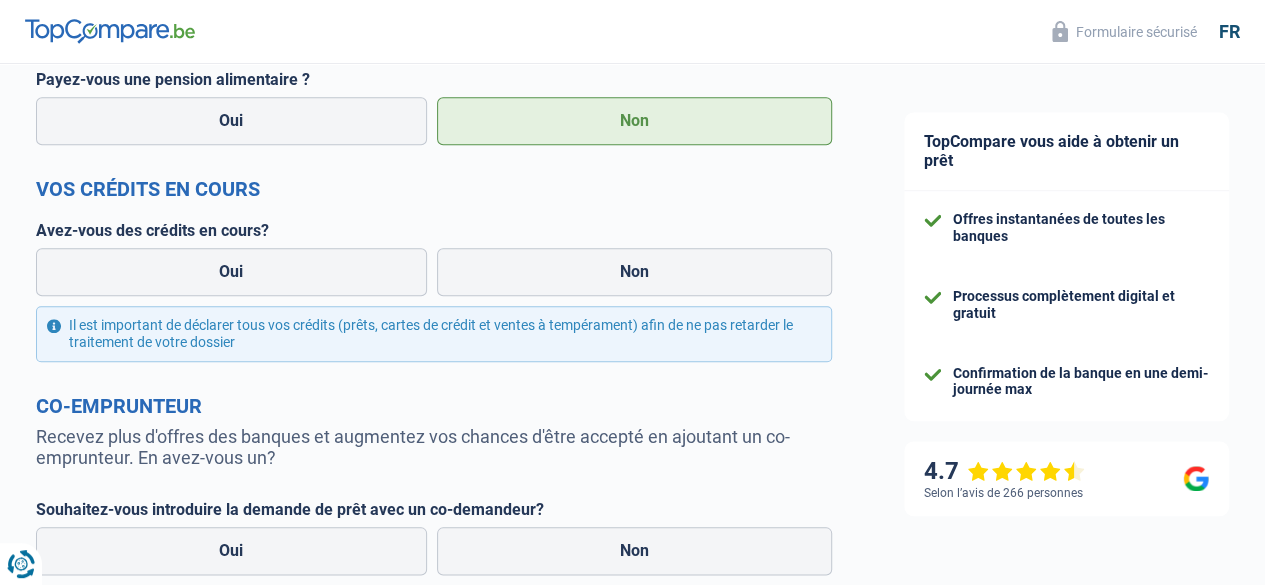 scroll, scrollTop: 893, scrollLeft: 0, axis: vertical 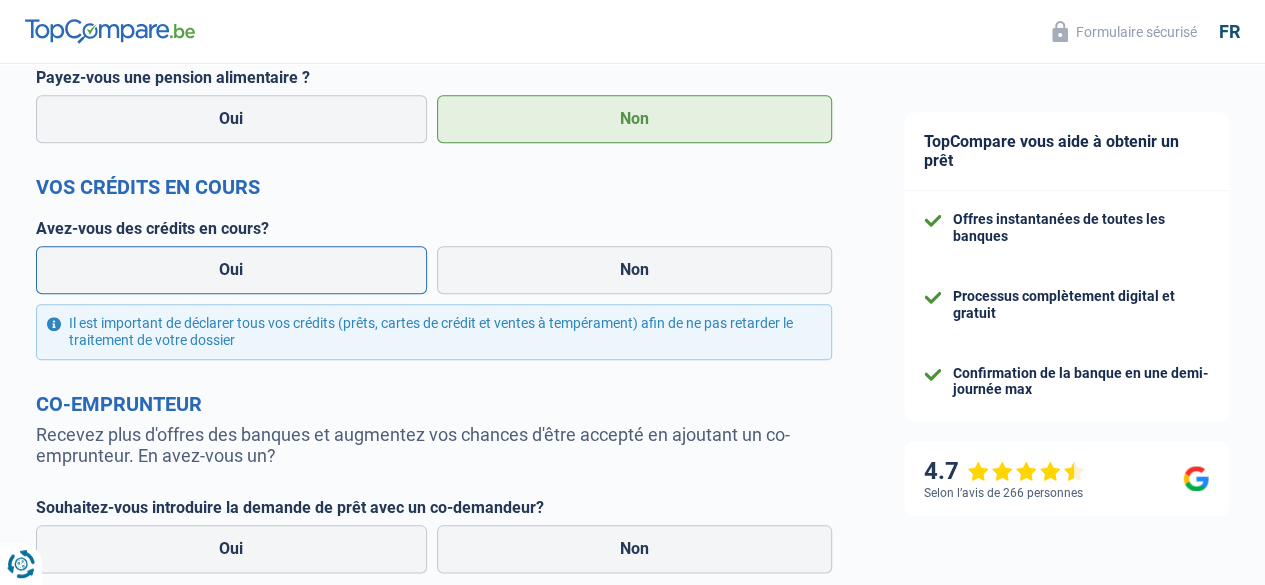 click on "Oui" at bounding box center (231, 270) 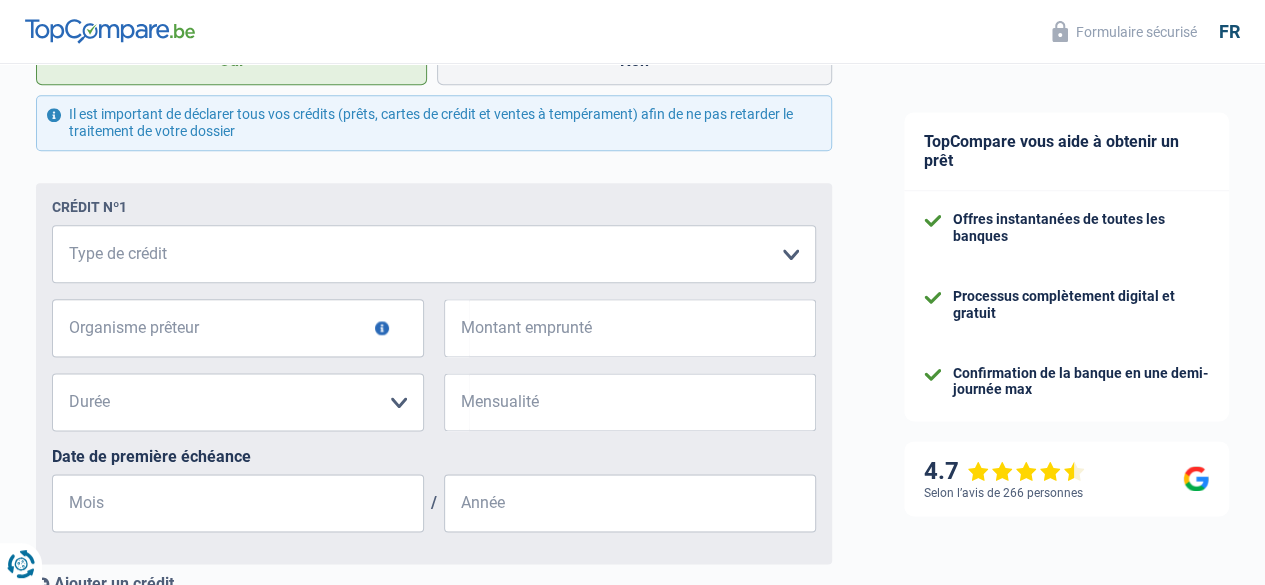 scroll, scrollTop: 1107, scrollLeft: 0, axis: vertical 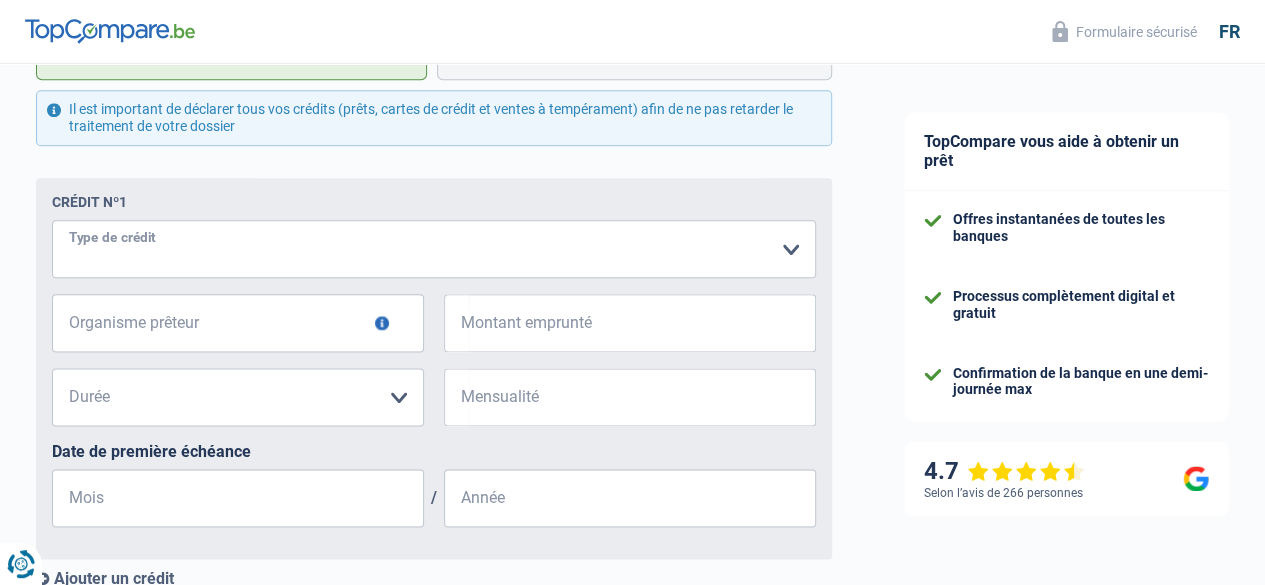 click on "Carte ou ouverture de crédit Prêt hypothécaire Vente à tempérament Prêt à tempérament Prêt rénovation Prêt voiture Regroupement d'un ou plusieurs crédits
Veuillez sélectionner une option" at bounding box center [434, 249] 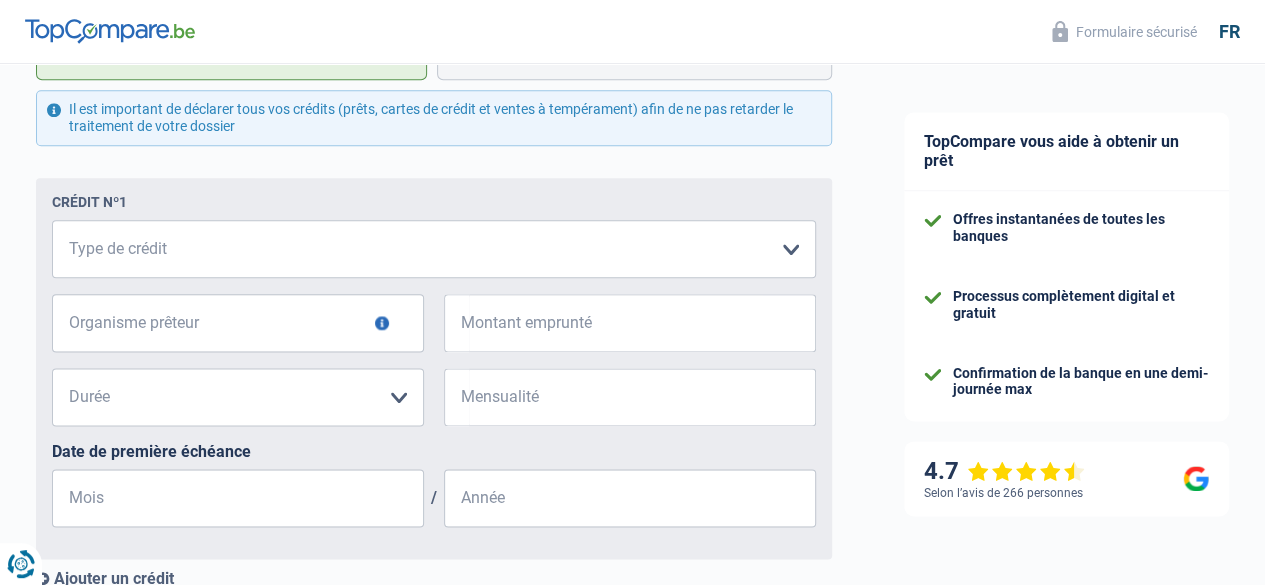 click on "Crédit nº1
Carte ou ouverture de crédit Prêt hypothécaire Vente à tempérament Prêt à tempérament Prêt rénovation Prêt voiture Regroupement d'un ou plusieurs crédits
Veuillez sélectionner une option
Type de crédit
Tous les champs sont obligatoires. Veuillez fournir une réponse plus longue
Organisme prêteur
Veillez à ne pas indiquer le nom du courtier, mais bien le nom du prêteur tels que Buyway, ING, AlphaCredit, etc.
Tous les champs sont obligatoires. Veuillez fournir une réponse plus longue     €
Montant emprunté
Tous les champs sont obligatoires. Veuillez fournir une réponse plus longue   12 mois 18 mois" at bounding box center (434, 368) 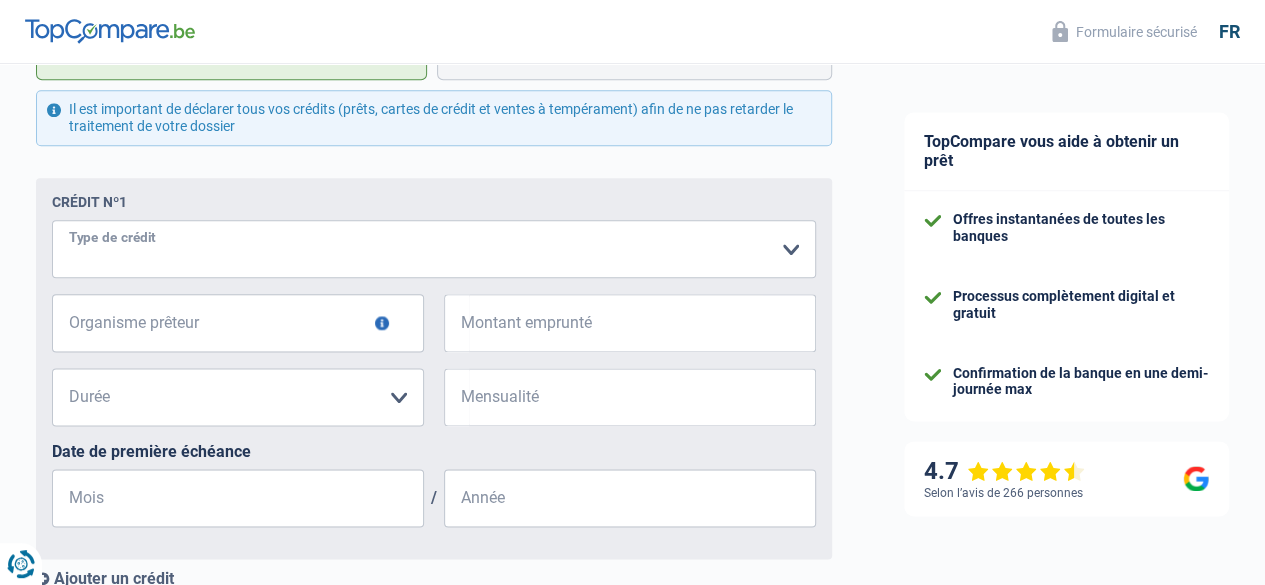 click on "Carte ou ouverture de crédit Prêt hypothécaire Vente à tempérament Prêt à tempérament Prêt rénovation Prêt voiture Regroupement d'un ou plusieurs crédits
Veuillez sélectionner une option" at bounding box center (434, 249) 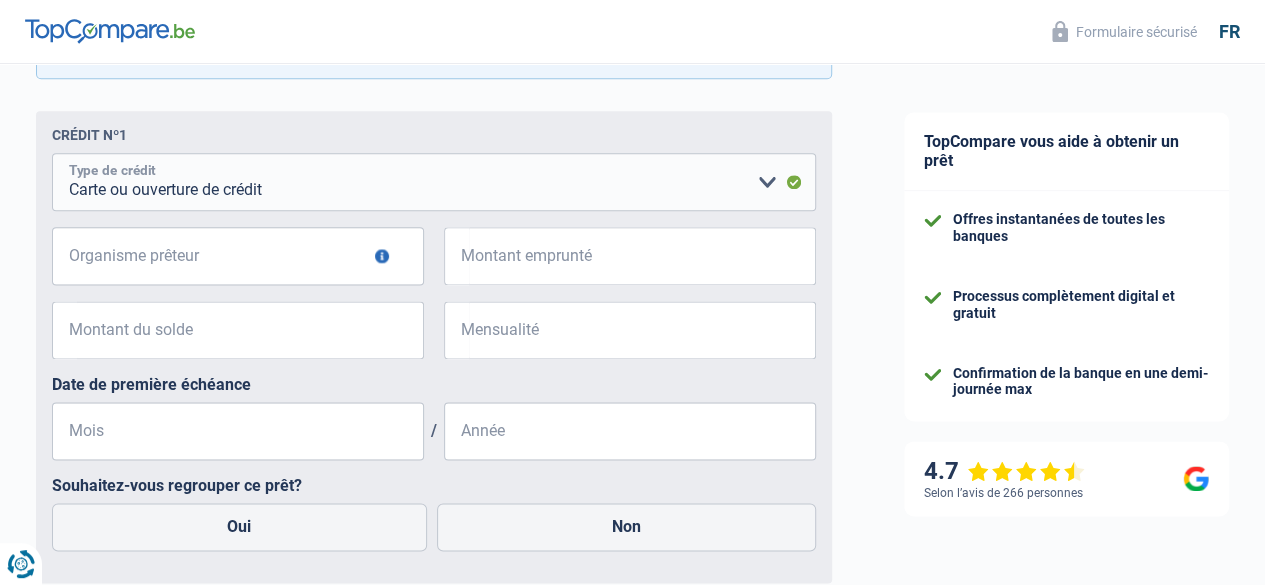 scroll, scrollTop: 1175, scrollLeft: 0, axis: vertical 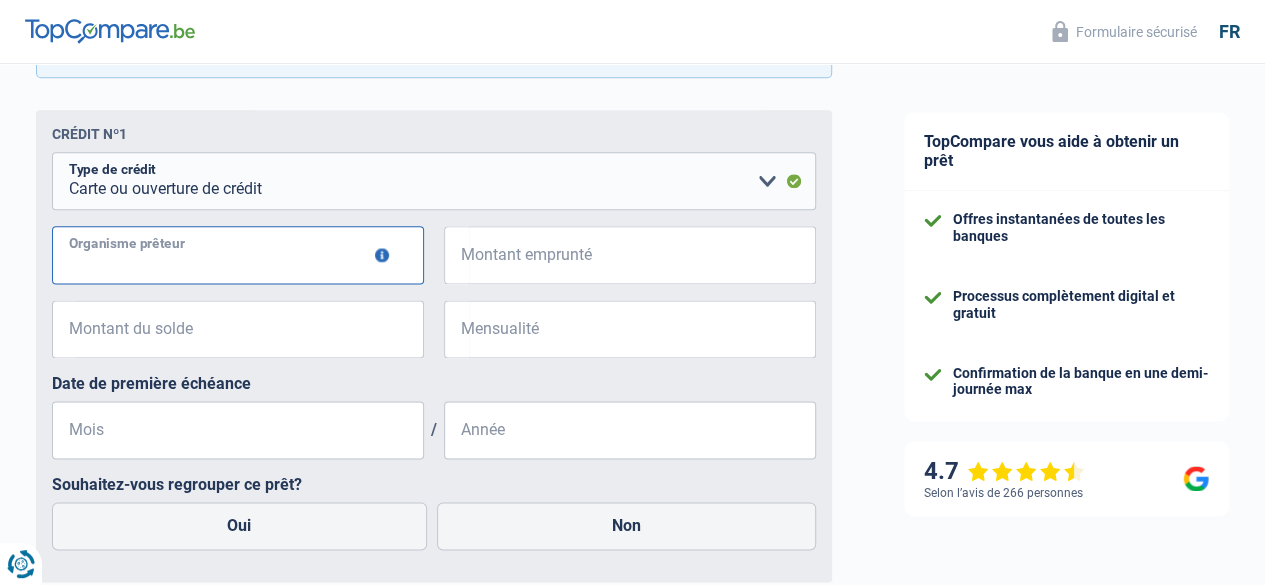 click on "Organisme prêteur" at bounding box center [238, 255] 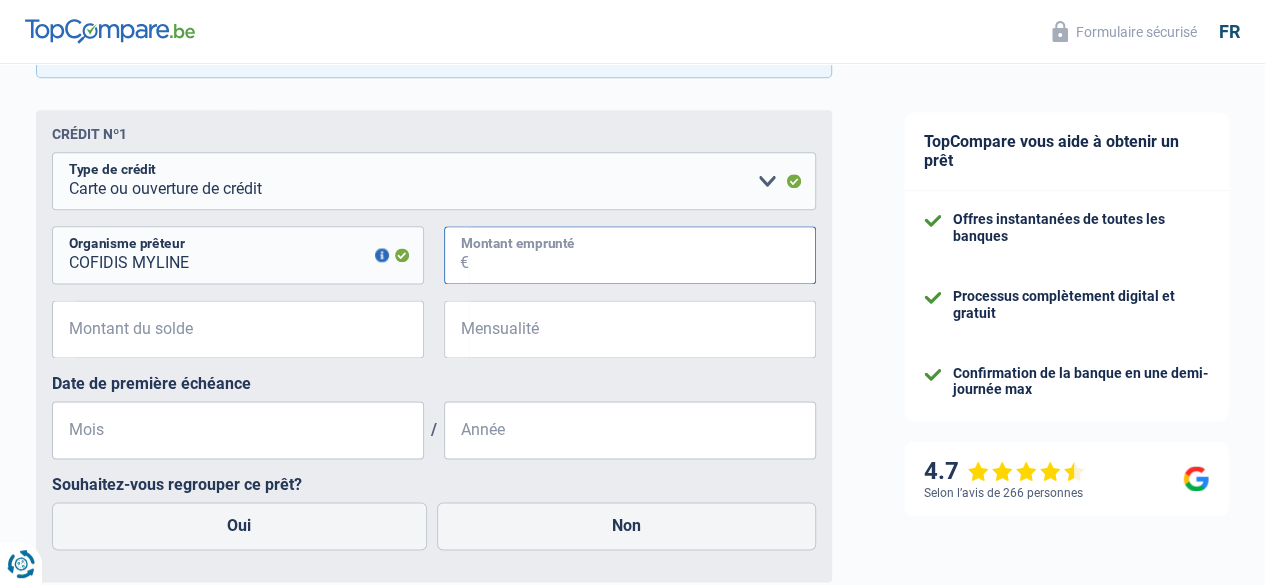 click on "Montant emprunté" at bounding box center [642, 255] 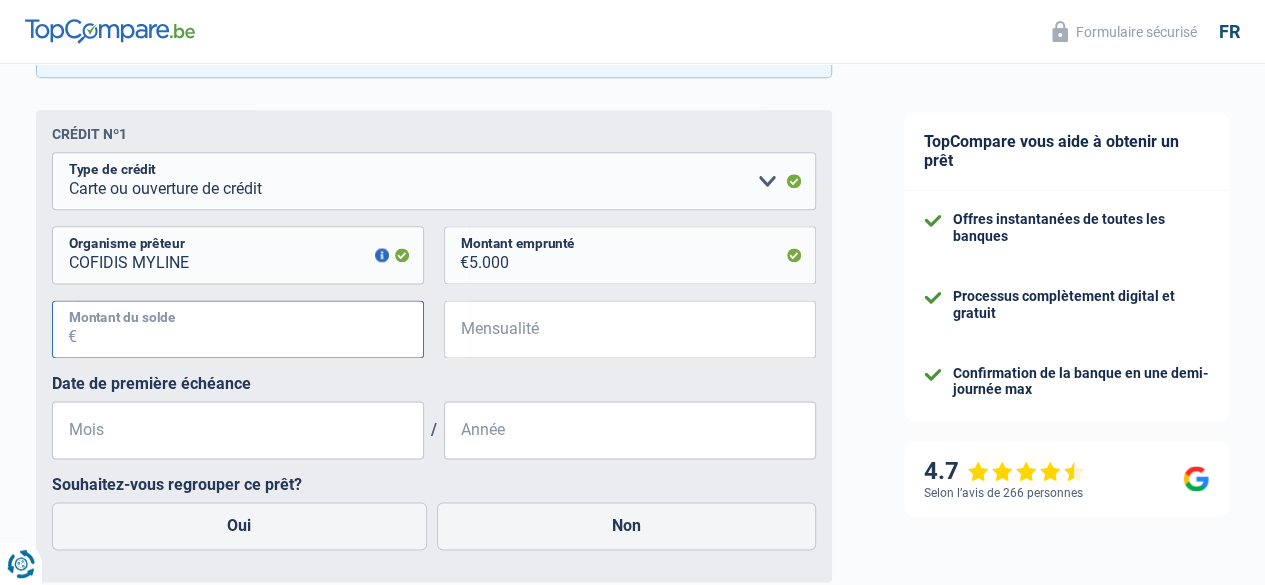 click on "Montant du solde" at bounding box center (250, 329) 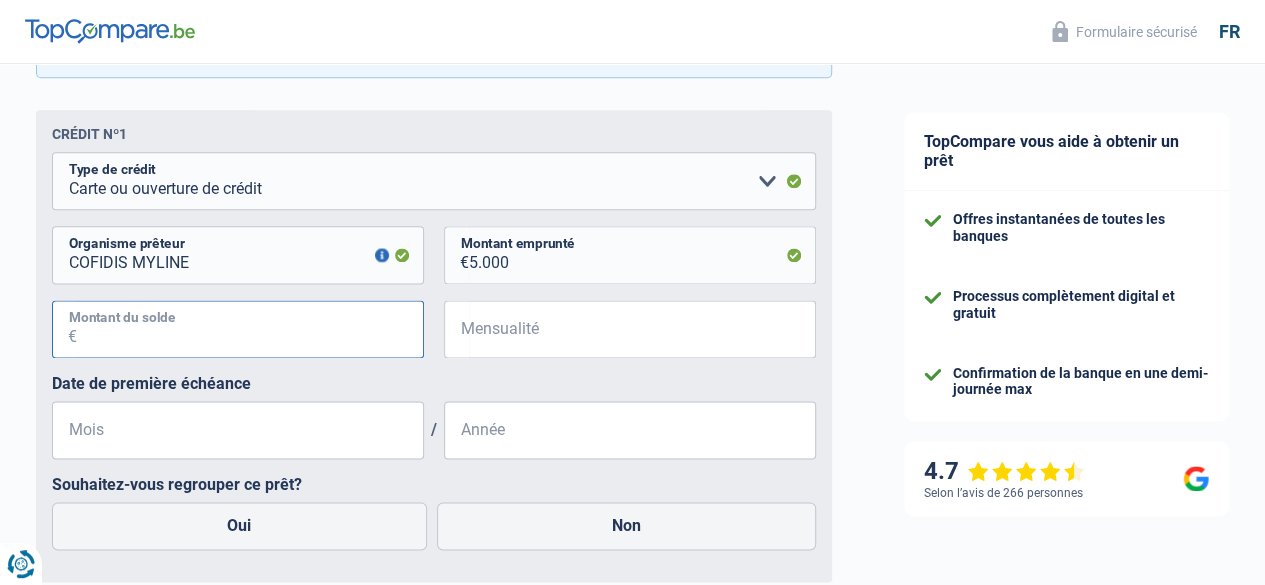 type on "2.000" 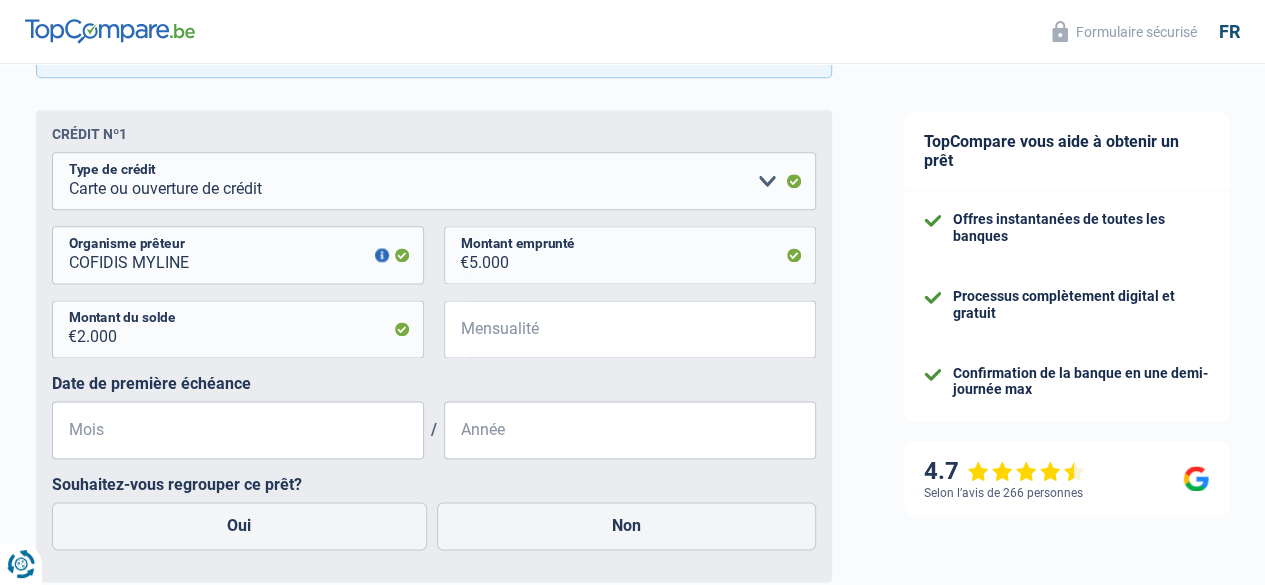 click on "2.000   €
Montant du solde
€
Mensualité
Tous les champs sont obligatoires. Veuillez fournir une réponse plus longue" at bounding box center (434, 337) 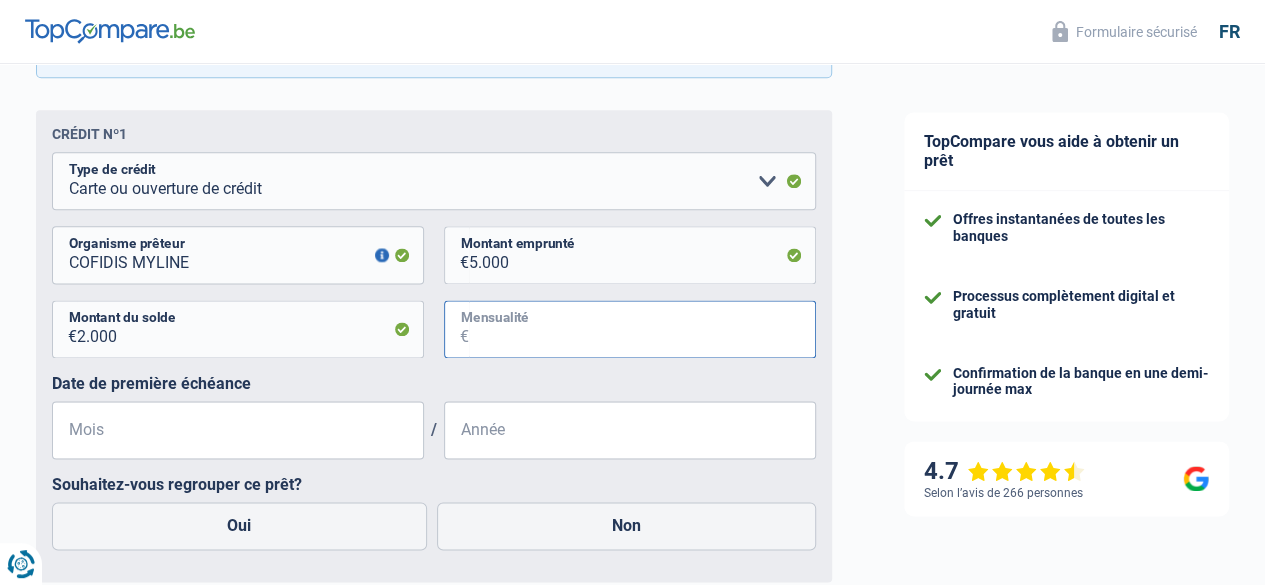 click on "Mensualité" at bounding box center [642, 329] 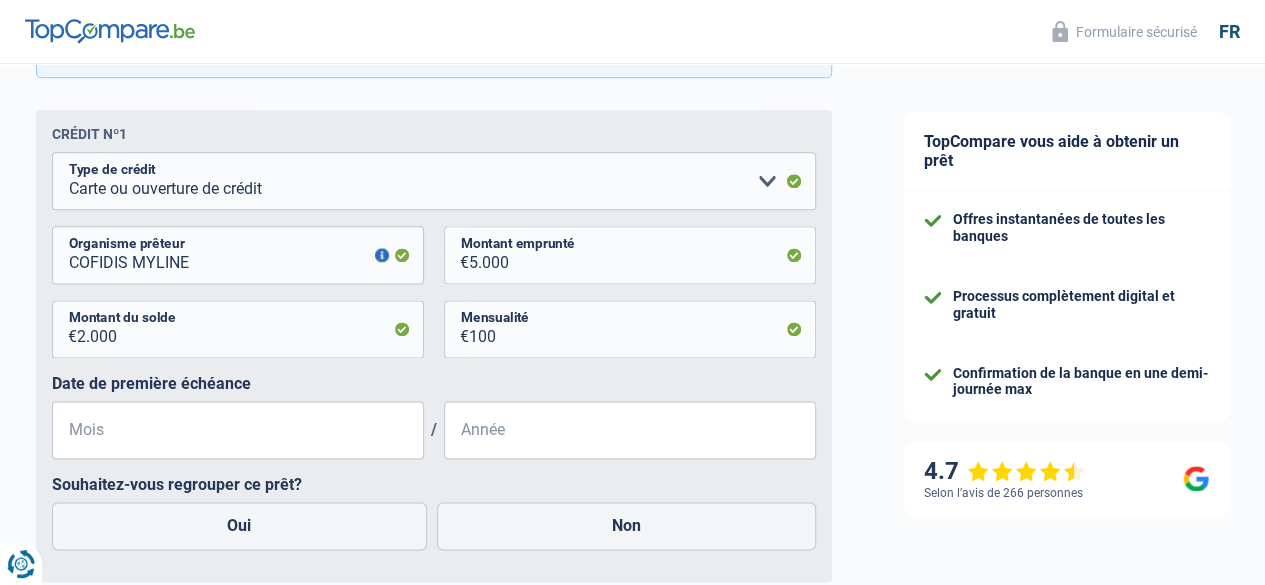 click on "2.000   €
Montant du solde
100   €
Mensualité" at bounding box center (434, 337) 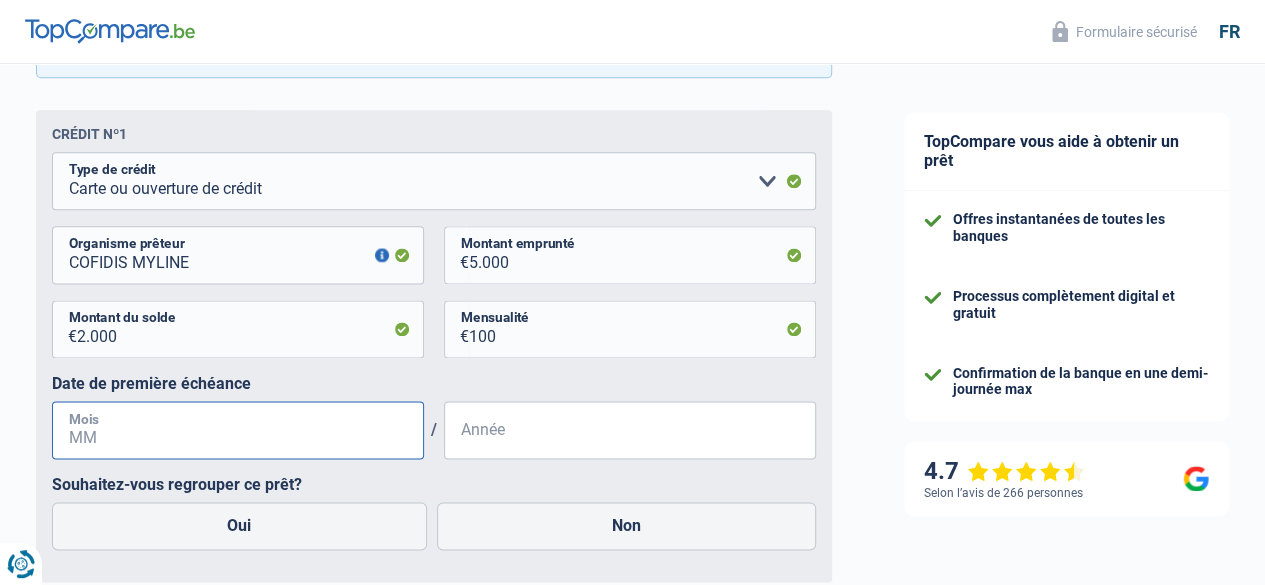 click on "Mois" at bounding box center [238, 430] 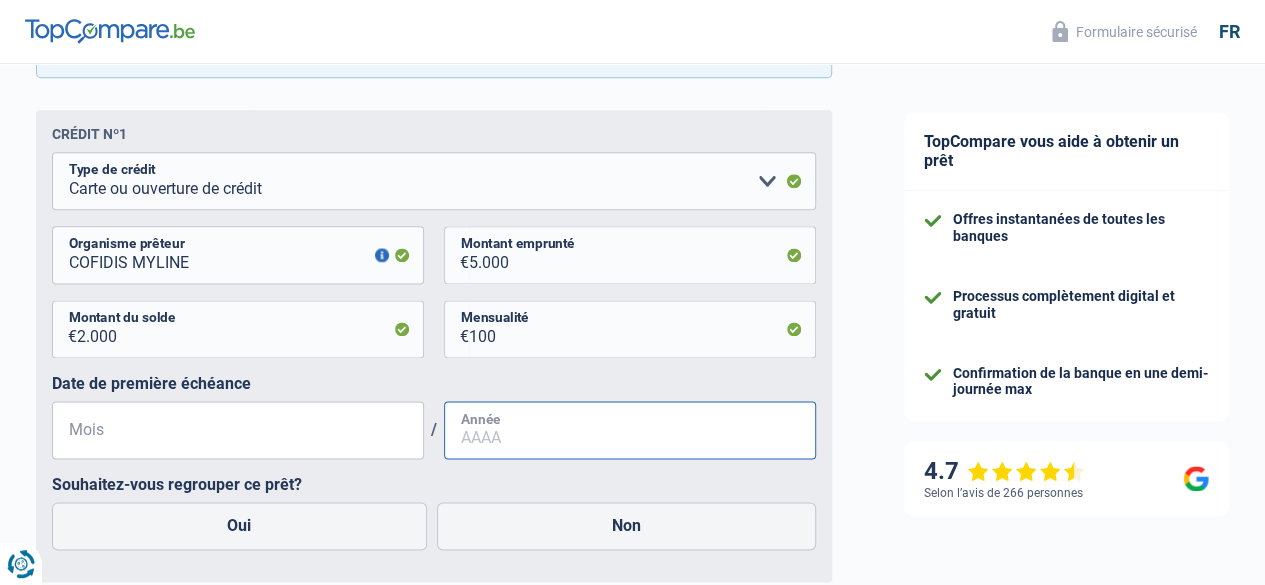 type on "04" 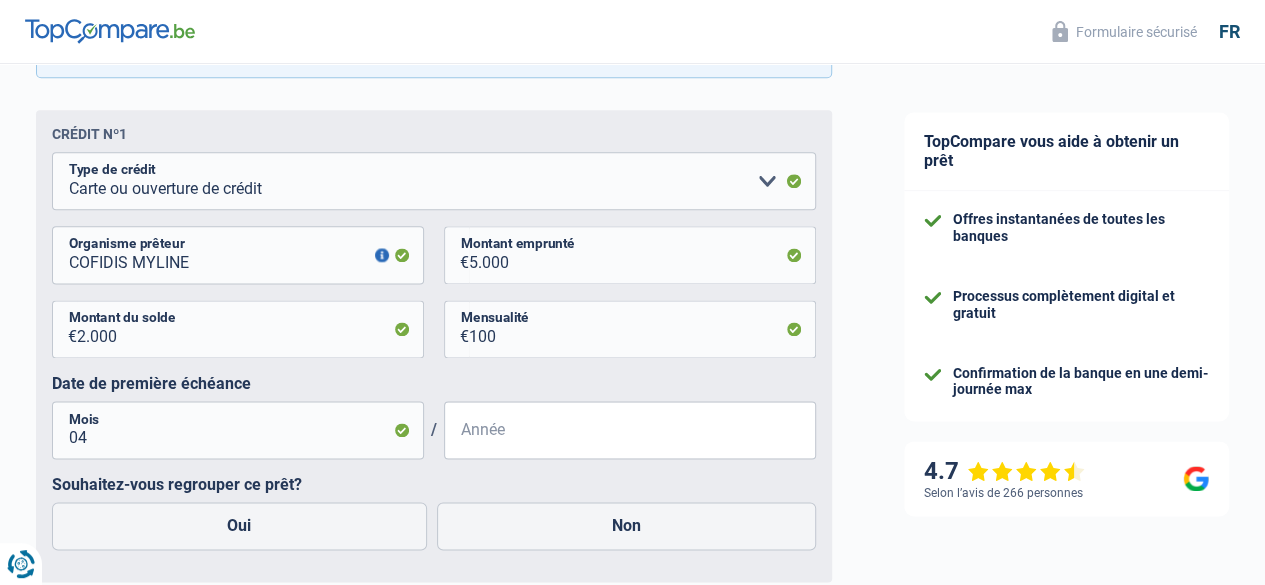 click on "Année" at bounding box center (630, 430) 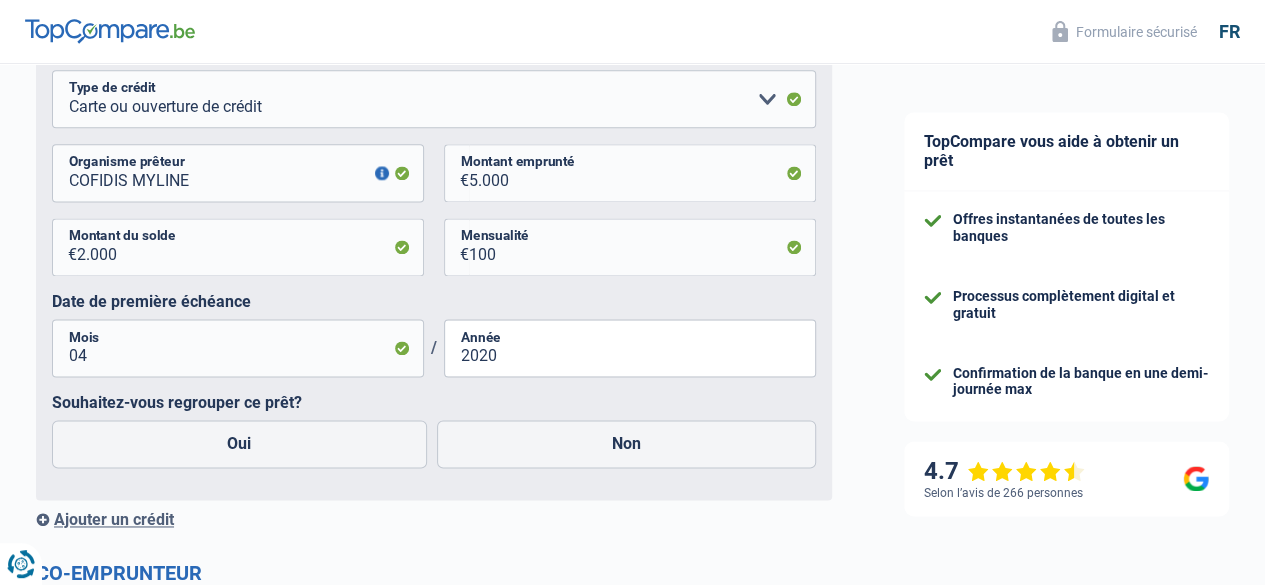 scroll, scrollTop: 1264, scrollLeft: 0, axis: vertical 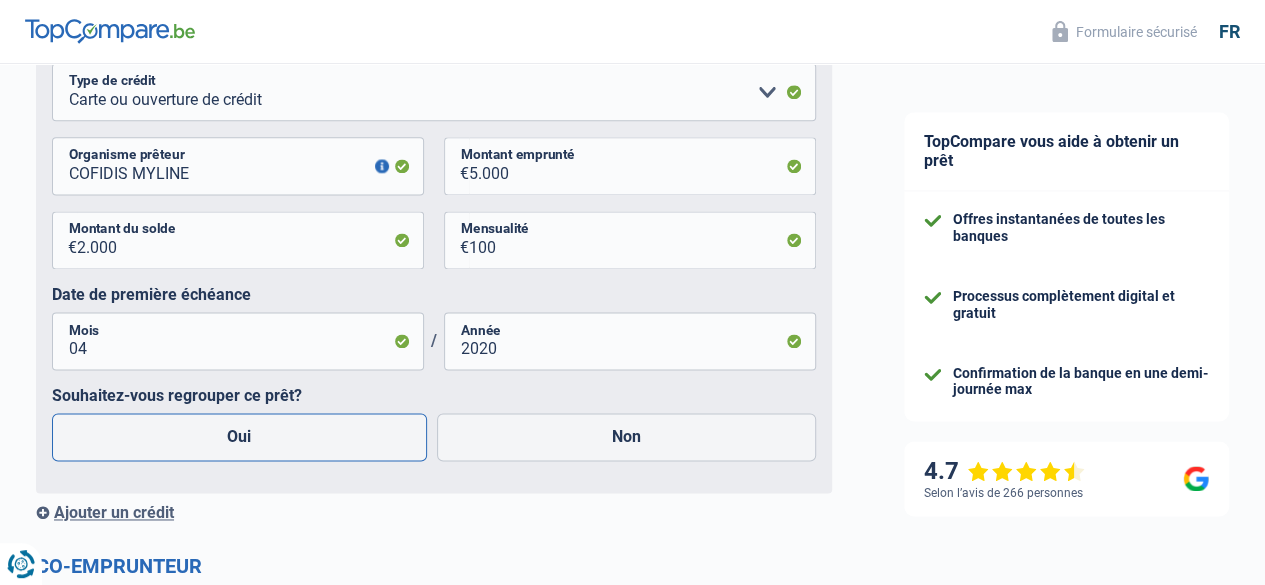 click on "Oui" at bounding box center (239, 437) 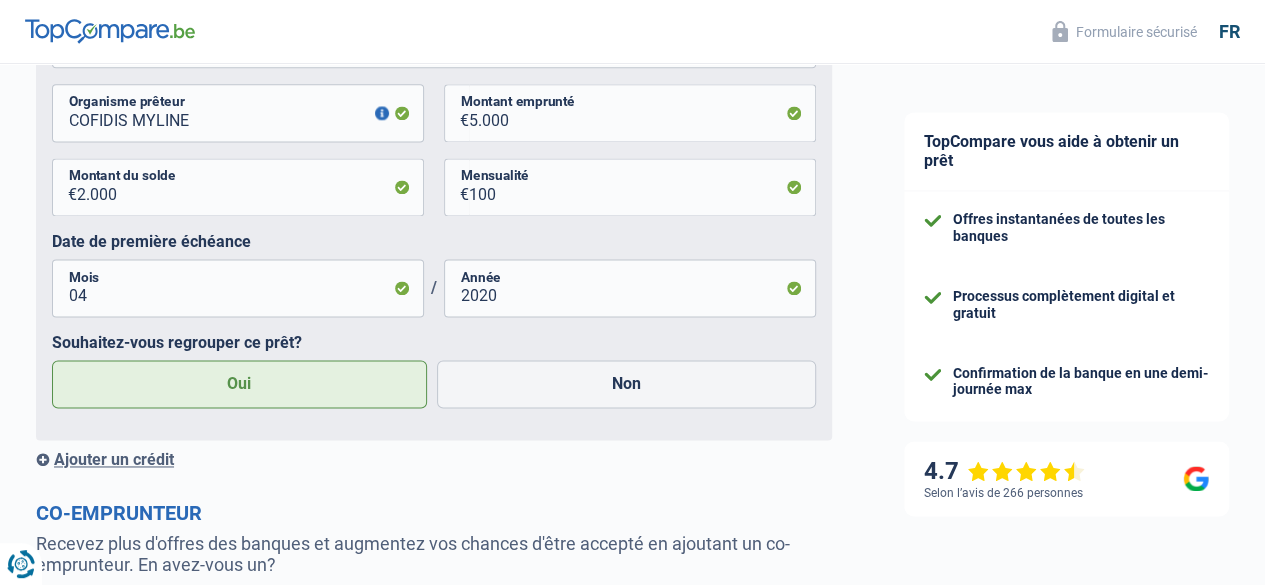 scroll, scrollTop: 1319, scrollLeft: 0, axis: vertical 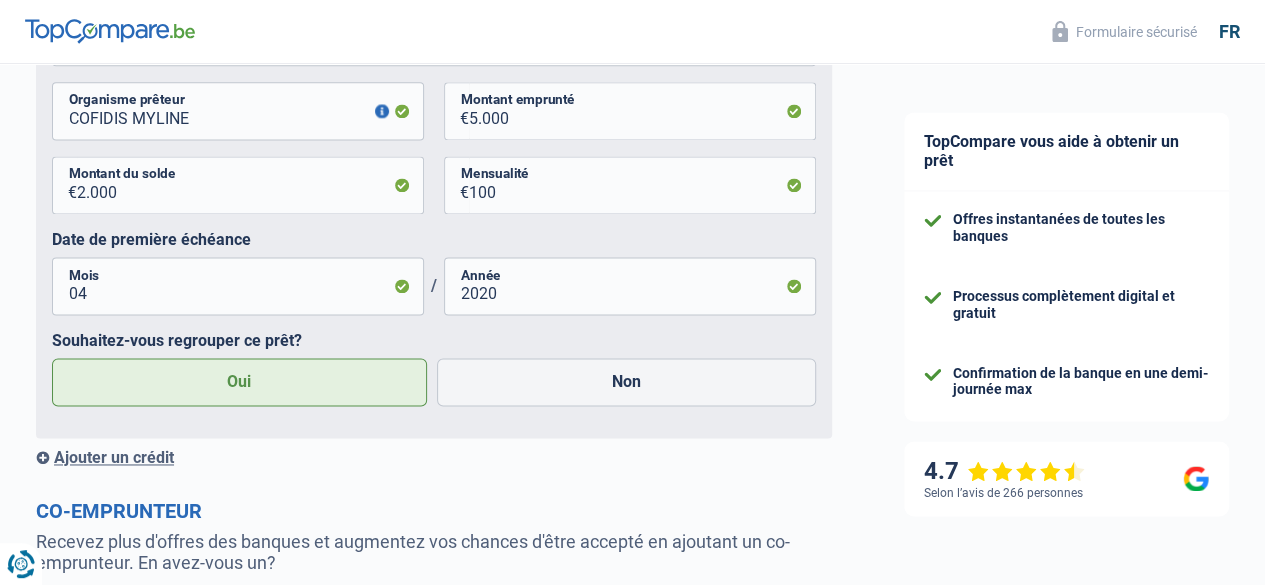 click on "Ajouter un crédit" at bounding box center [434, 457] 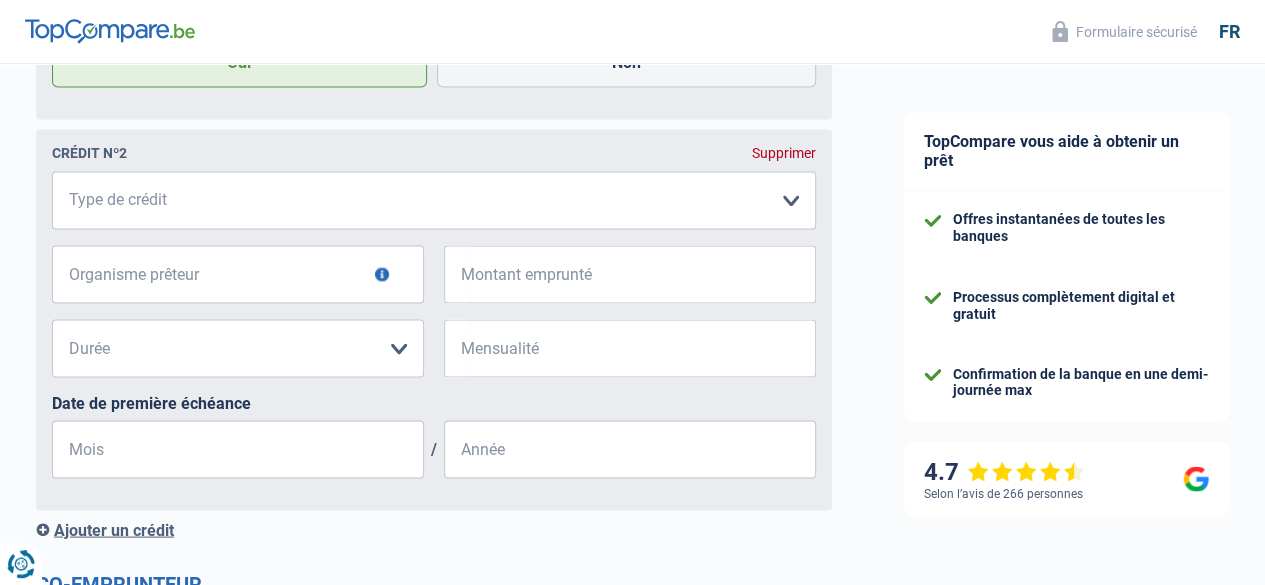 scroll, scrollTop: 1641, scrollLeft: 0, axis: vertical 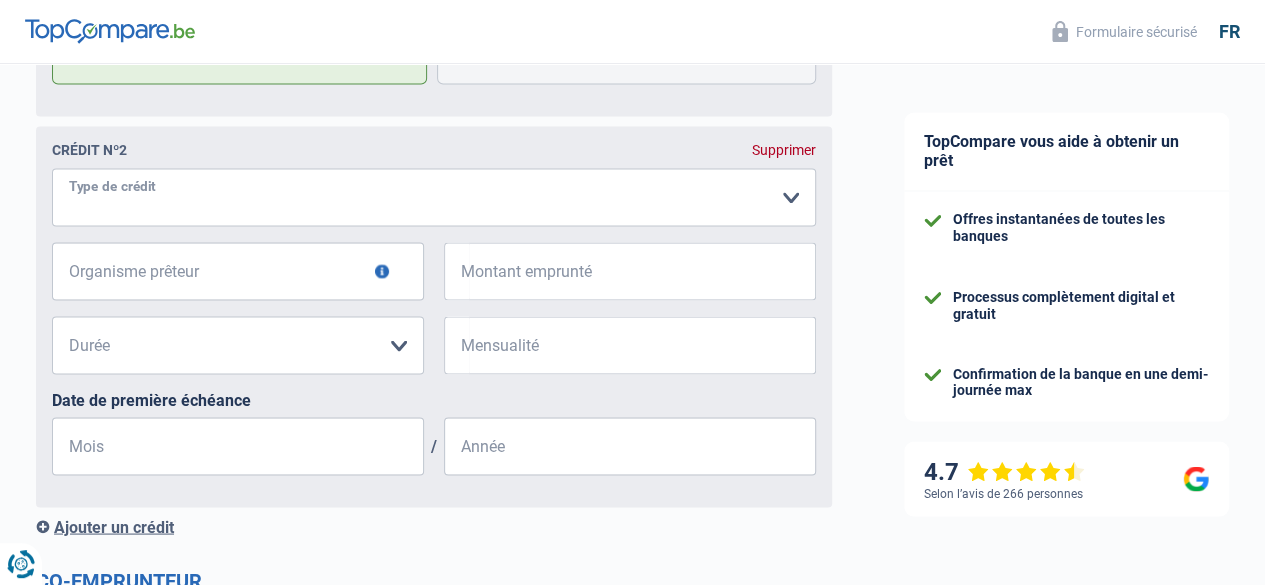 click on "Carte ou ouverture de crédit Prêt hypothécaire Vente à tempérament Prêt à tempérament Prêt rénovation Prêt voiture Regroupement d'un ou plusieurs crédits
Veuillez sélectionner une option" at bounding box center (434, 197) 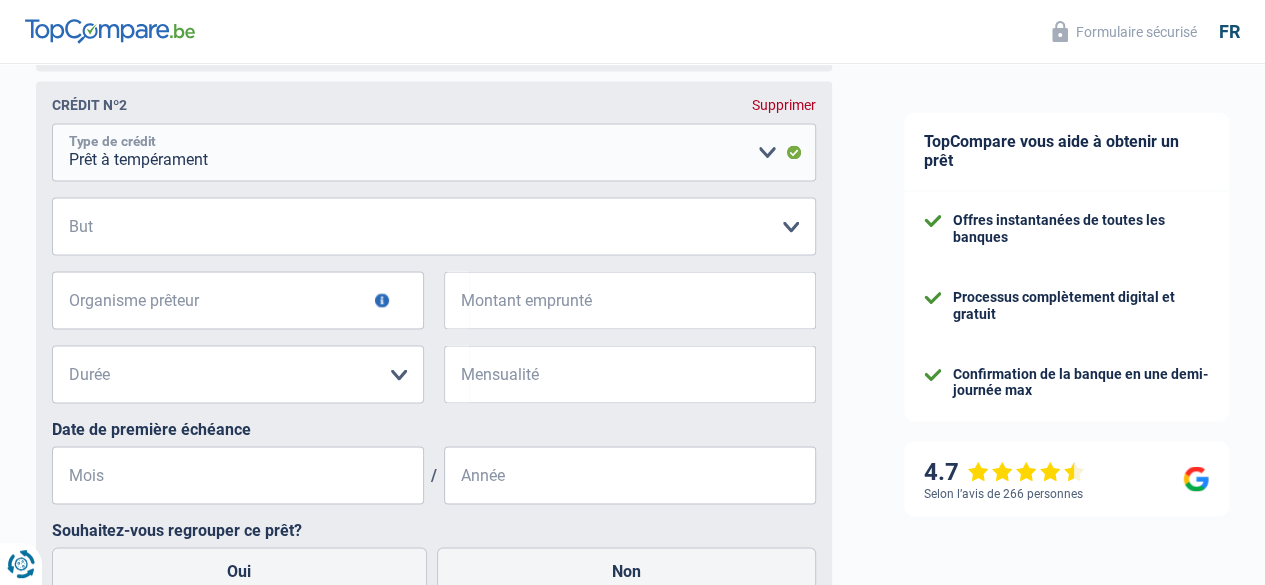 scroll, scrollTop: 1695, scrollLeft: 0, axis: vertical 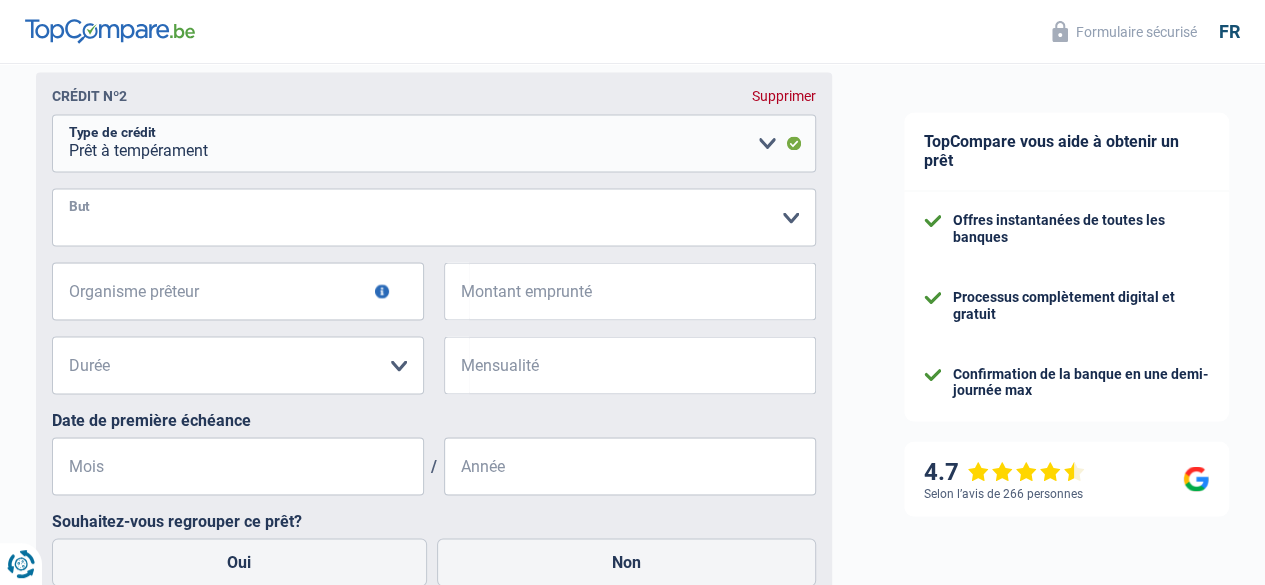 click on "Confort maison: meubles, textile, peinture, électroménager, outillage non-professionnel, Hifi, multimédia, gsm, ordinateur, Frais installation, déménagement Evénement familial: naissance, mariage, divorce, communion, décès Frais médicaux Frais d'études Remboursement prêt Frais permis de conduire Loisirs: voyage, sport, musique Petits travaux maison et jardin Frais divers (max 2.000€) Frais judiciaires Réparation voiture Autre
Veuillez sélectionner une option" at bounding box center [434, 217] 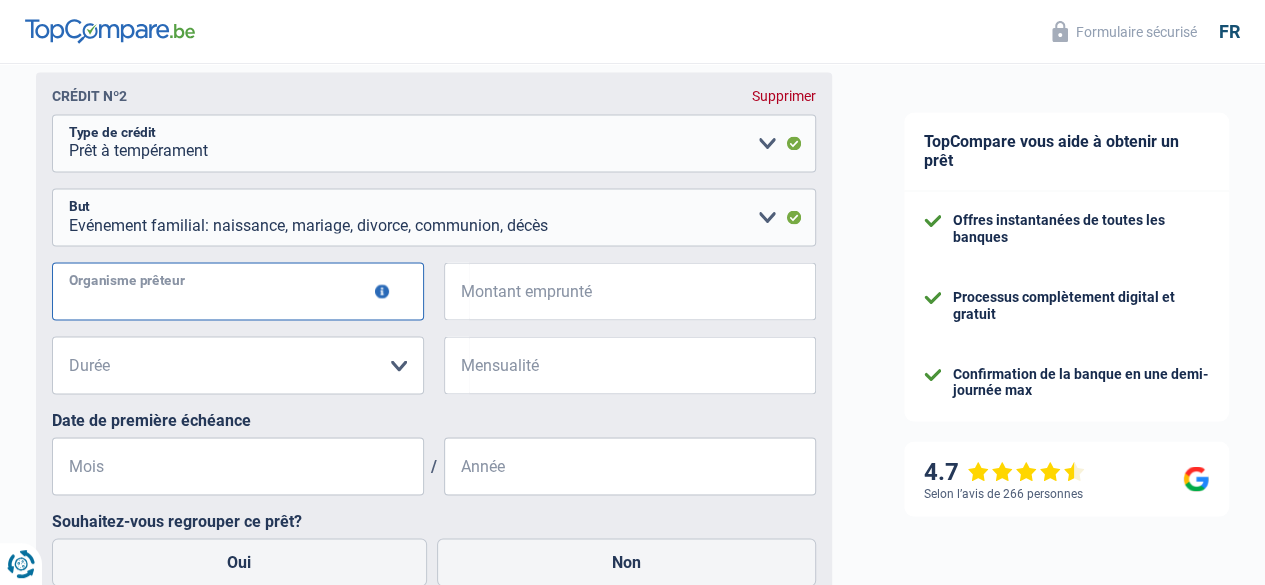 click on "Organisme prêteur" at bounding box center [238, 291] 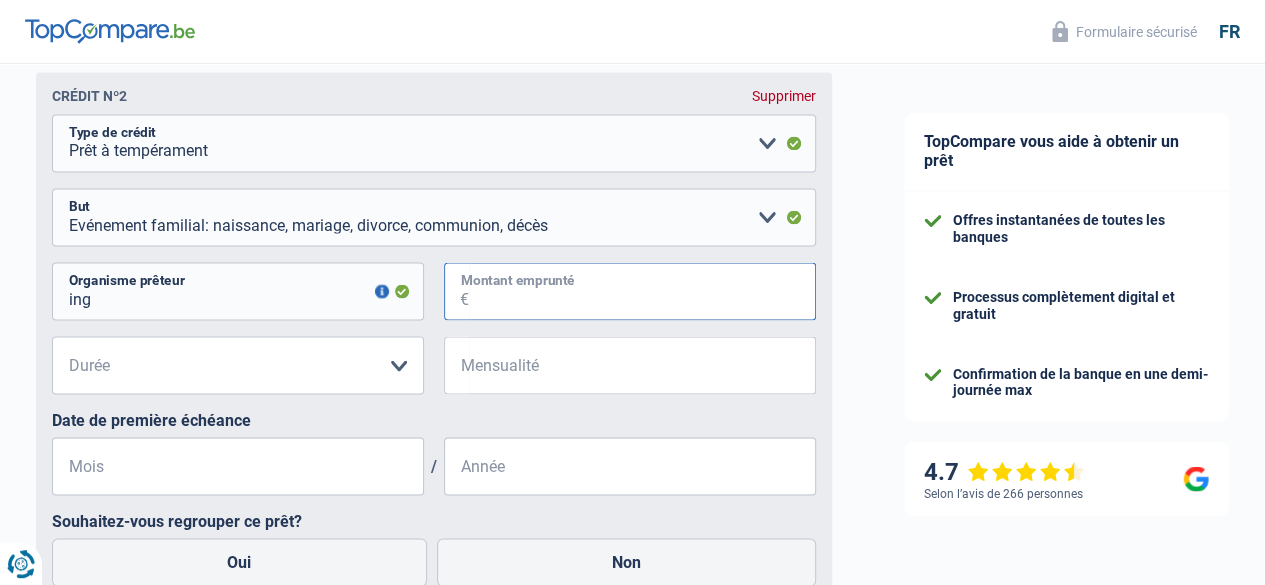 click on "Montant emprunté" at bounding box center [642, 291] 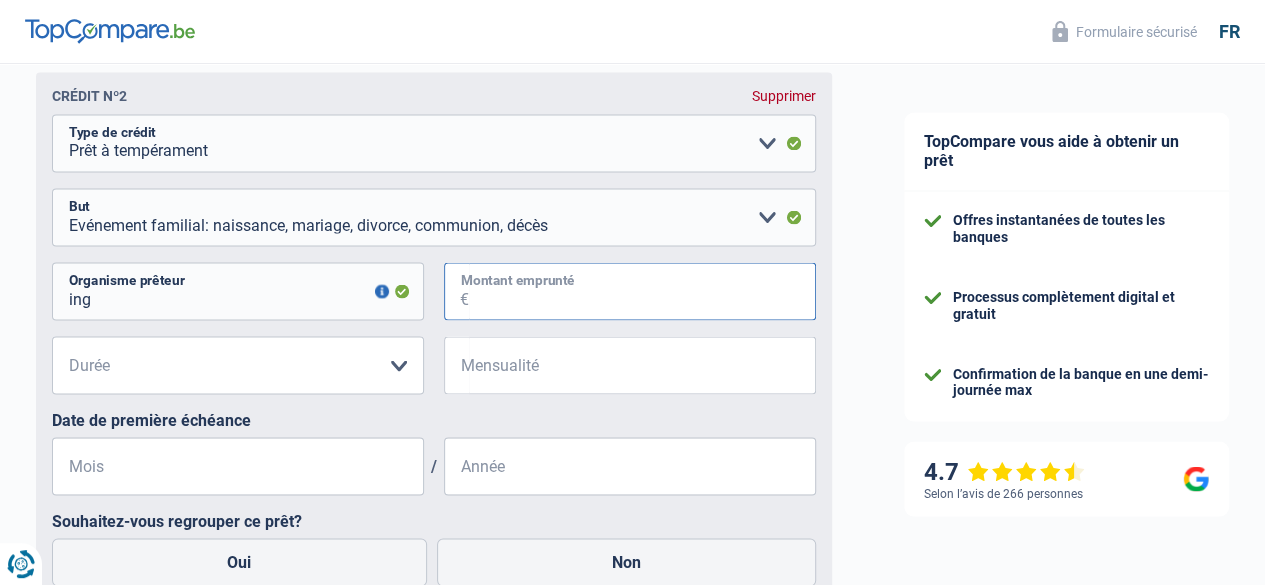 type on "15.000" 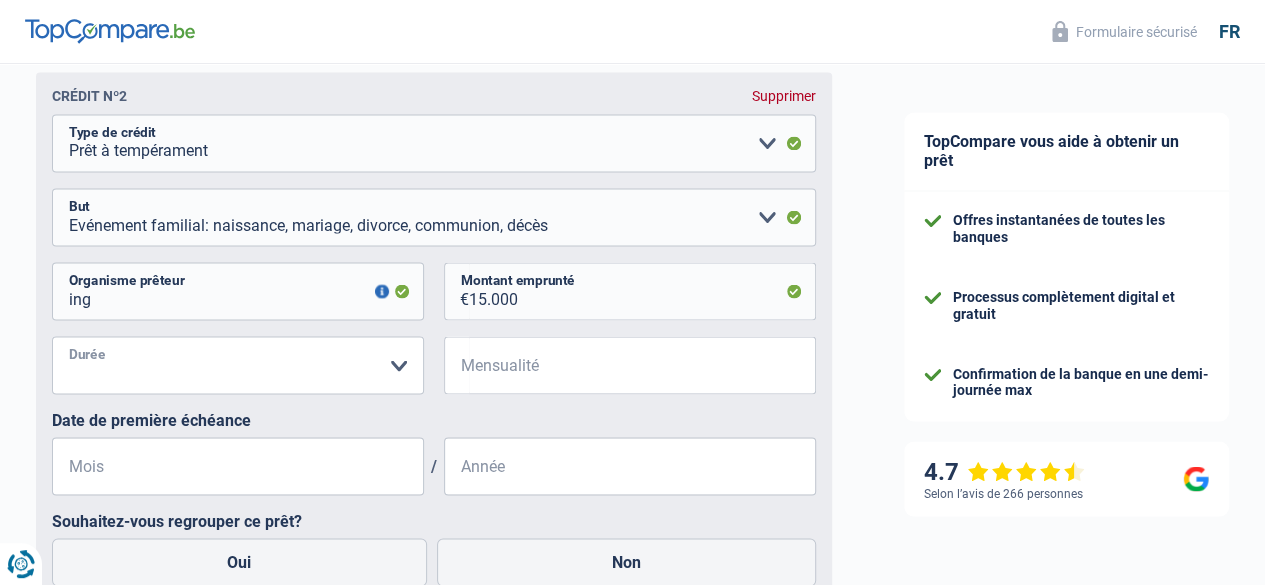 click on "12 mois 18 mois 24 mois 30 mois 36 mois 42 mois 48 mois 60 mois
Veuillez sélectionner une option" at bounding box center (238, 365) 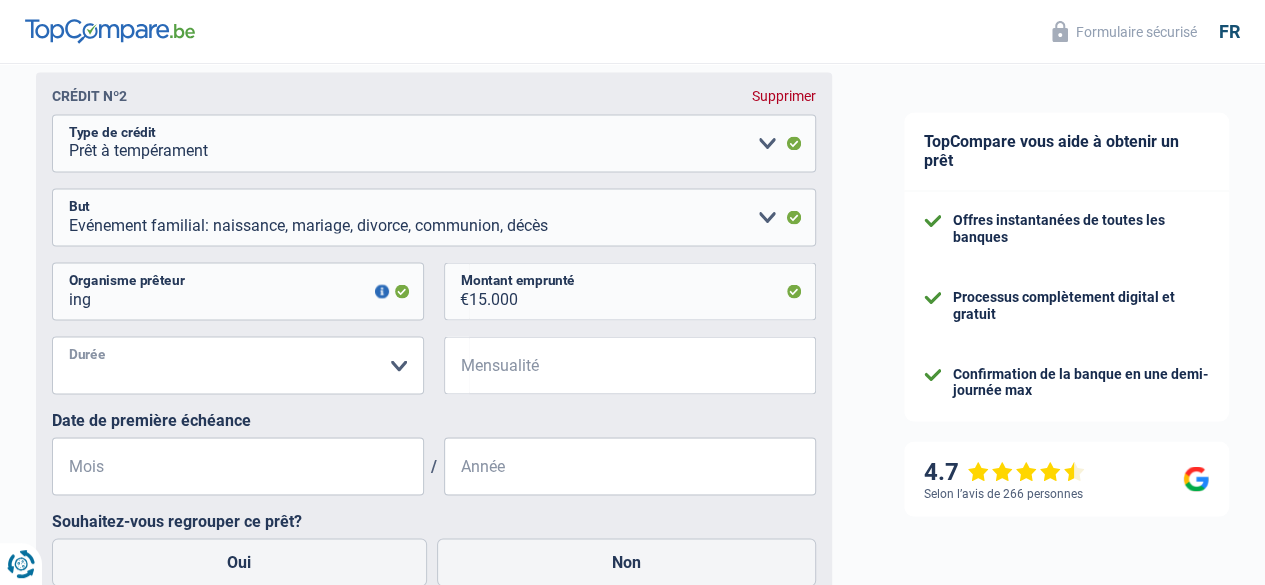 select on "48" 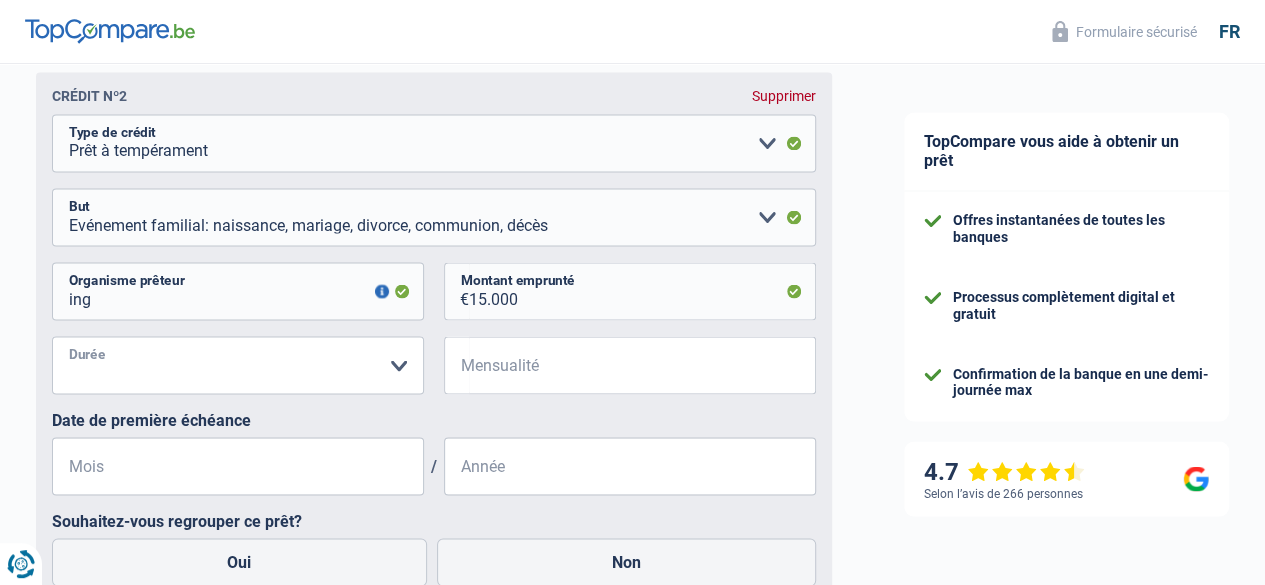 click on "12 mois 18 mois 24 mois 30 mois 36 mois 42 mois 48 mois 60 mois
Veuillez sélectionner une option" at bounding box center [238, 365] 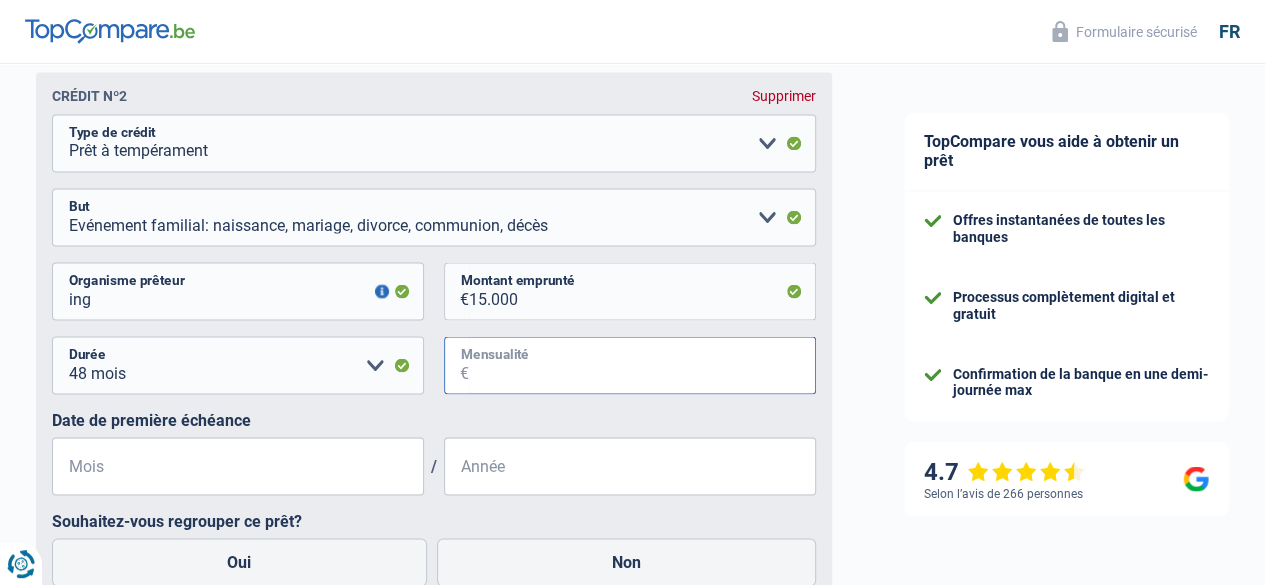 click on "Mensualité" at bounding box center (642, 365) 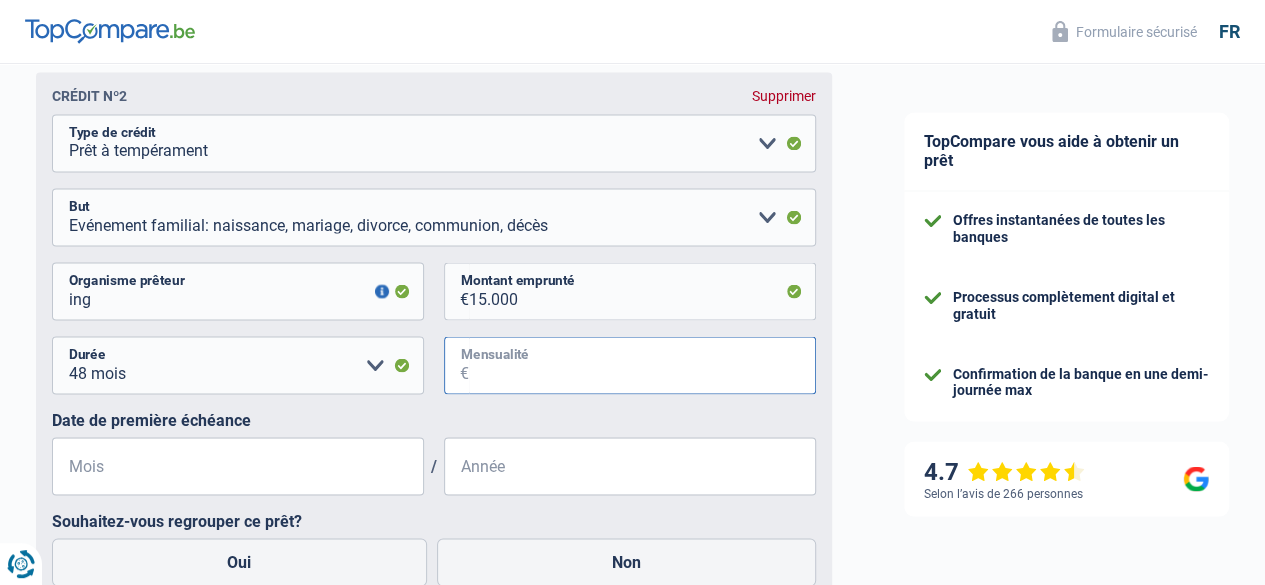 type on "300" 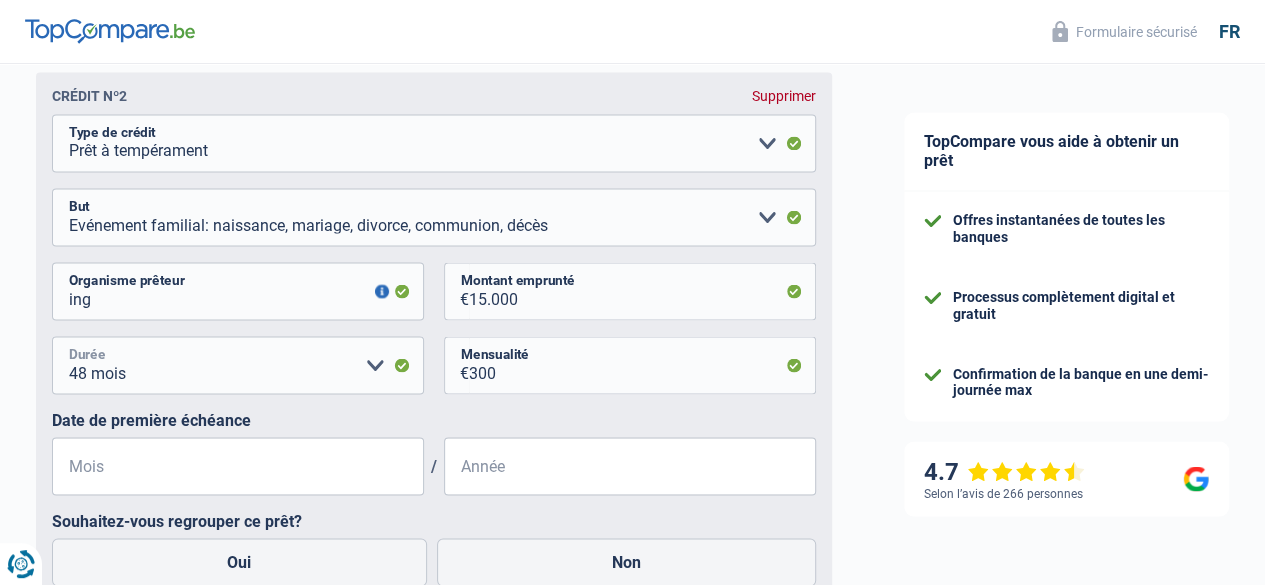 click on "12 mois 18 mois 24 mois 30 mois 36 mois 42 mois 48 mois 60 mois
Veuillez sélectionner une option" at bounding box center [238, 365] 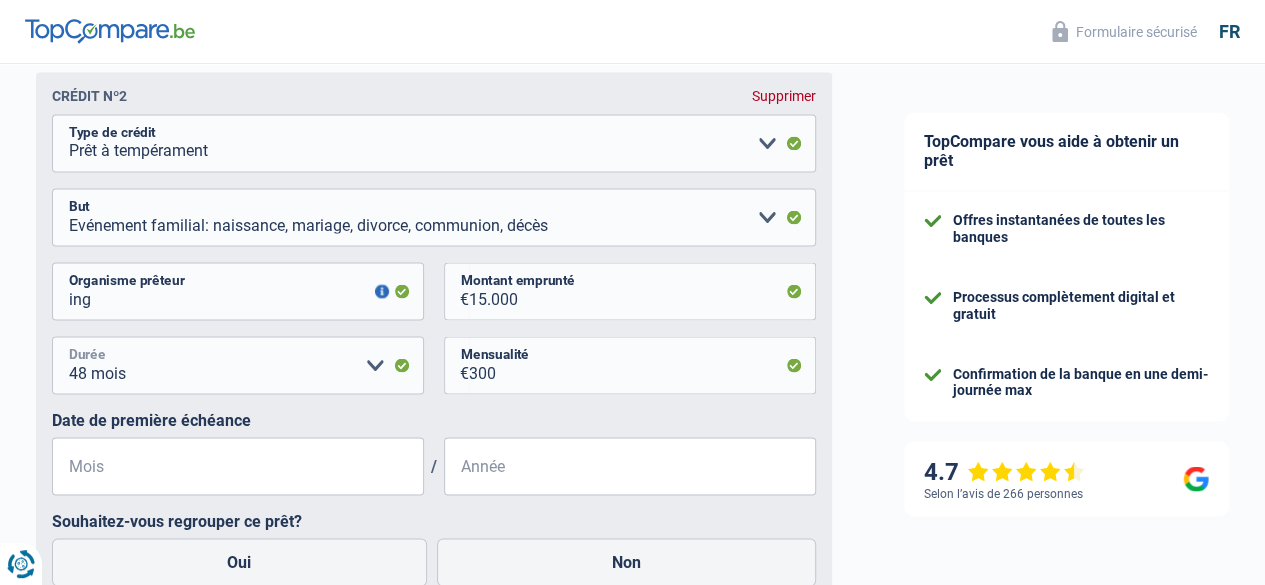 select on "60" 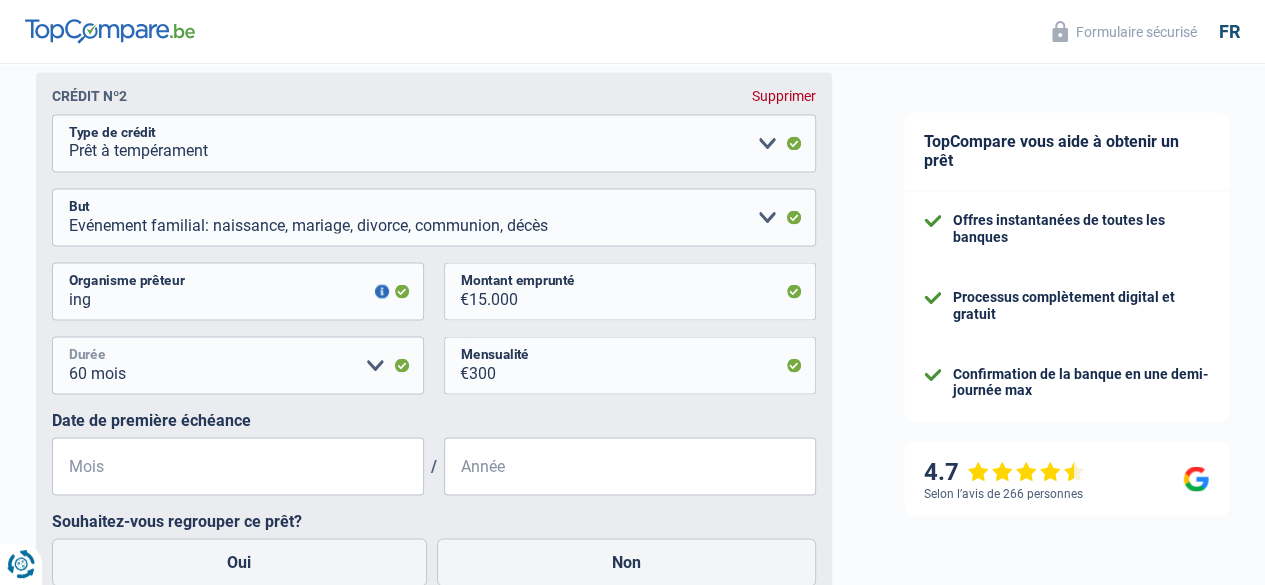 click on "12 mois 18 mois 24 mois 30 mois 36 mois 42 mois 48 mois 60 mois
Veuillez sélectionner une option" at bounding box center [238, 365] 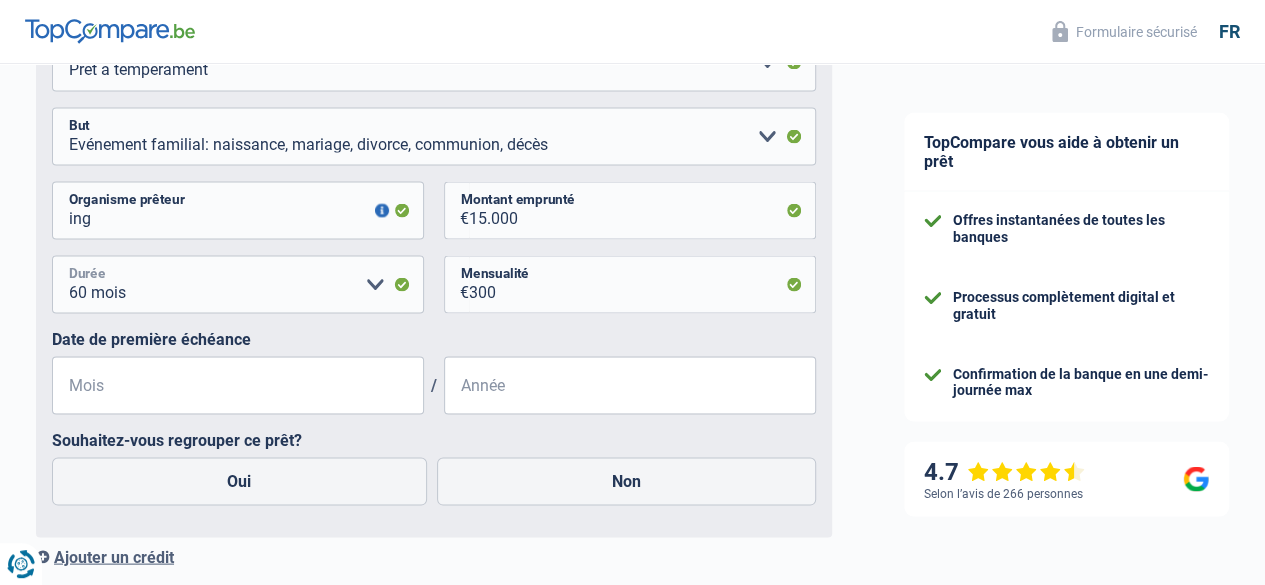 scroll, scrollTop: 1777, scrollLeft: 0, axis: vertical 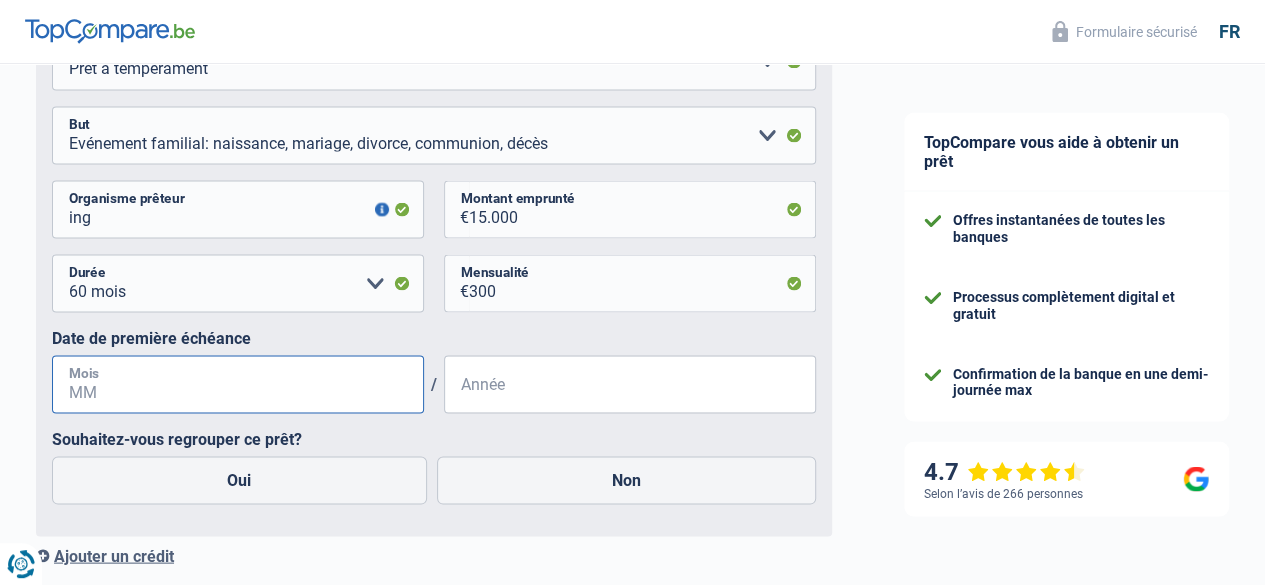 click on "Mois" at bounding box center (238, 384) 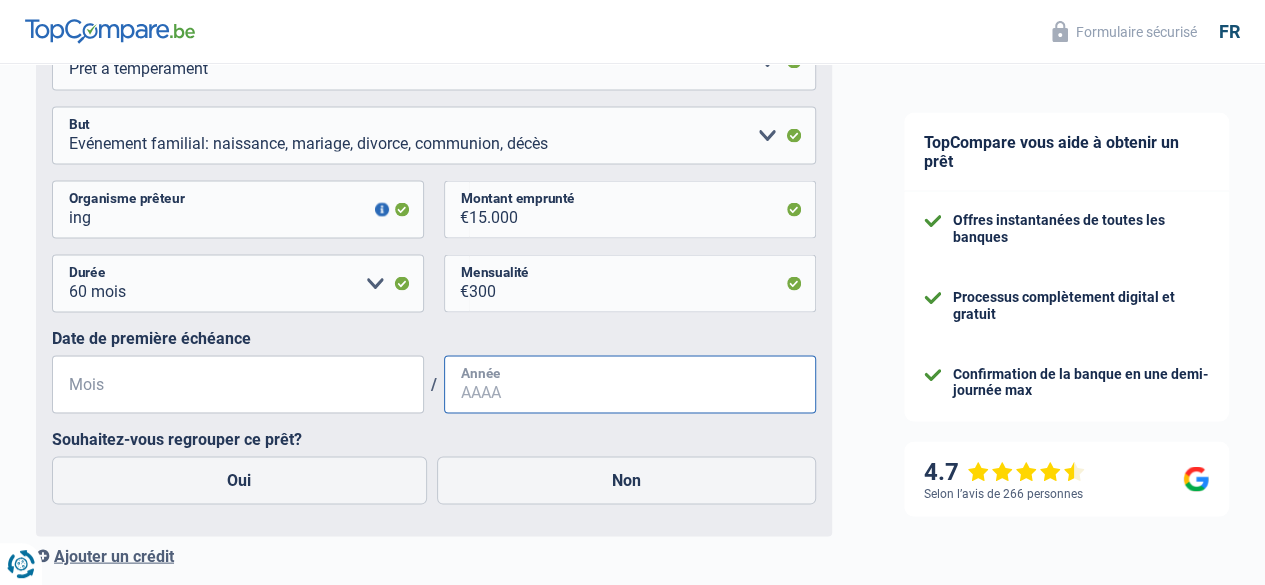 type on "03" 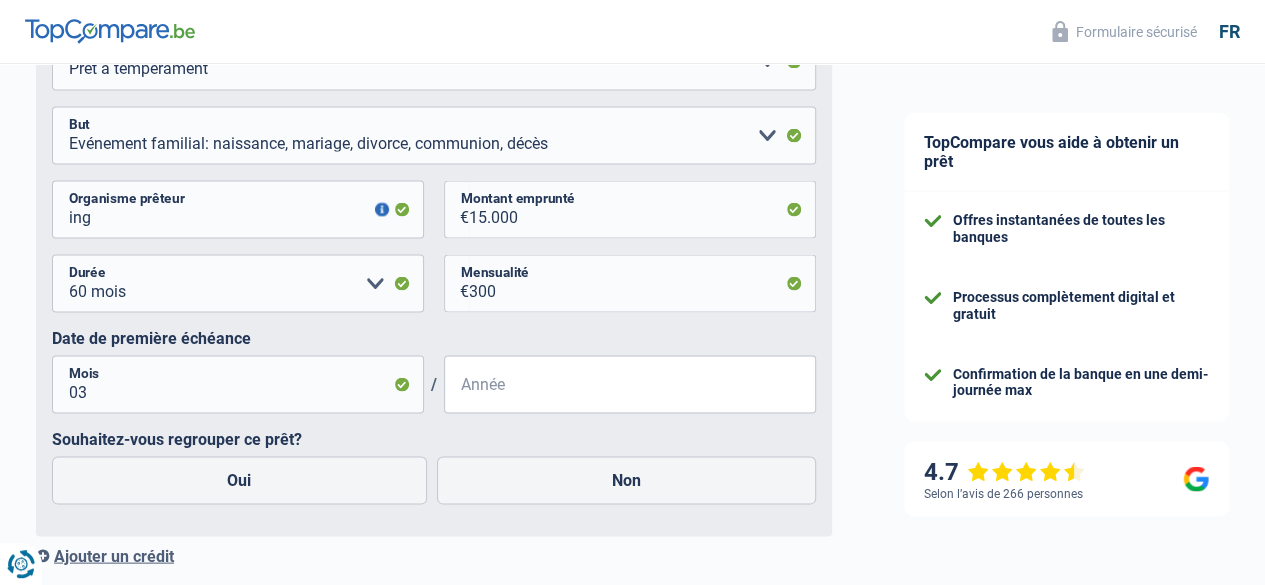 click on "Année" at bounding box center (630, 384) 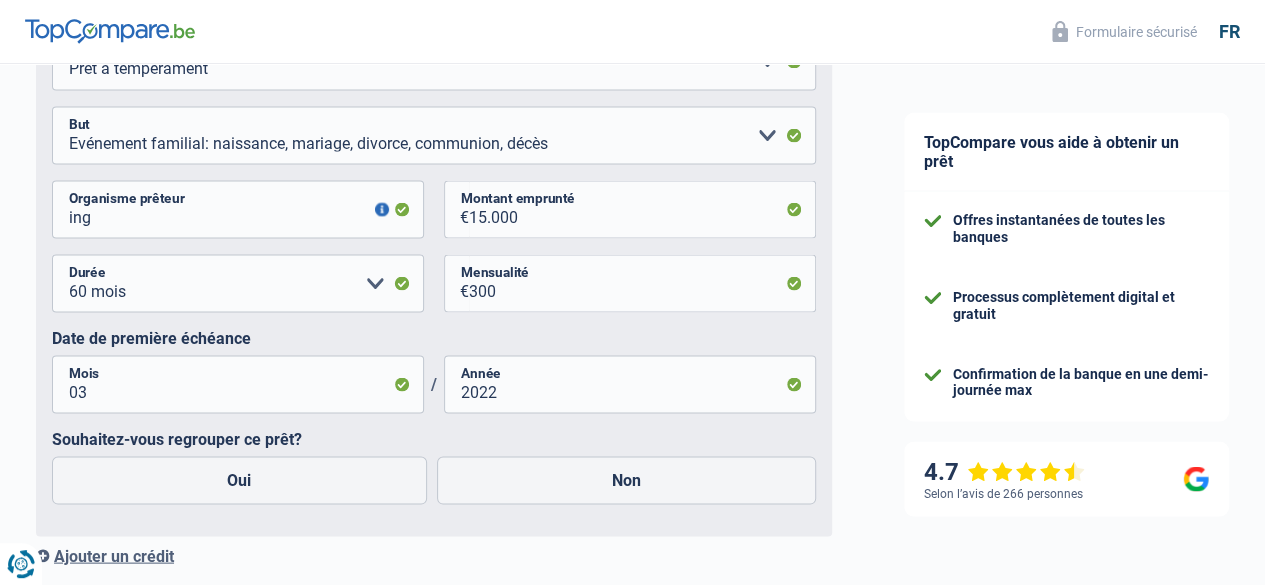 click on "12 mois 18 mois 24 mois 30 mois 36 mois 42 mois 48 mois 60 mois
Veuillez sélectionner une option
Durée
300   €
Mensualité" at bounding box center (434, 291) 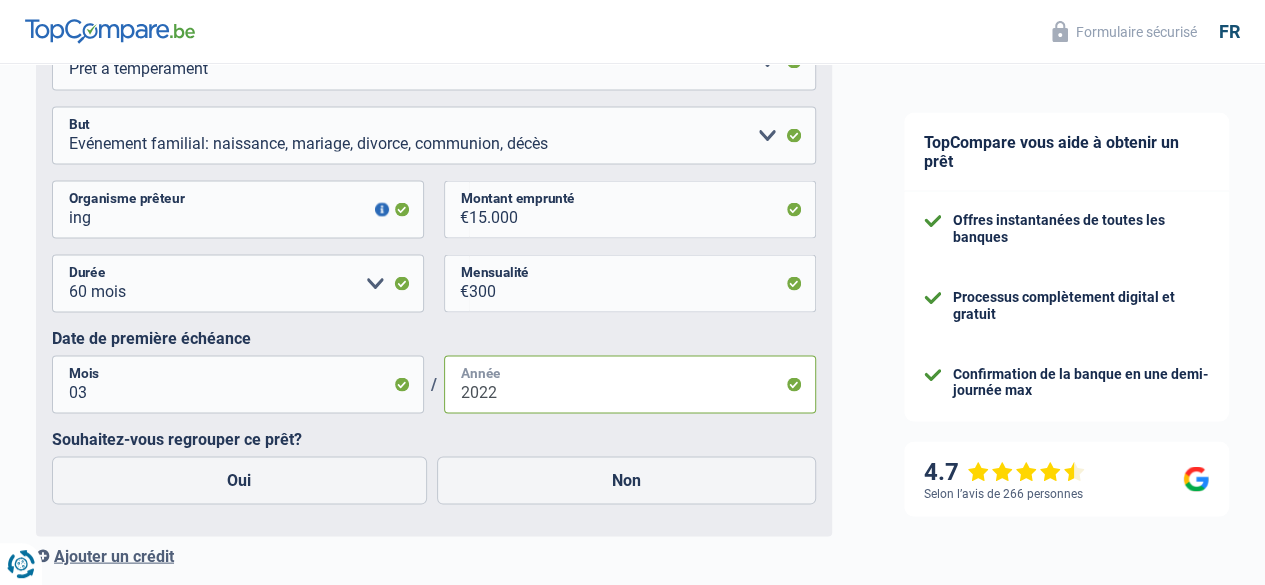 click on "2022" at bounding box center (630, 384) 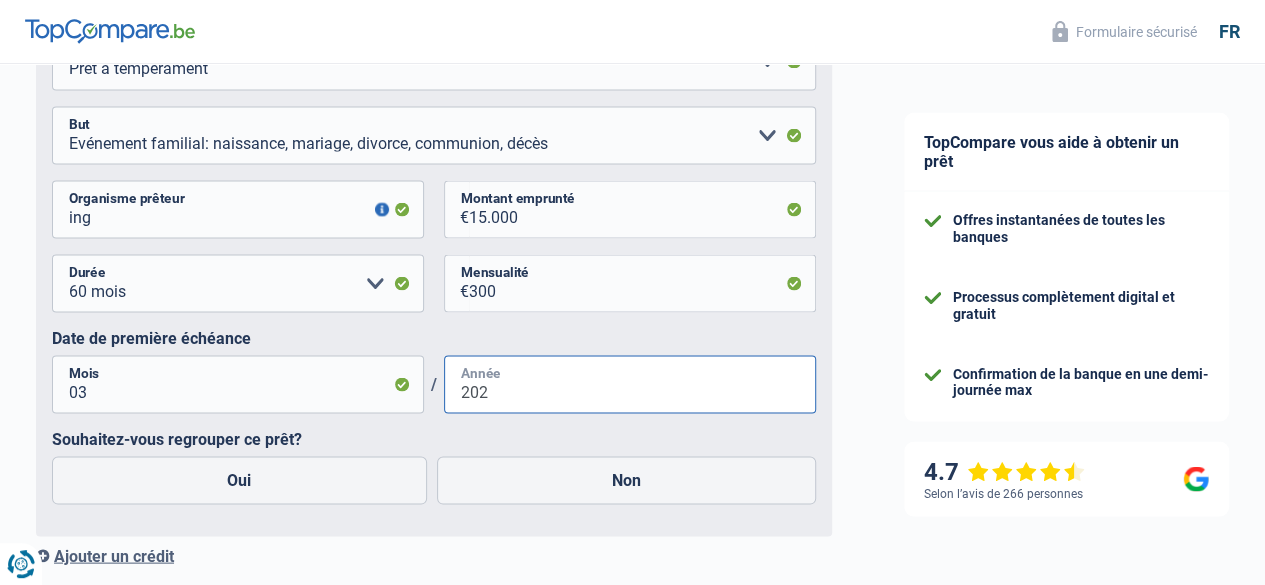 type on "2022" 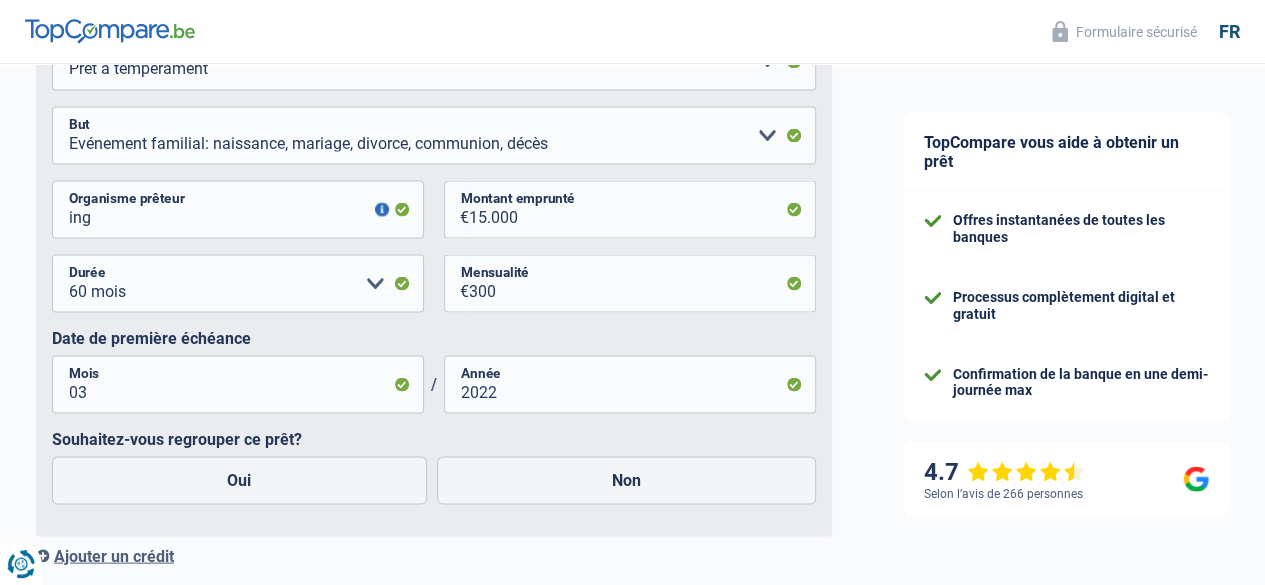 click on "Date de première échéance" at bounding box center (434, 337) 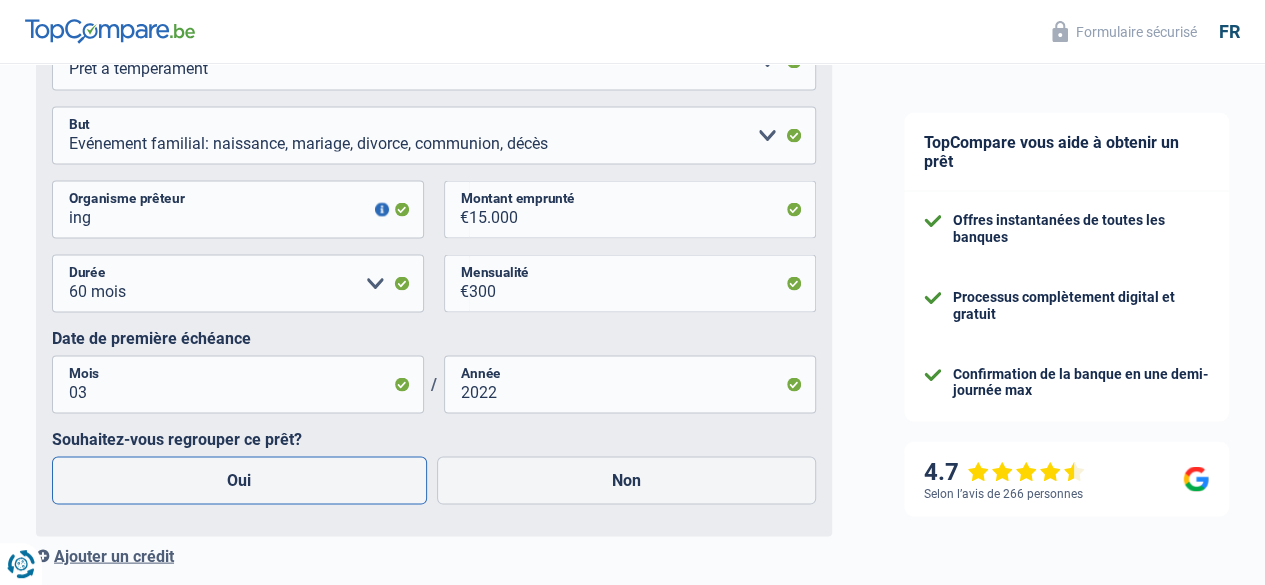 click on "Oui" at bounding box center (239, 480) 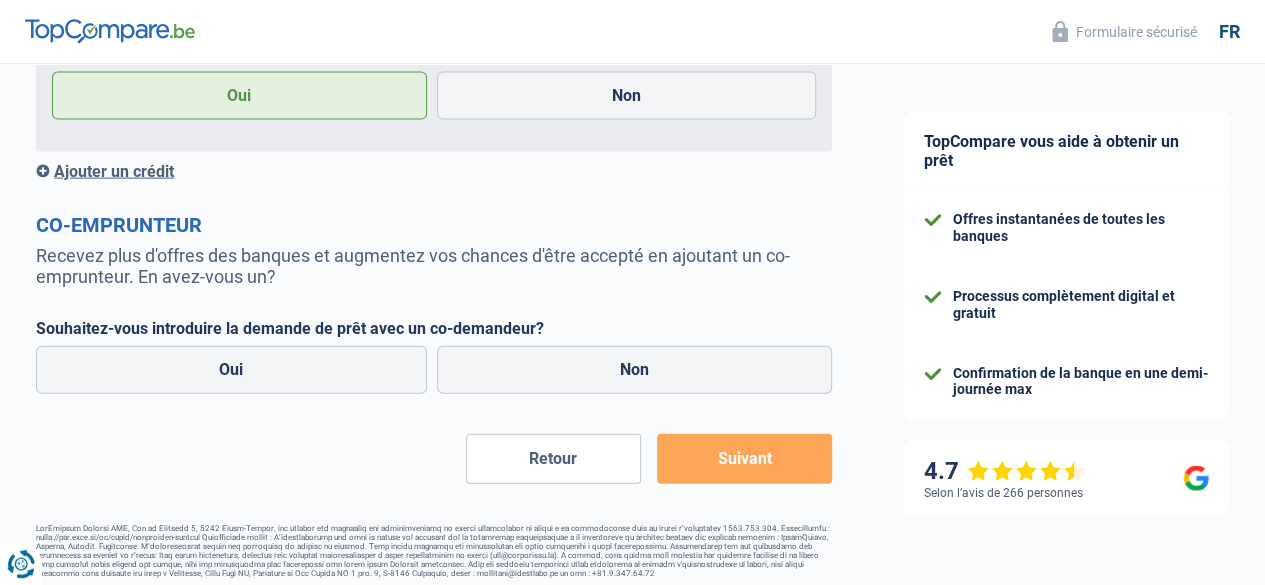 scroll, scrollTop: 2175, scrollLeft: 0, axis: vertical 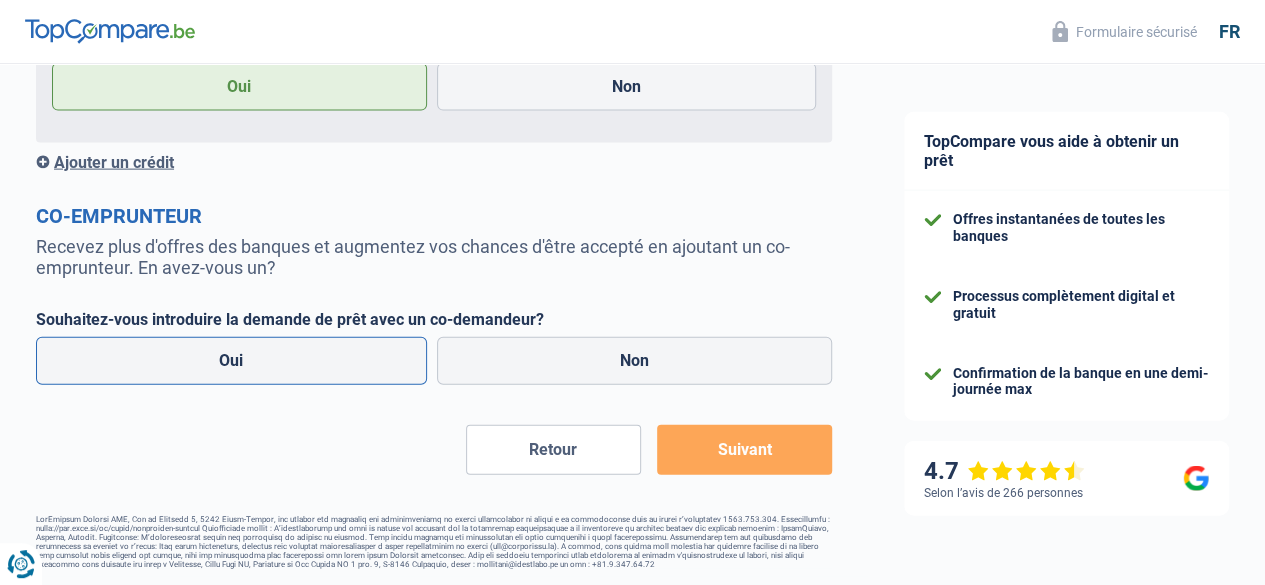 click on "Oui" at bounding box center [231, 361] 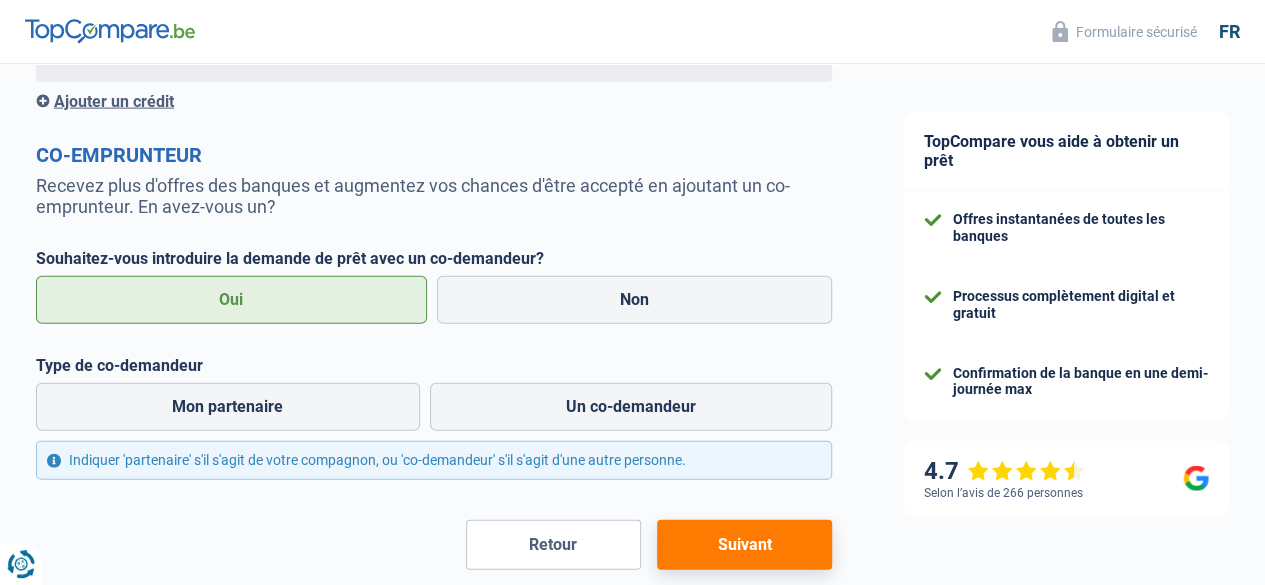 scroll, scrollTop: 2235, scrollLeft: 0, axis: vertical 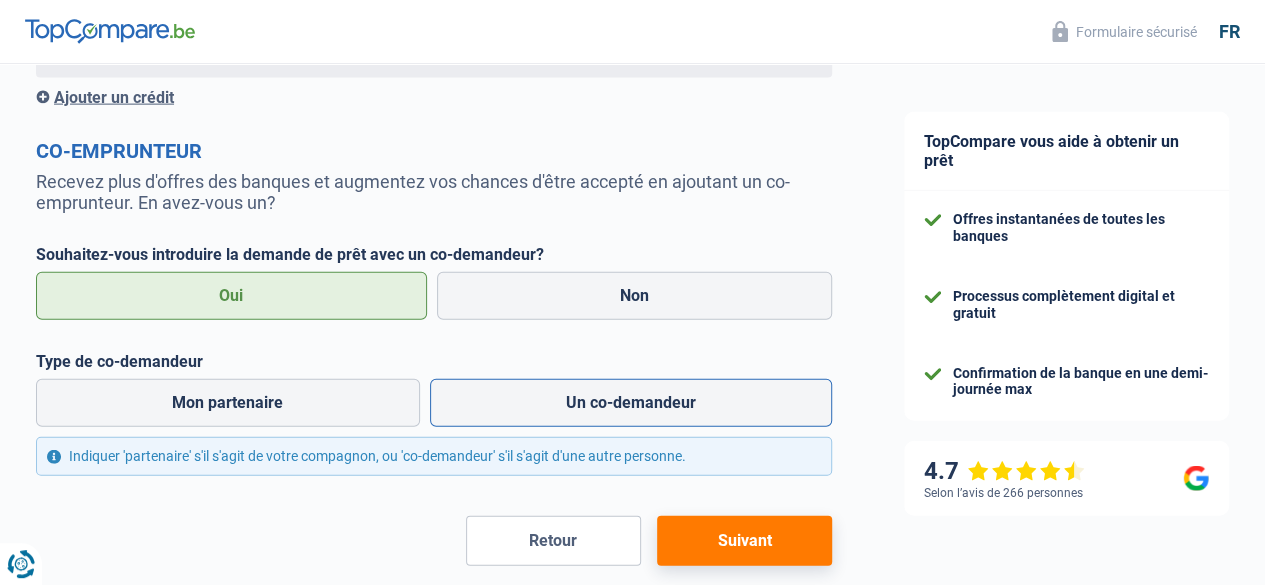 click on "Un co-demandeur" at bounding box center [631, 403] 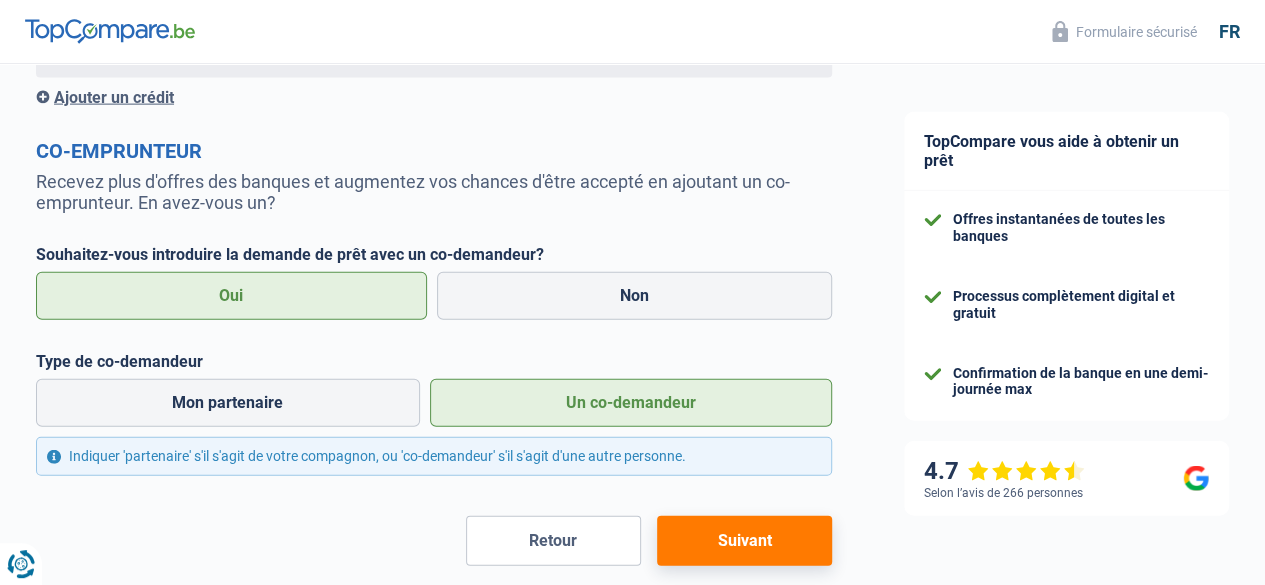 click on "Suivant" at bounding box center [744, 541] 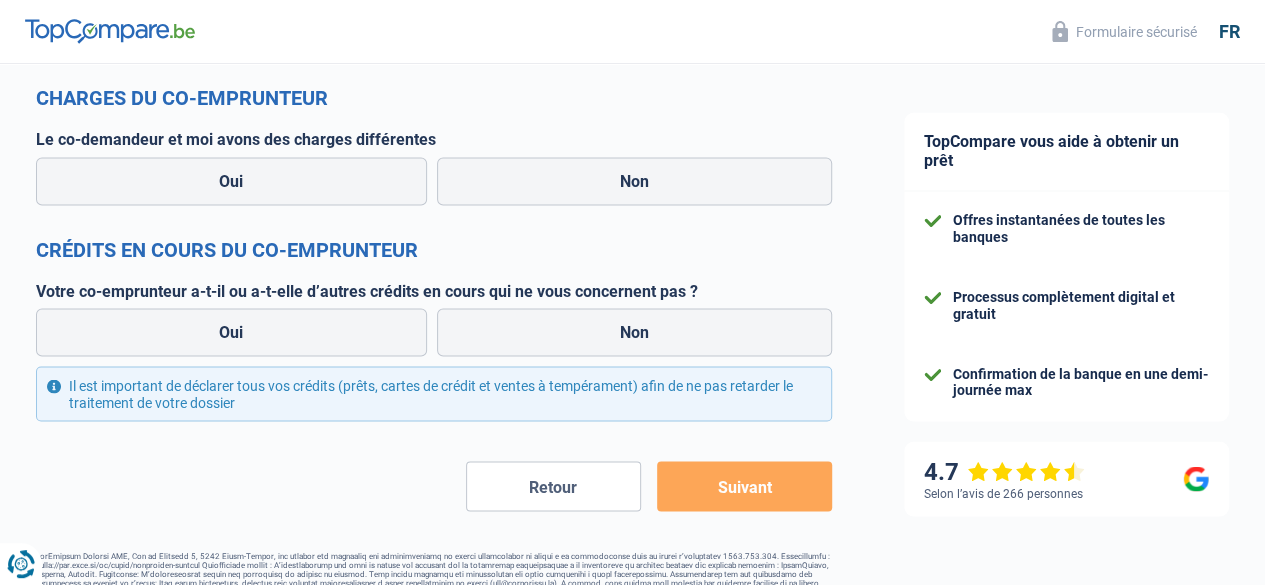 scroll, scrollTop: 1752, scrollLeft: 0, axis: vertical 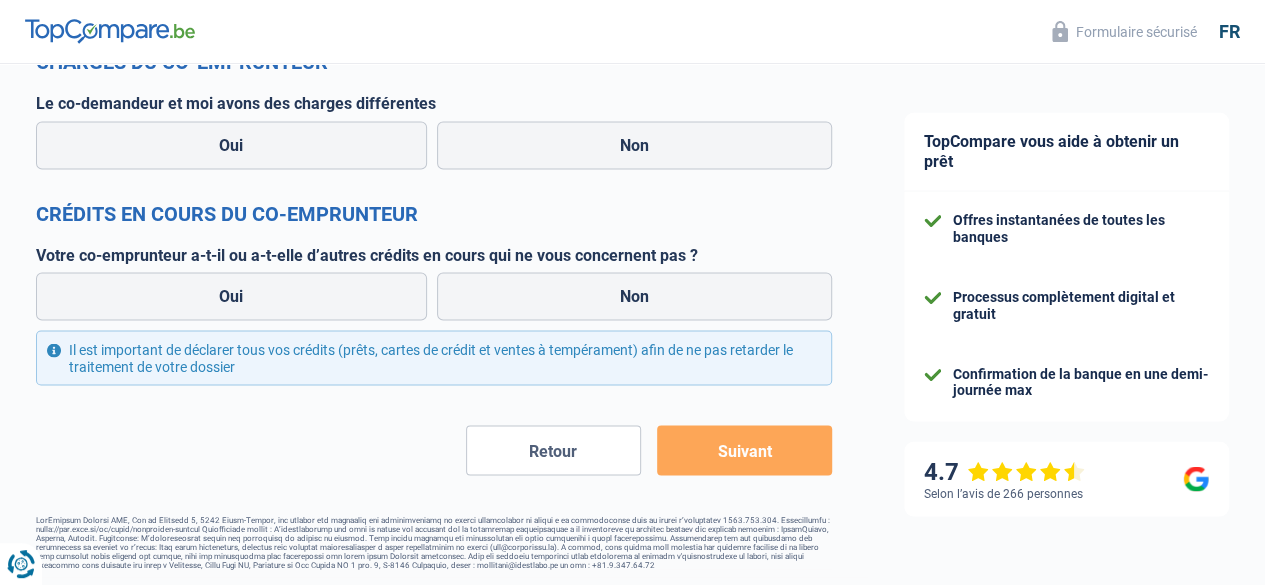 click on "Retour" at bounding box center [553, 450] 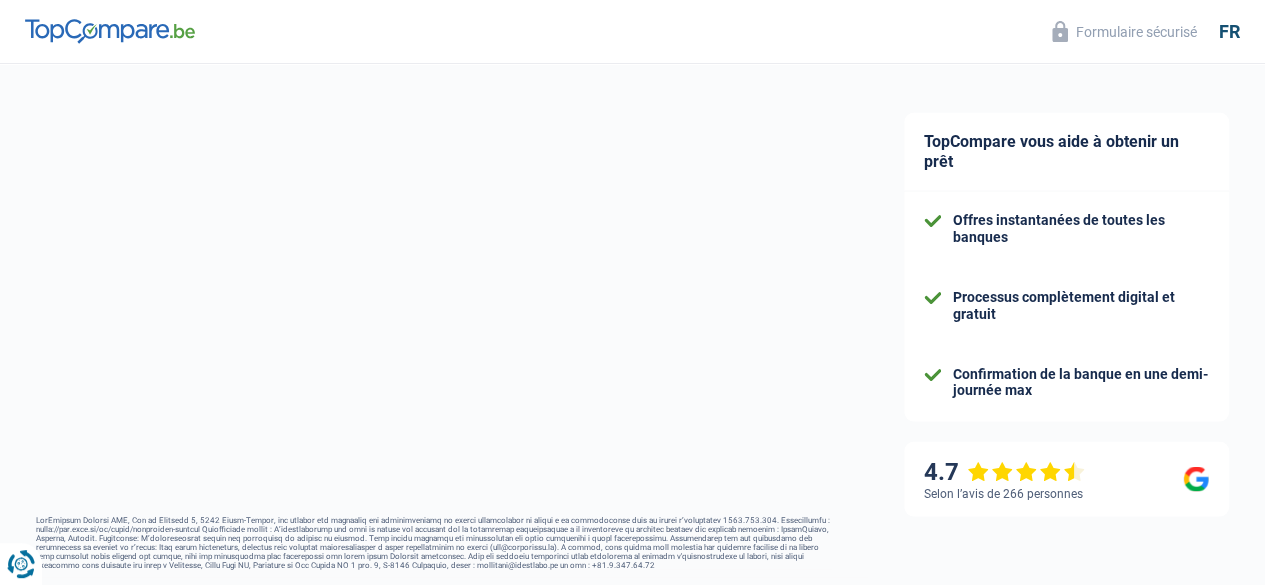 select on "familyAllowances" 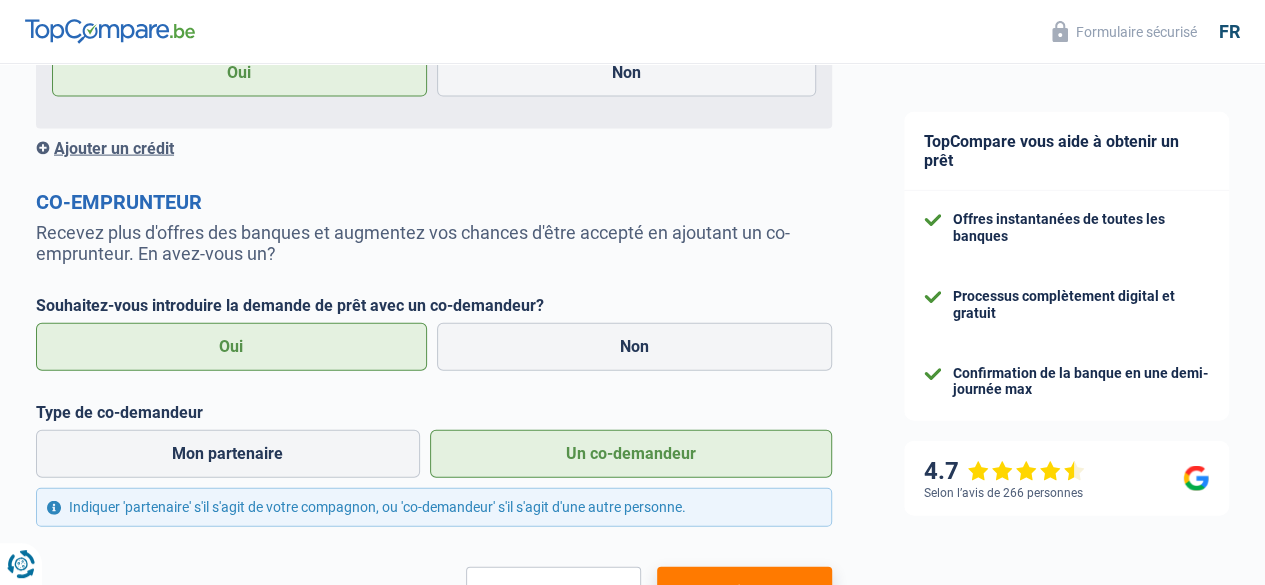 scroll, scrollTop: 2336, scrollLeft: 0, axis: vertical 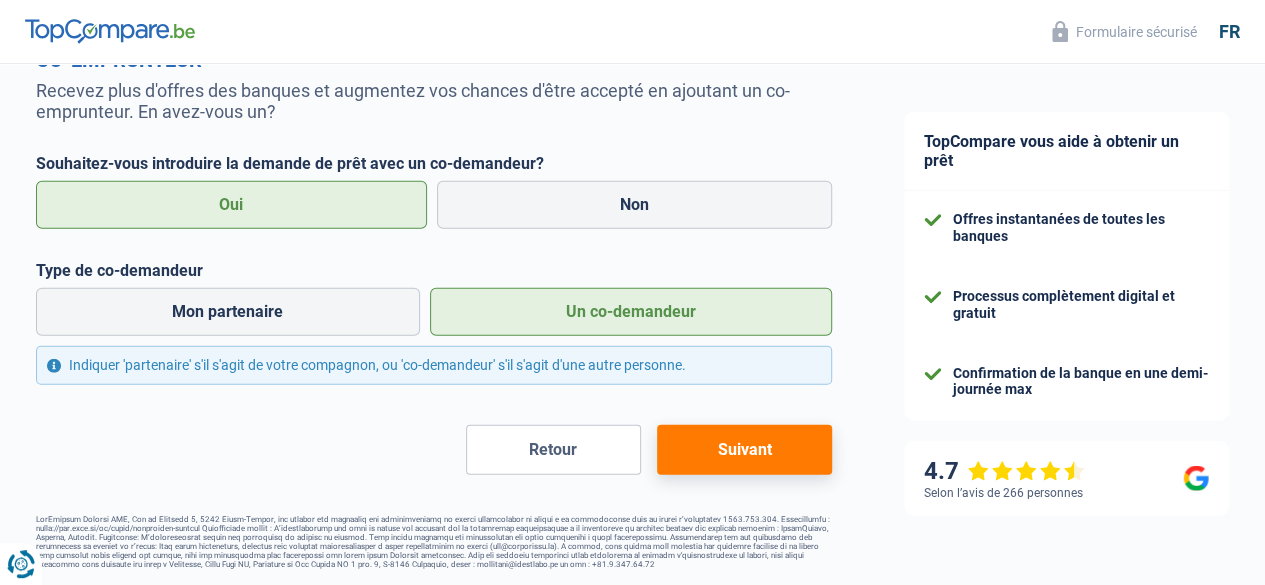 click on "Suivant" at bounding box center (744, 450) 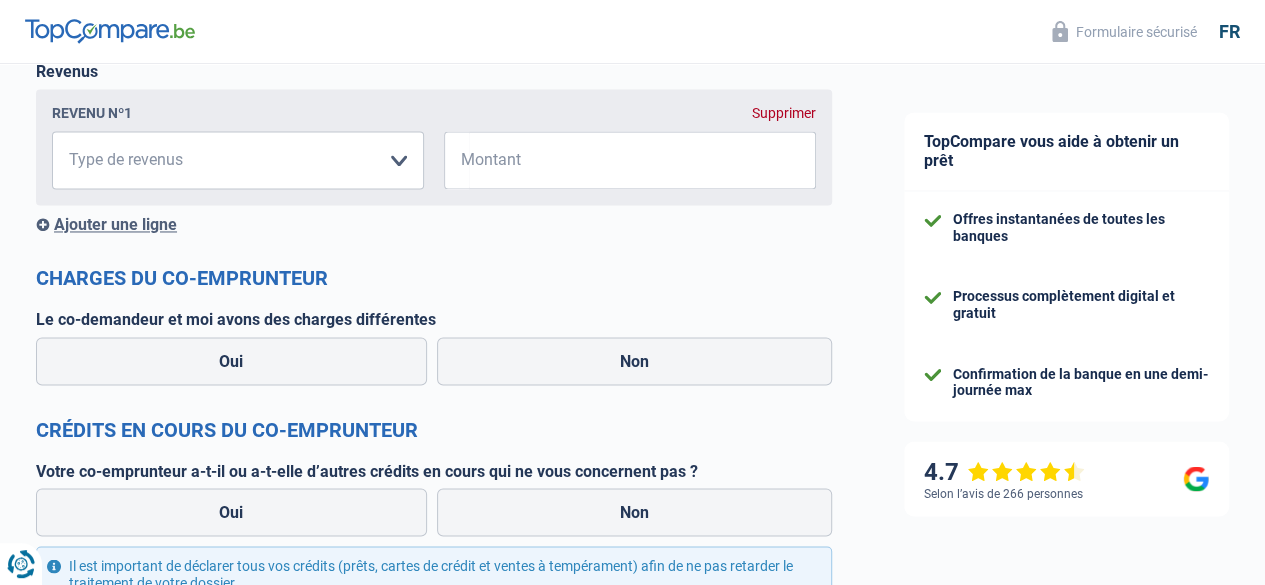 scroll, scrollTop: 1752, scrollLeft: 0, axis: vertical 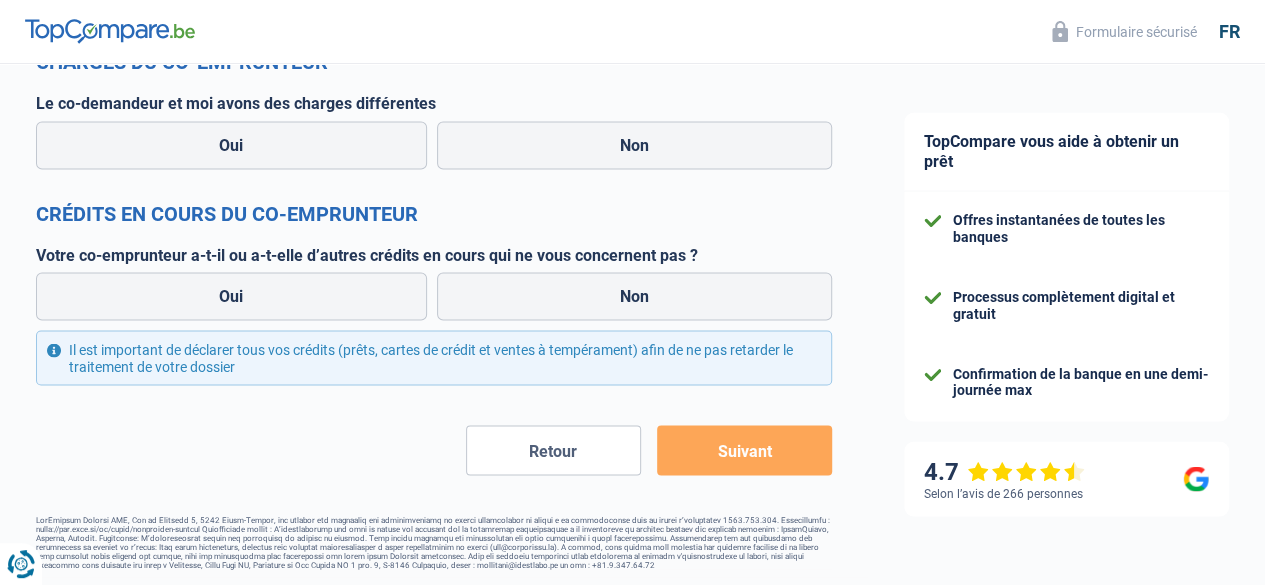 click on "Retour" at bounding box center [553, 450] 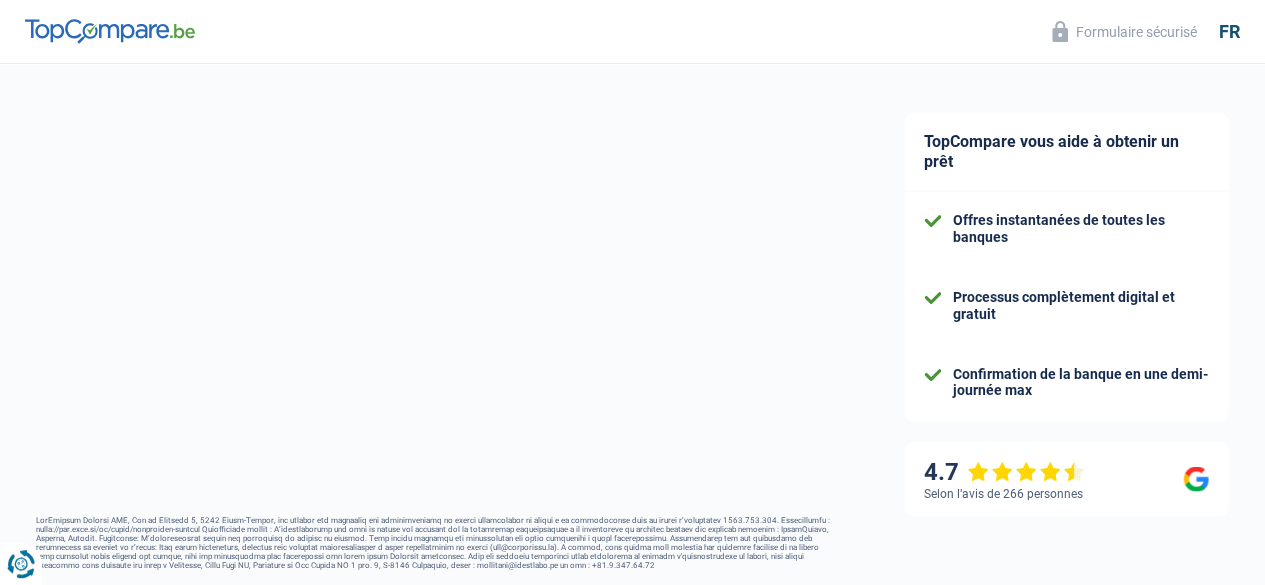 select on "familyAllowances" 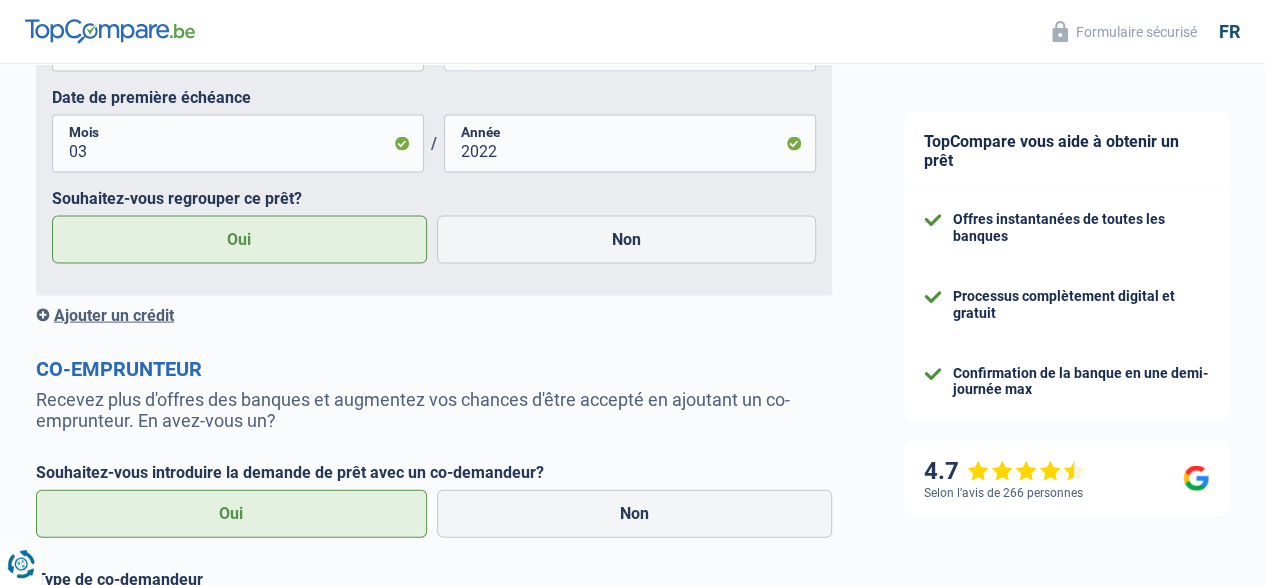 scroll, scrollTop: 2336, scrollLeft: 0, axis: vertical 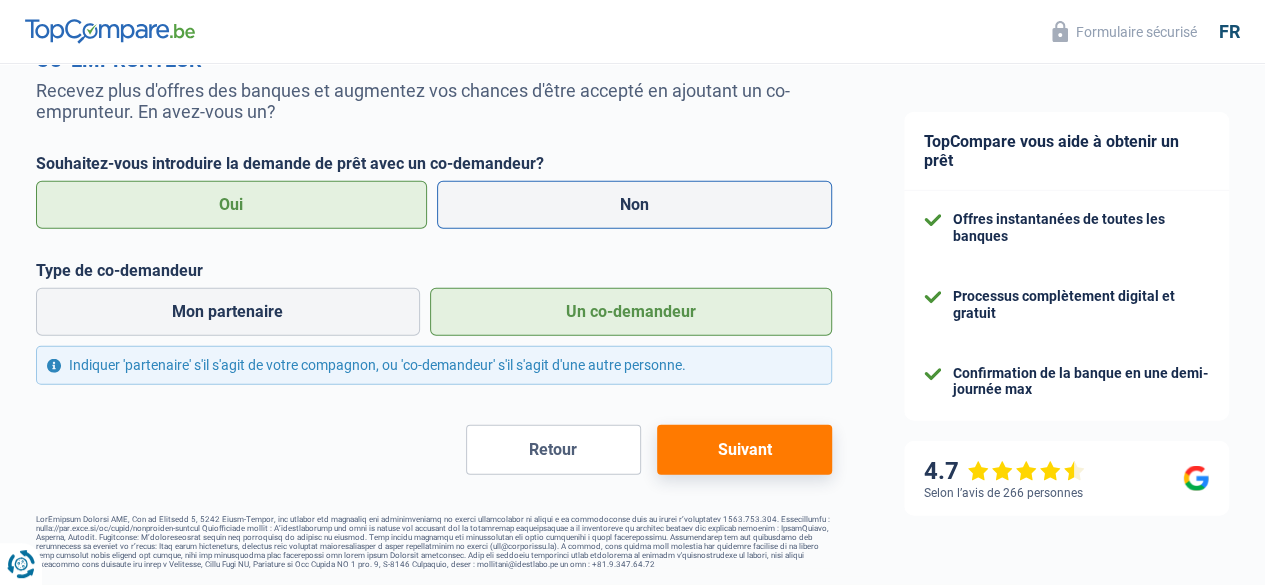 click on "Non" at bounding box center (635, 205) 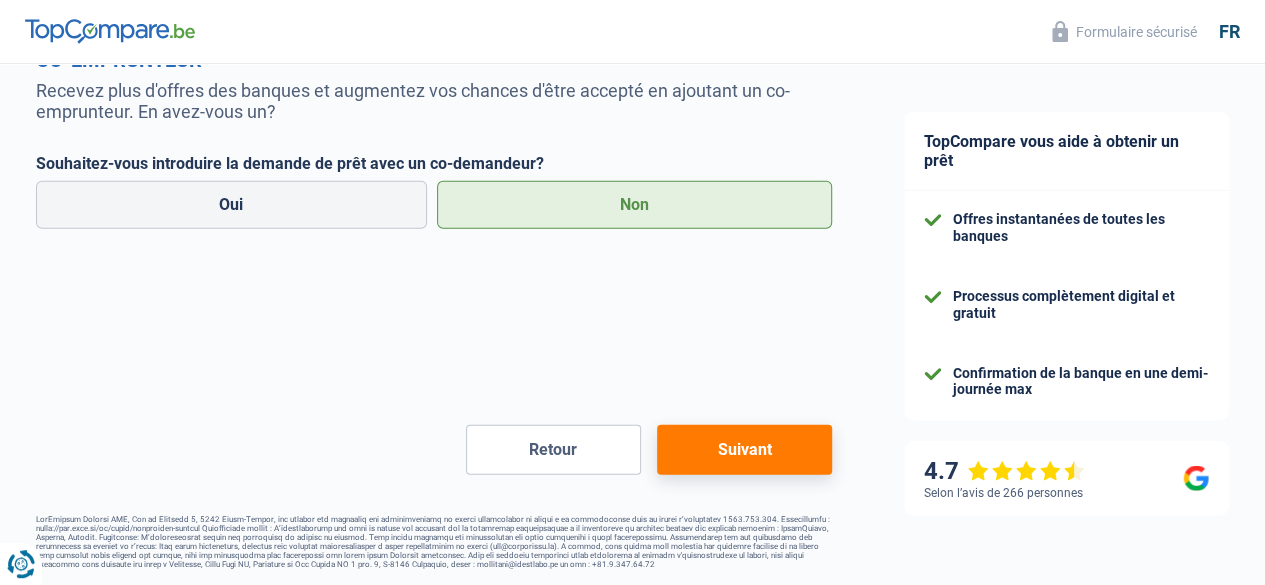 scroll, scrollTop: 2181, scrollLeft: 0, axis: vertical 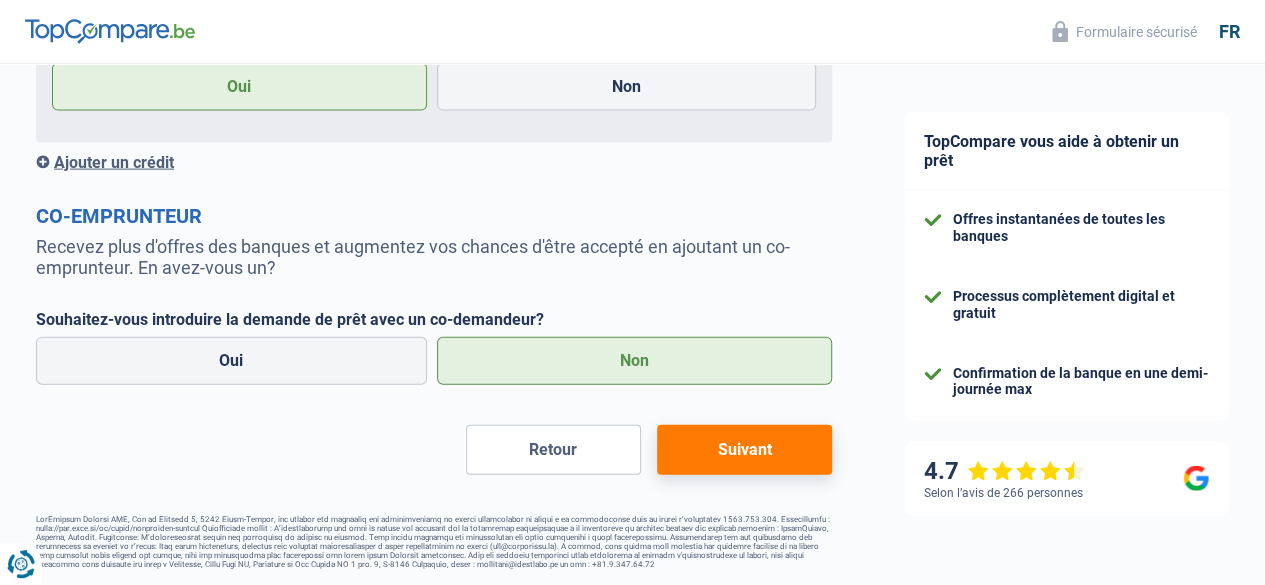 click on "Suivant" at bounding box center [744, 450] 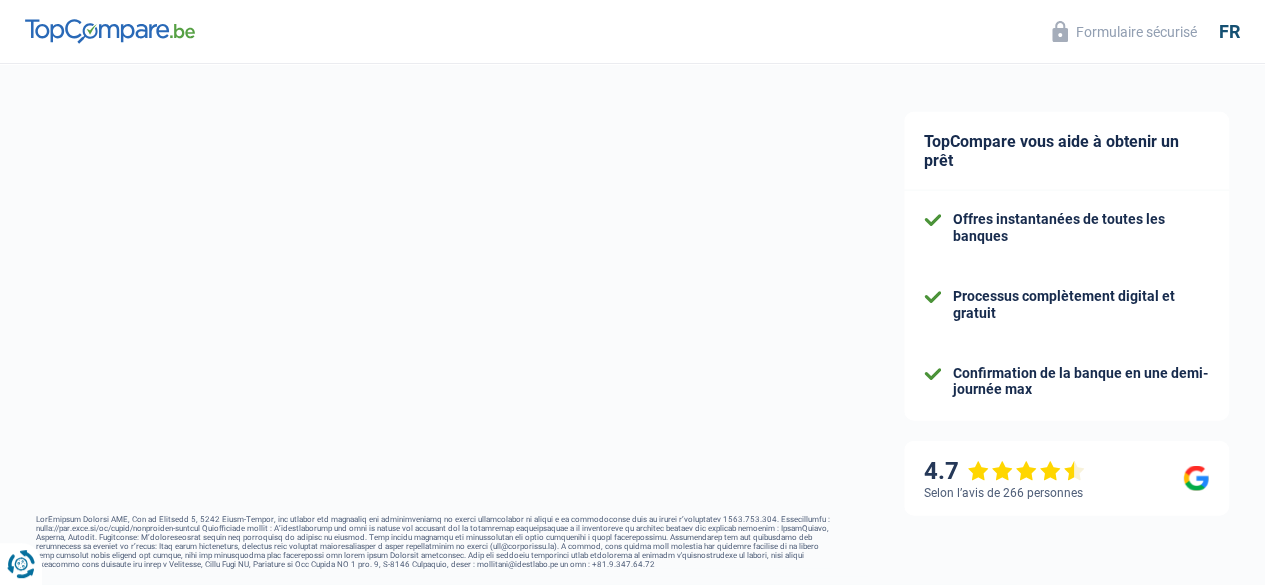 select on "refinancing" 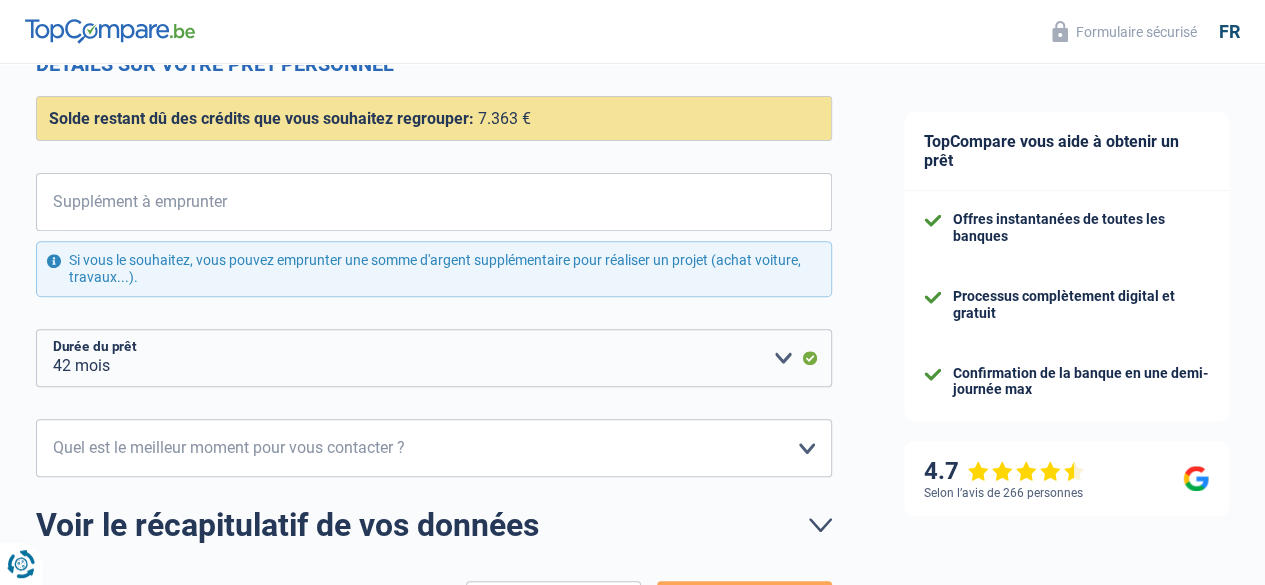 scroll, scrollTop: 296, scrollLeft: 0, axis: vertical 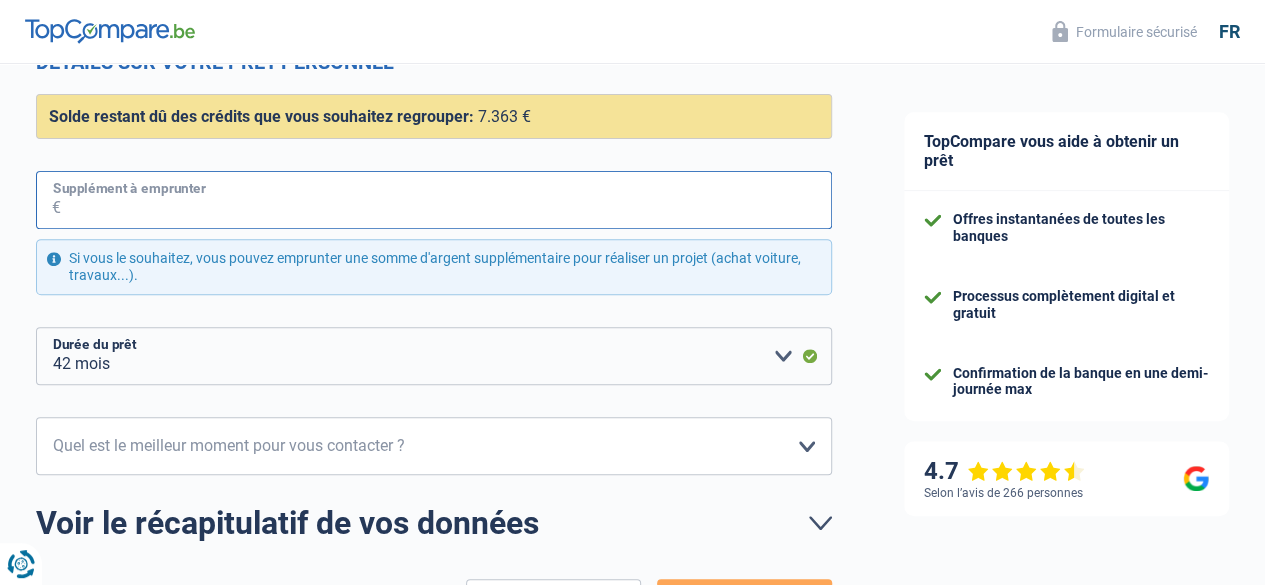 click on "Supplément à emprunter" at bounding box center [446, 200] 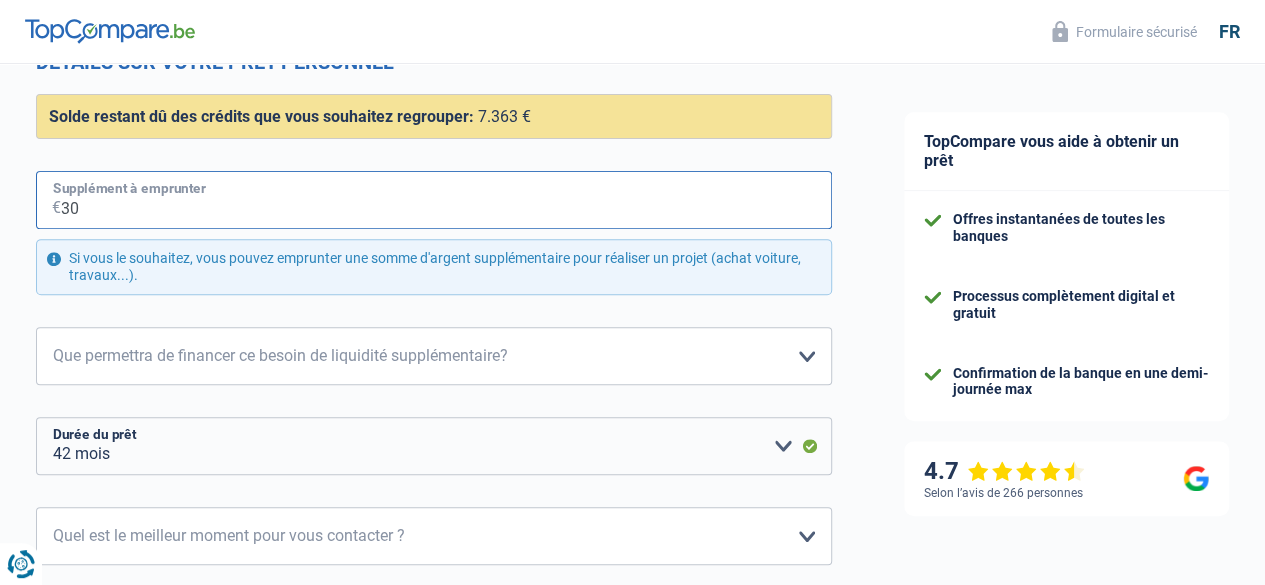 type on "300" 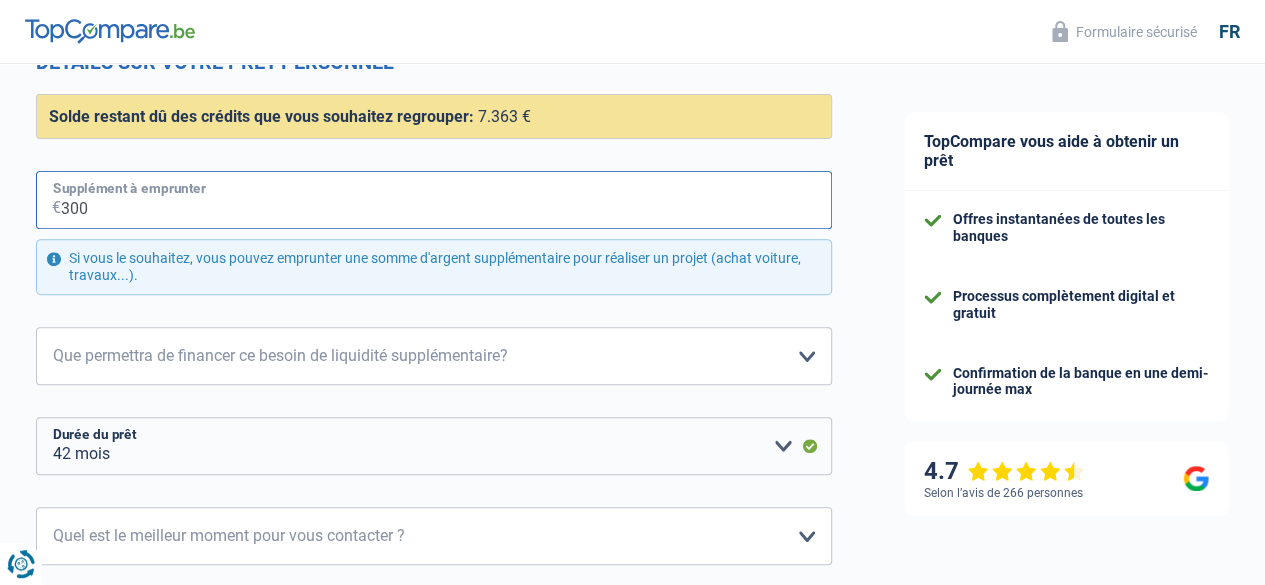 select on "48" 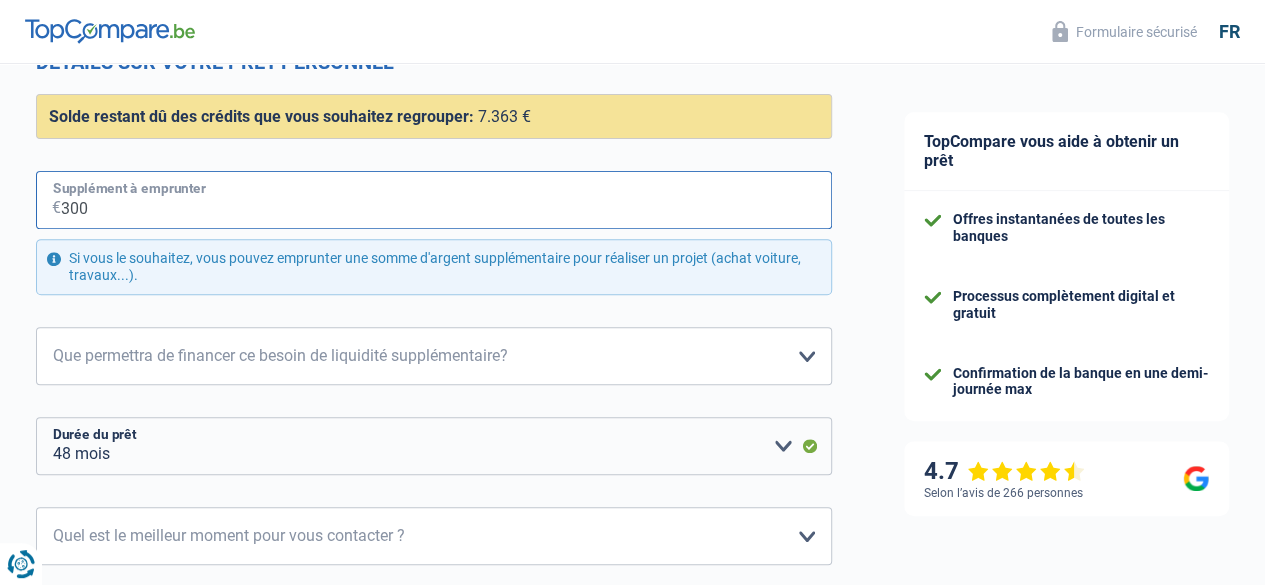 type on "3.000" 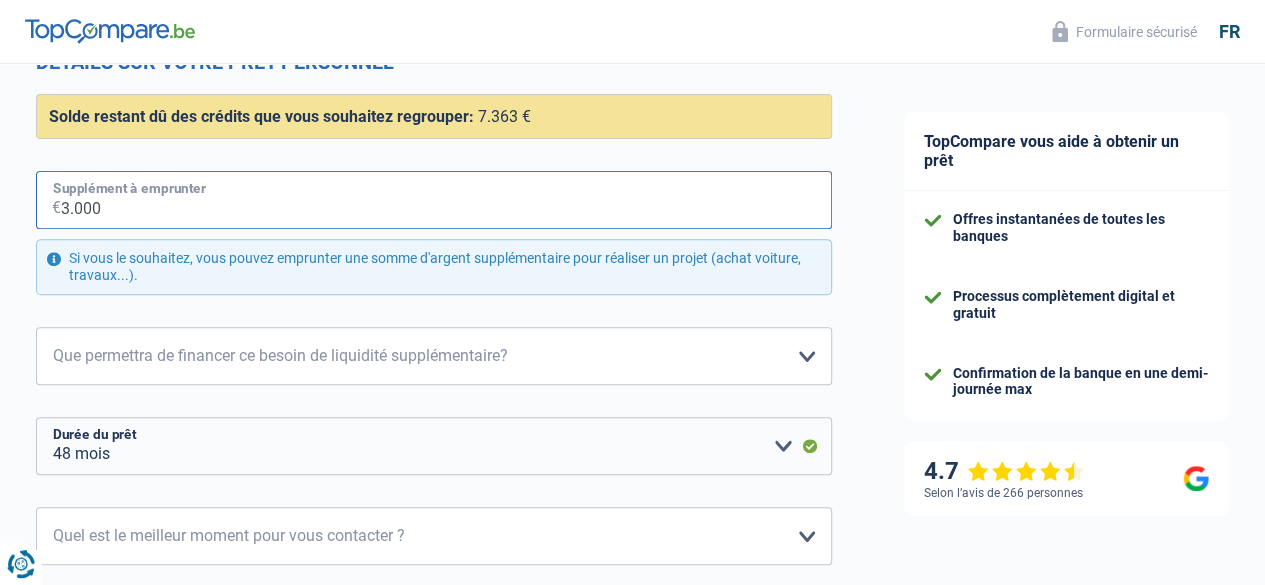select on "60" 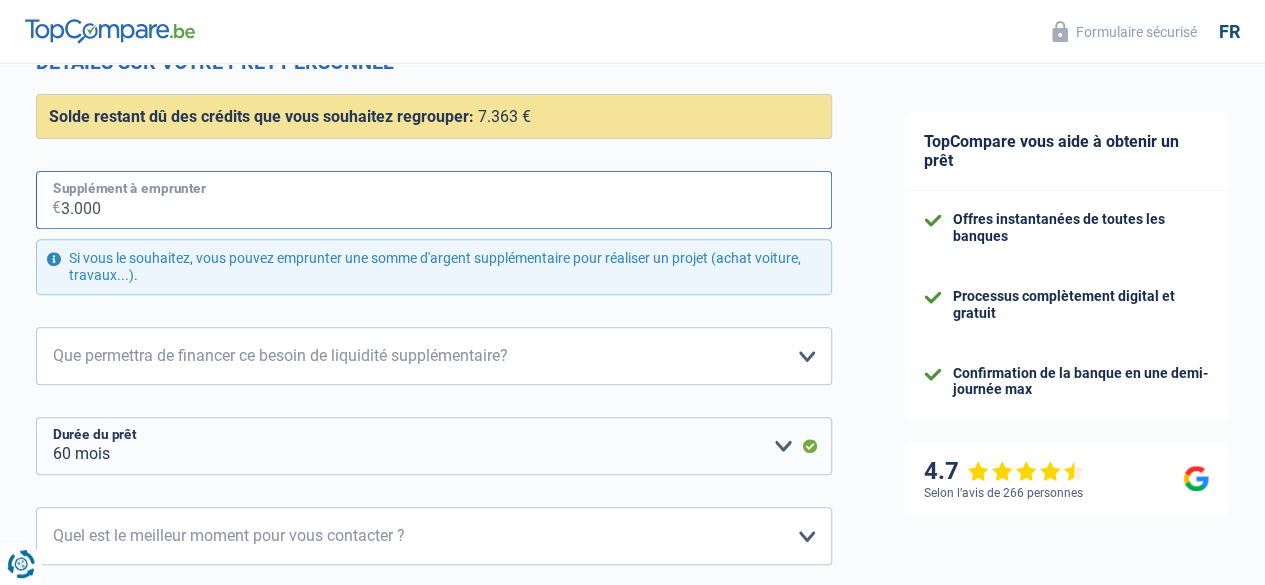 type on "30.000" 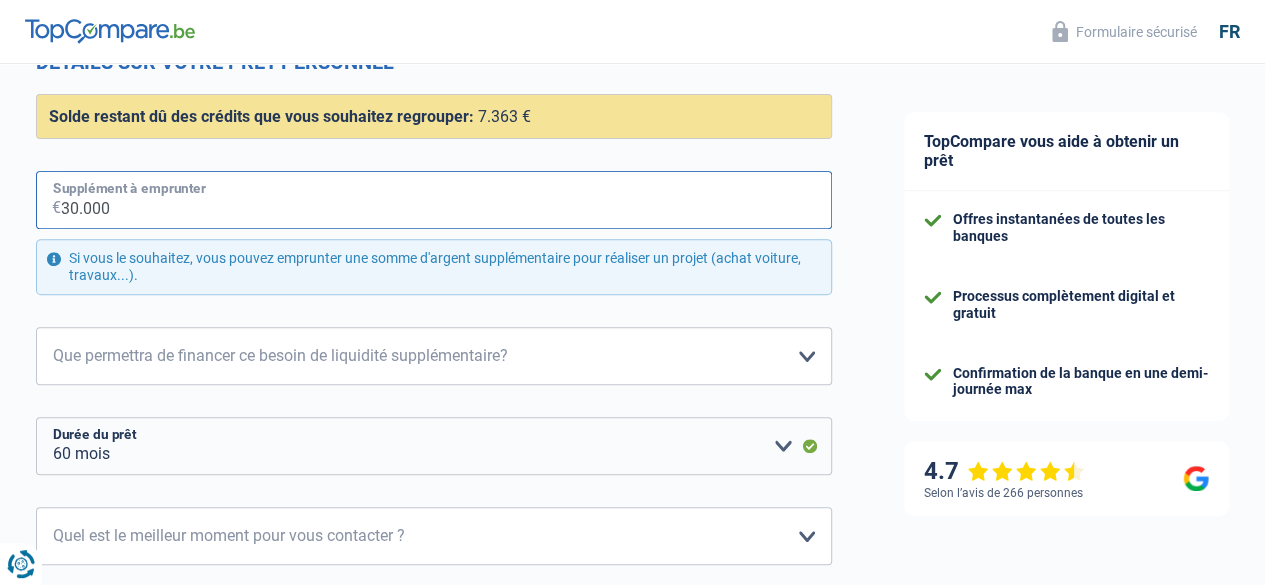 select on "120" 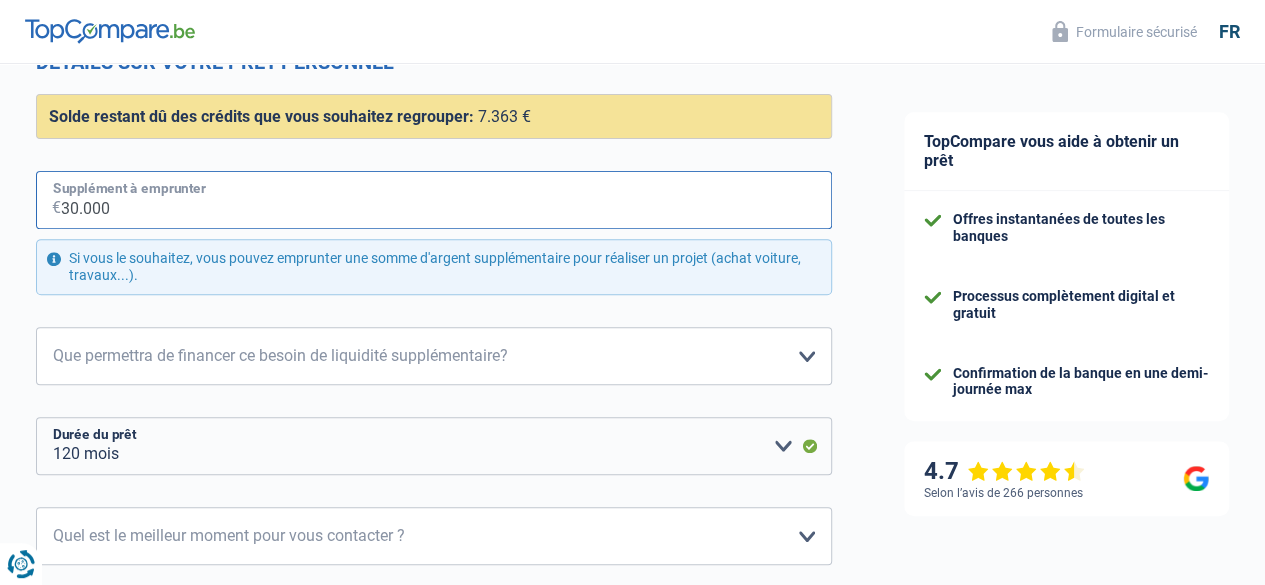 type on "30.000" 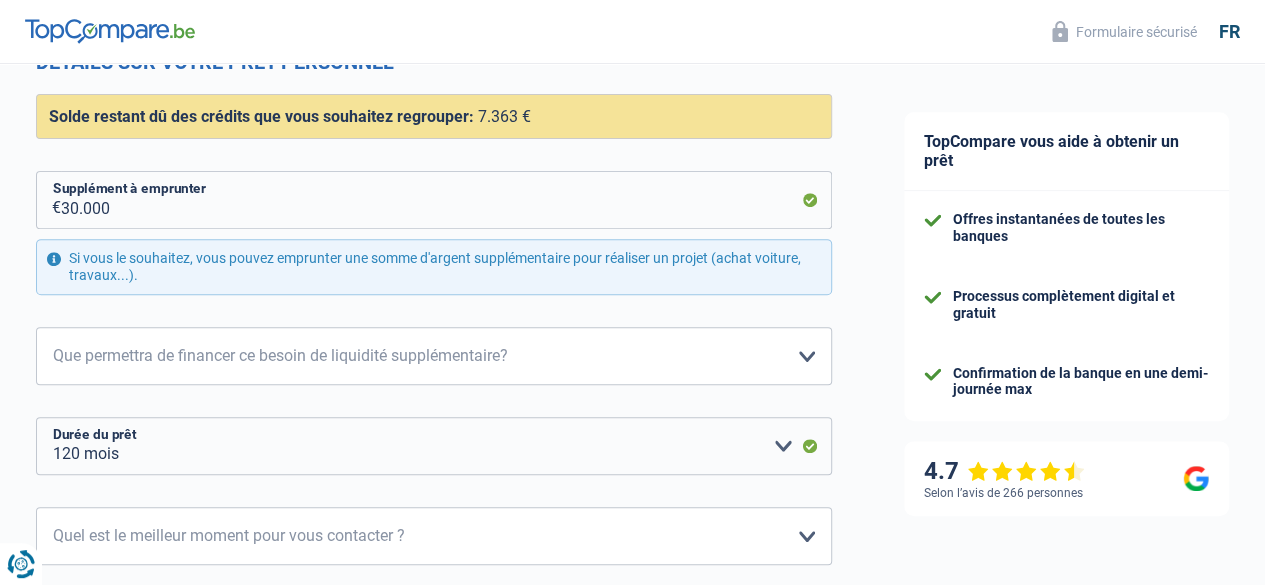 click on "Chance de réussite de votre simulation est de
90%
1
2
3
4
5
Vous y êtes presque, c'est la dernière étape
C'est presque terminé !
Nous avons encore besoin de quelques détails avant de pouvoir vous présenter tous les prêts pour lesquels vous êtes éligibles
Détails sur votre prêt personnel
Confort maison: meubles, textile, peinture, électroménager, outillage non-professionnel Hifi, multimédia, gsm, ordinateur Aménagement: frais d'installation, déménagement Evénement familial: naissance, mariage, divorce, communion, décès Frais médicaux Frais d'études Frais permis de conduire Regroupement d'un ou plusieurs crédits Frais judiciaires Autre" at bounding box center [434, 290] 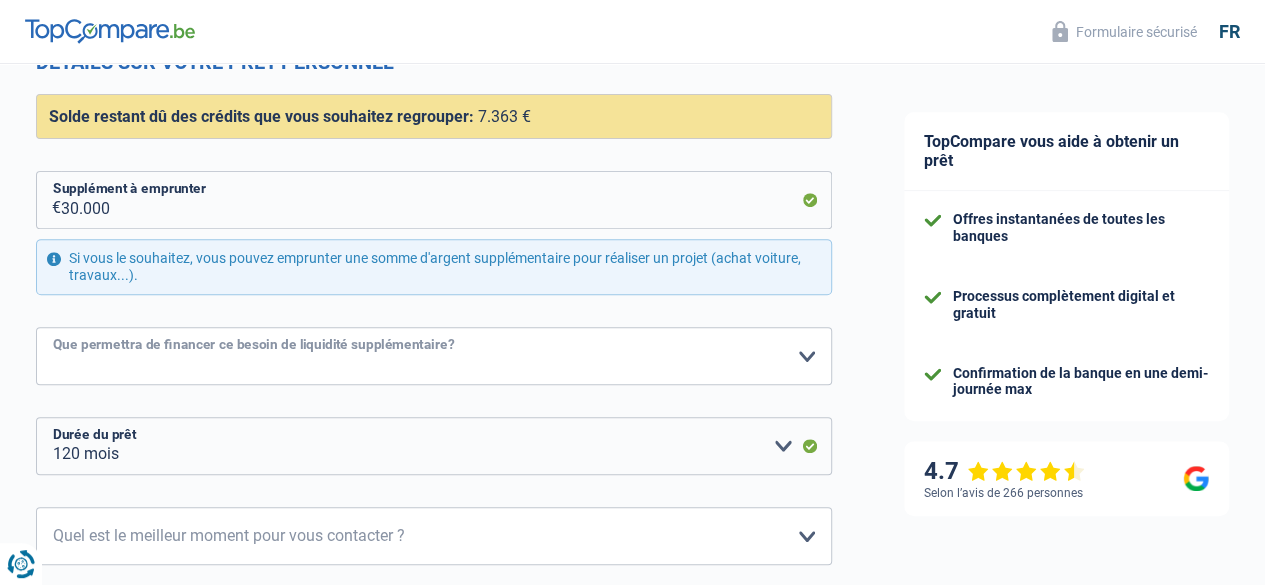 click on "Confort maison: meubles, textile, peinture, électroménager, outillage non-professionnel Hifi, multimédia, gsm, ordinateur Aménagement: frais d'installation, déménagement Evénement familial: naissance, mariage, divorce, communion, décès Frais médicaux Frais d'études Frais permis de conduire Loisirs: voyage, sport, musique Rafraîchissement: petits travaux maison et jardin Frais judiciaires Réparation voiture Prêt rénovation Prêt énergie Prêt voiture Autre
Veuillez sélectionner une option" at bounding box center (434, 356) 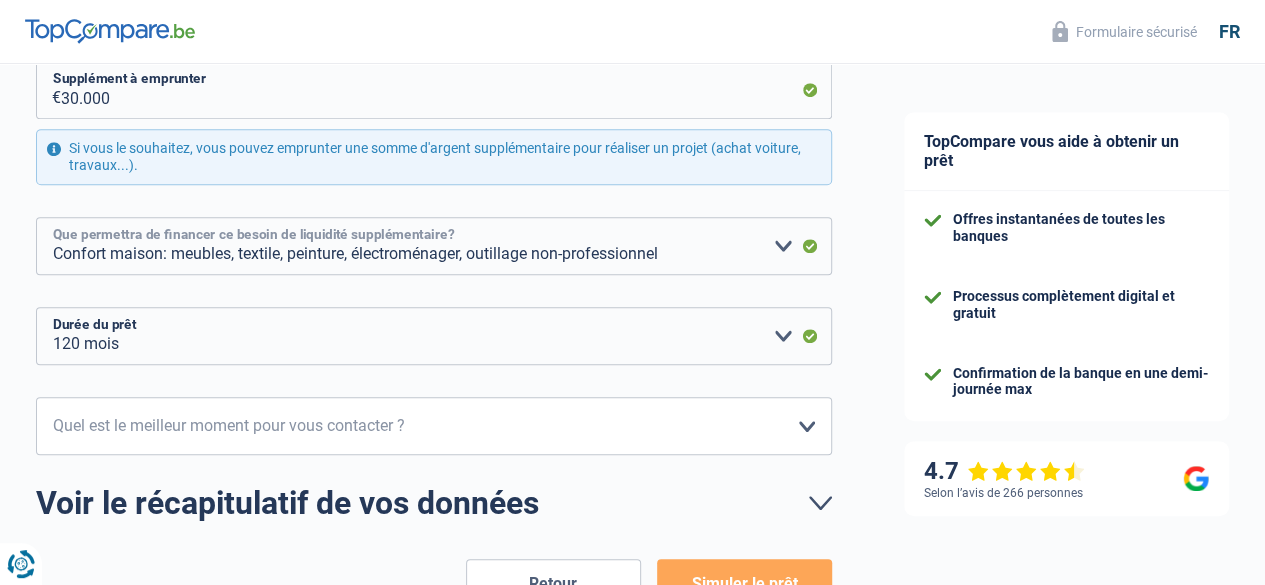 scroll, scrollTop: 407, scrollLeft: 0, axis: vertical 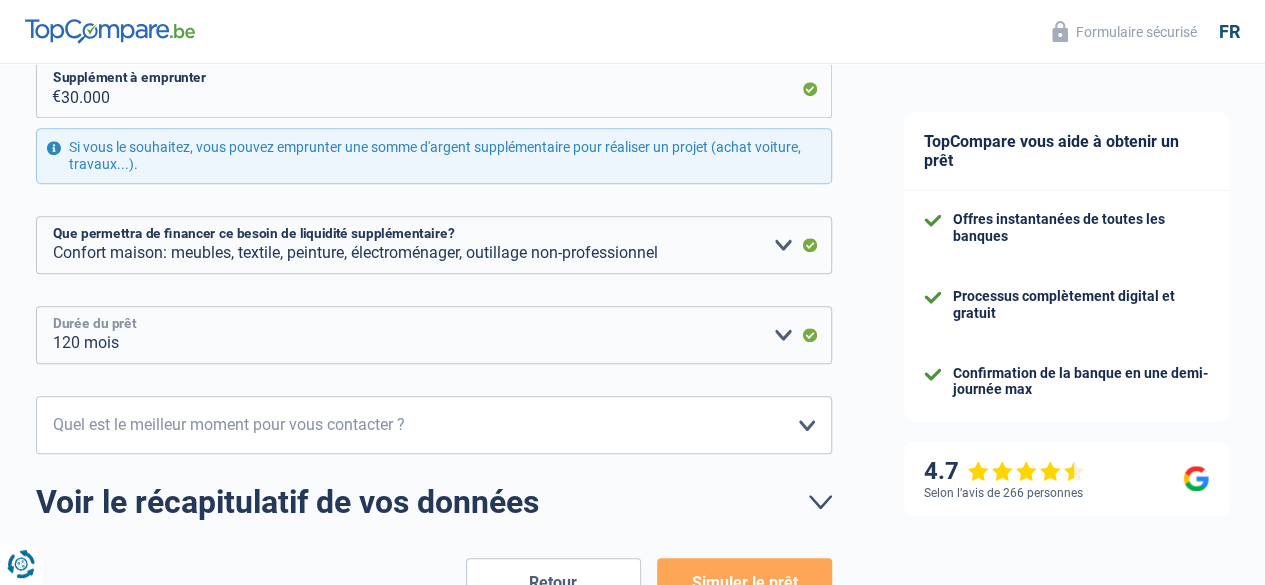 click on "12 mois 18 mois 24 mois 30 mois 36 mois 42 mois 48 mois 60 mois 72 mois 84 mois 96 mois 120 mois
Veuillez sélectionner une option" at bounding box center (434, 335) 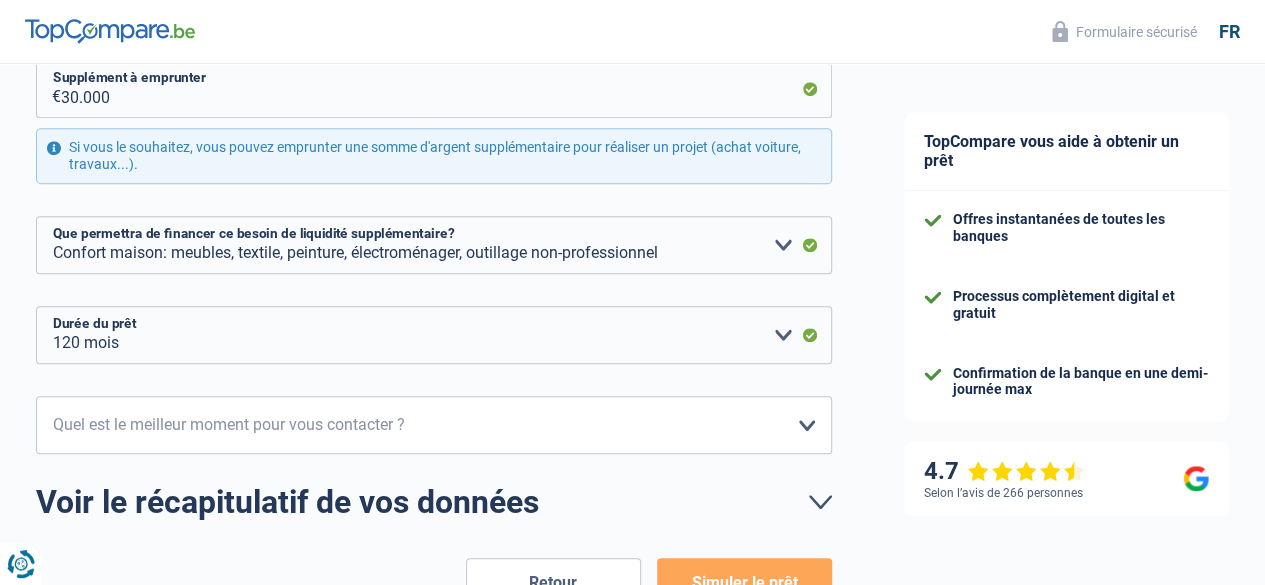 click on "Chance de réussite de votre simulation est de
90%
1
2
3
4
5
Vous y êtes presque, c'est la dernière étape
C'est presque terminé !
Nous avons encore besoin de quelques détails avant de pouvoir vous présenter tous les prêts pour lesquels vous êtes éligibles
Détails sur votre prêt personnel
Confort maison: meubles, textile, peinture, électroménager, outillage non-professionnel Hifi, multimédia, gsm, ordinateur Aménagement: frais d'installation, déménagement Evénement familial: naissance, mariage, divorce, communion, décès Frais médicaux Frais d'études Frais permis de conduire Regroupement d'un ou plusieurs crédits Frais judiciaires Autre" at bounding box center [434, 179] 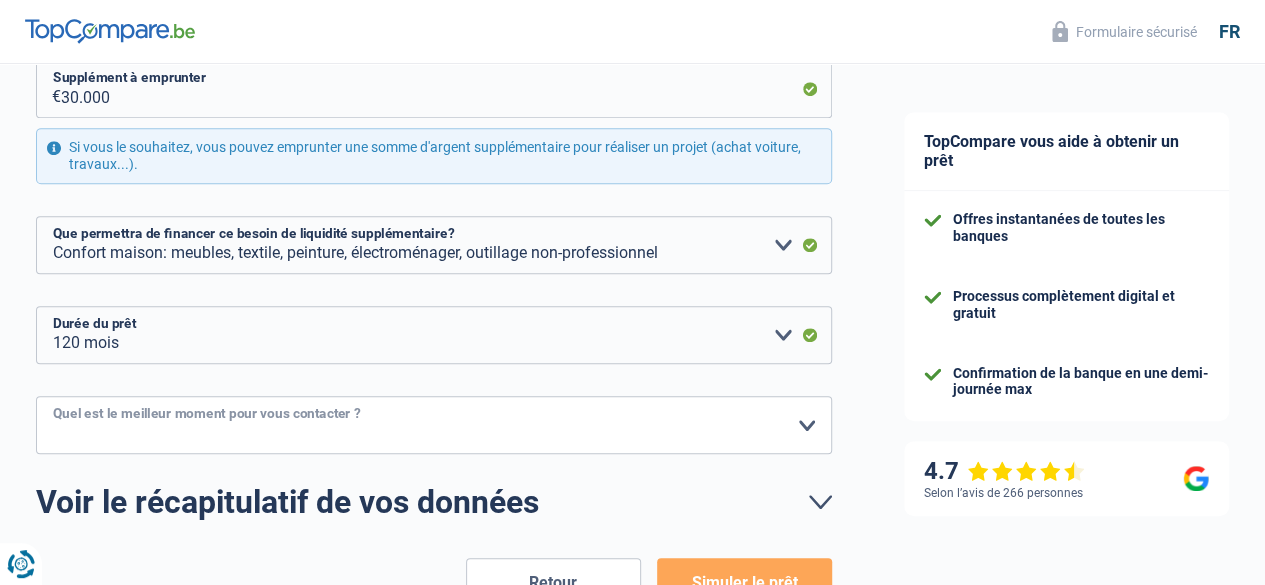 click on "10h-12h 12h-14h 14h-16h 16h-18h
Veuillez sélectionner une option" at bounding box center [434, 425] 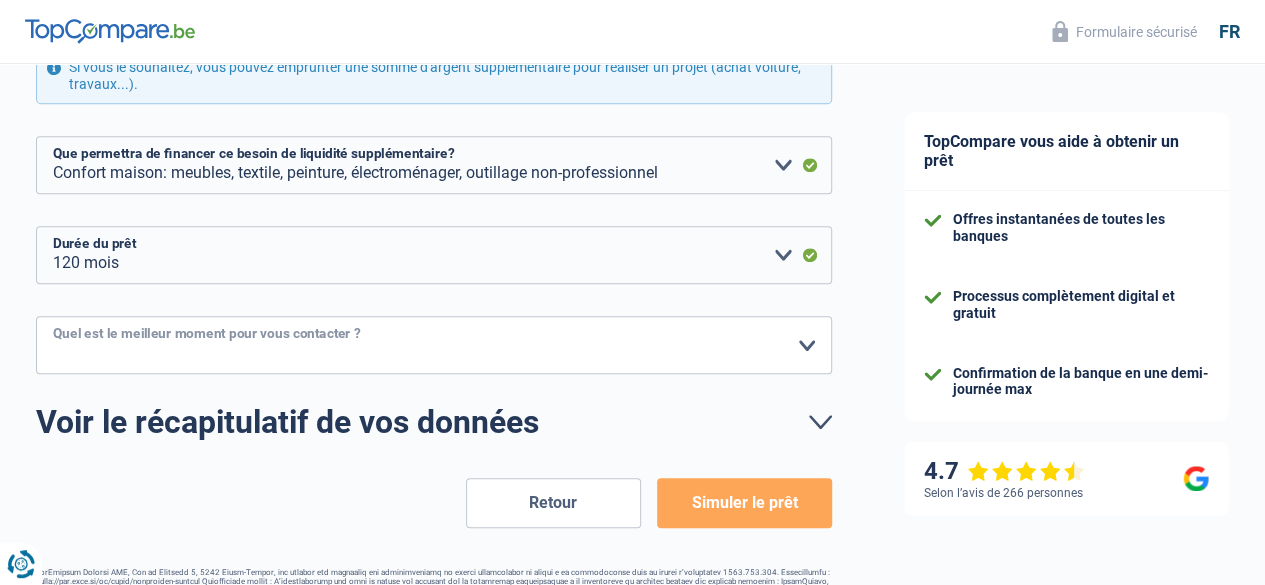 scroll, scrollTop: 489, scrollLeft: 0, axis: vertical 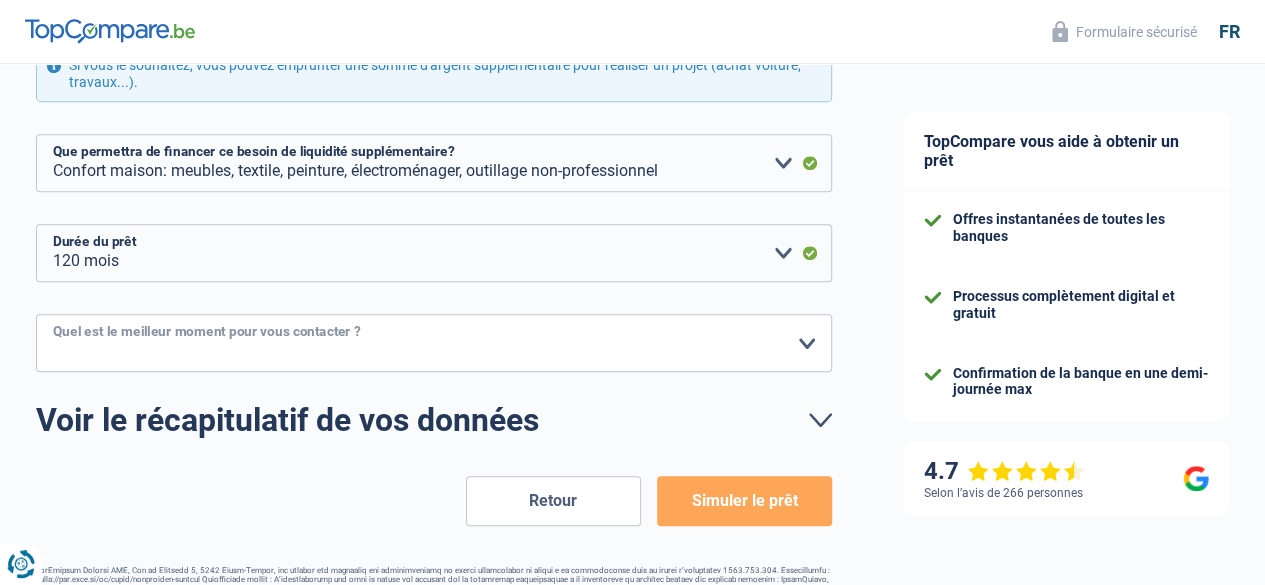 click on "10h-12h 12h-14h 14h-16h 16h-18h
Veuillez sélectionner une option" at bounding box center (434, 343) 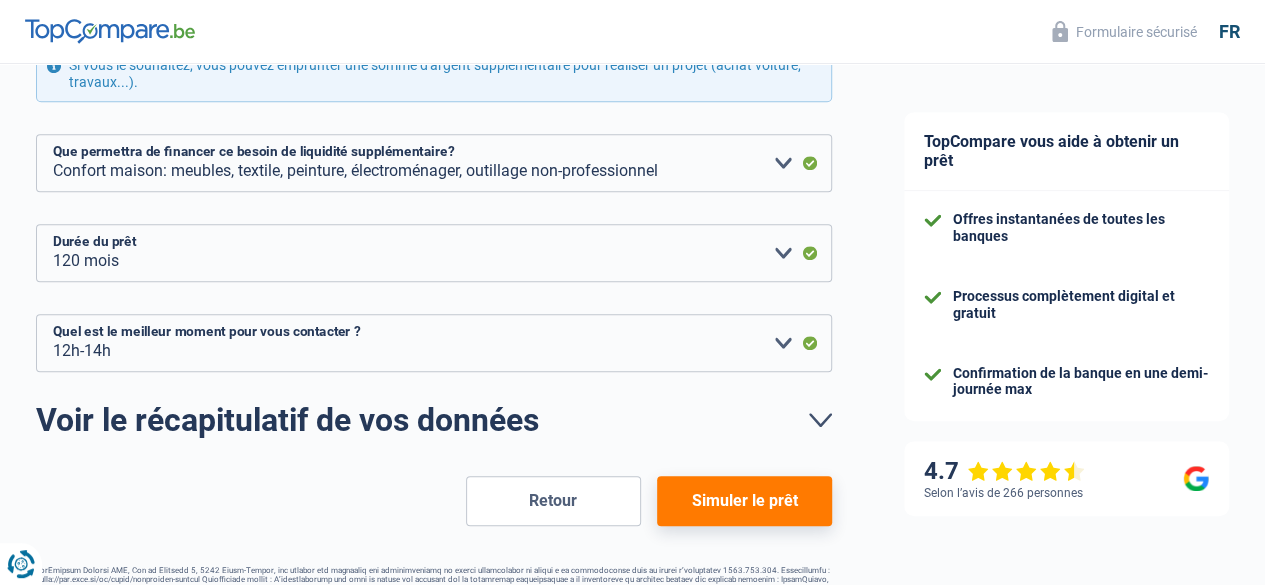 click on "Voir le récapitulatif de vos données" at bounding box center (434, 420) 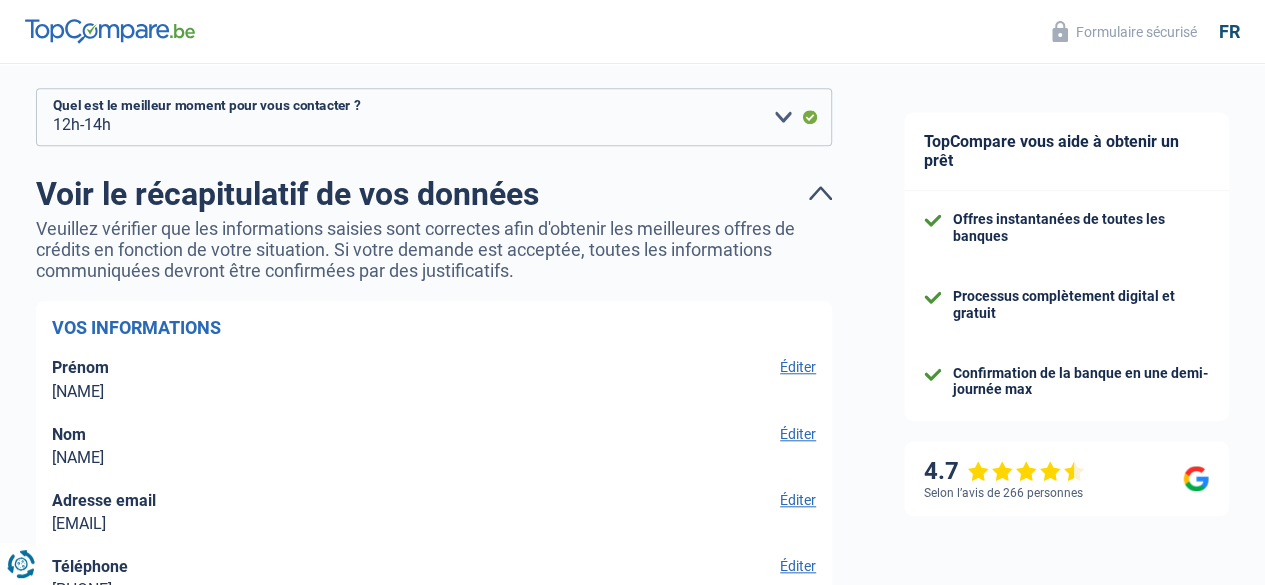scroll, scrollTop: 697, scrollLeft: 0, axis: vertical 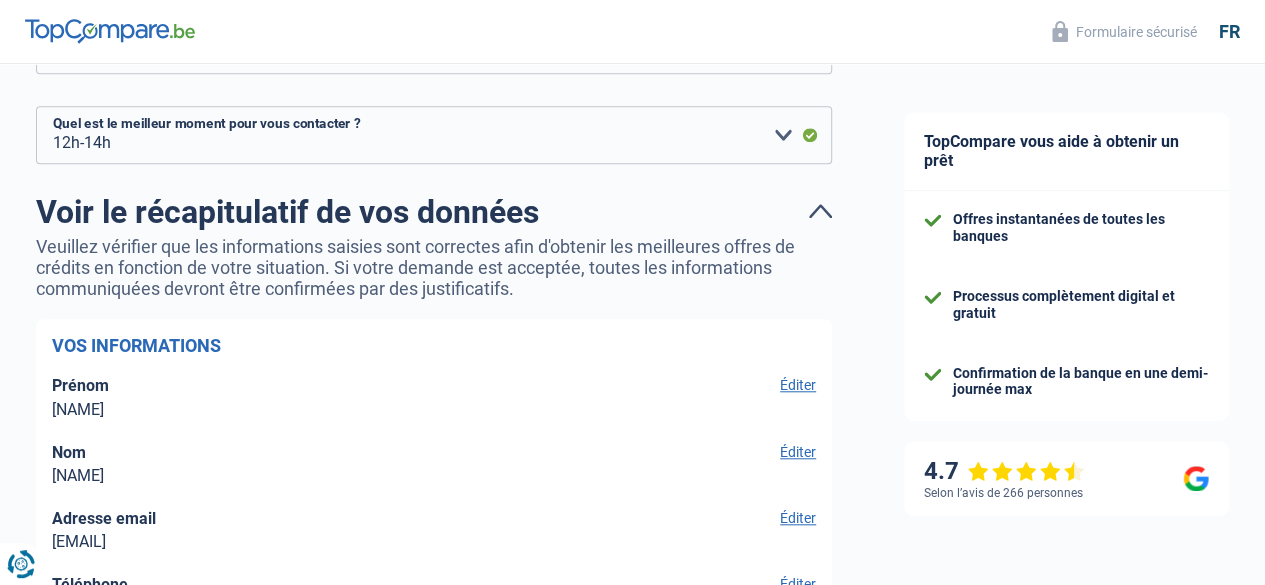 click on "Voir le récapitulatif de vos données" at bounding box center [434, 212] 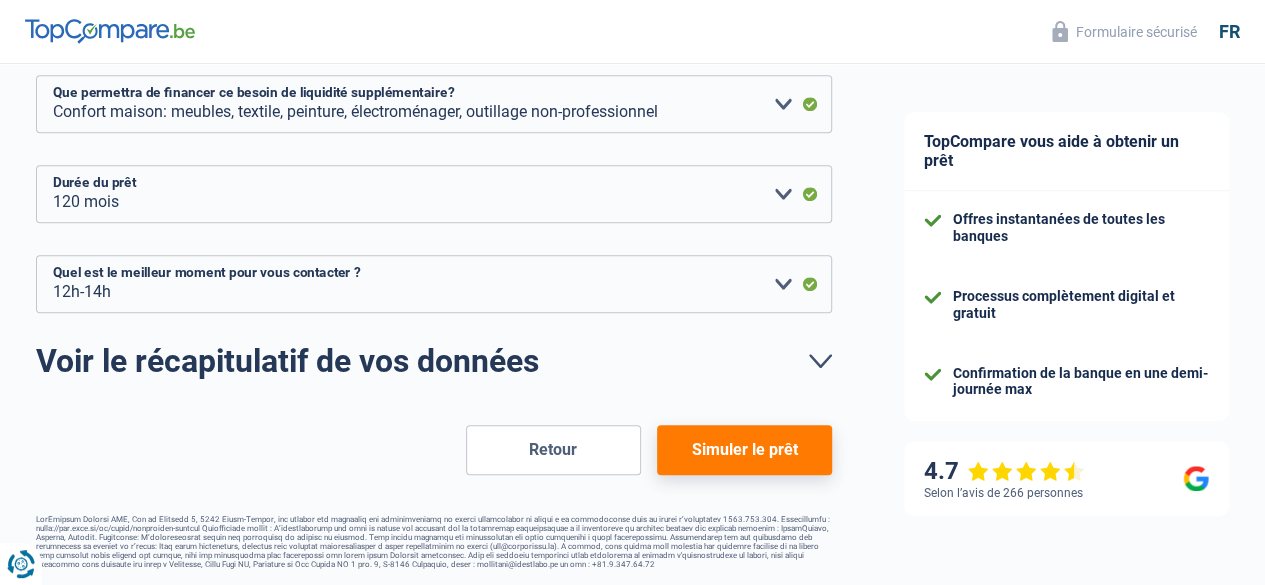 scroll, scrollTop: 542, scrollLeft: 0, axis: vertical 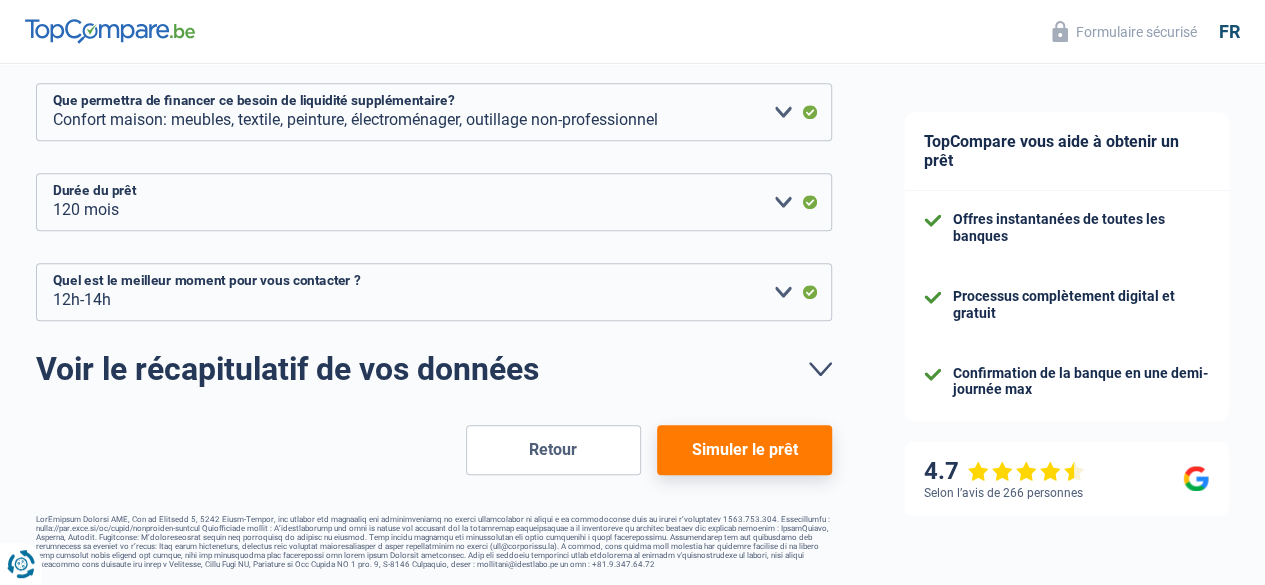 click on "Simuler le prêt" at bounding box center (744, 450) 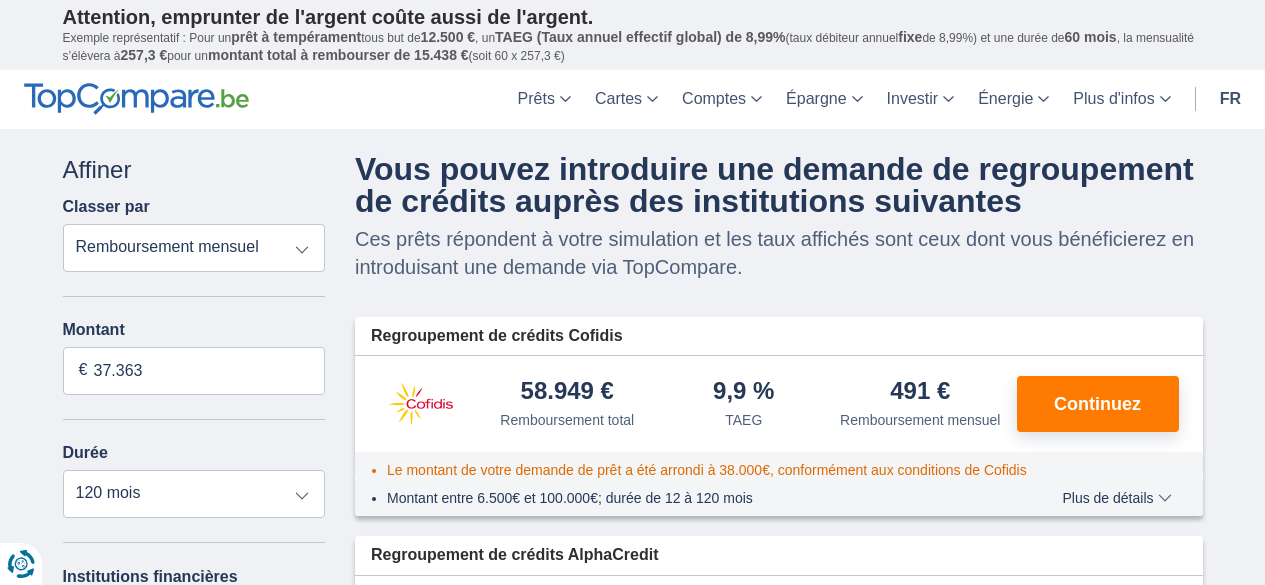 scroll, scrollTop: 0, scrollLeft: 0, axis: both 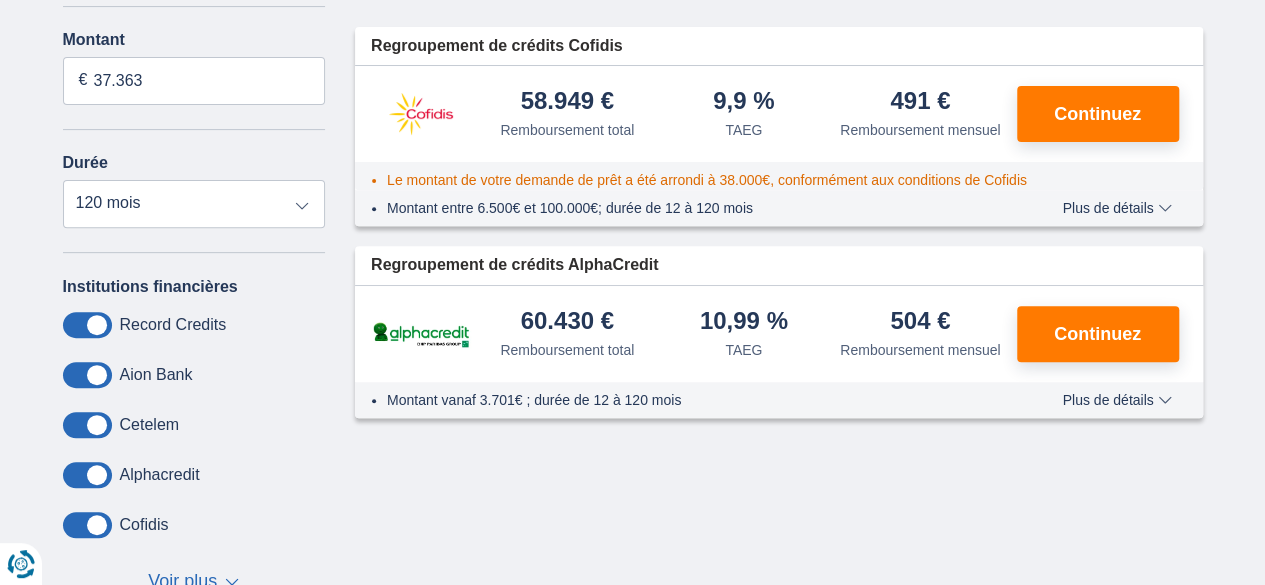 click at bounding box center (87, 325) 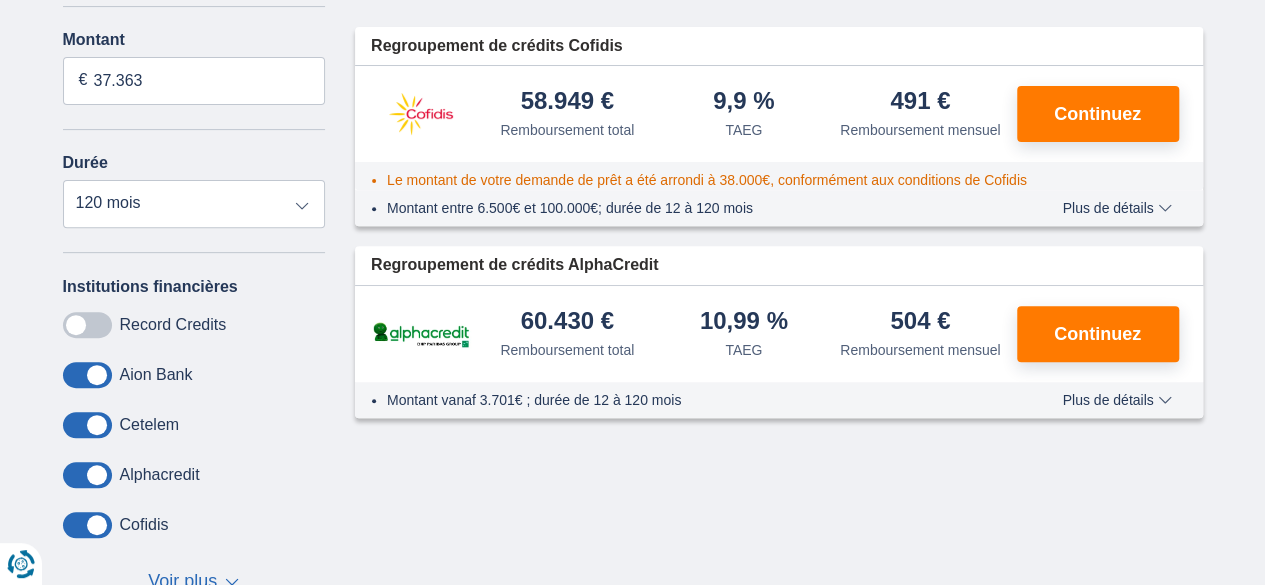 click at bounding box center (87, 325) 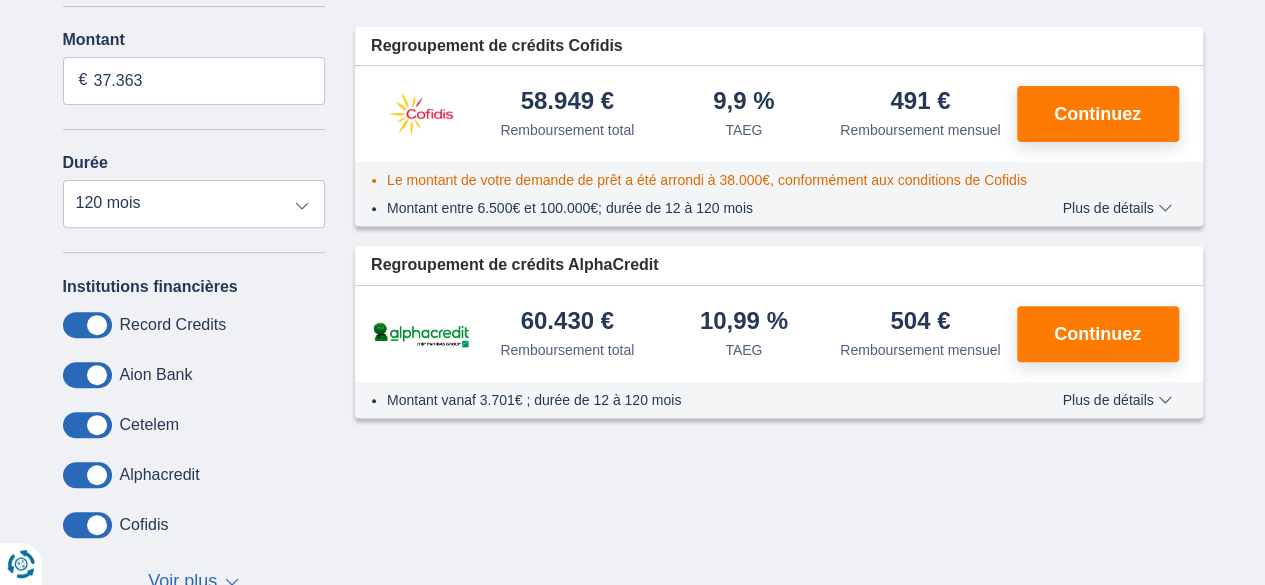 click at bounding box center (87, 475) 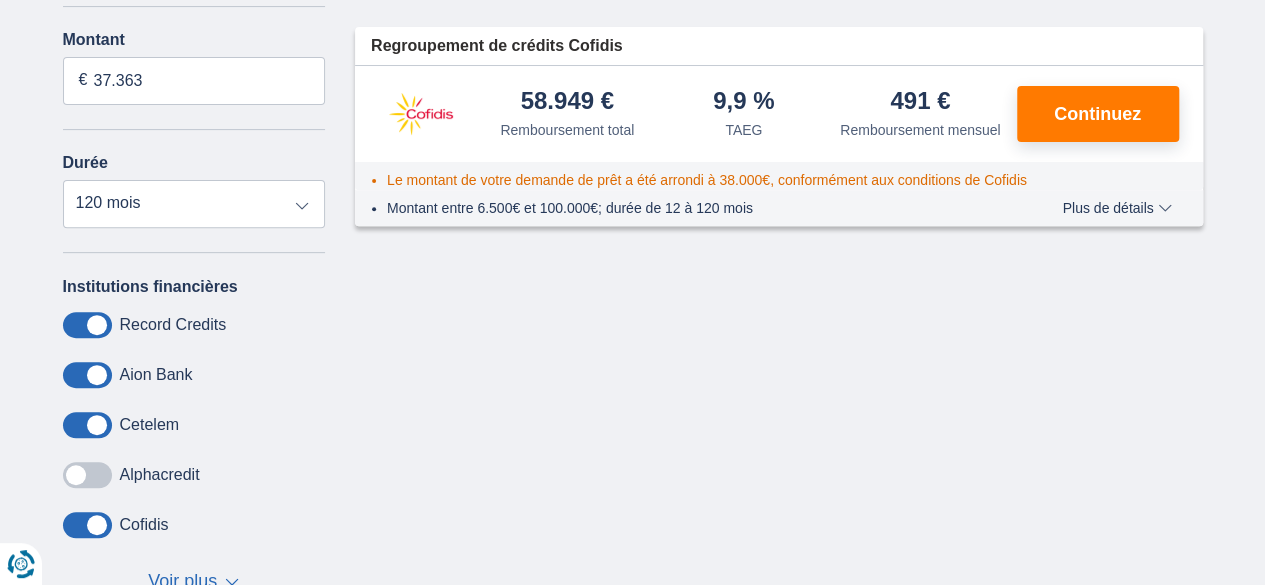 click at bounding box center (87, 475) 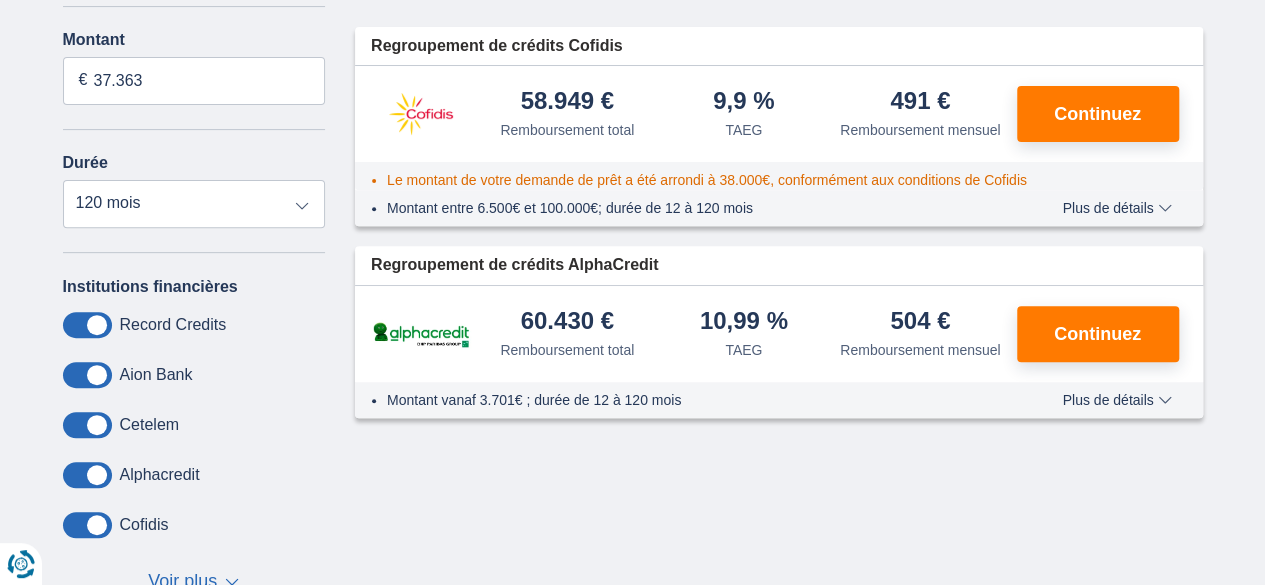 click at bounding box center [87, 425] 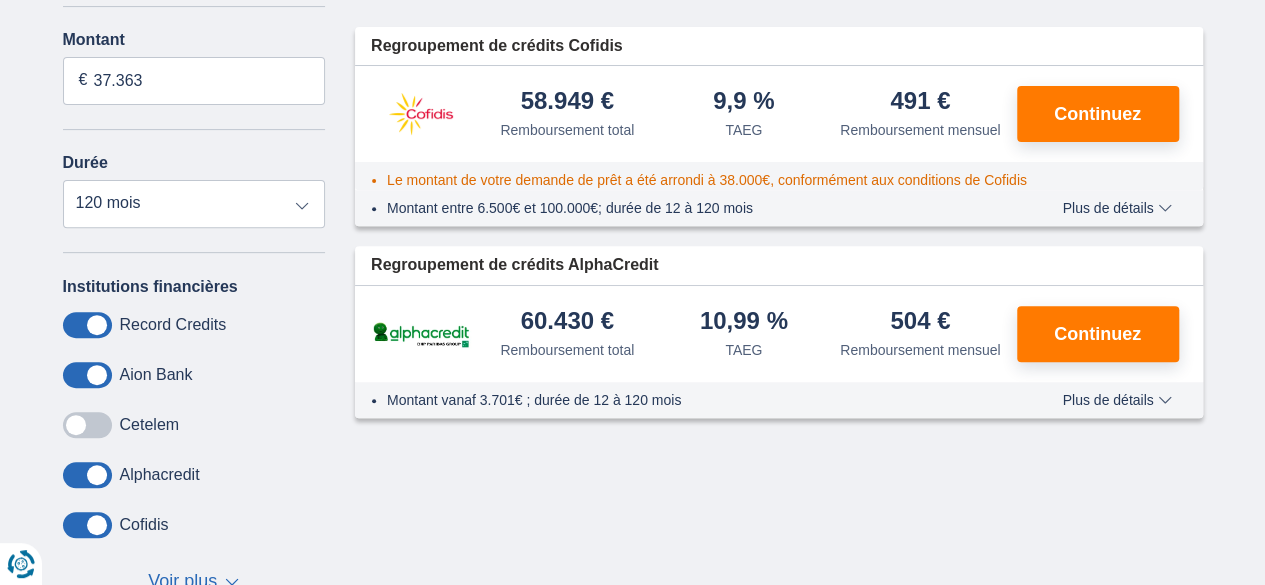 click at bounding box center (87, 425) 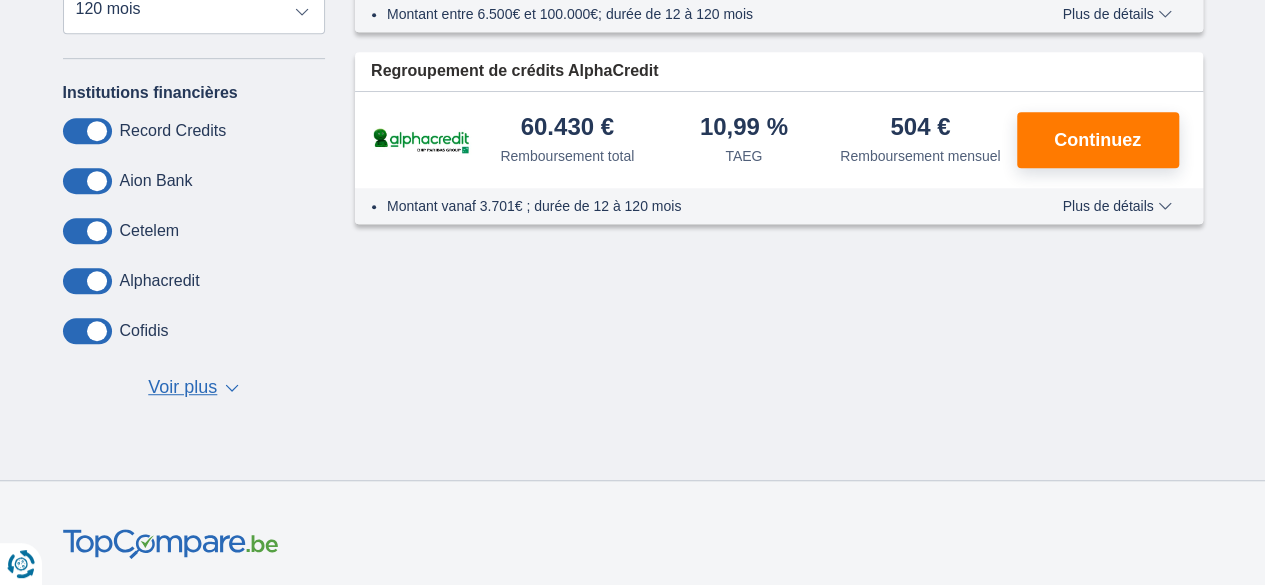 scroll, scrollTop: 485, scrollLeft: 0, axis: vertical 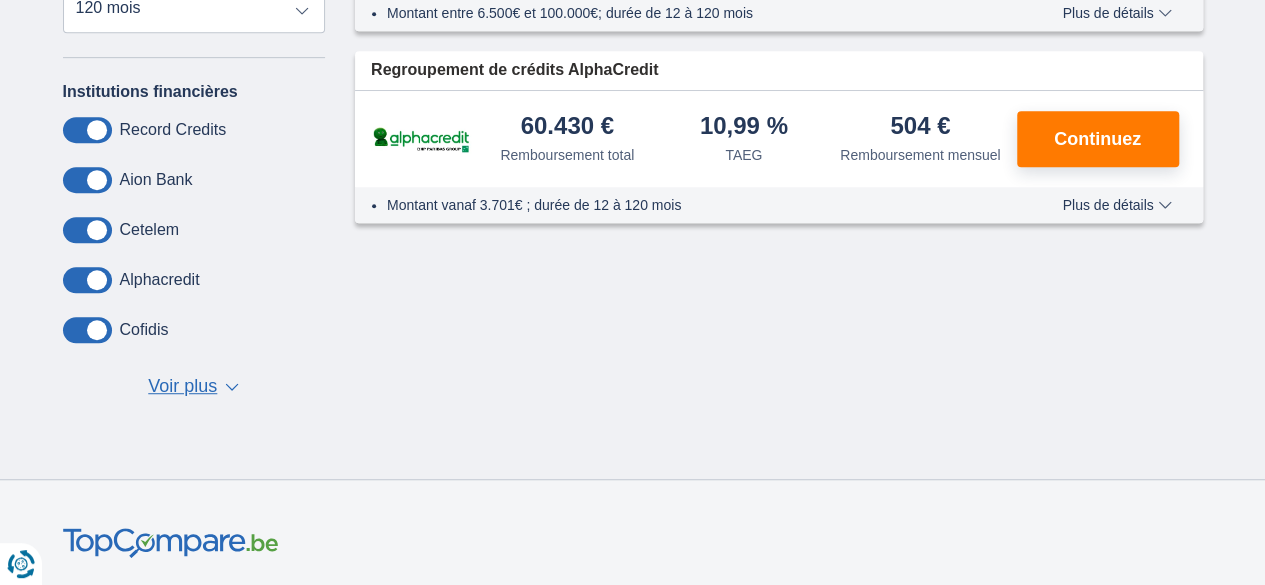 click on "Voir plus" at bounding box center [182, 387] 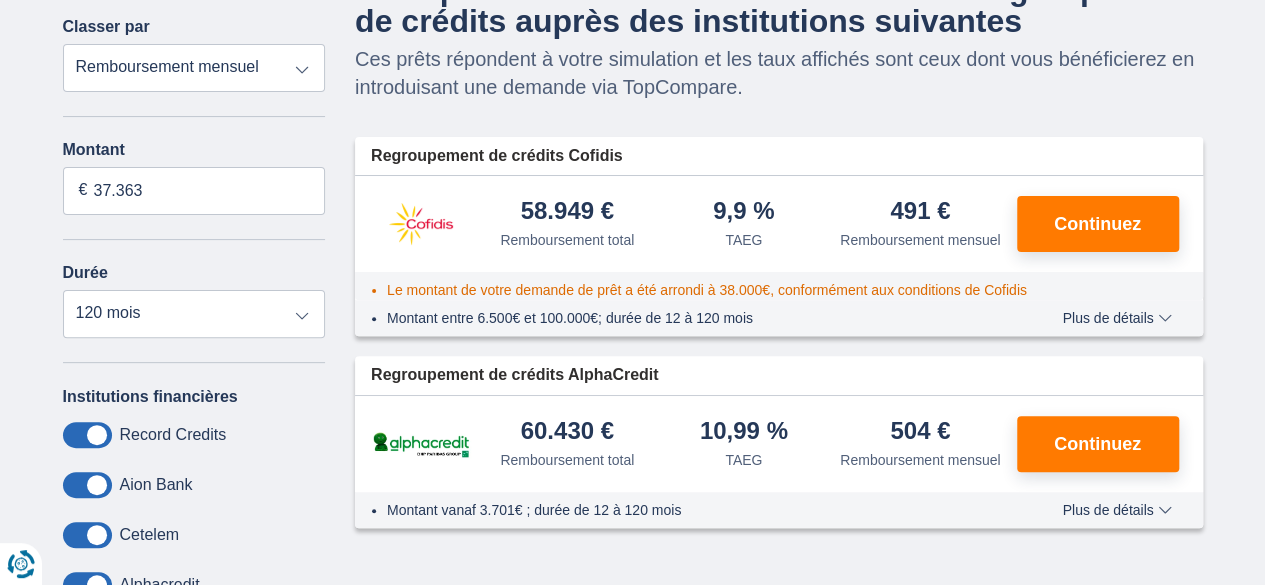 scroll, scrollTop: 179, scrollLeft: 0, axis: vertical 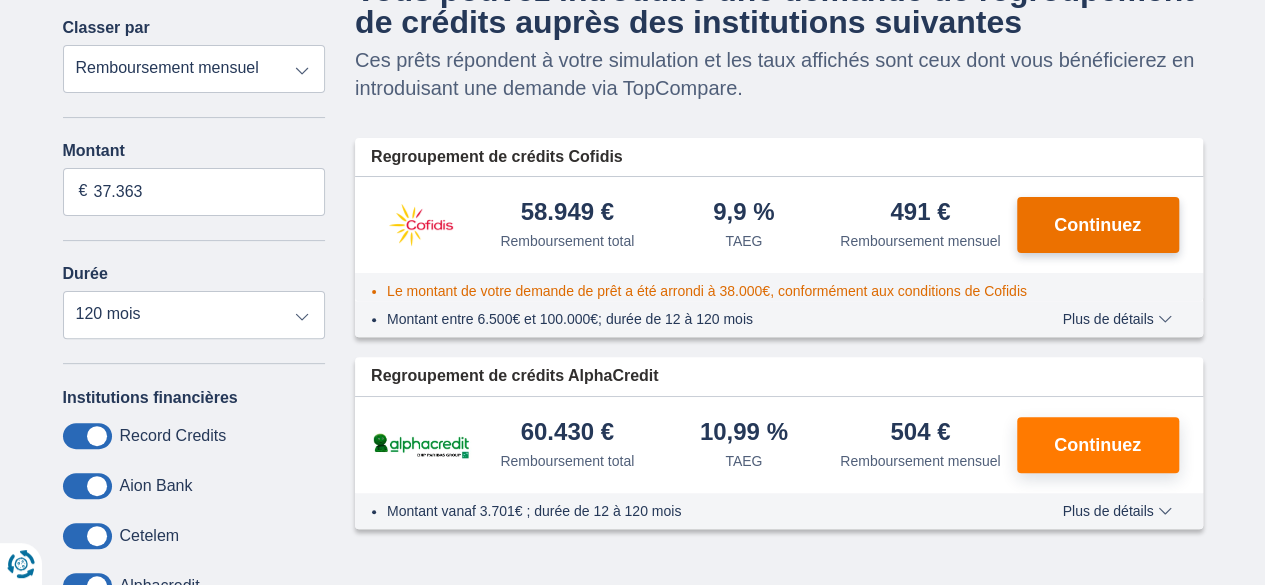 click on "Continuez" at bounding box center [1097, 225] 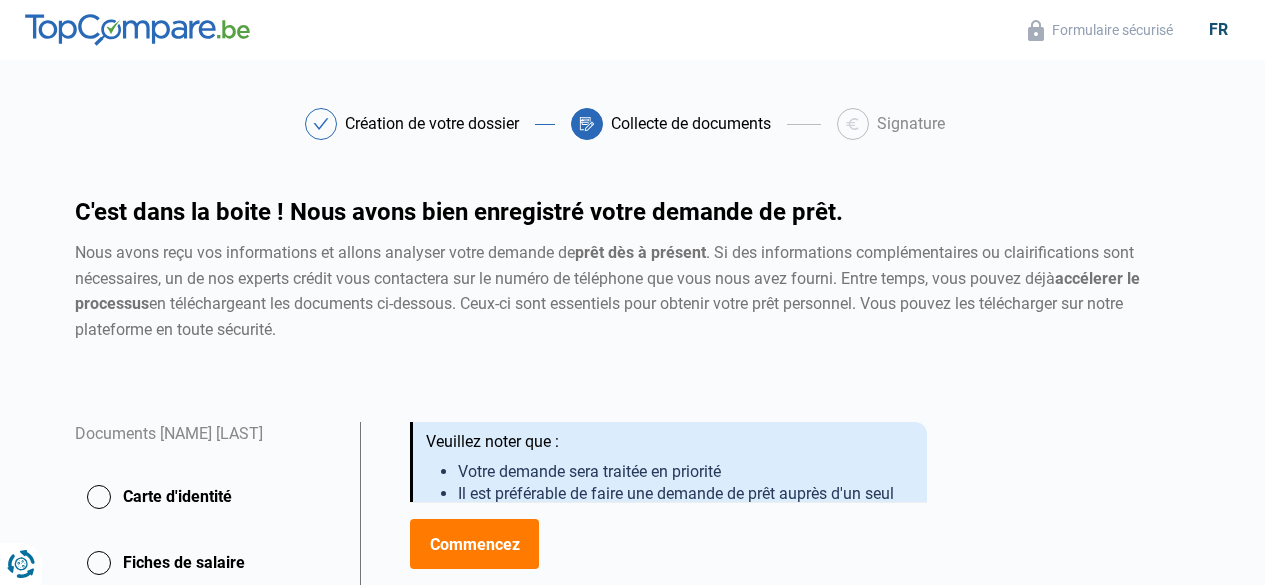 scroll, scrollTop: 0, scrollLeft: 0, axis: both 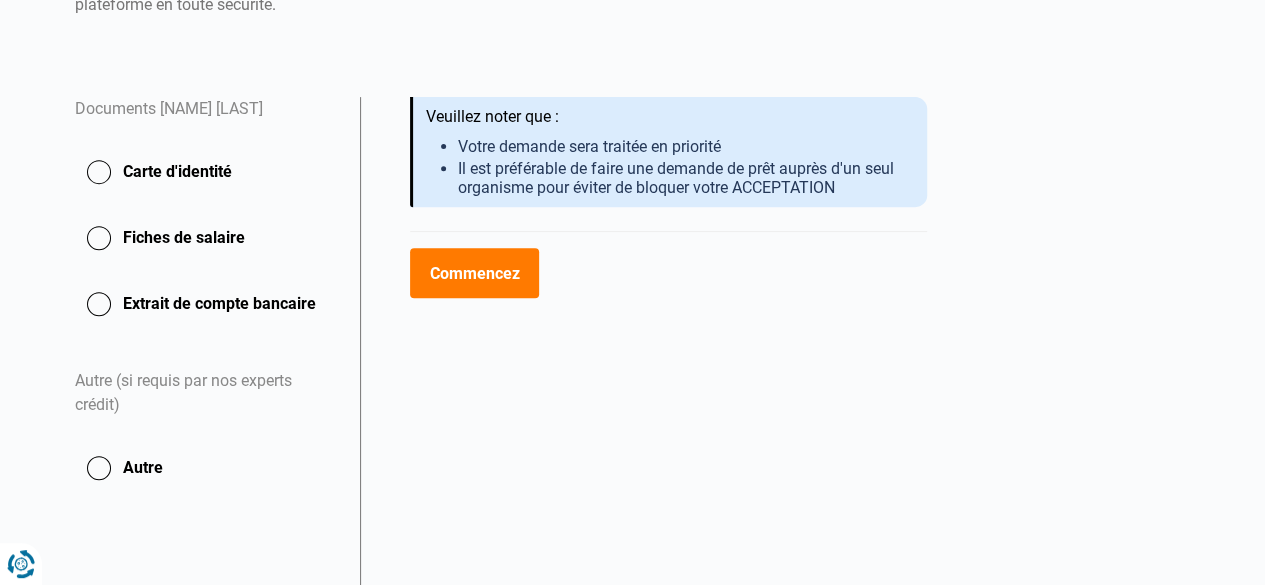 click on "Commencez" at bounding box center [474, 273] 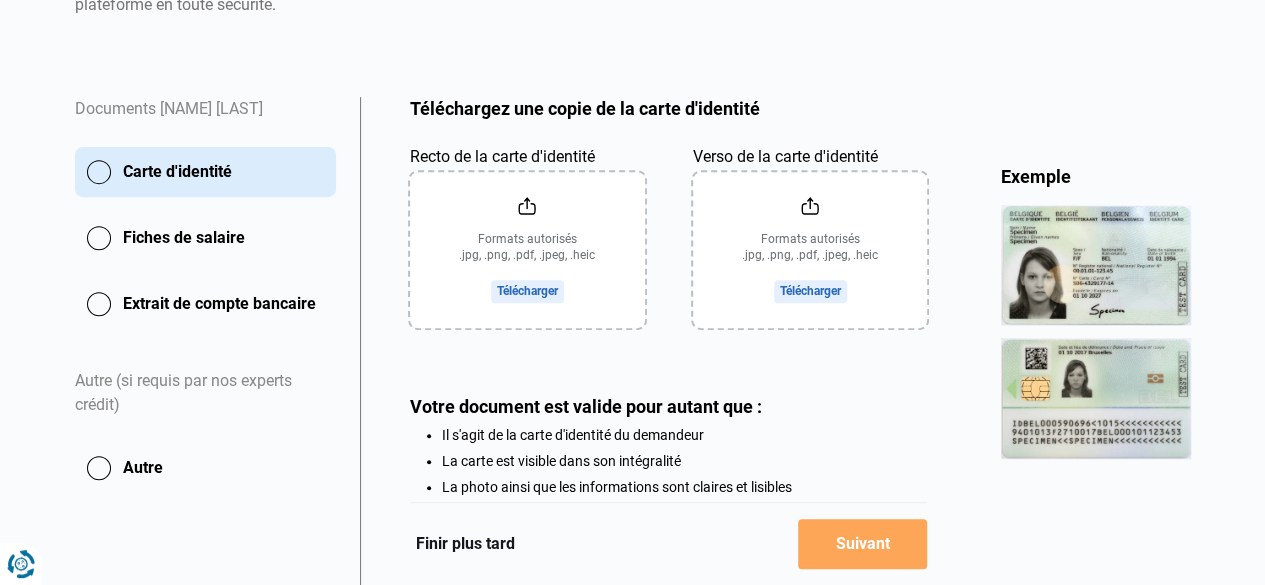 scroll, scrollTop: 340, scrollLeft: 0, axis: vertical 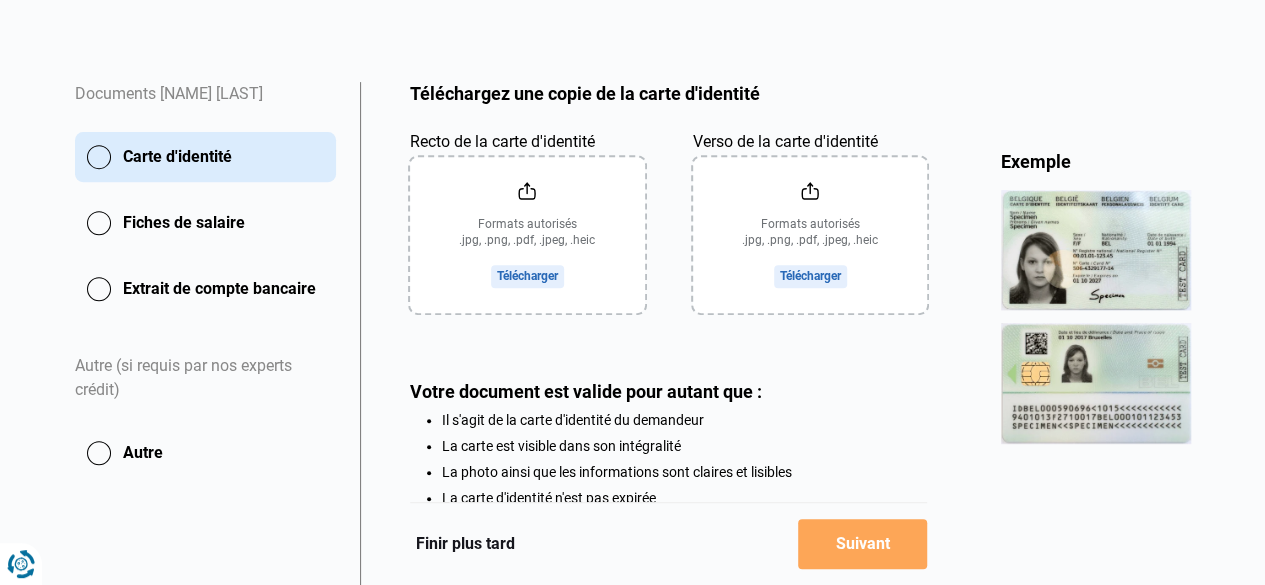 click on "Recto de la carte d'identité" 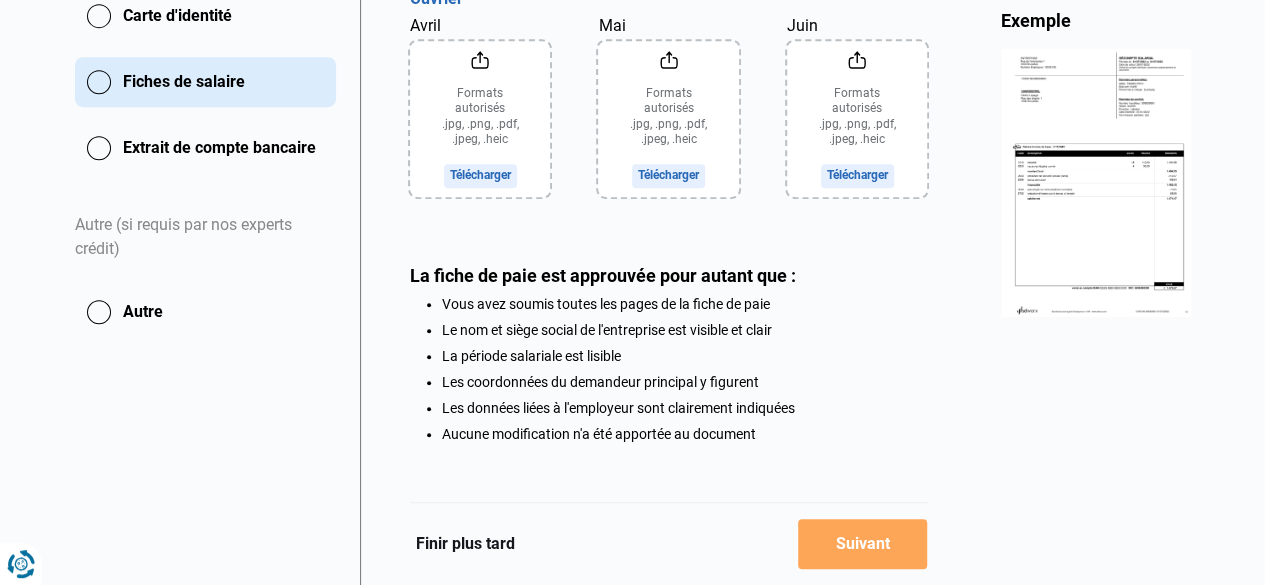 scroll, scrollTop: 482, scrollLeft: 0, axis: vertical 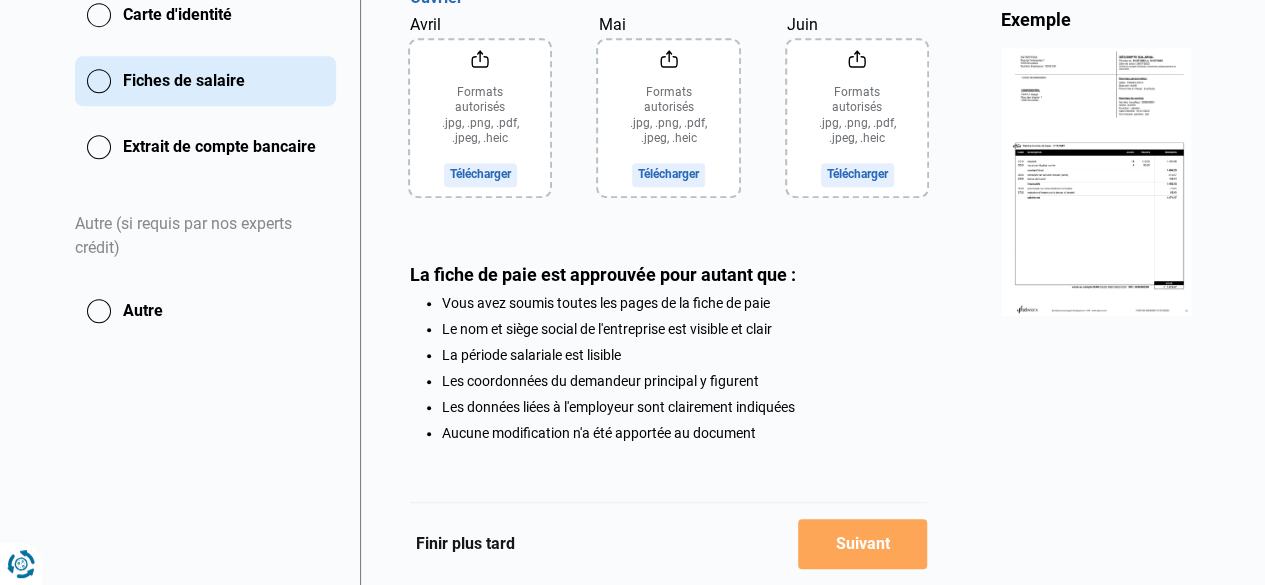 click on "Extrait de compte bancaire" 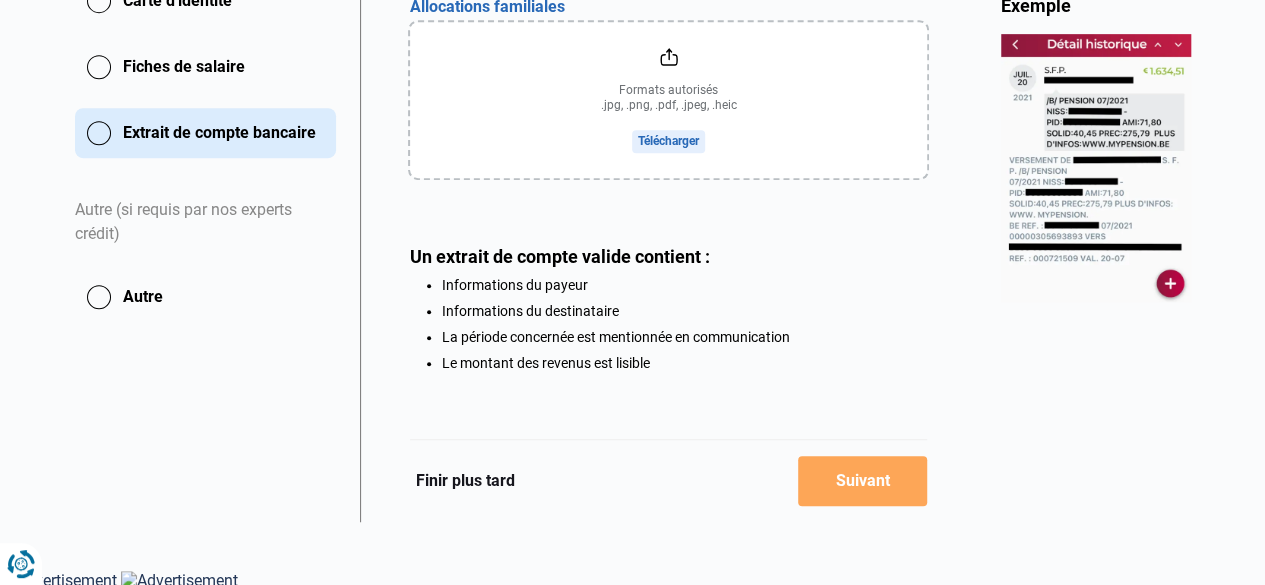 scroll, scrollTop: 503, scrollLeft: 0, axis: vertical 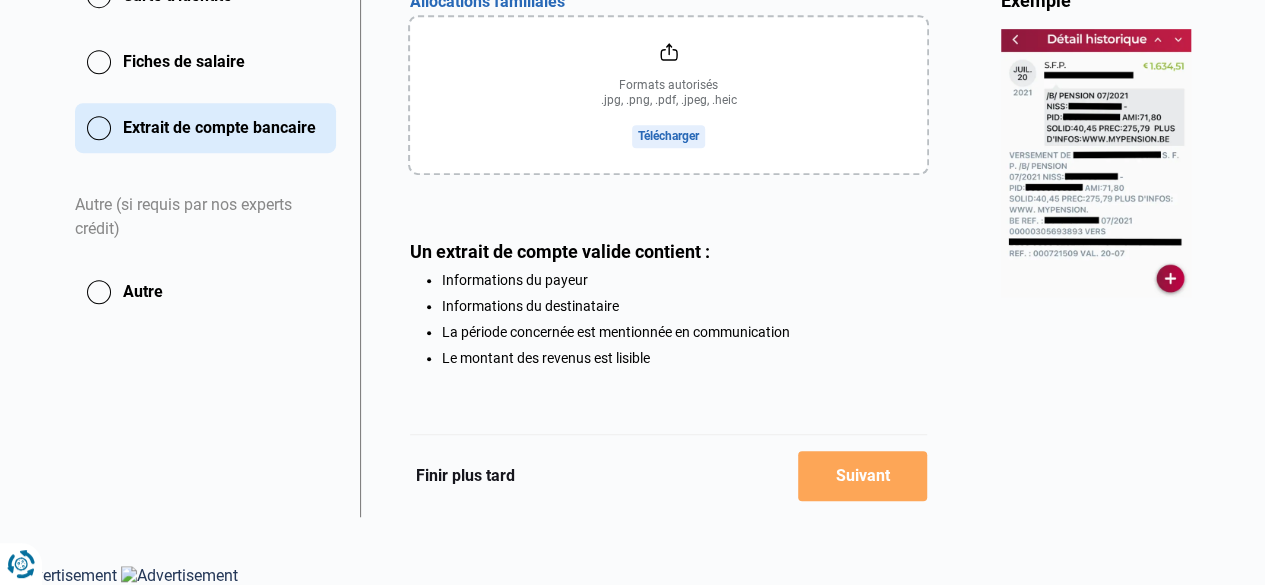 click on "Finir plus tard" 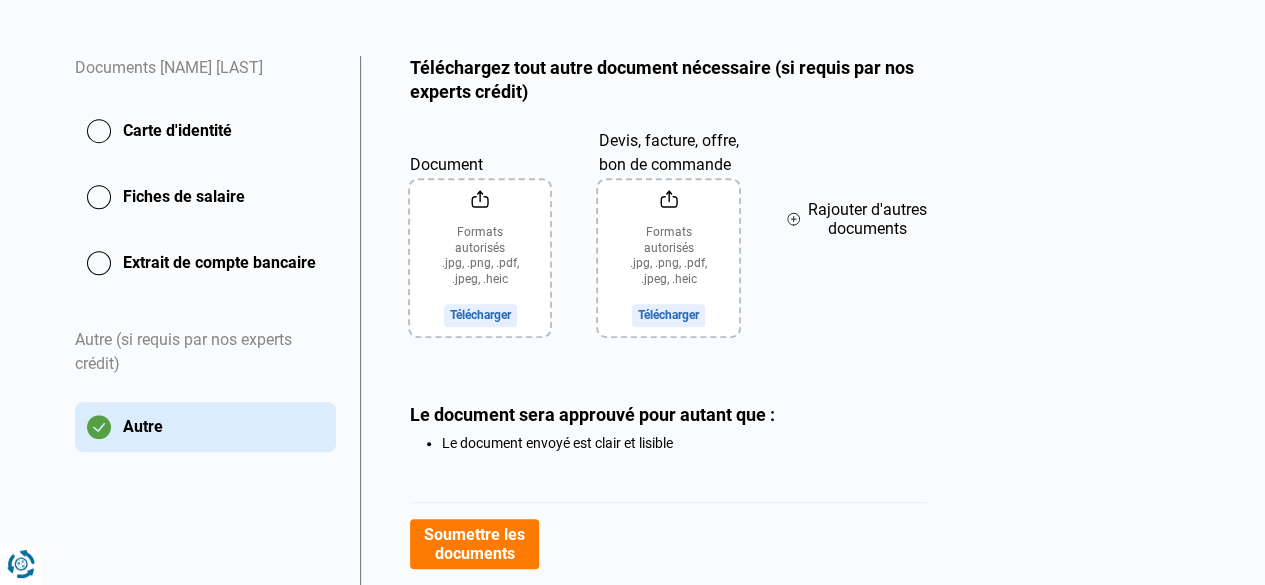 scroll, scrollTop: 364, scrollLeft: 0, axis: vertical 